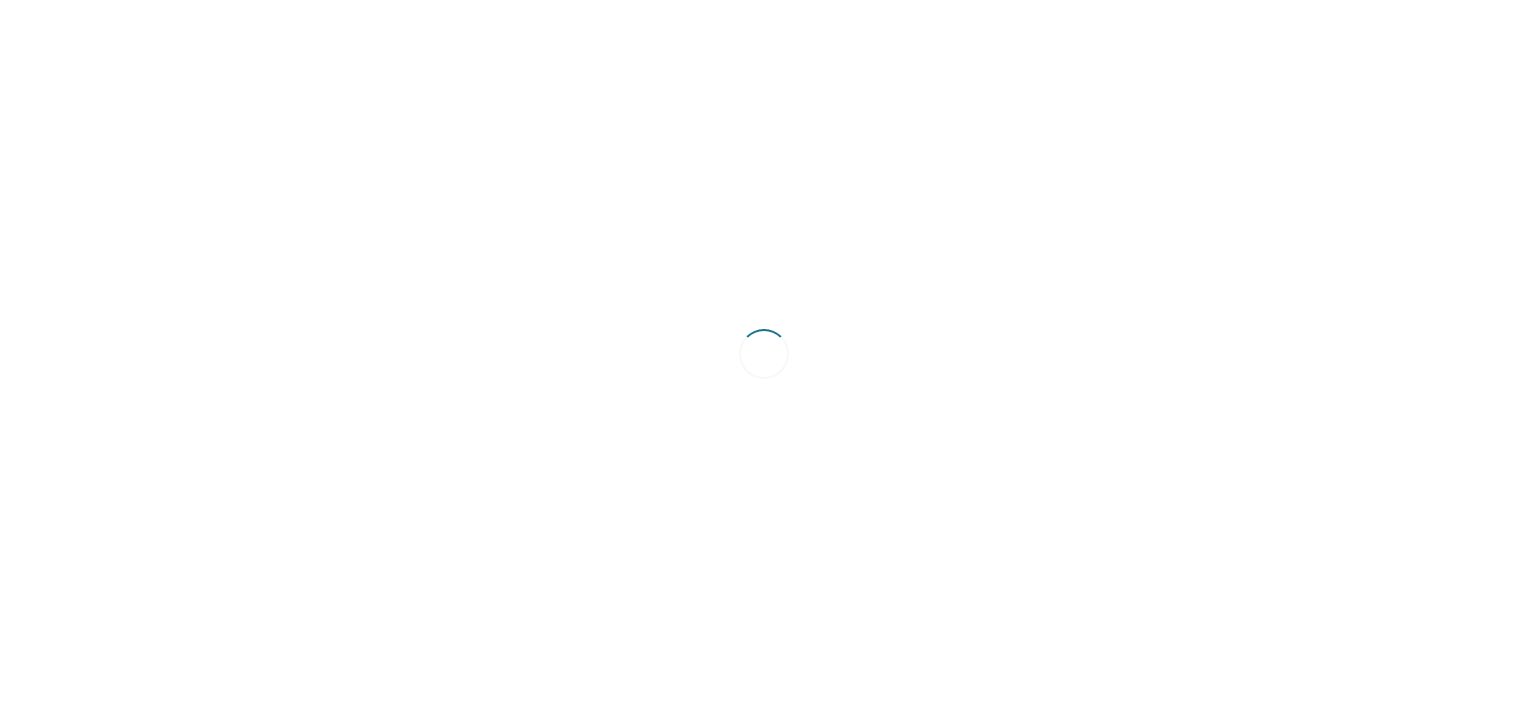 scroll, scrollTop: 0, scrollLeft: 0, axis: both 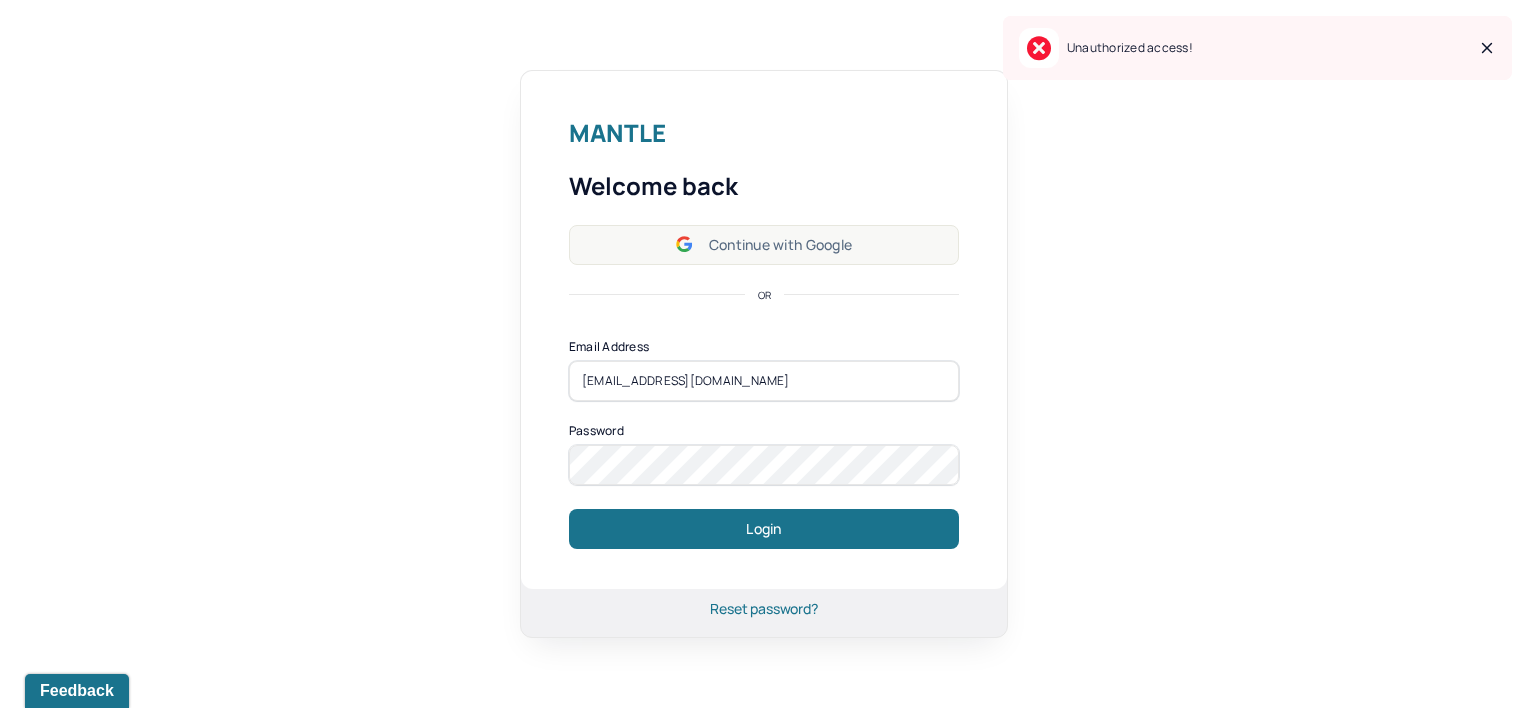 click on "Continue with Google" at bounding box center (764, 245) 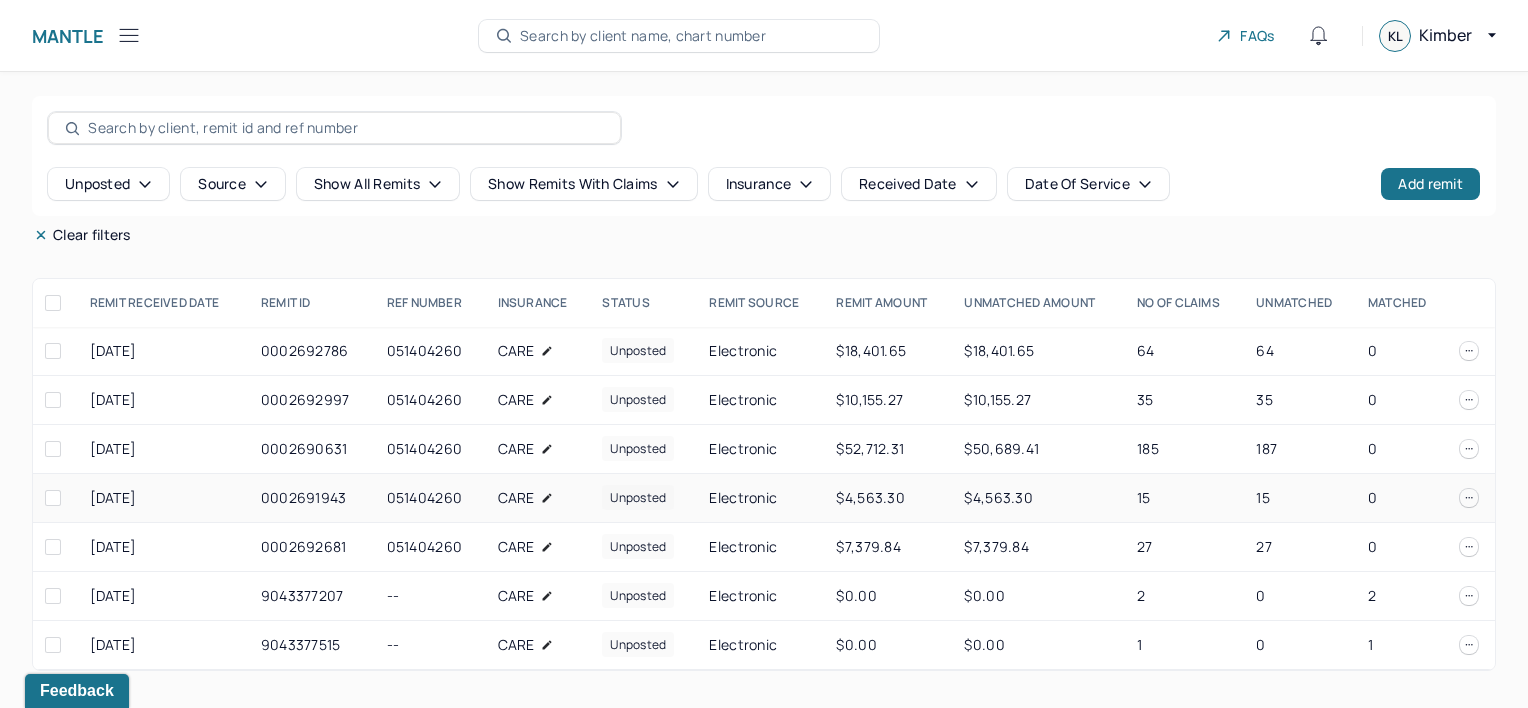 click on "051404260" at bounding box center (430, 498) 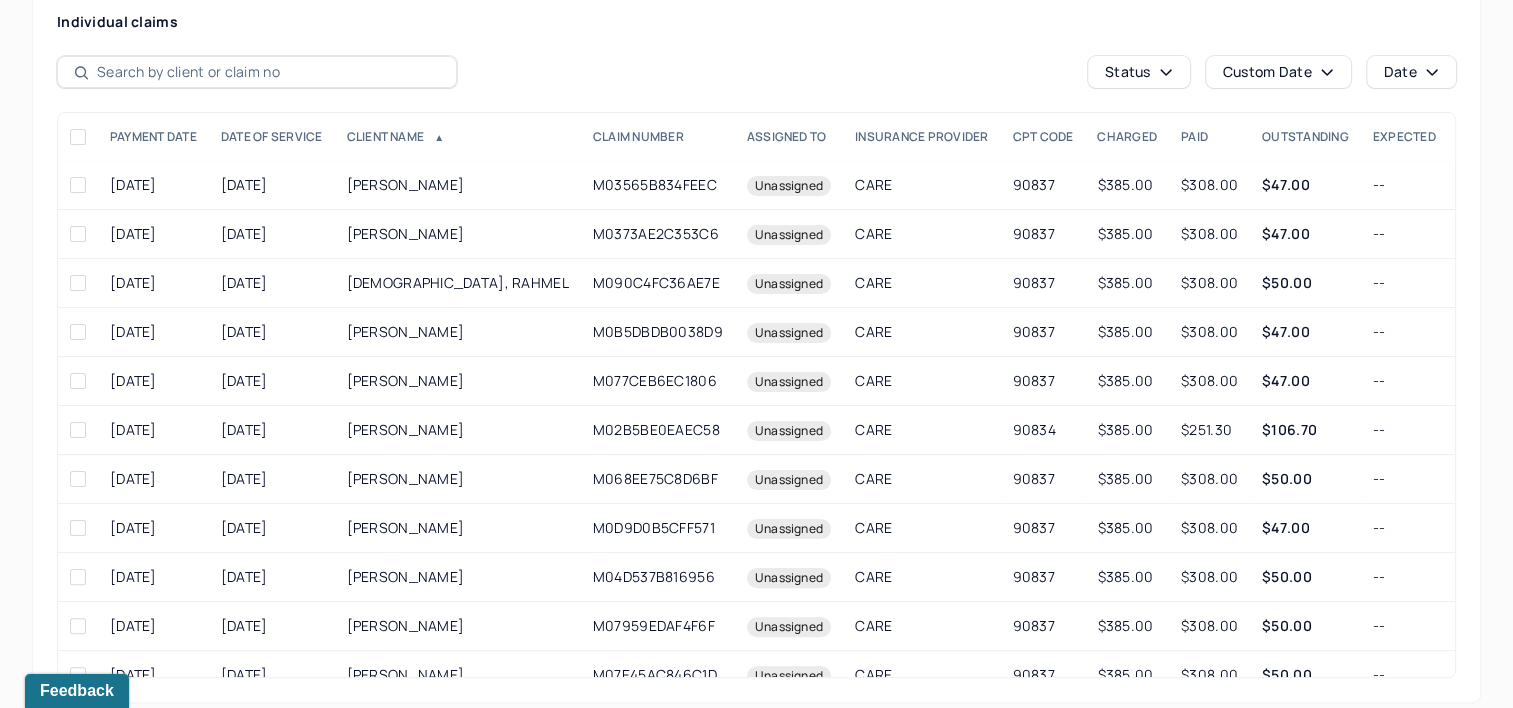 scroll, scrollTop: 390, scrollLeft: 0, axis: vertical 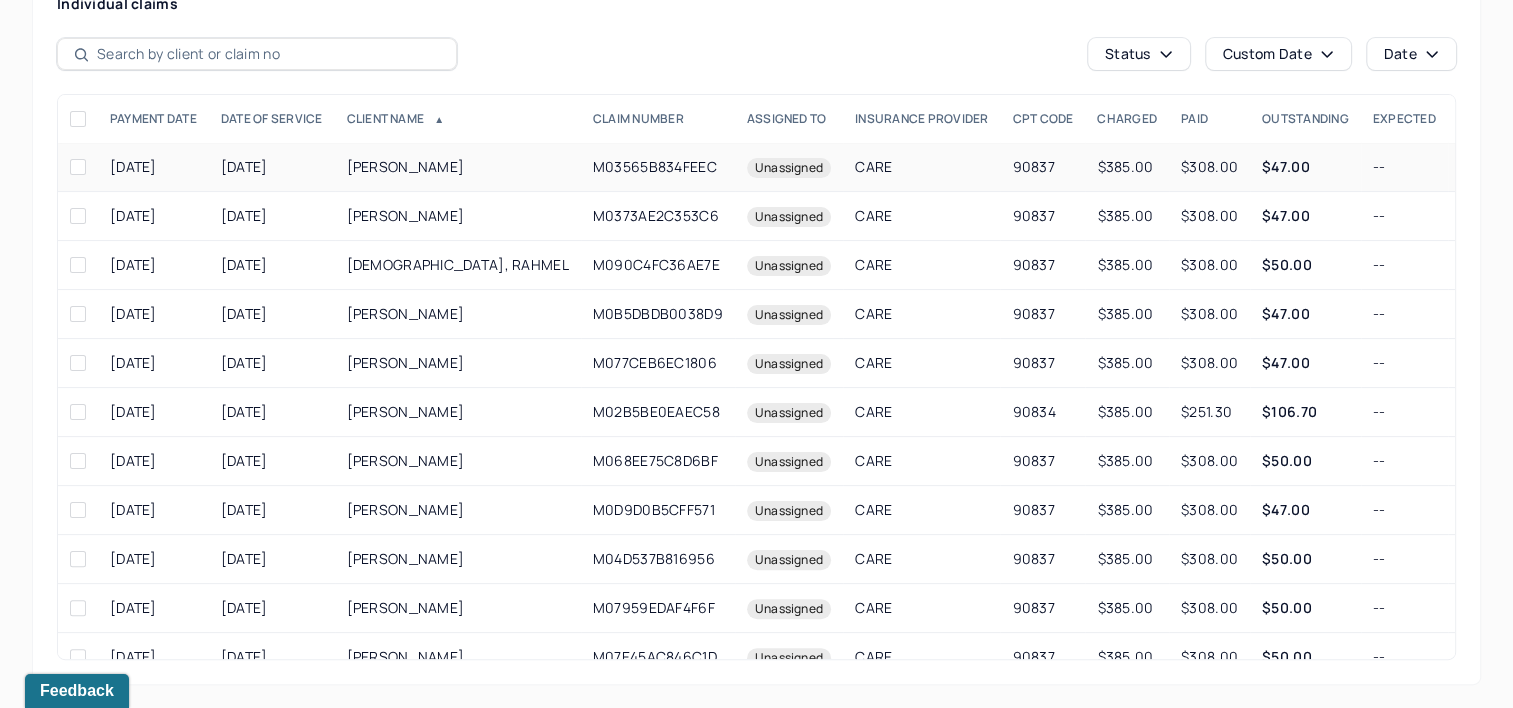 click on "[PERSON_NAME]" at bounding box center (458, 167) 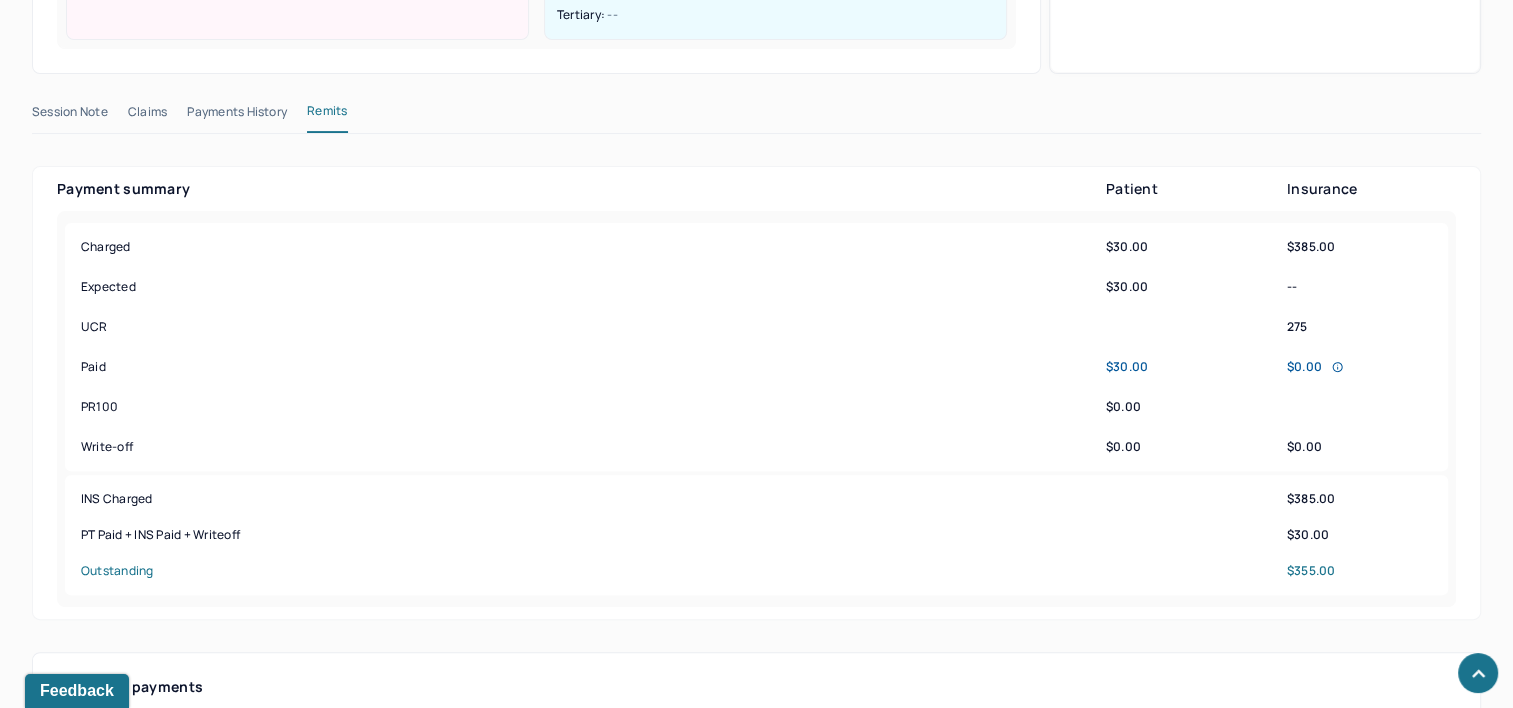 scroll, scrollTop: 990, scrollLeft: 0, axis: vertical 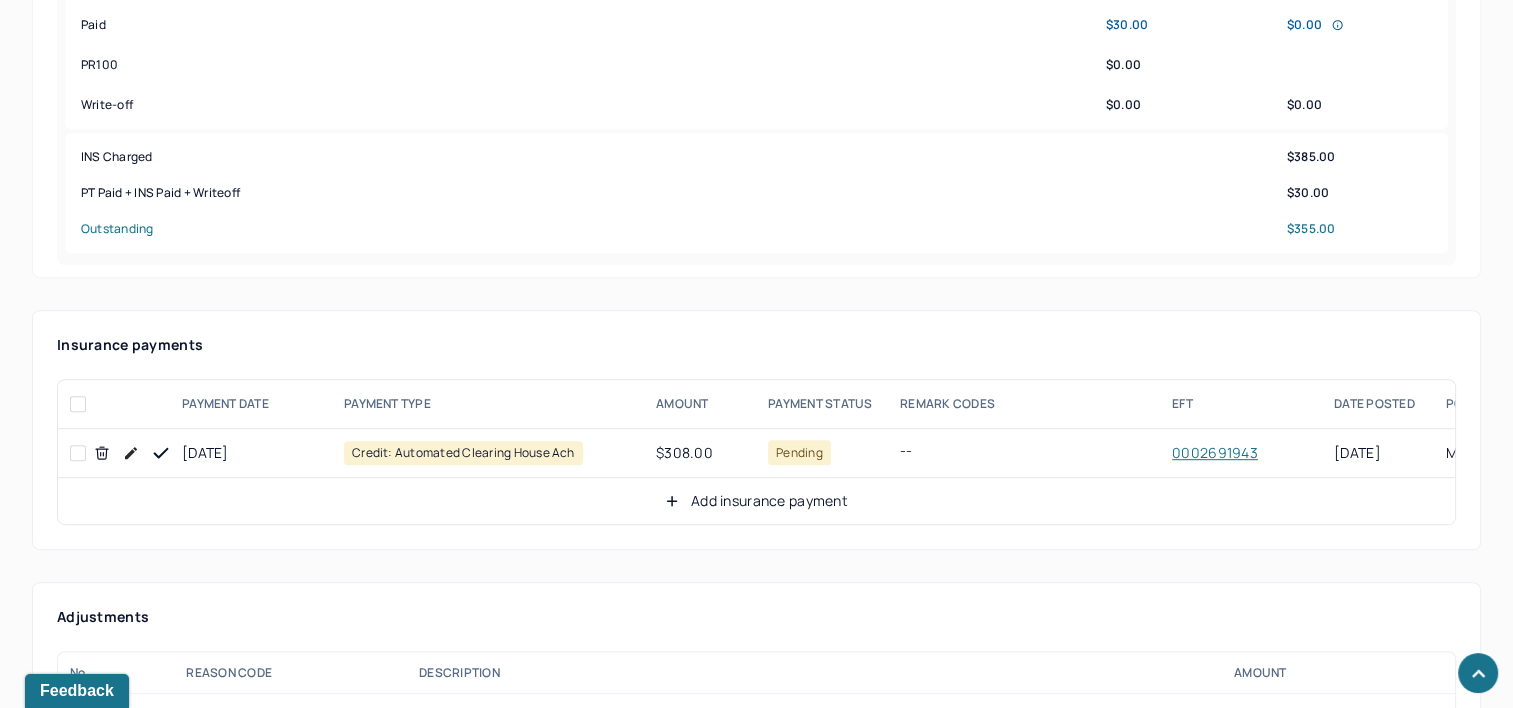click 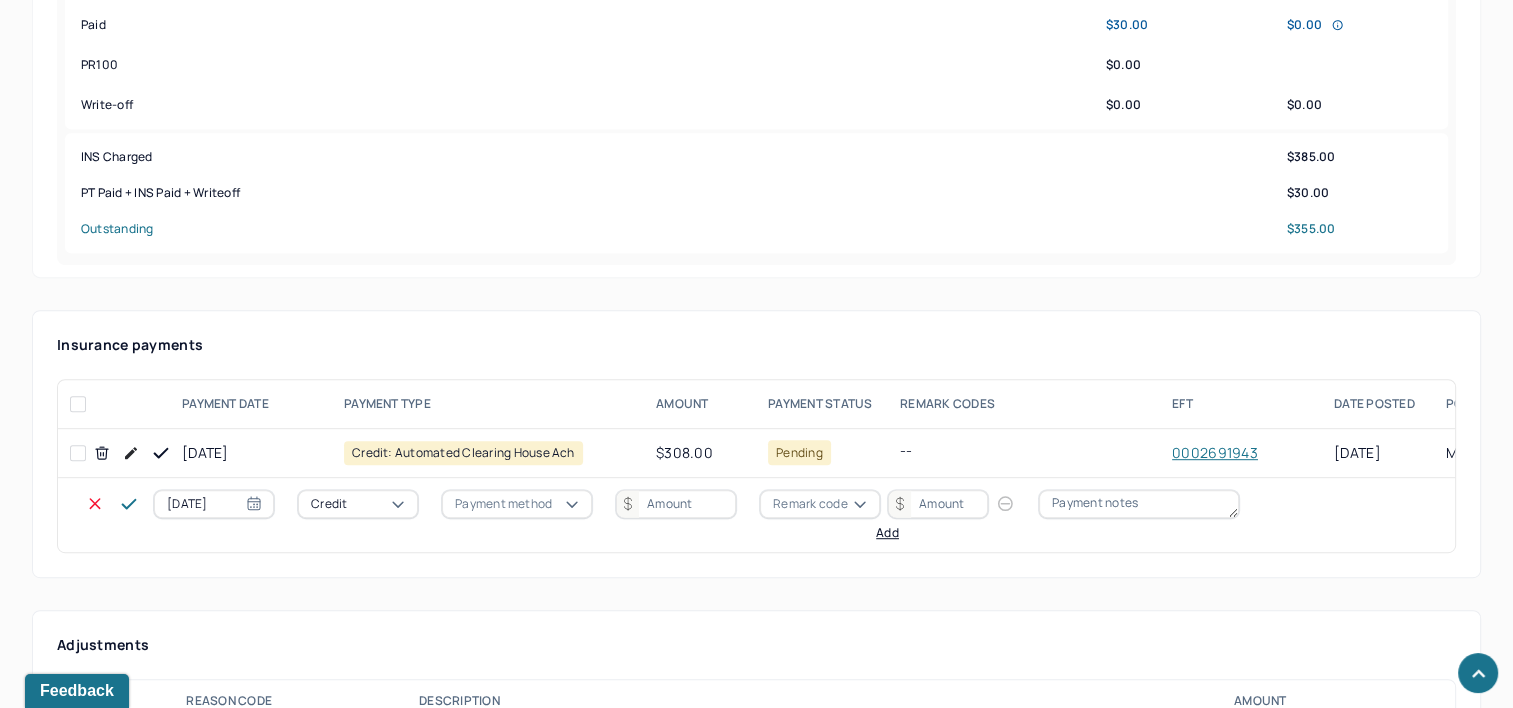 select on "6" 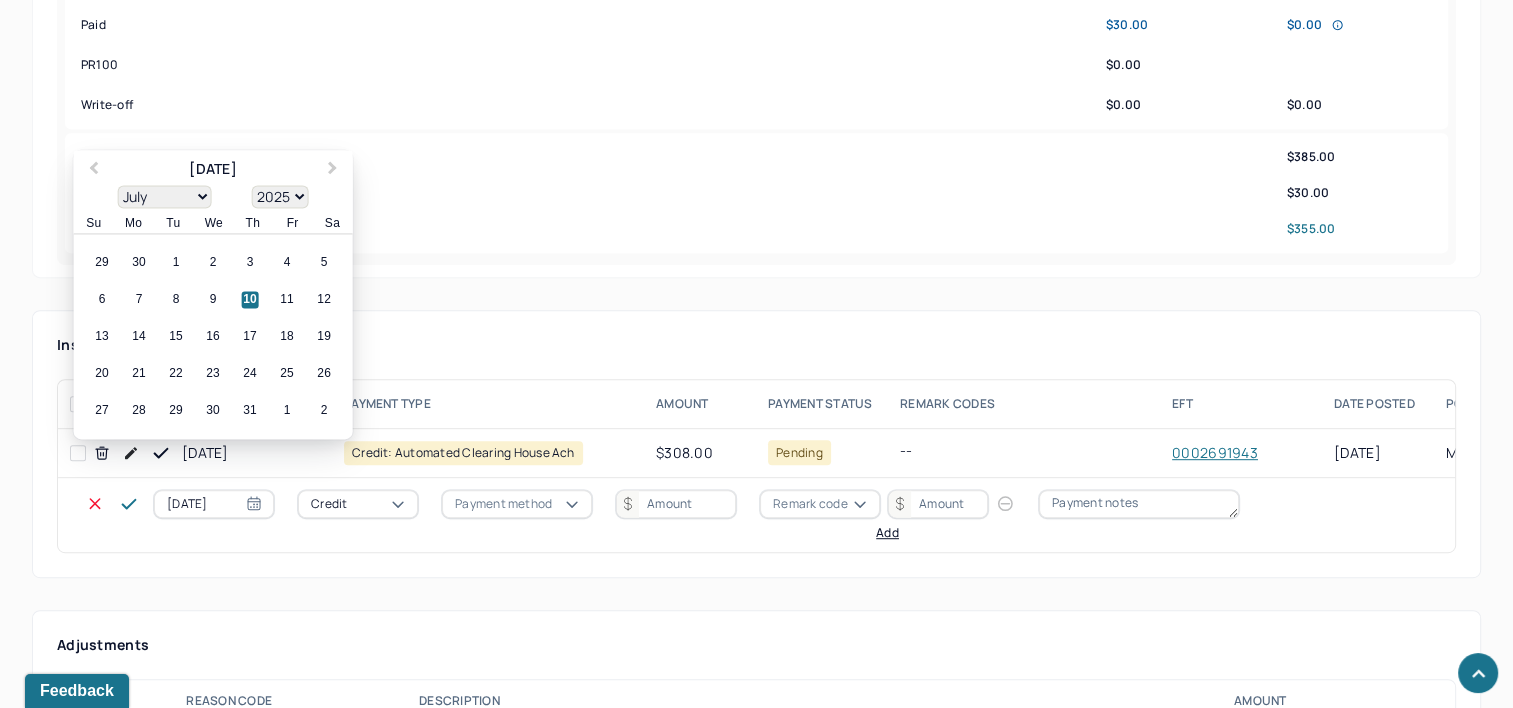 click on "[DATE]" at bounding box center [214, 504] 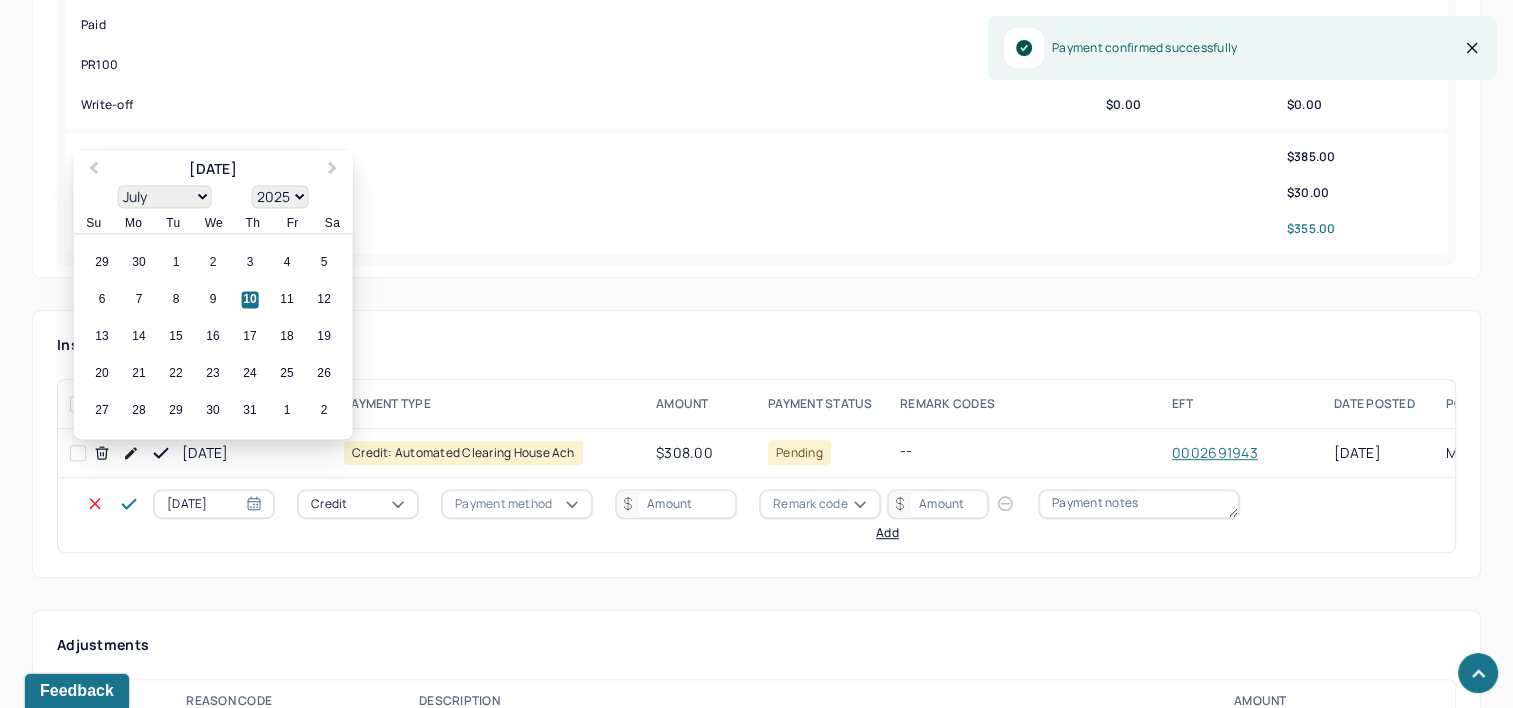 select on "6" 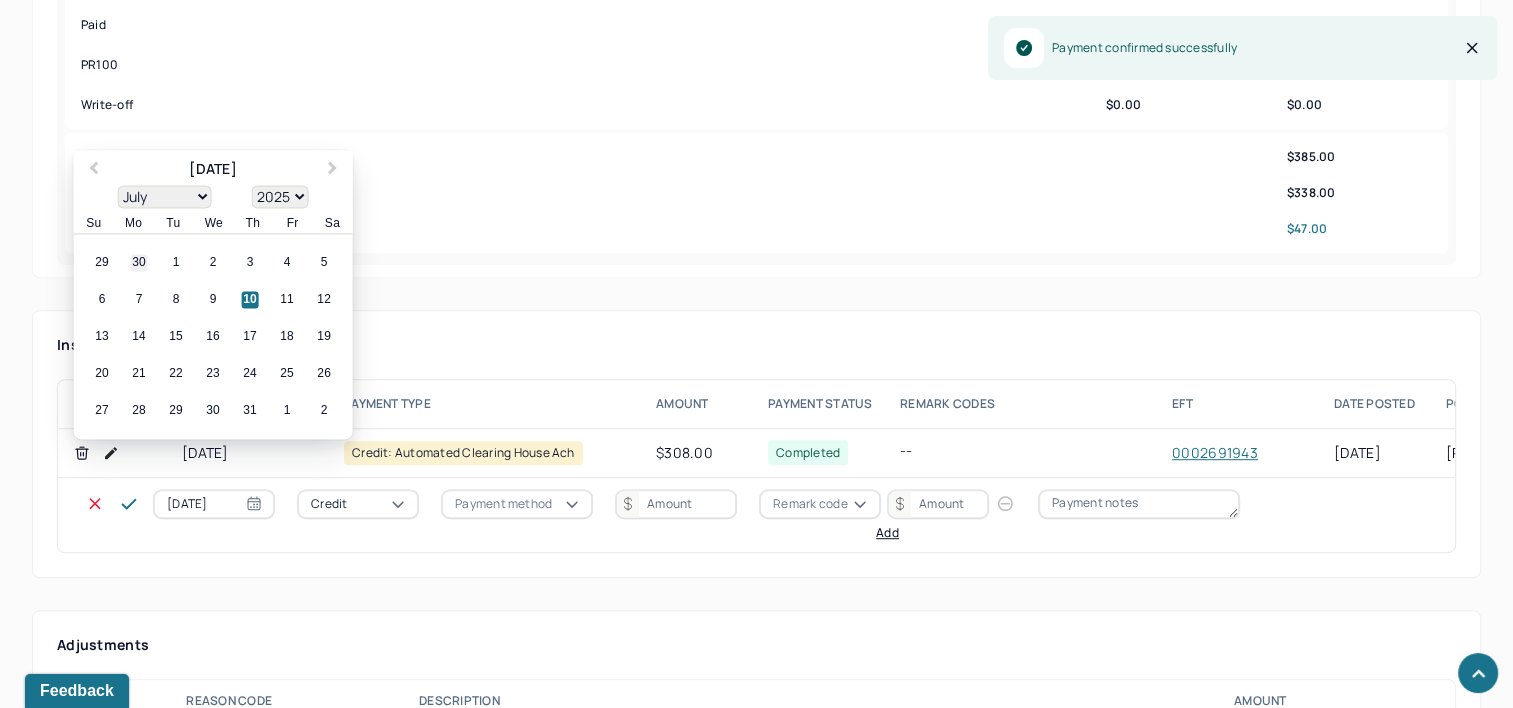 click on "30" at bounding box center (139, 263) 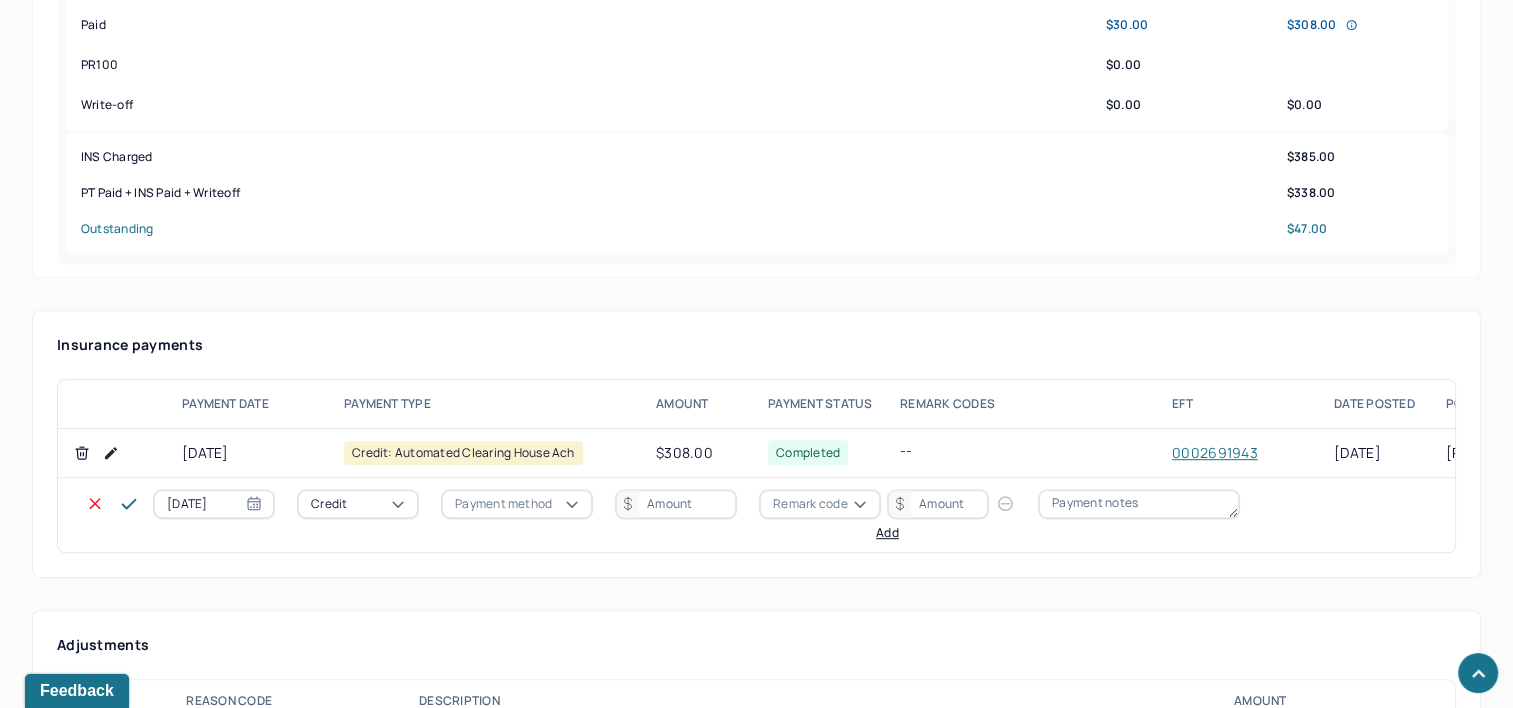 click on "Credit" at bounding box center (358, 504) 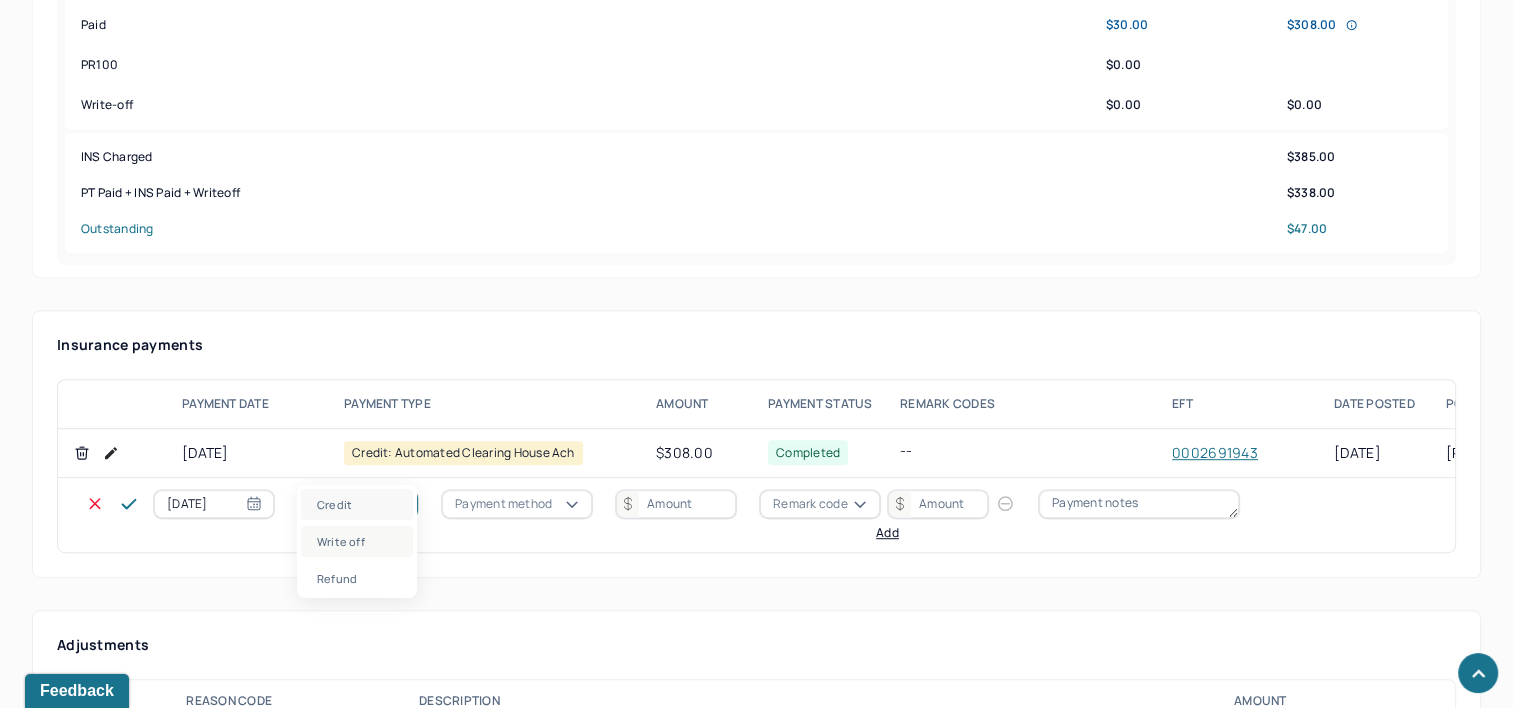 click on "Write off" at bounding box center [357, 541] 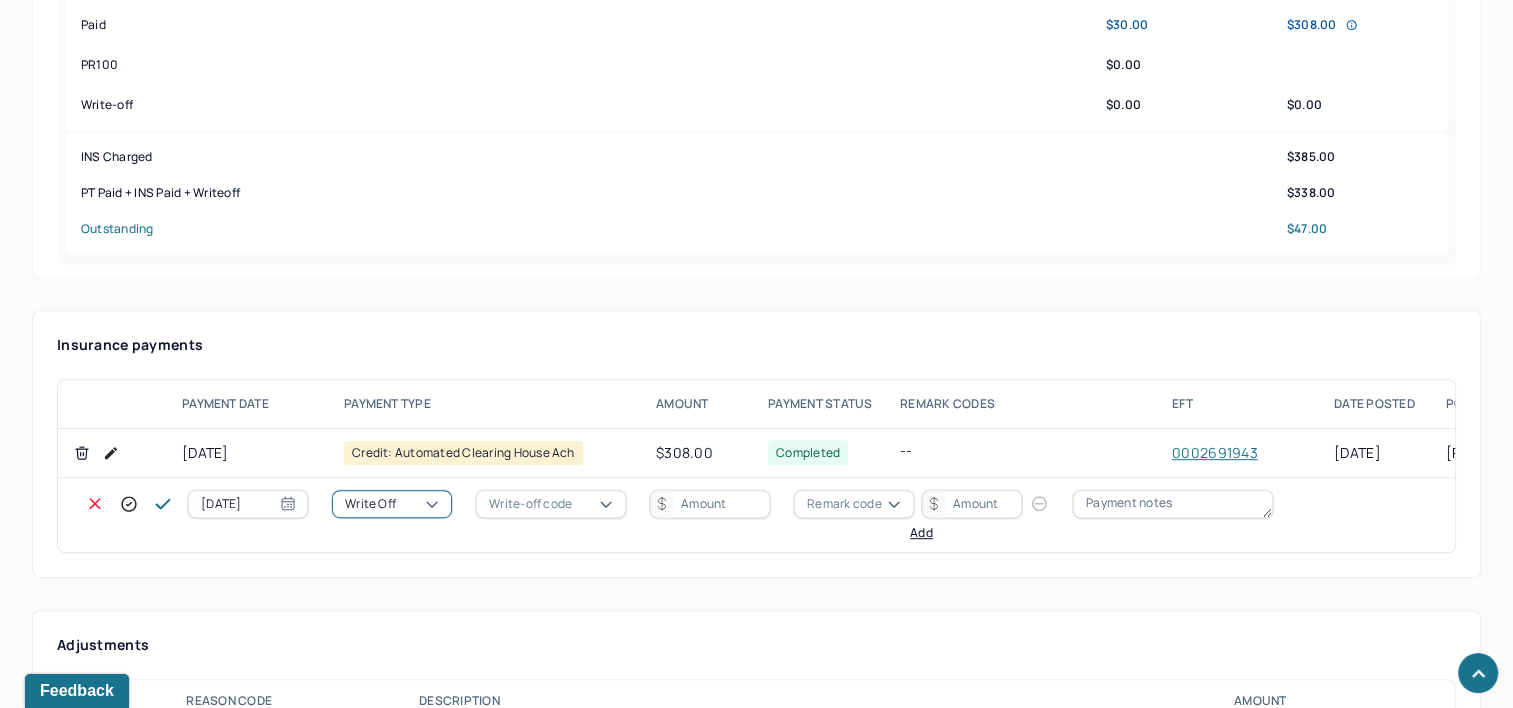 click on "Write-off code" at bounding box center (530, 504) 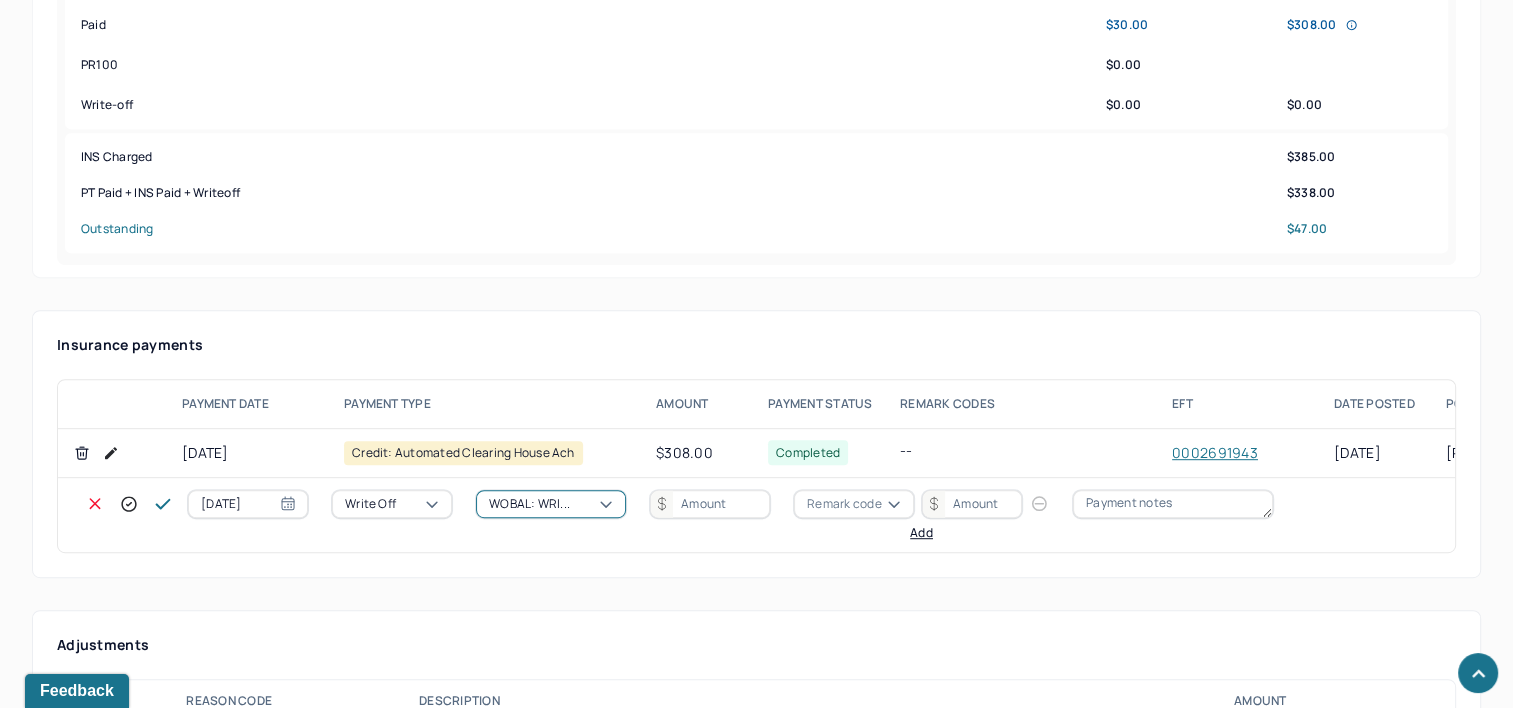 type on "`" 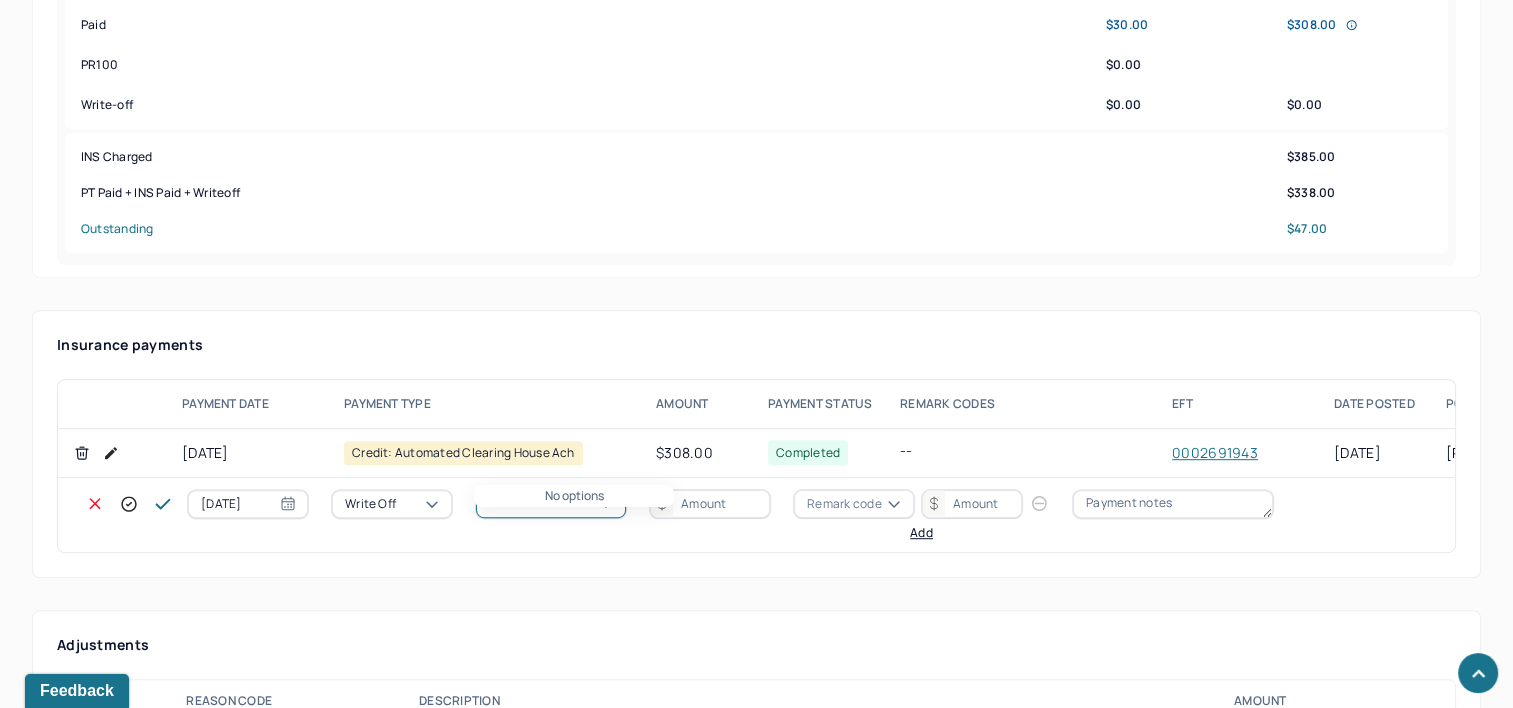 type 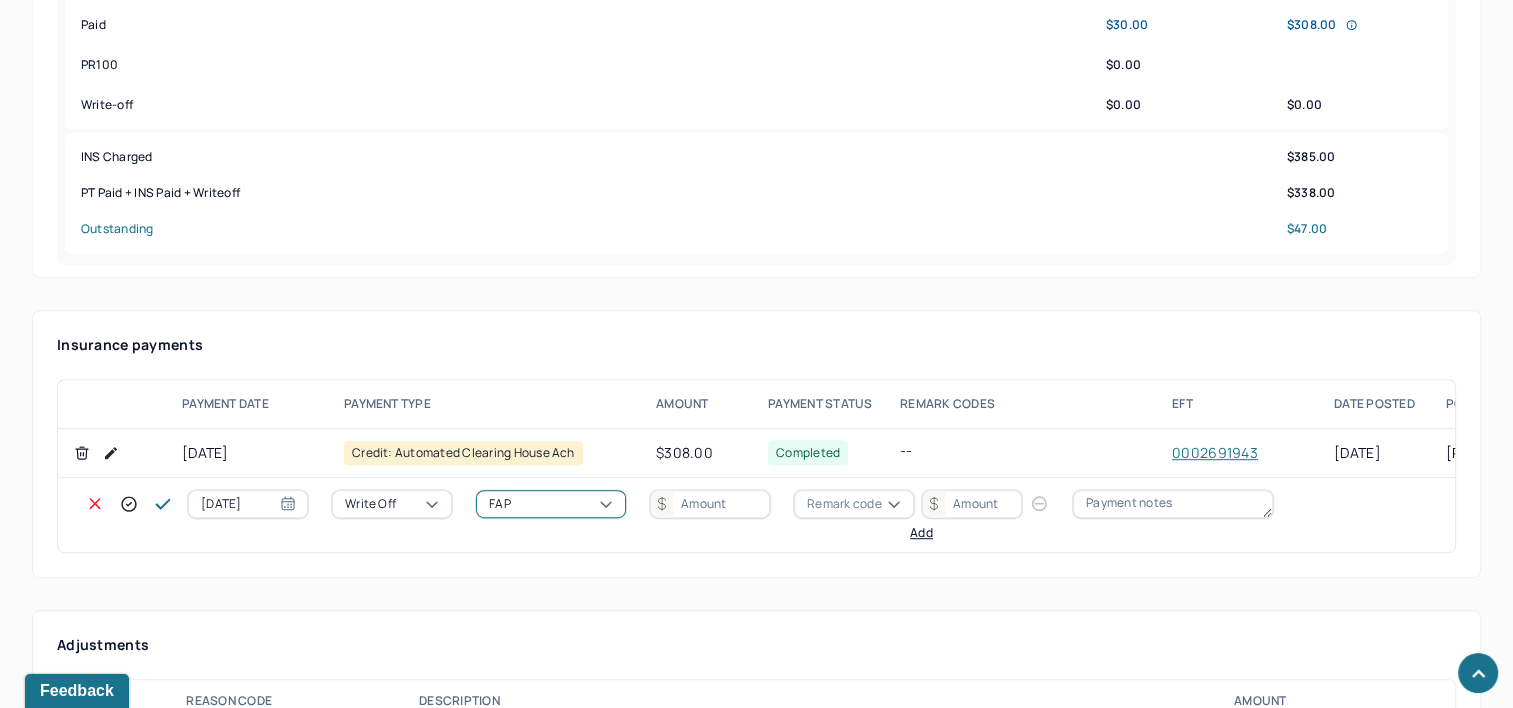 drag, startPoint x: 576, startPoint y: 451, endPoint x: 572, endPoint y: 472, distance: 21.377558 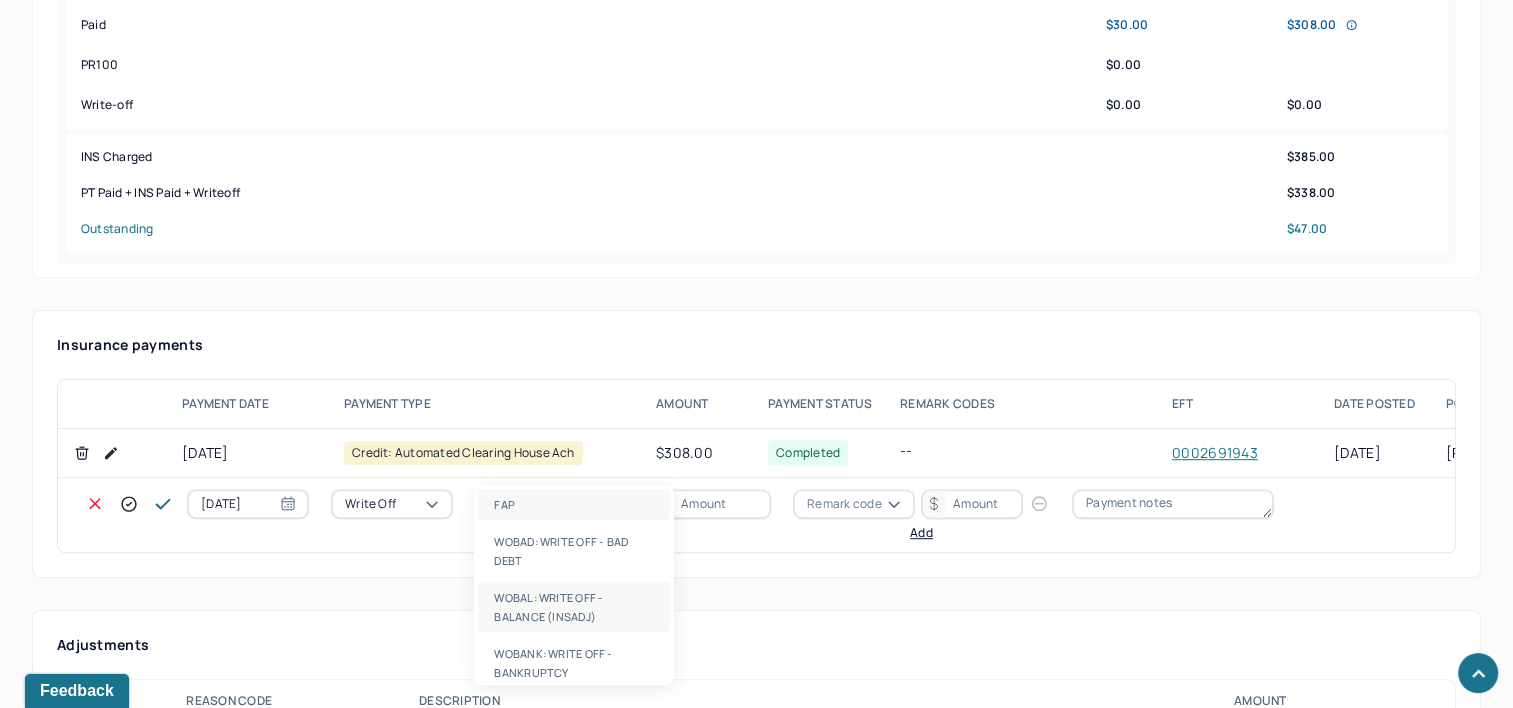 click on "WOBAL: WRITE OFF - BALANCE (INSADJ)" at bounding box center [574, 607] 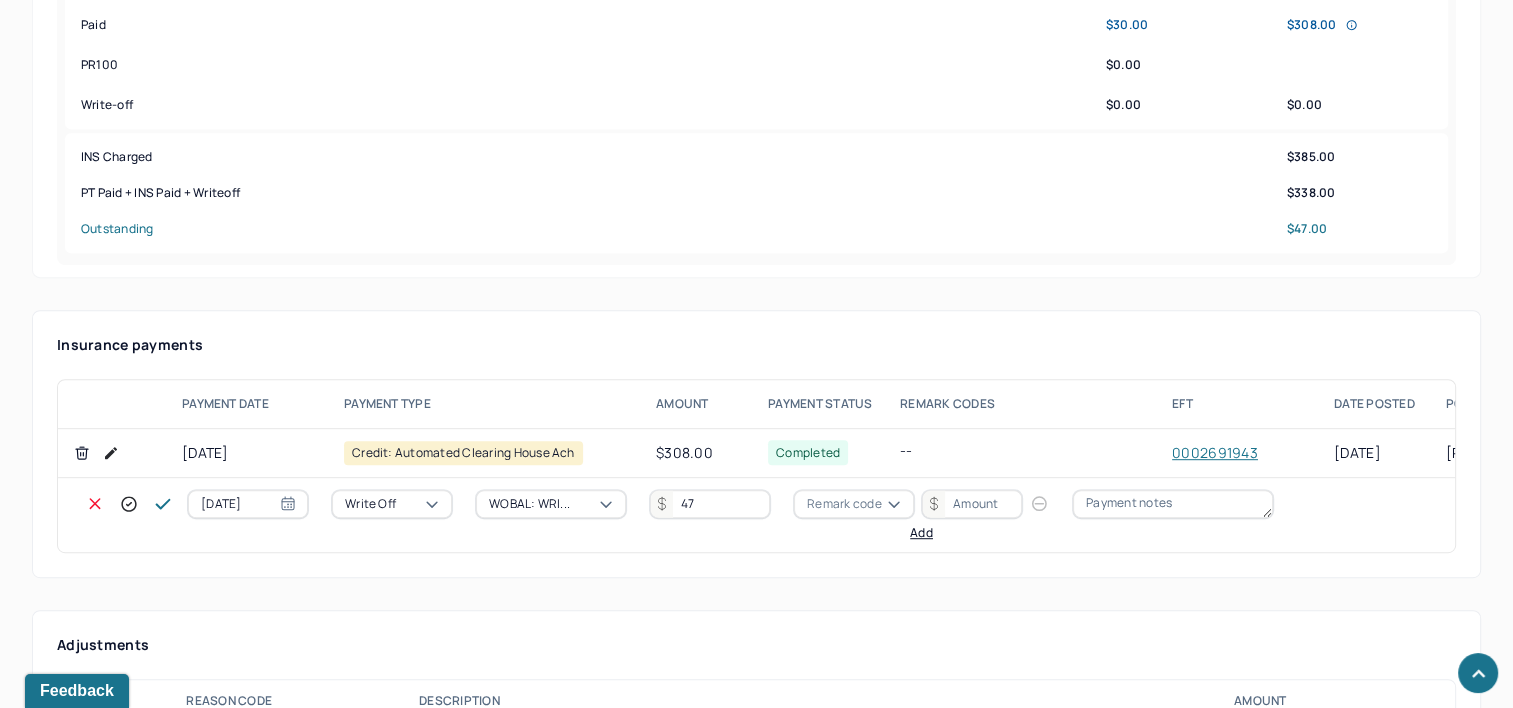 type on "47" 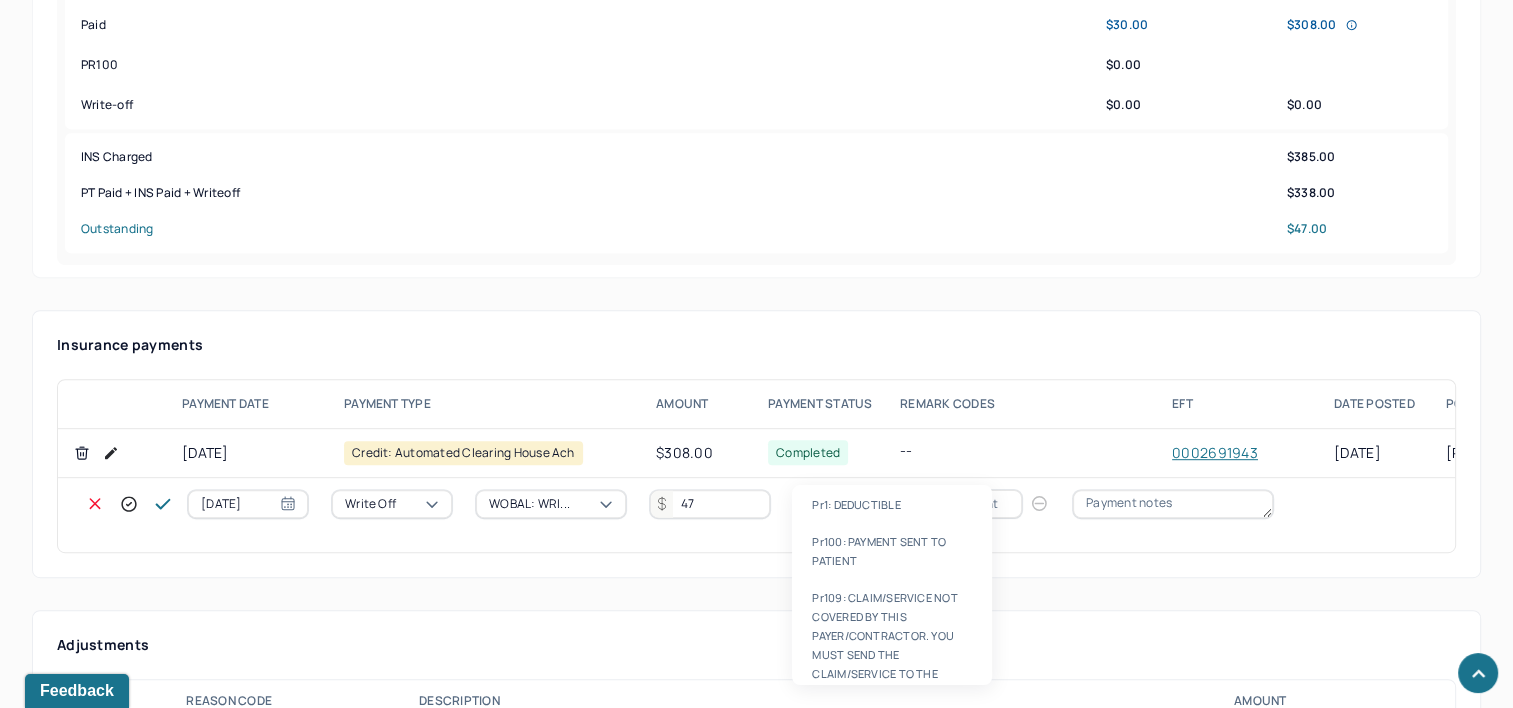 type on "pr2" 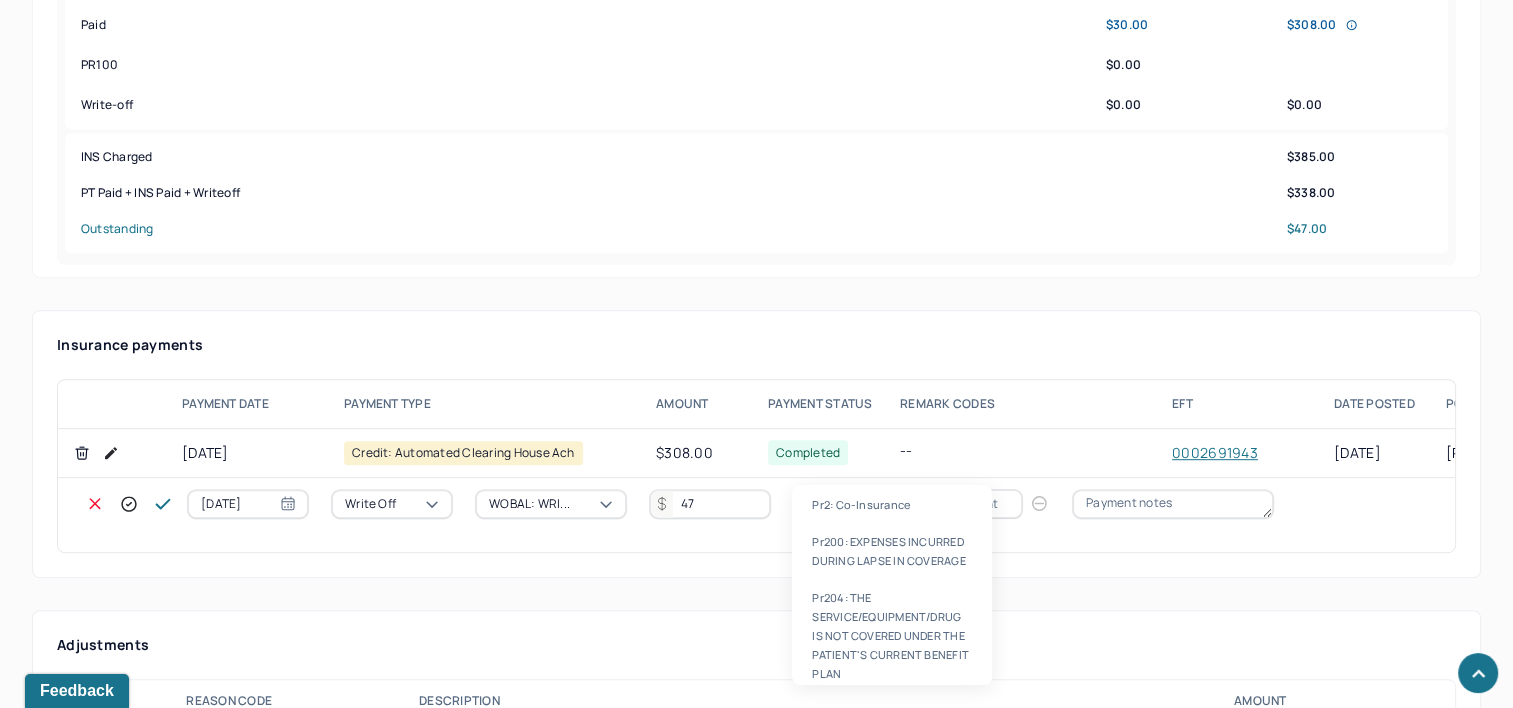 type 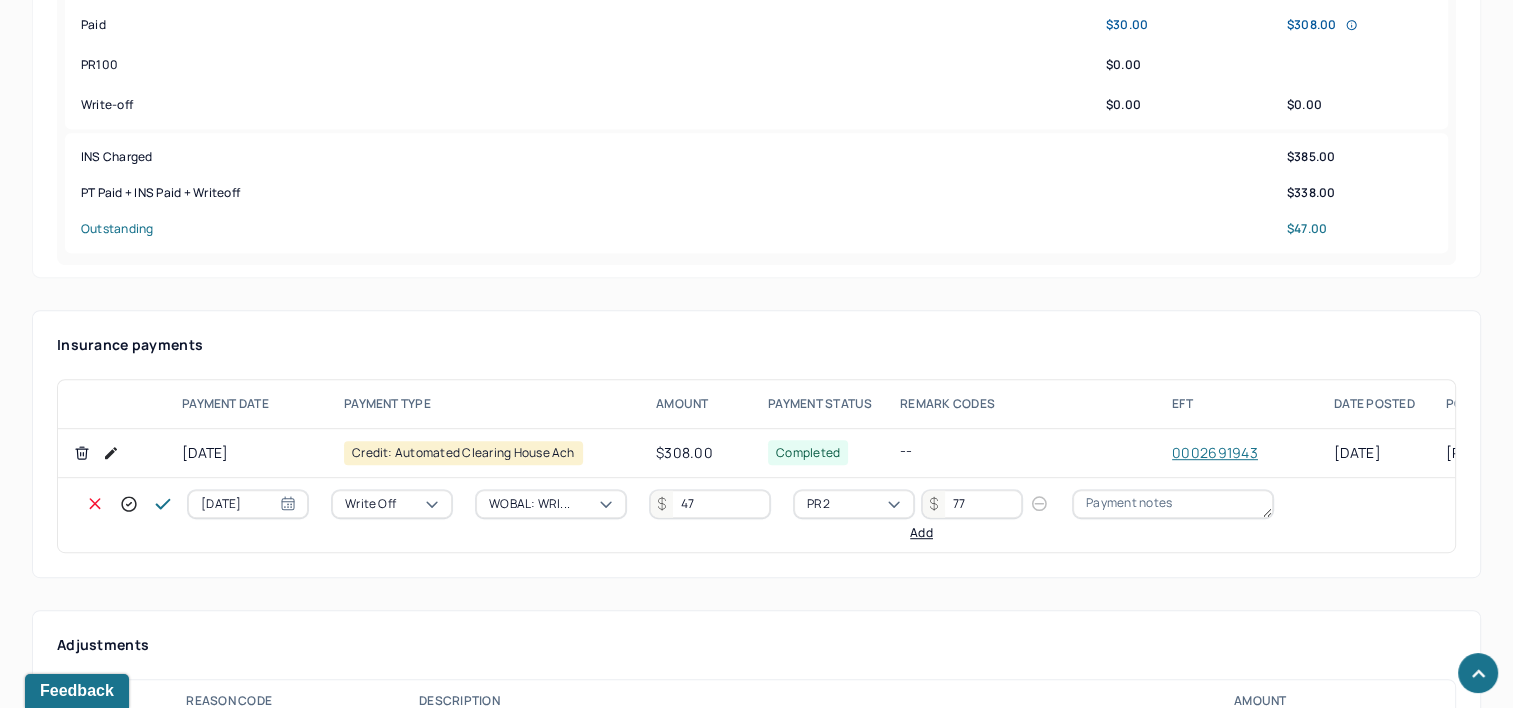 type on "77" 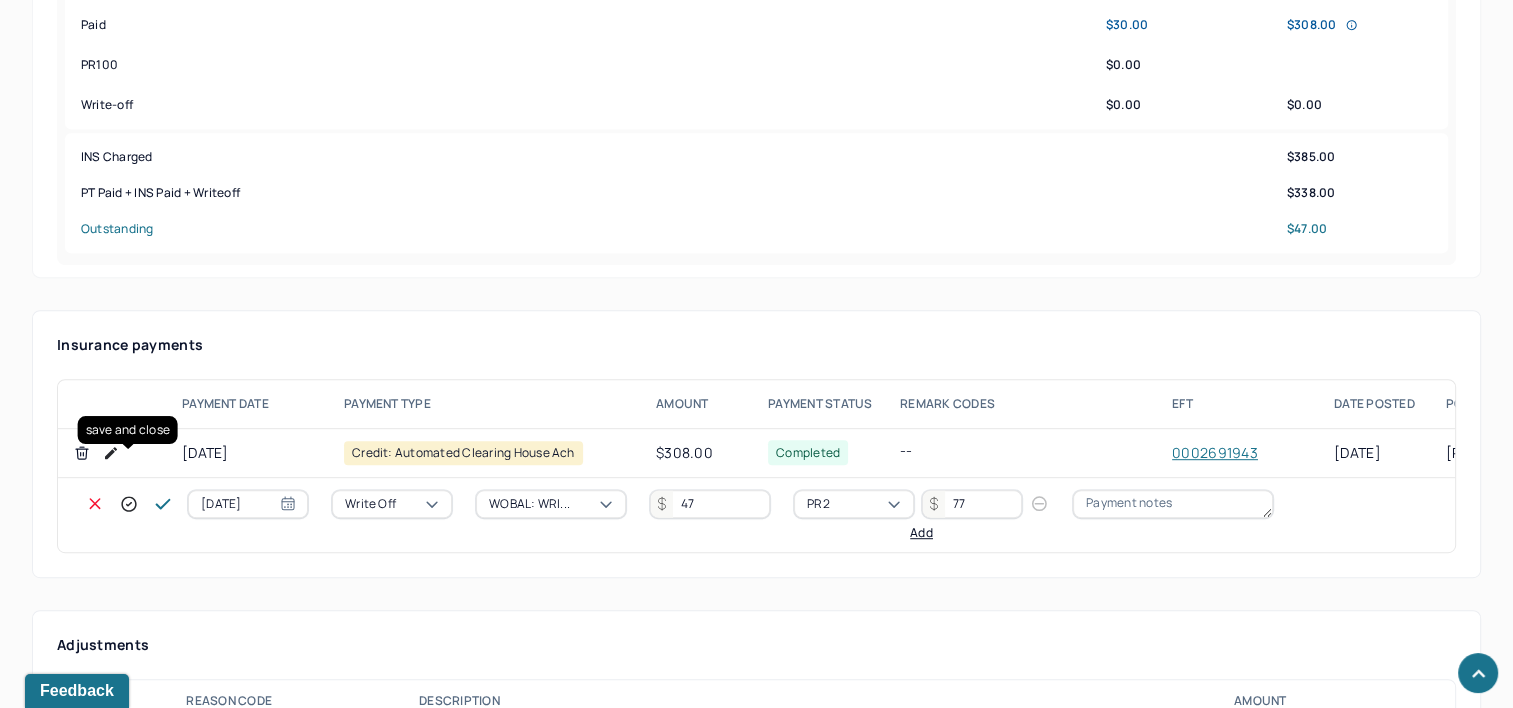 drag, startPoint x: 137, startPoint y: 471, endPoint x: 128, endPoint y: 460, distance: 14.21267 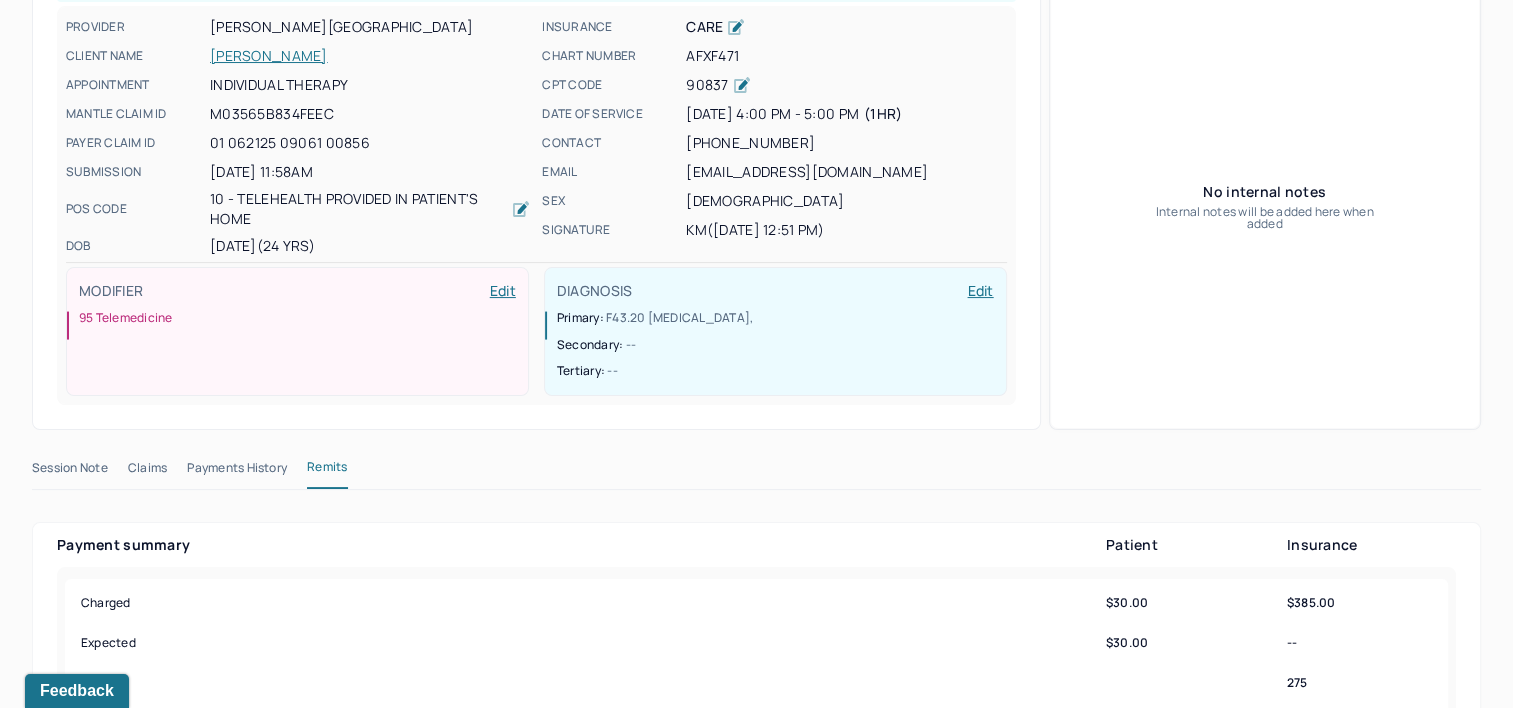 scroll, scrollTop: 0, scrollLeft: 0, axis: both 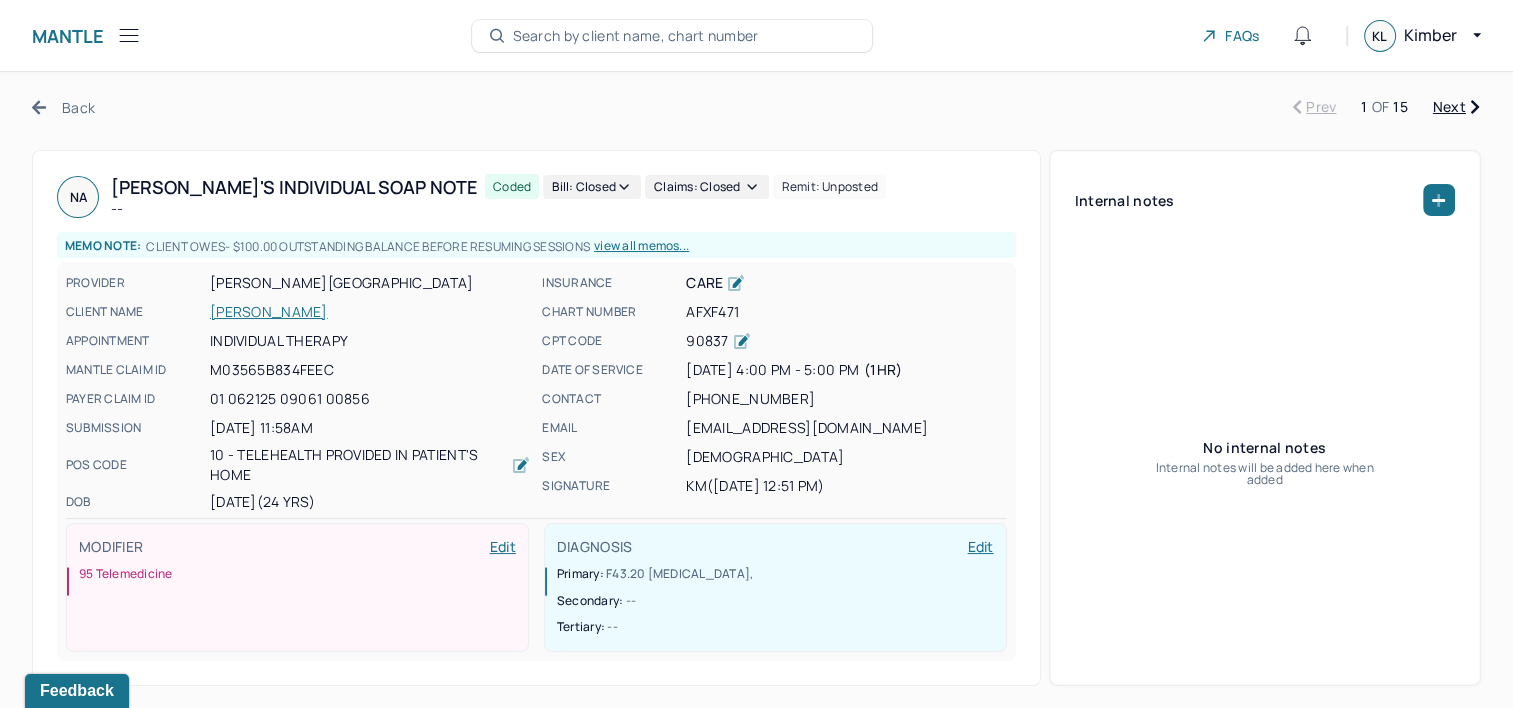 click on "Next" at bounding box center [1456, 107] 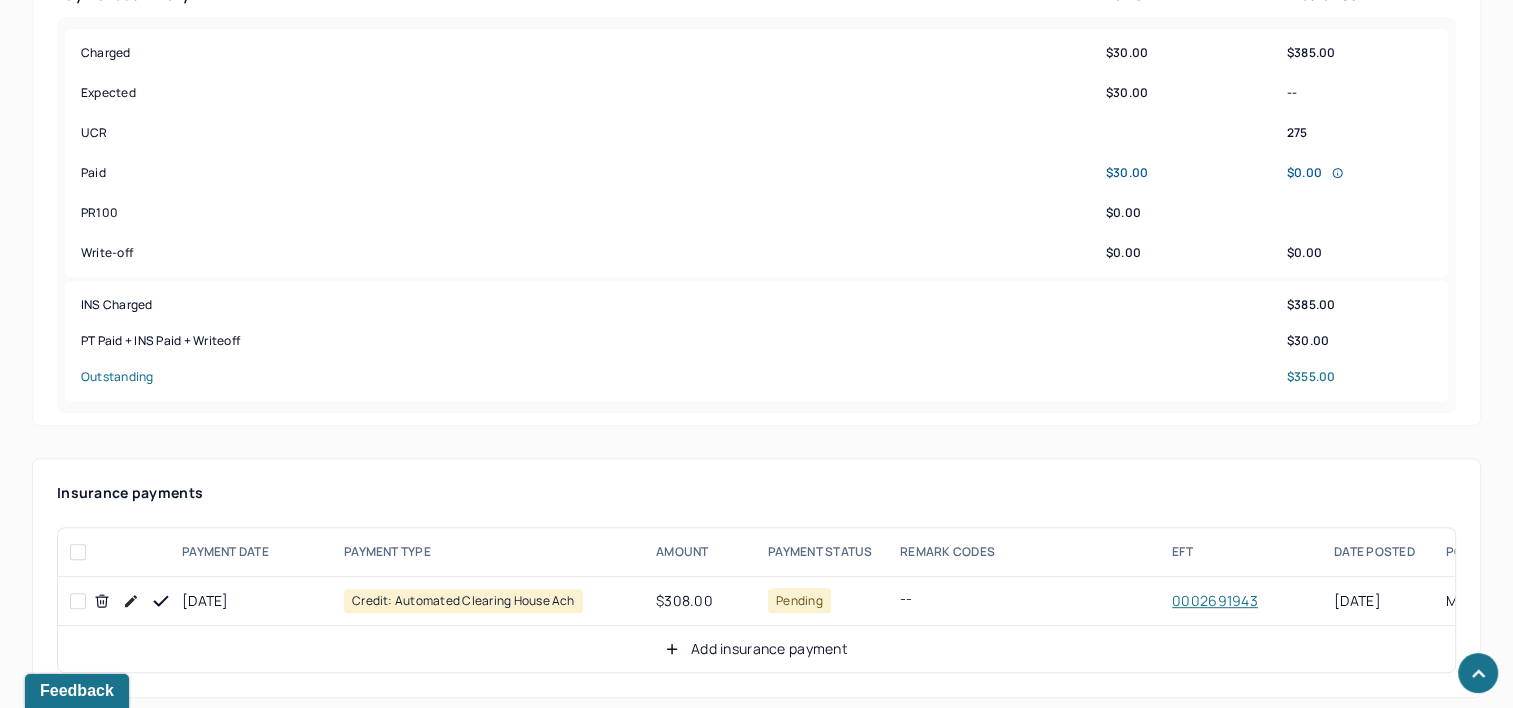 scroll, scrollTop: 1000, scrollLeft: 0, axis: vertical 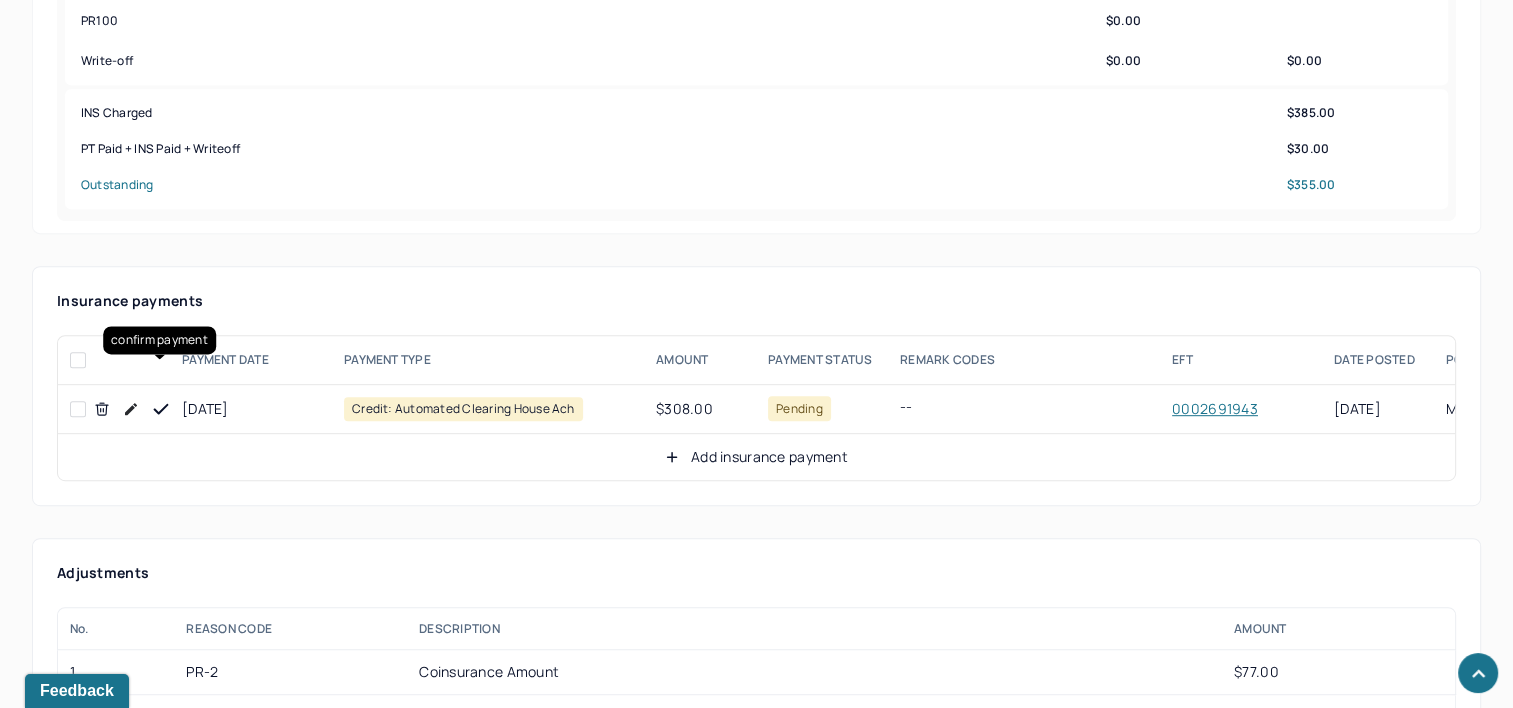 click 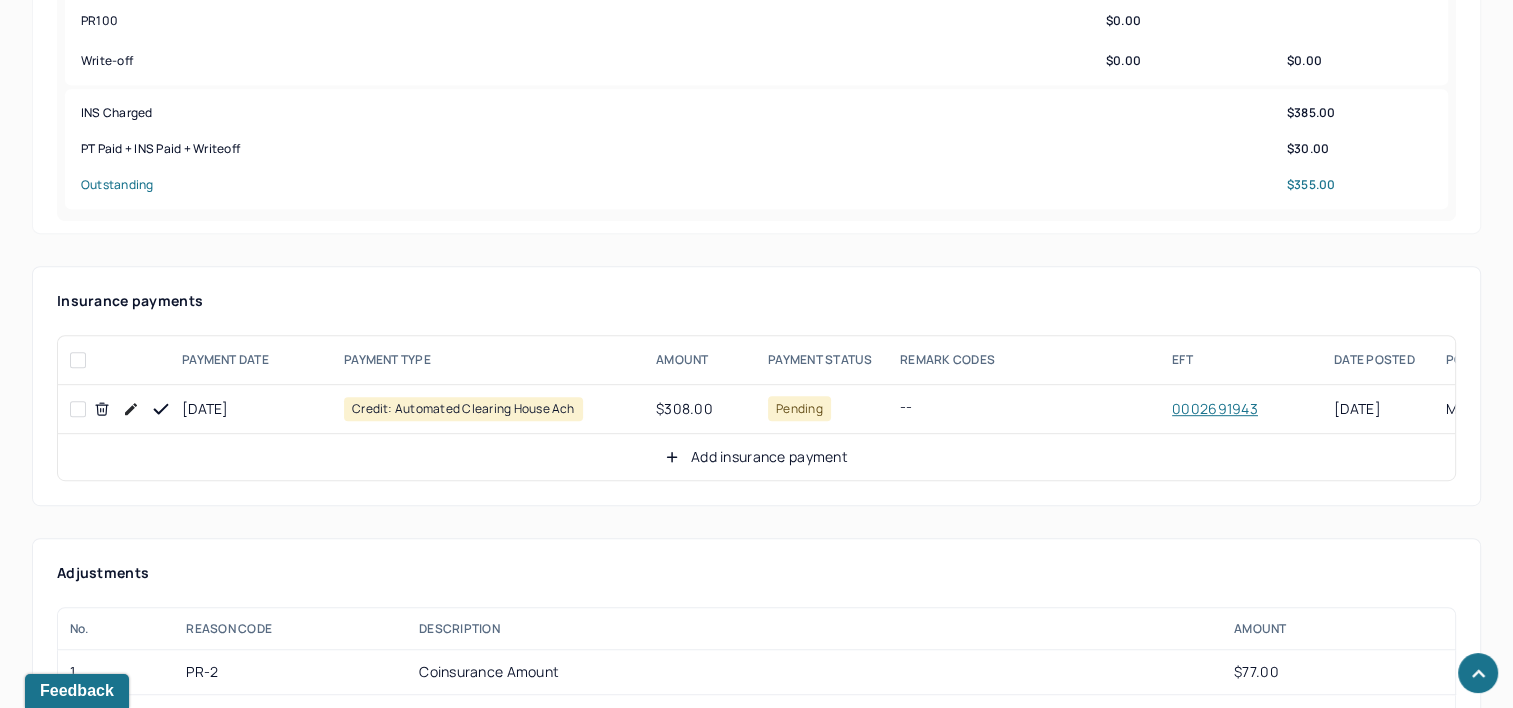 click on "Add insurance payment" at bounding box center [756, 457] 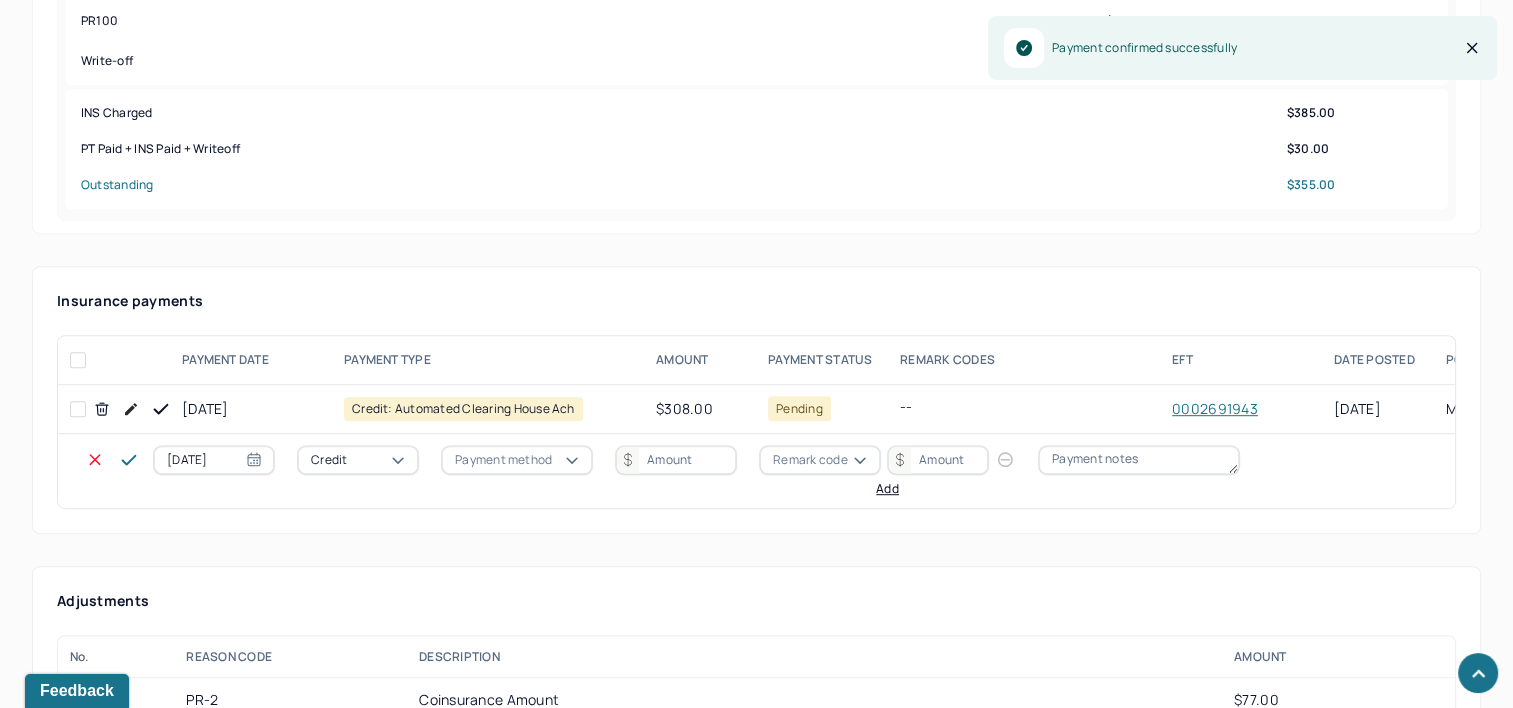 click on "[DATE]" at bounding box center (214, 460) 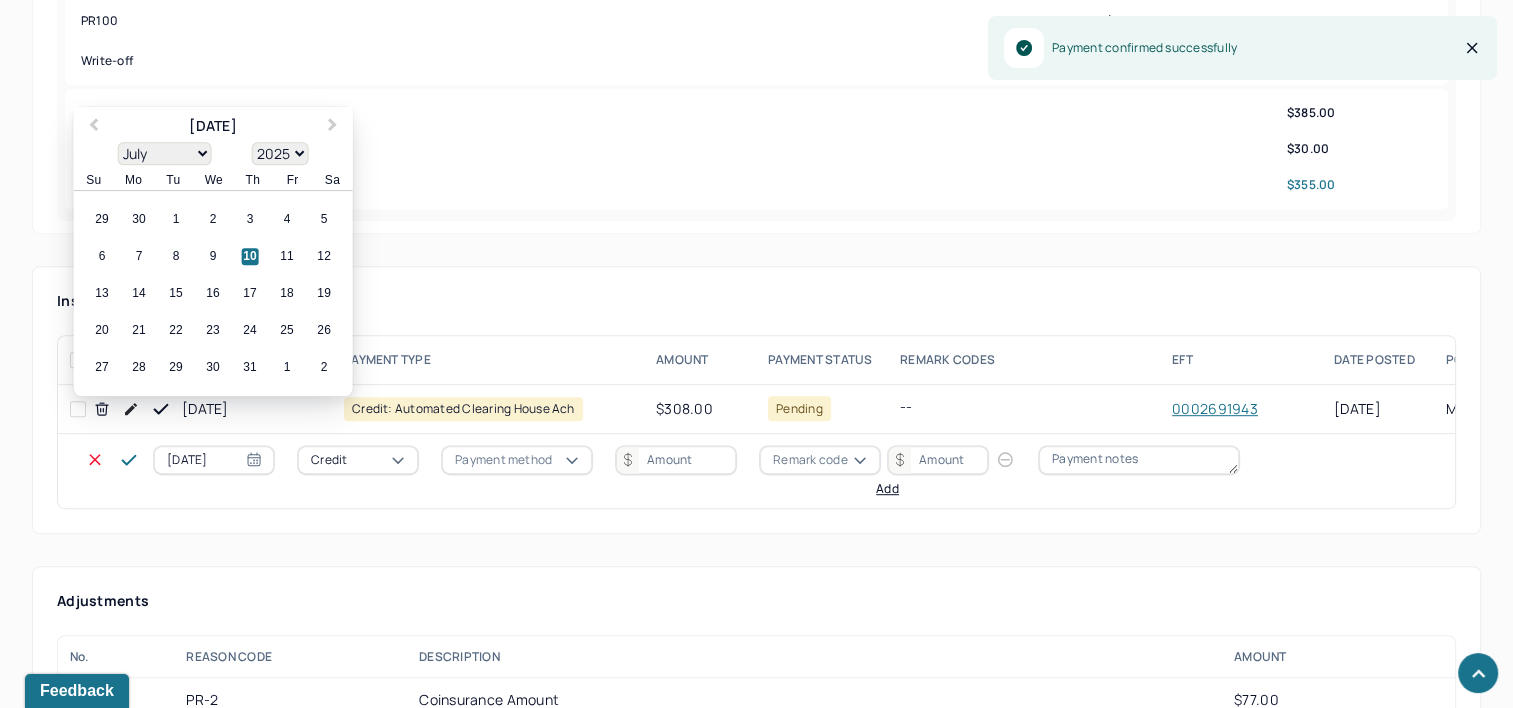 click on "29 30 1 2 3 4 5" at bounding box center [213, 220] 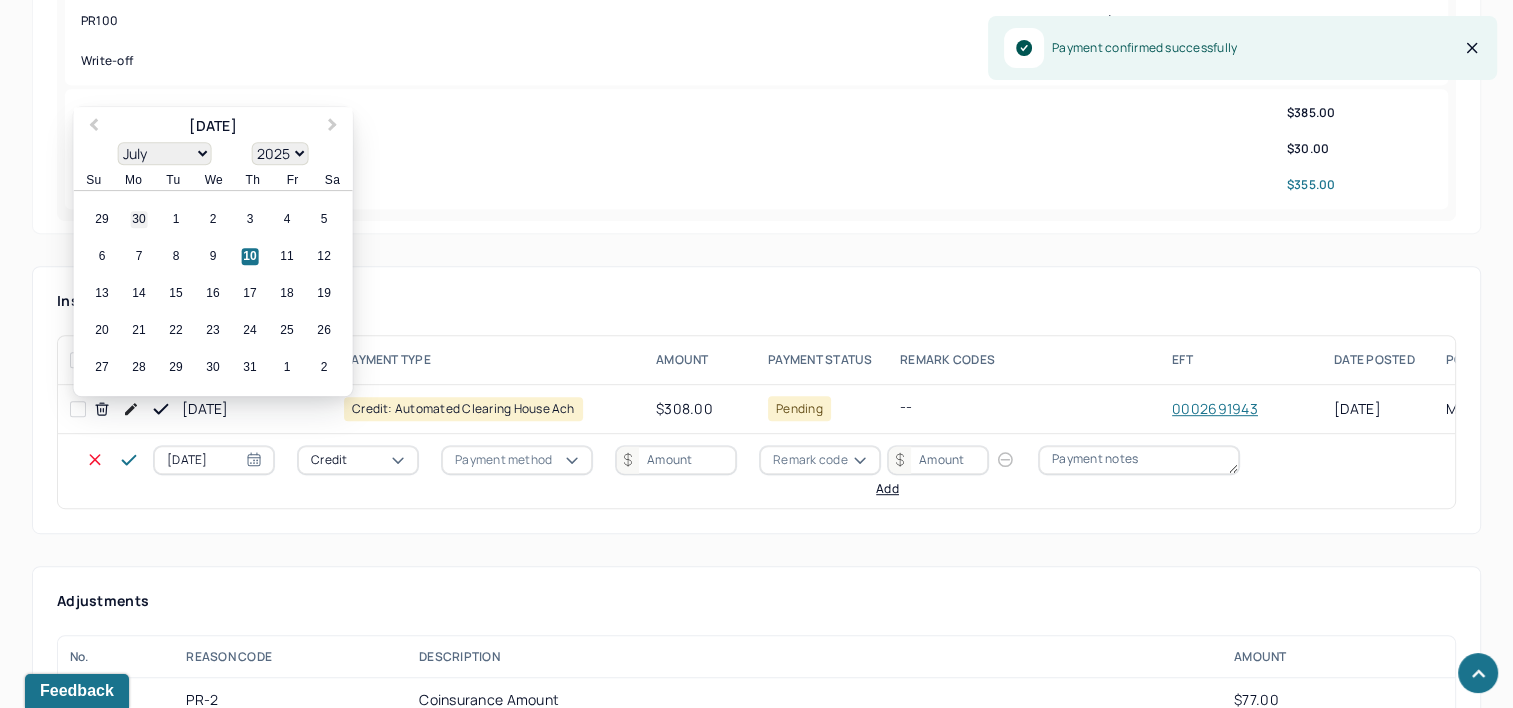 click on "30" at bounding box center (139, 220) 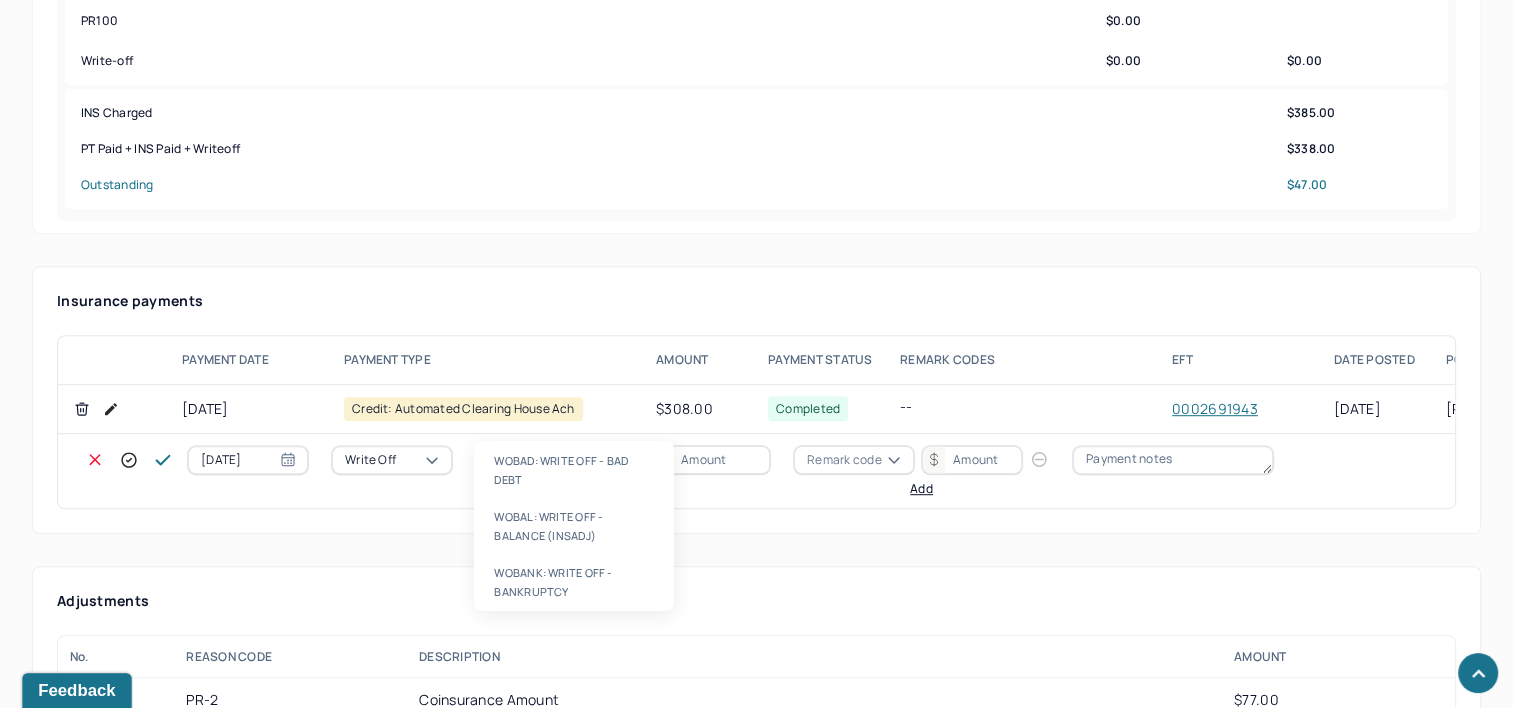 type on "wobal" 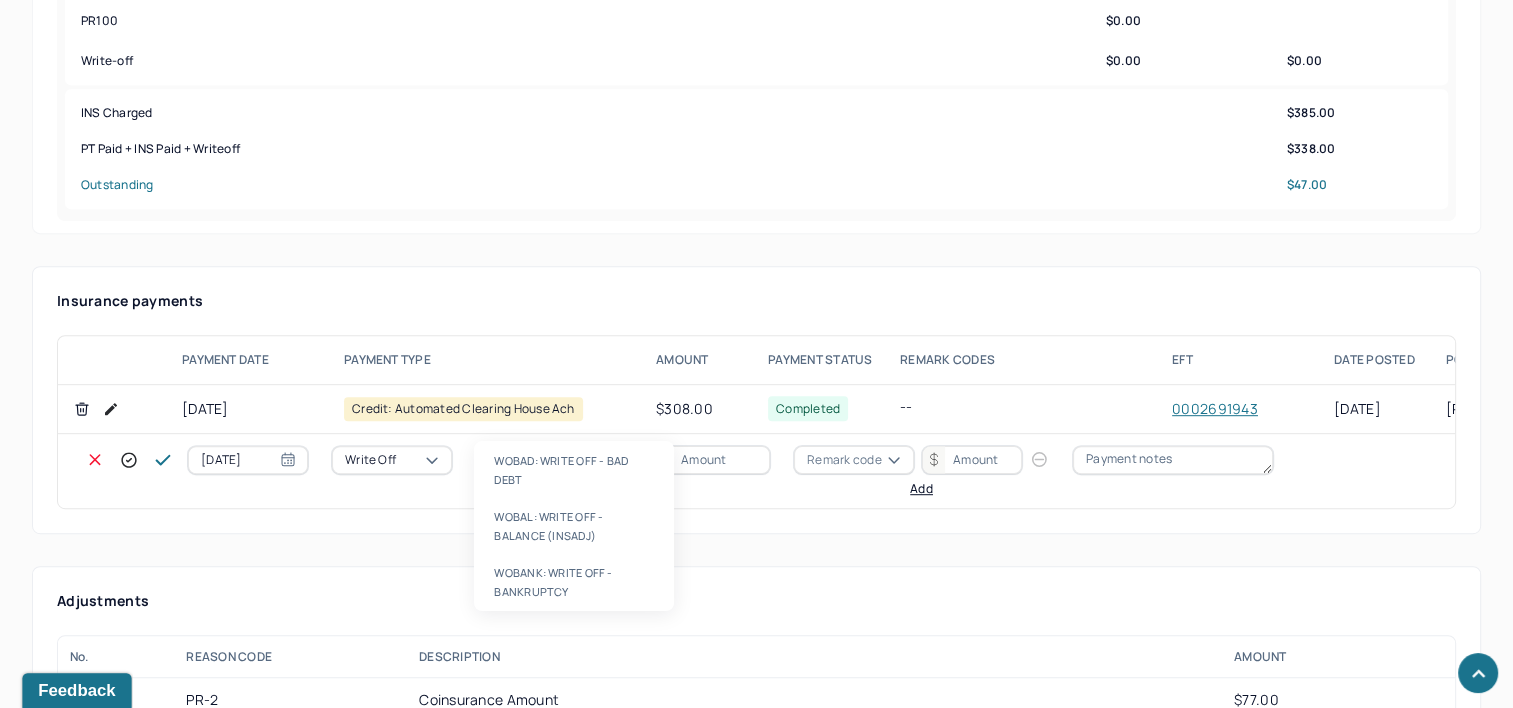 type 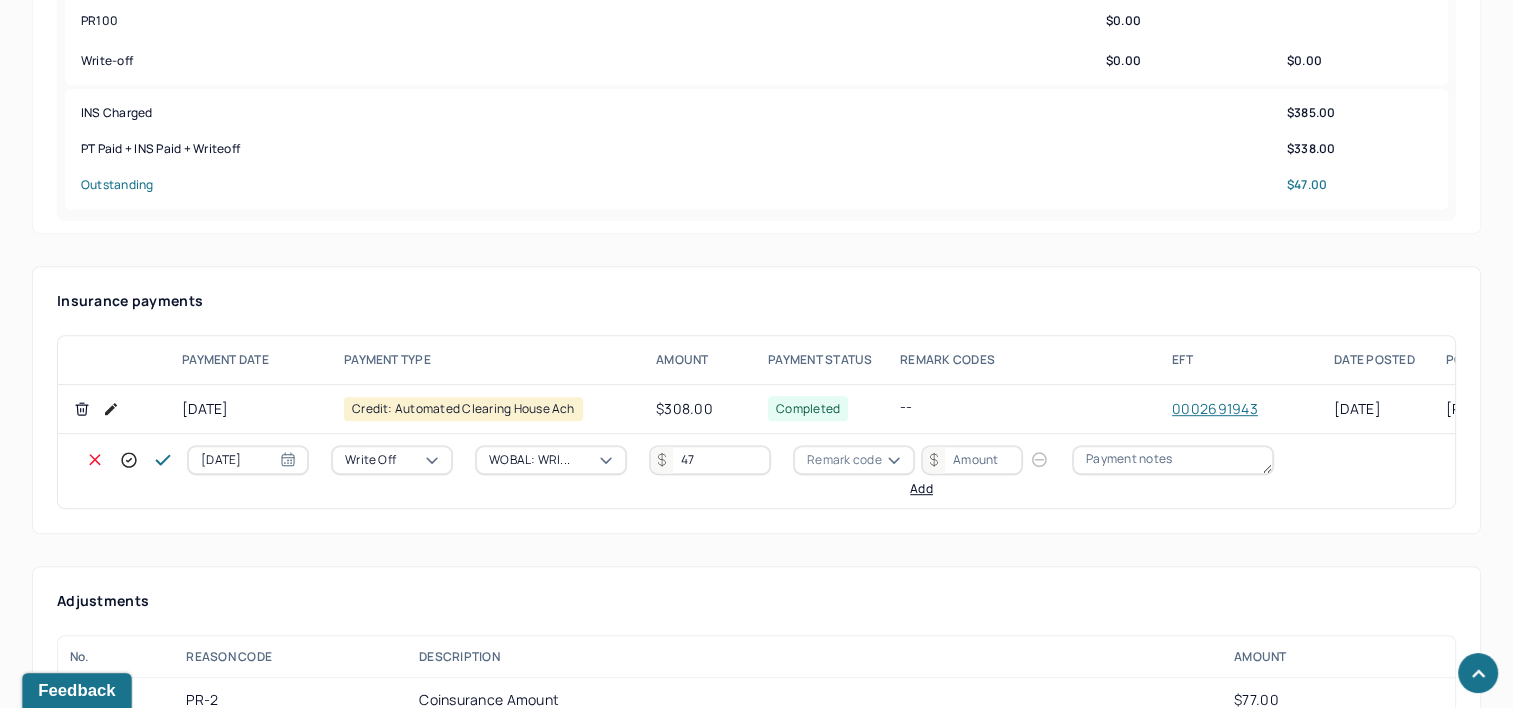 type on "47" 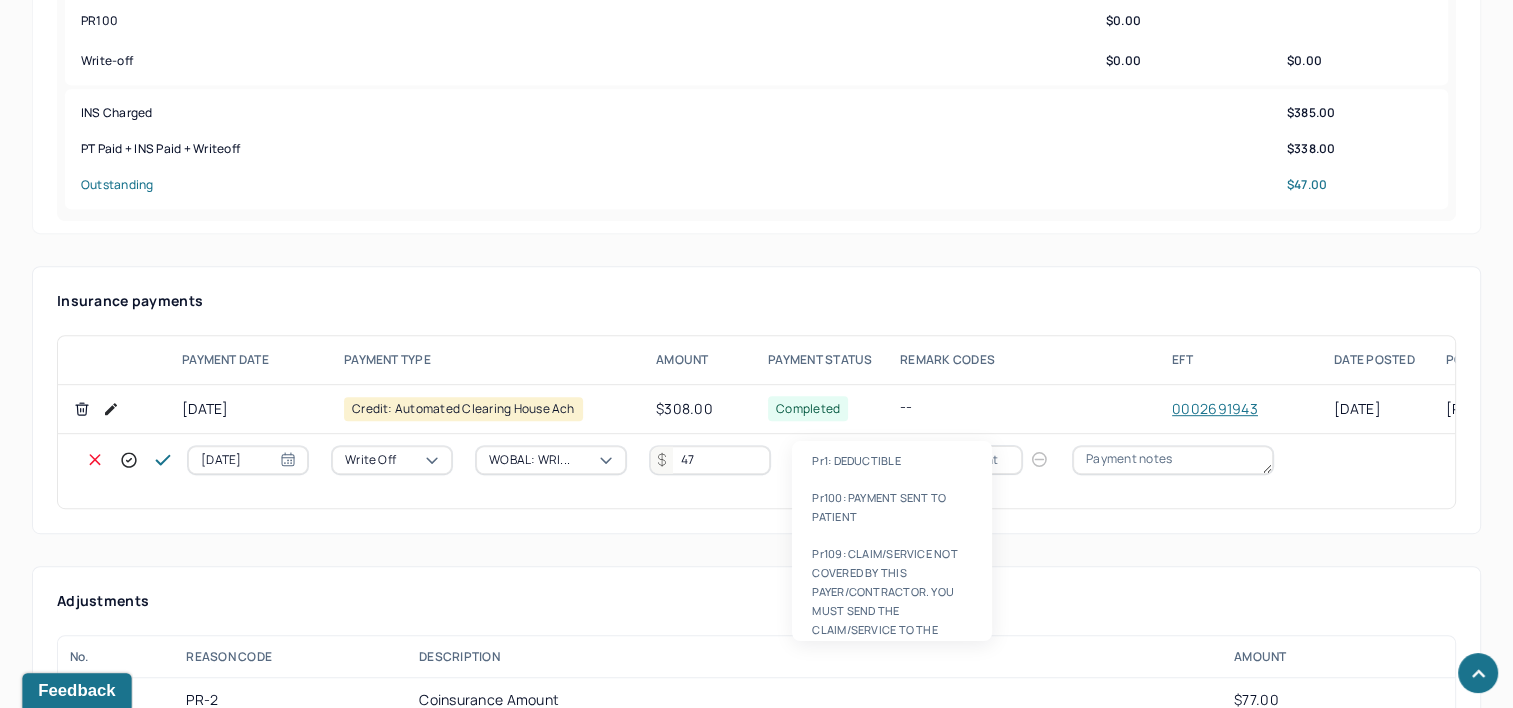 type on "pr2" 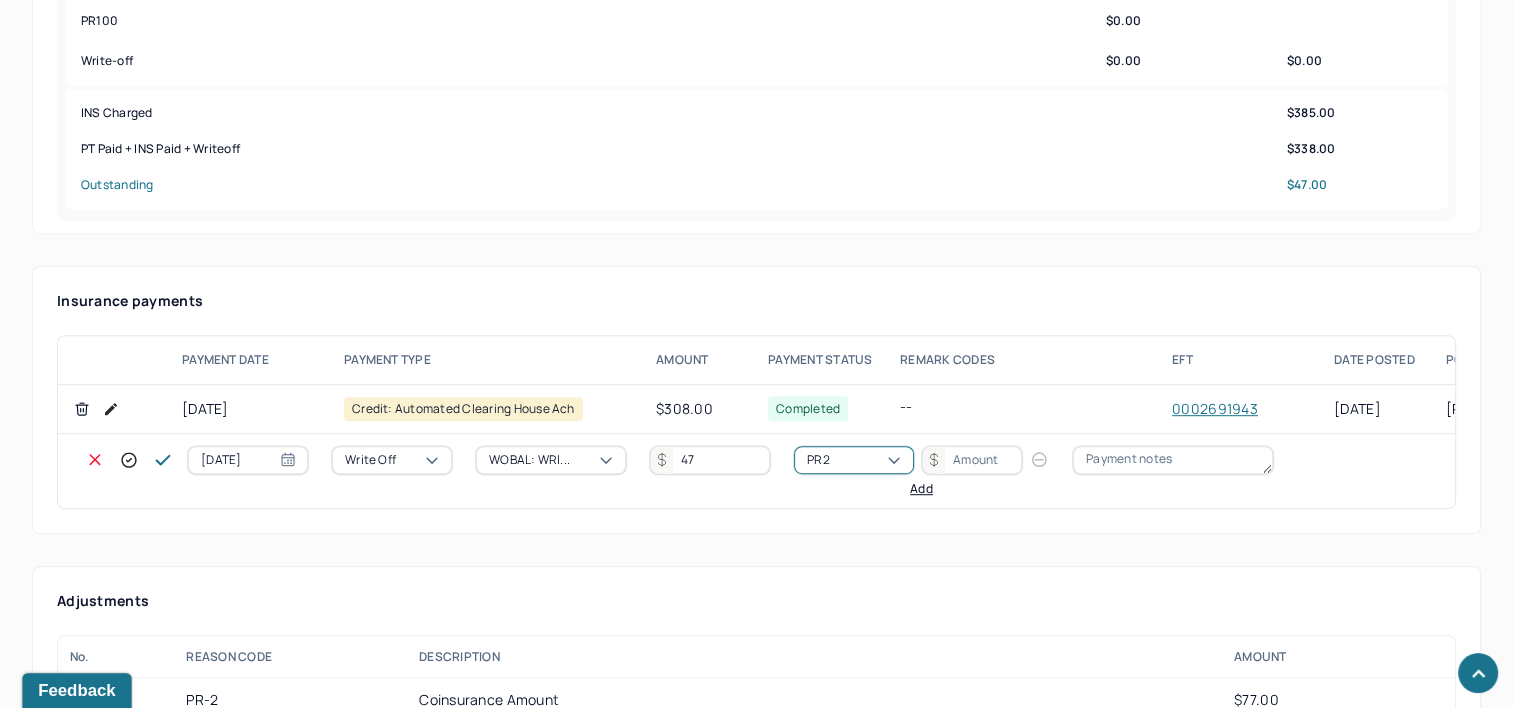 type 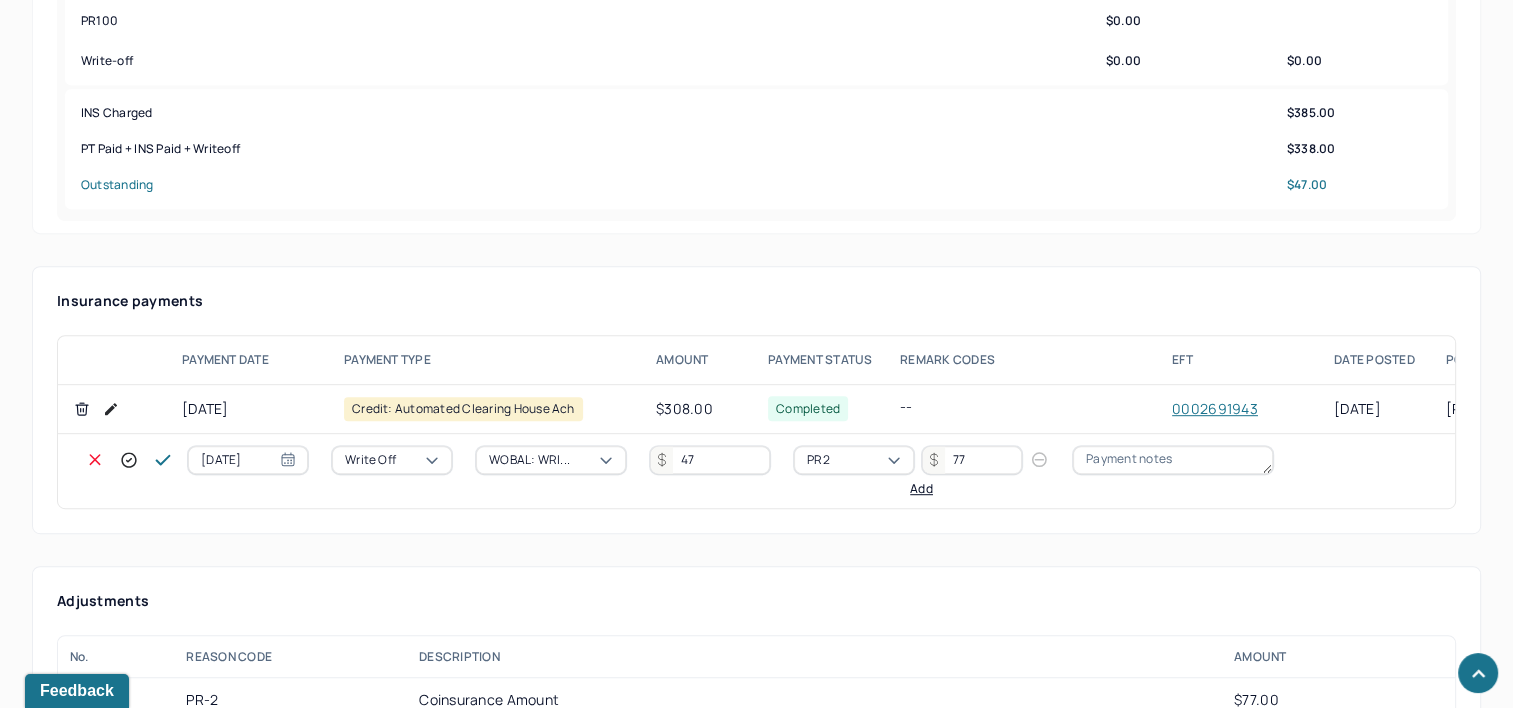 type on "77" 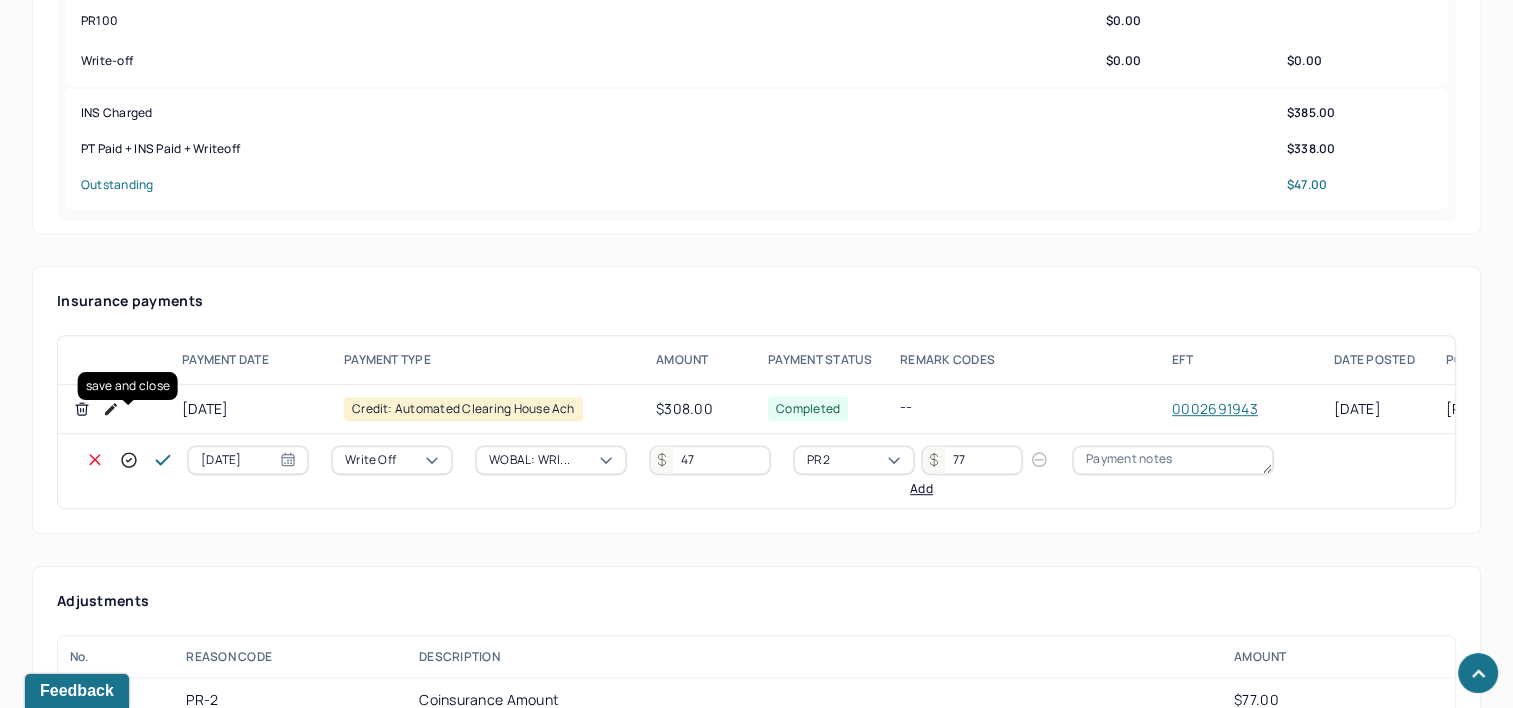 click at bounding box center [129, 460] 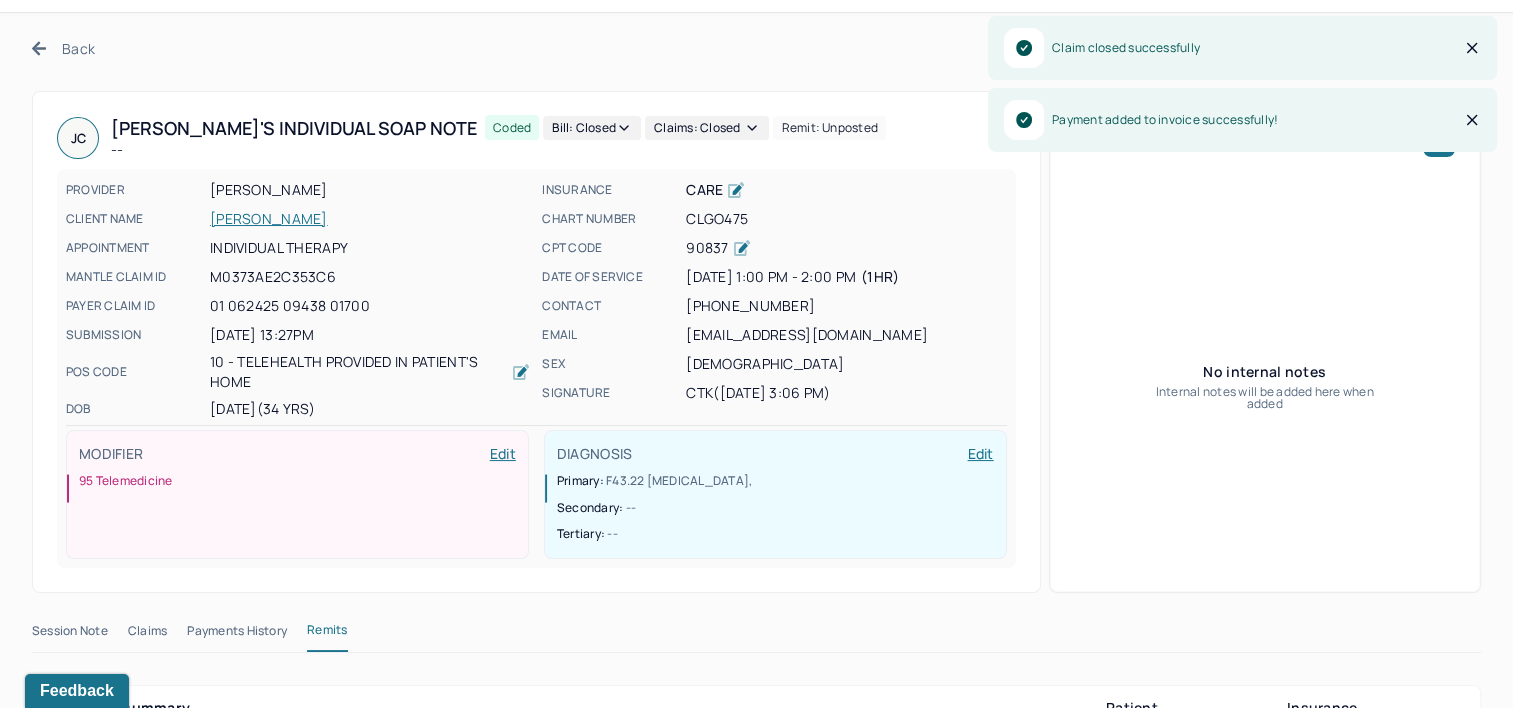 scroll, scrollTop: 0, scrollLeft: 0, axis: both 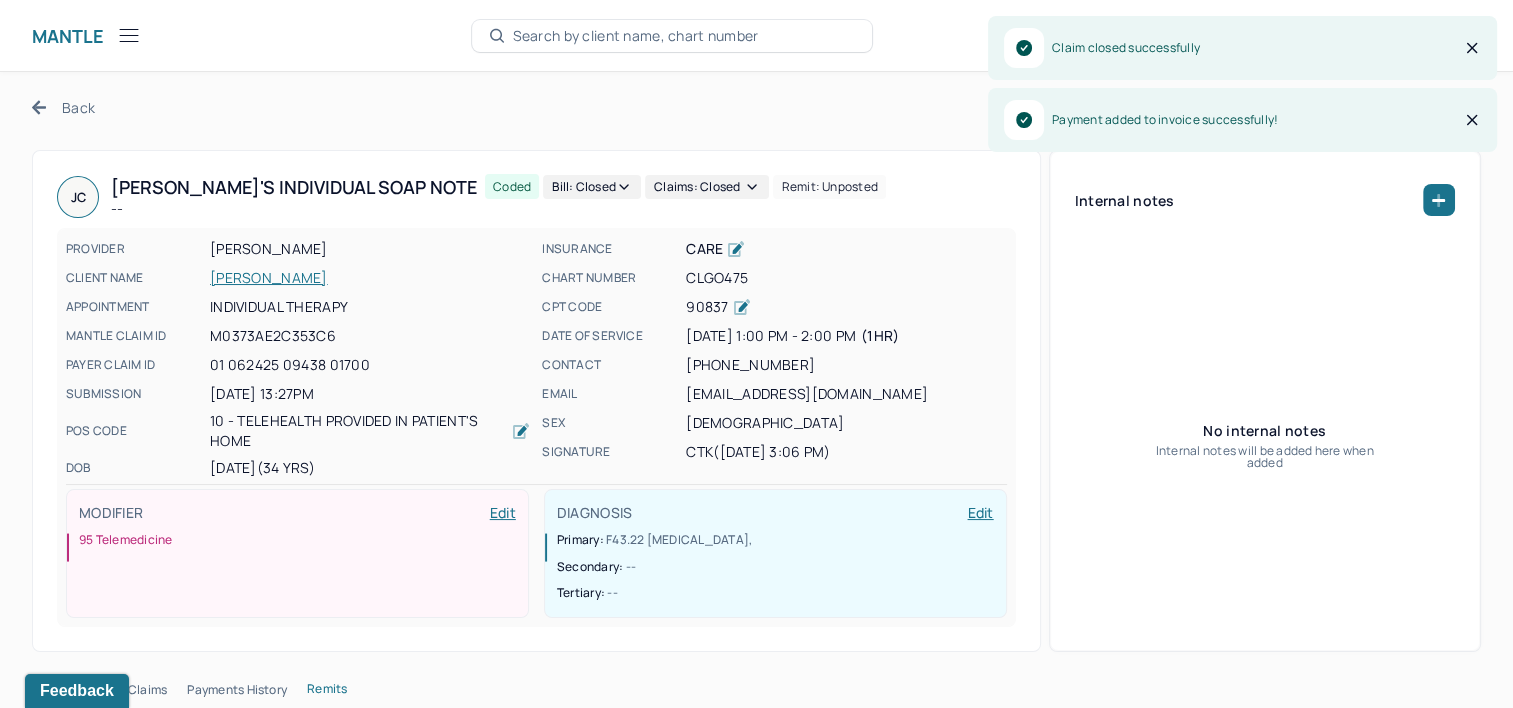 click on "Payment added to invoice successfully!" at bounding box center [1242, 120] 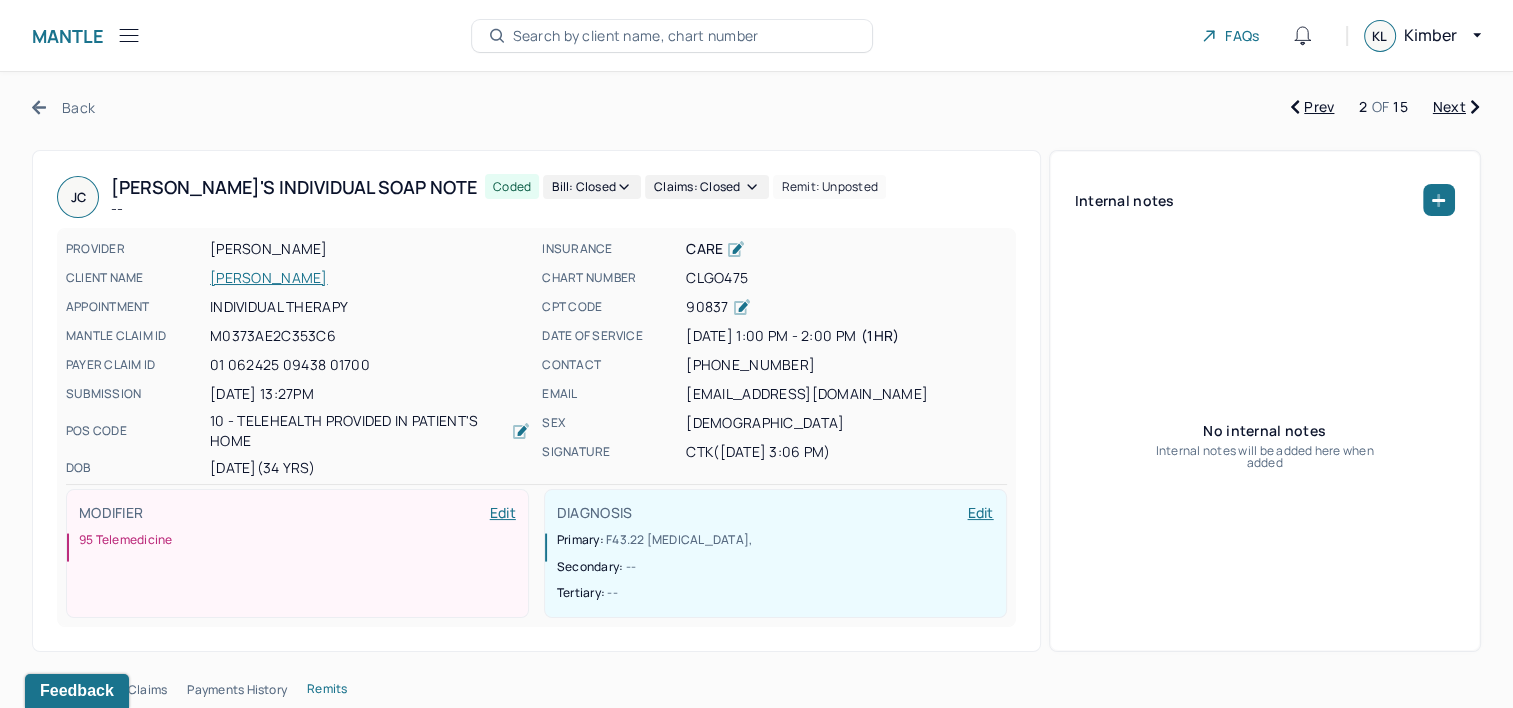 click on "Next" at bounding box center [1456, 107] 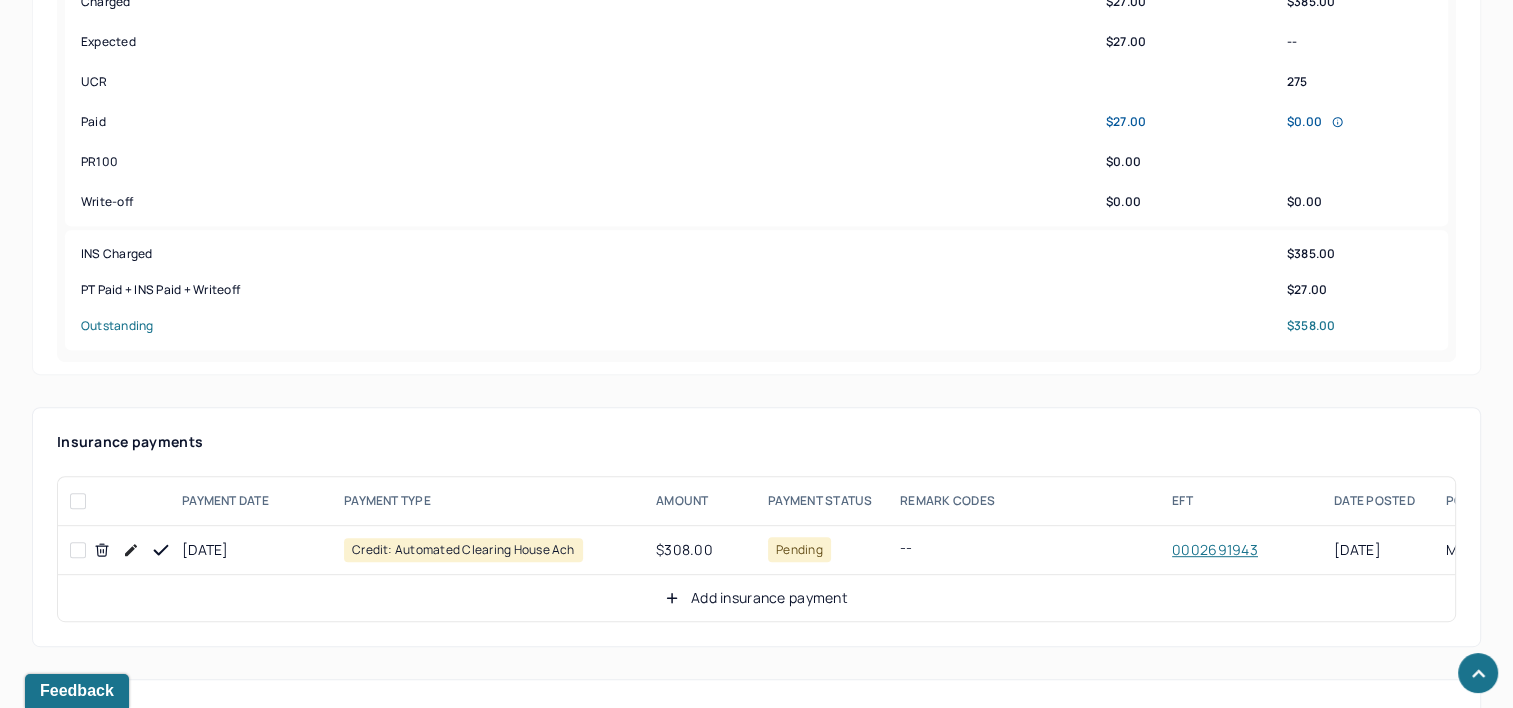 scroll, scrollTop: 1100, scrollLeft: 0, axis: vertical 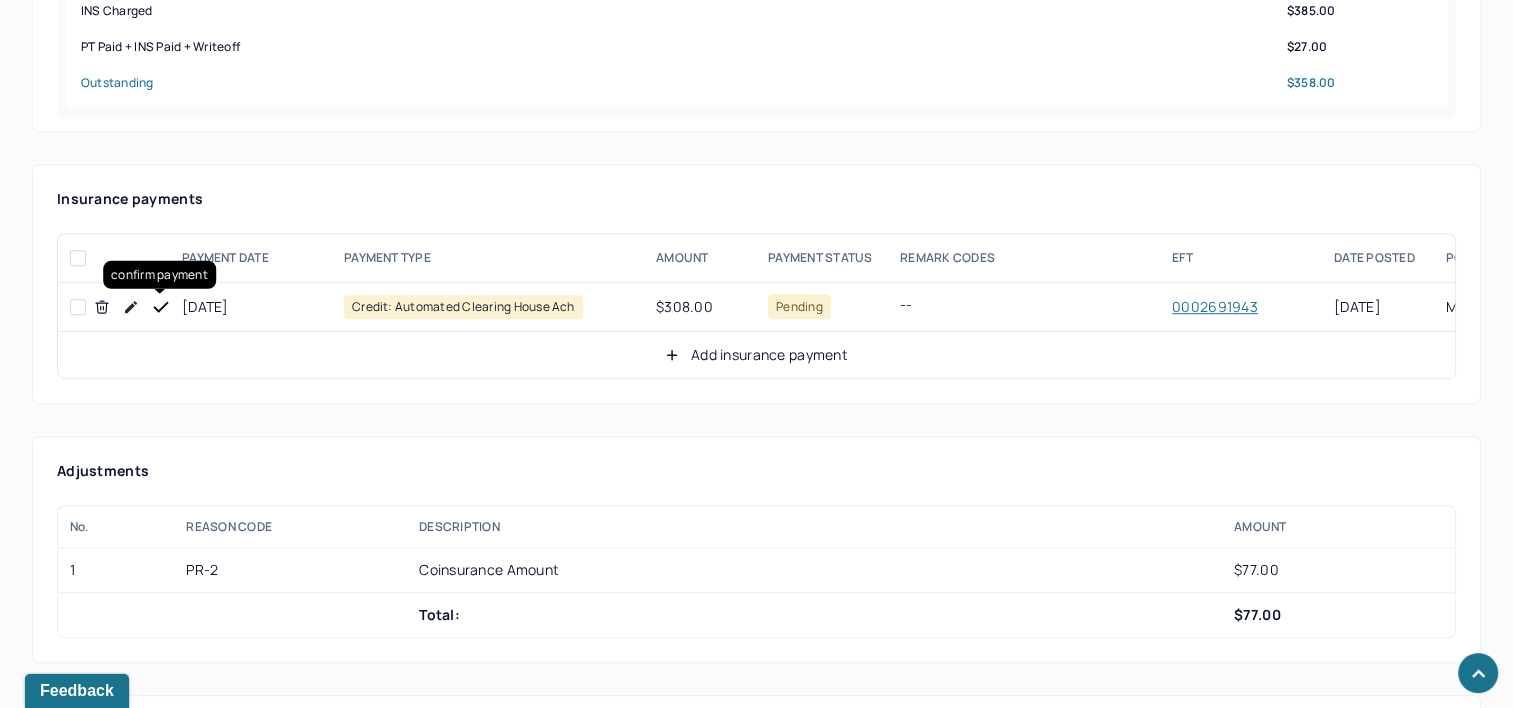 drag, startPoint x: 157, startPoint y: 303, endPoint x: 157, endPoint y: 285, distance: 18 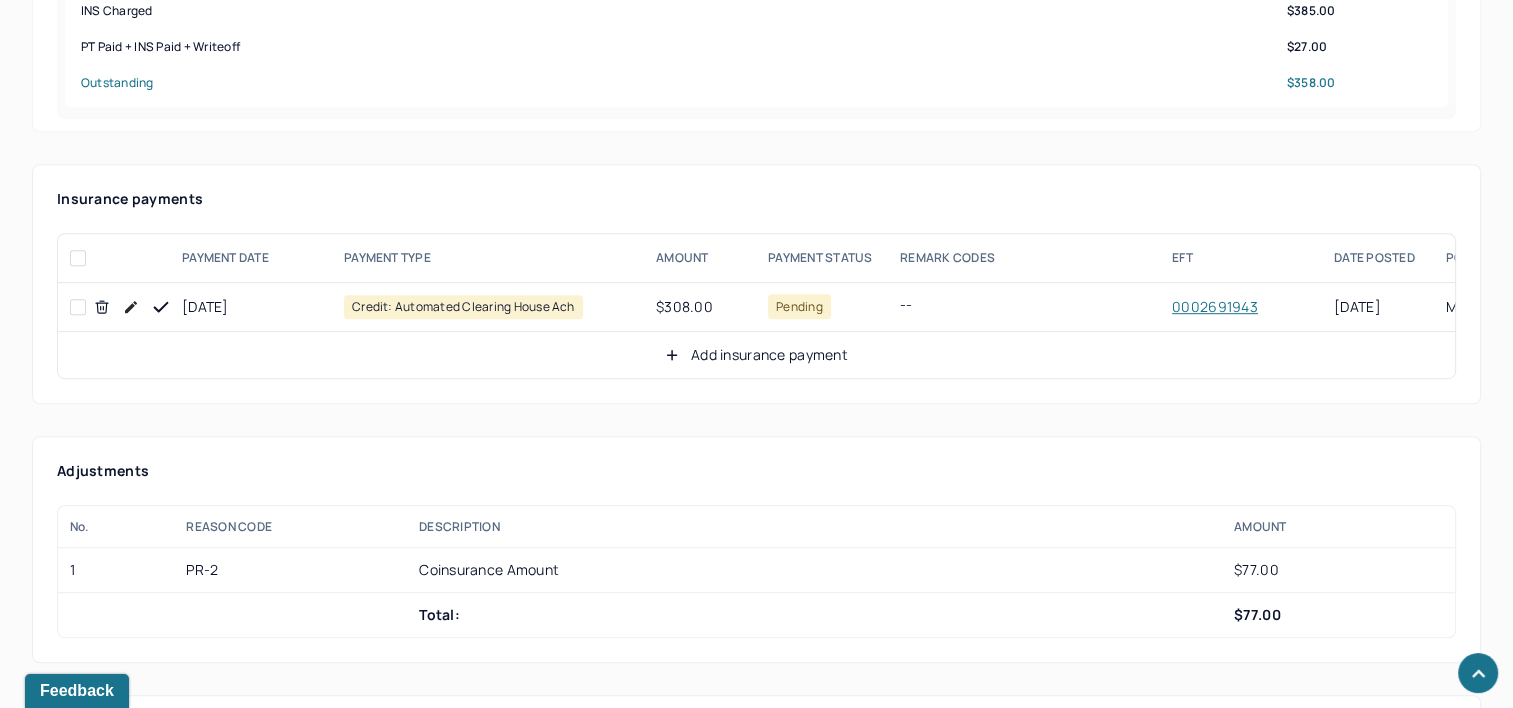click on "Add insurance payment" at bounding box center [756, 355] 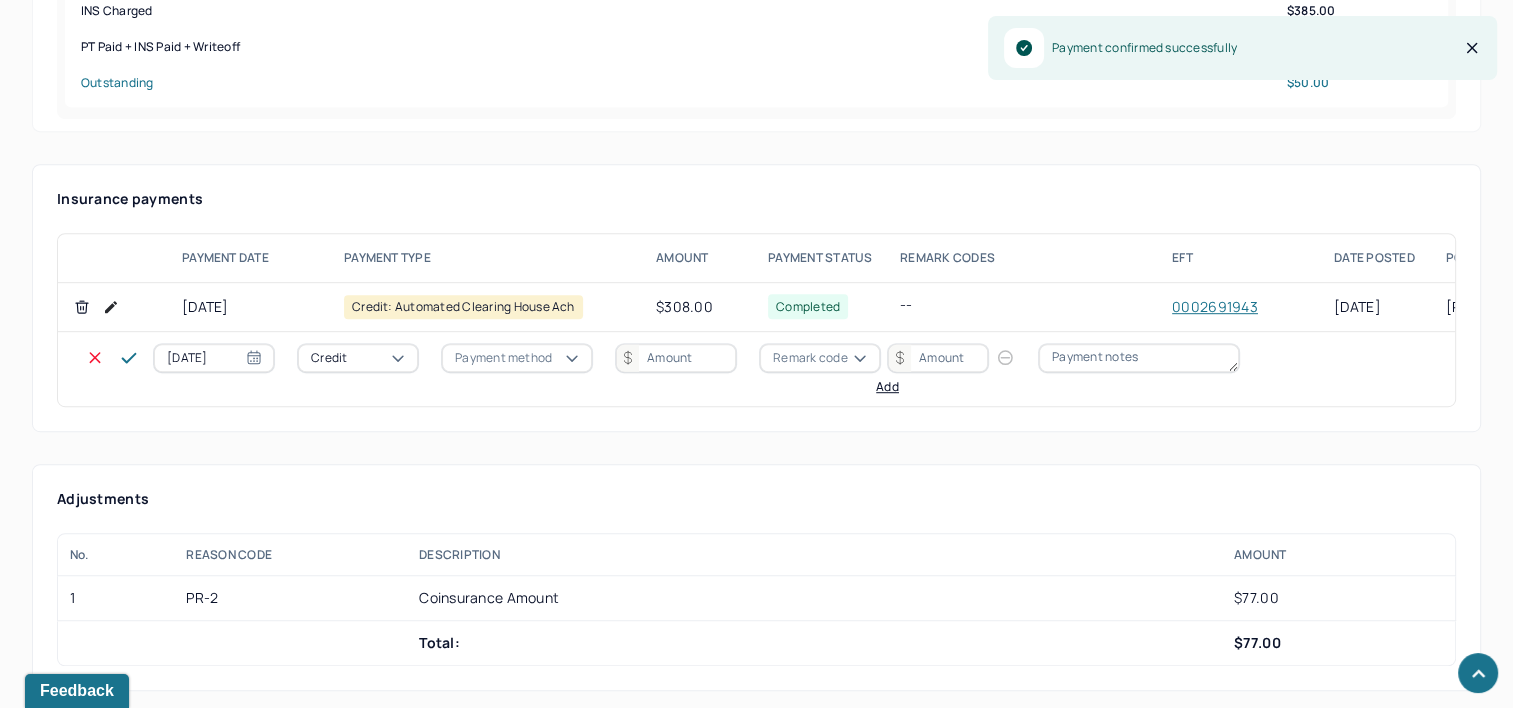 select on "6" 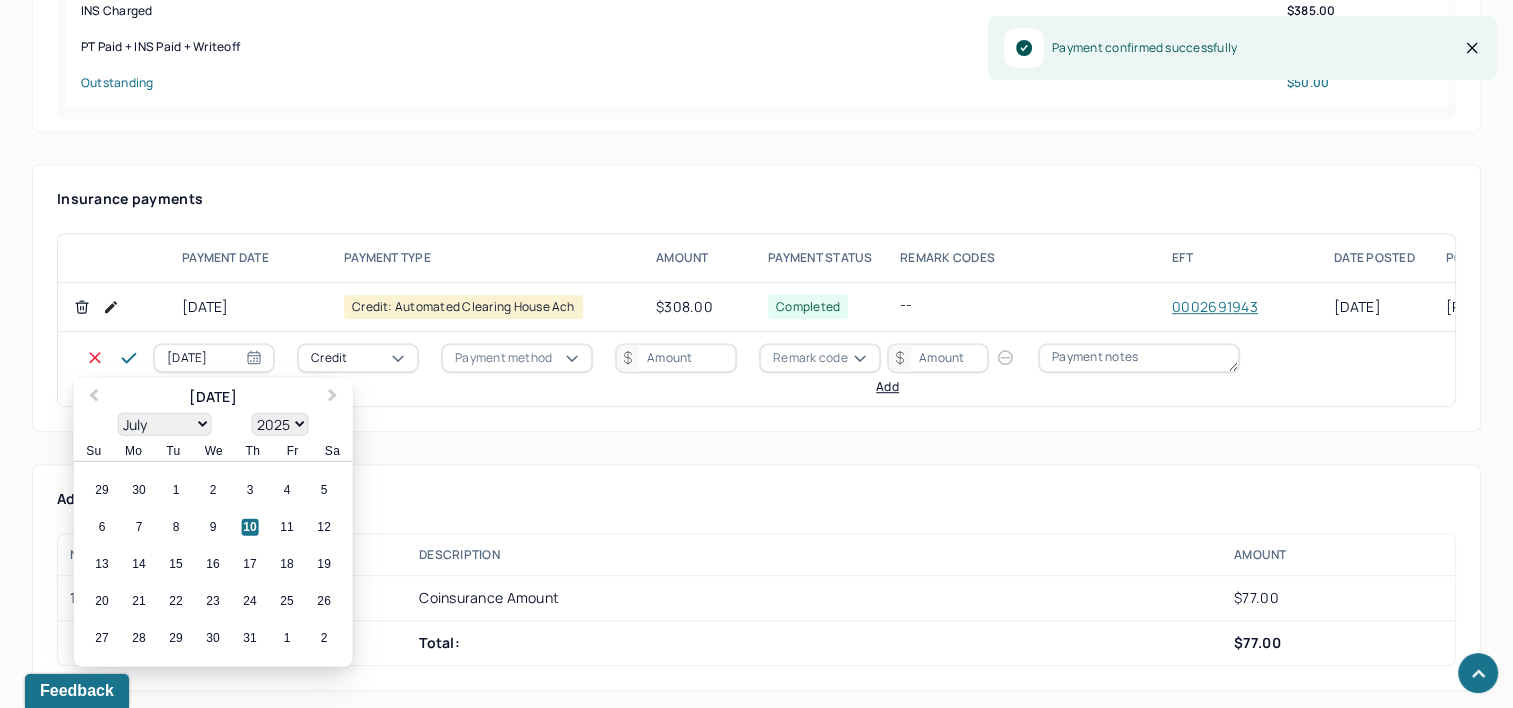click on "[DATE]" at bounding box center [214, 358] 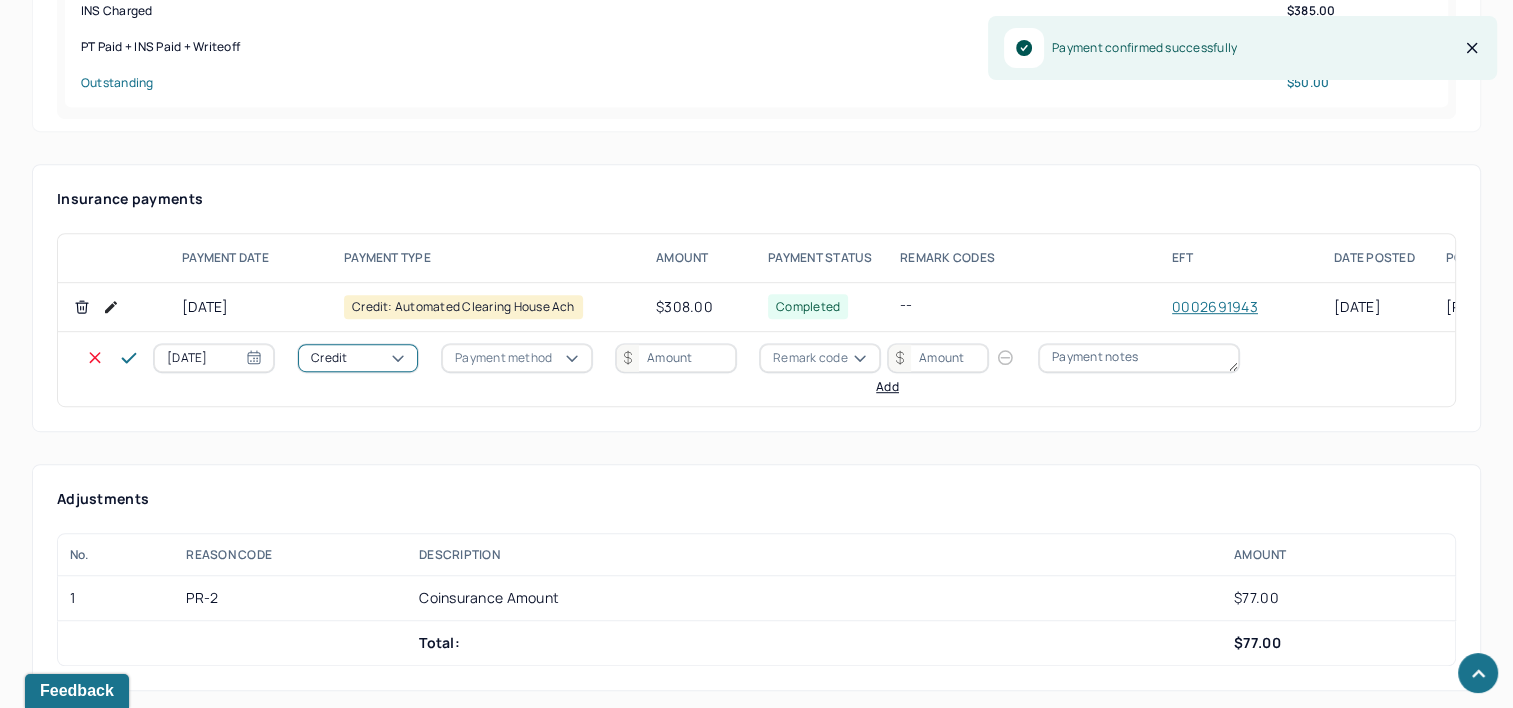 type 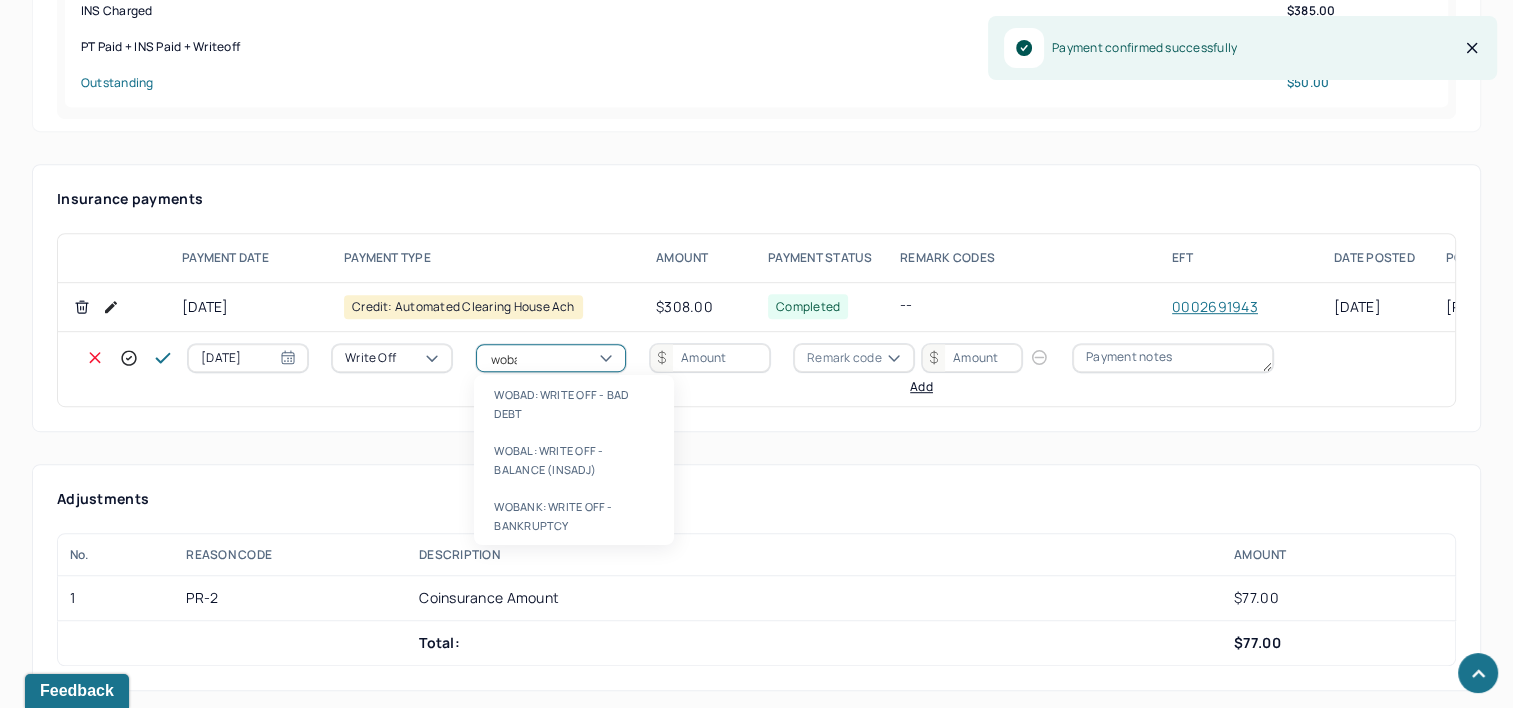 type on "wobal" 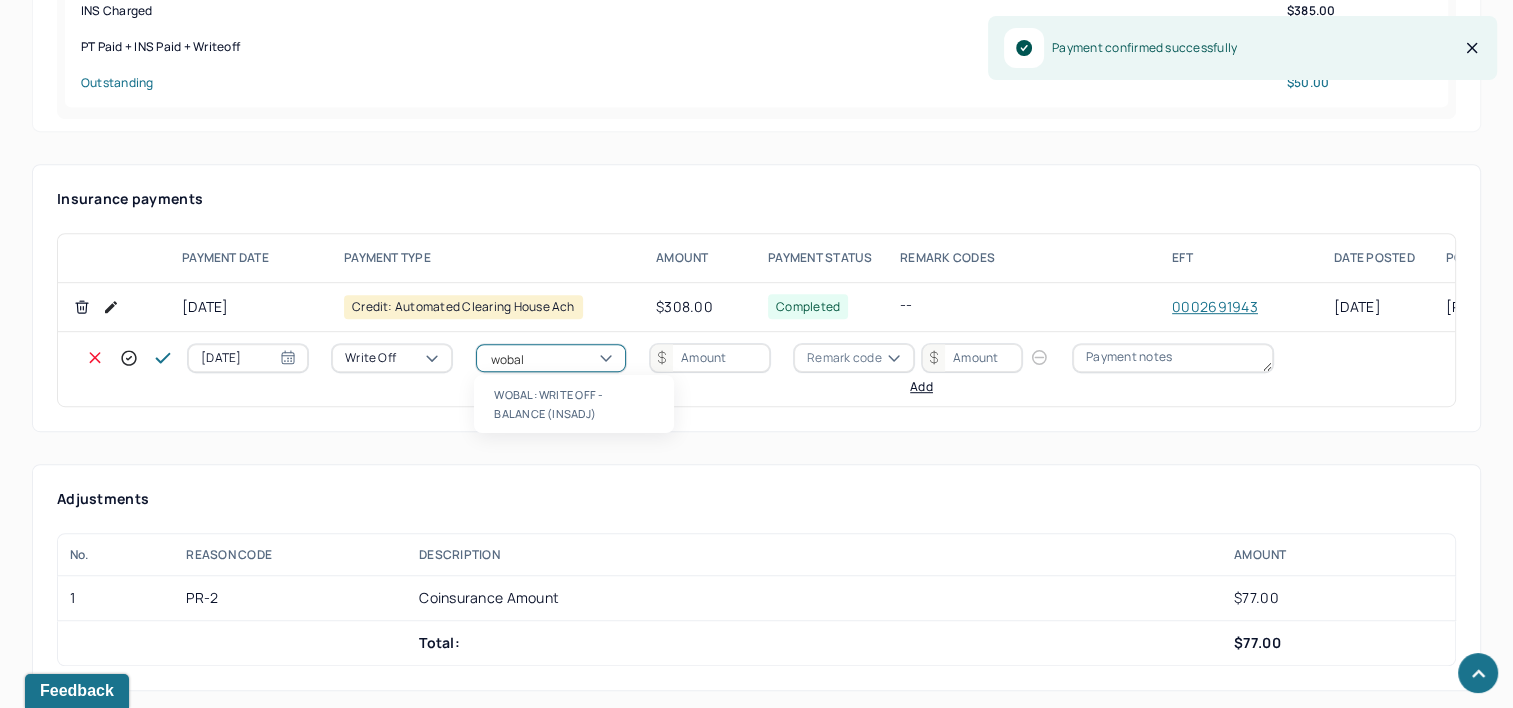 type 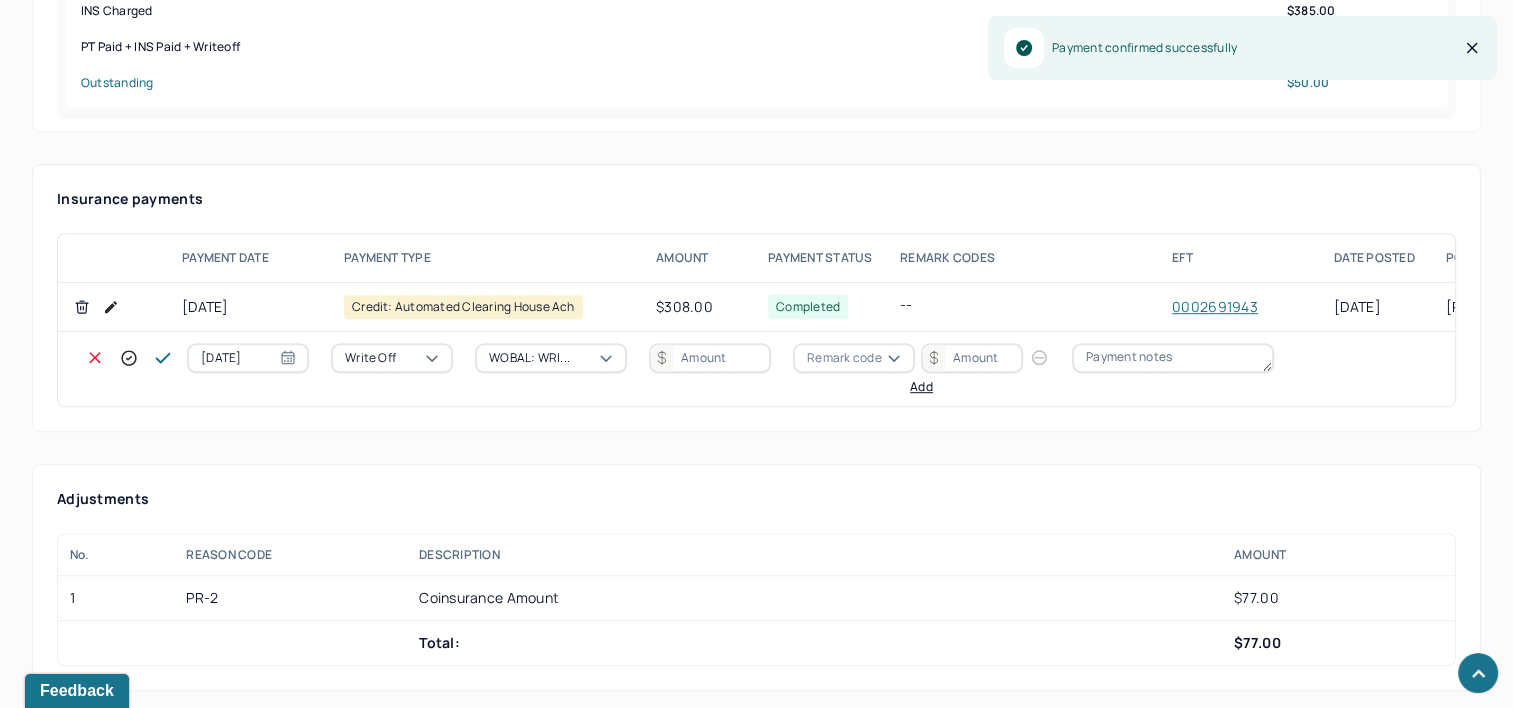 scroll, scrollTop: 1000, scrollLeft: 0, axis: vertical 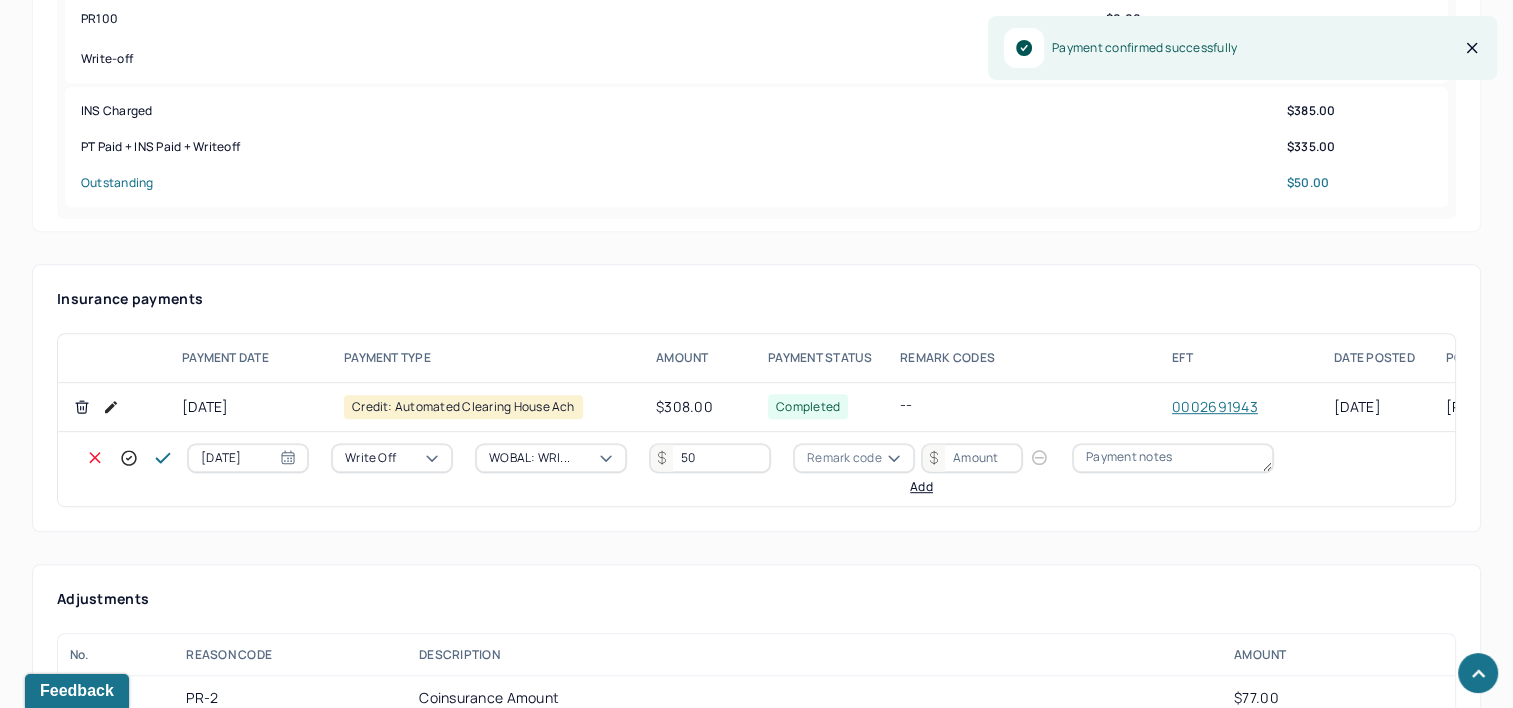 type on "50" 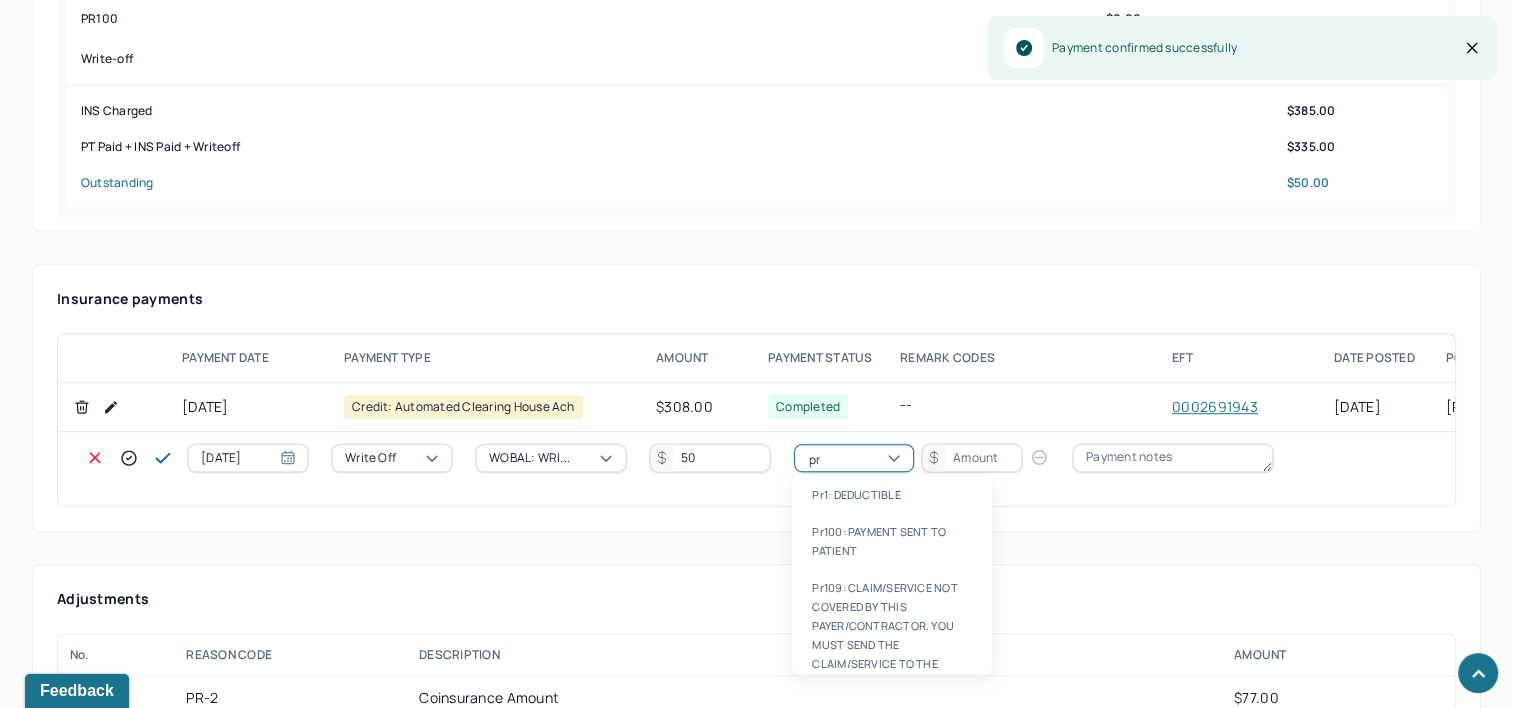 type on "pr2" 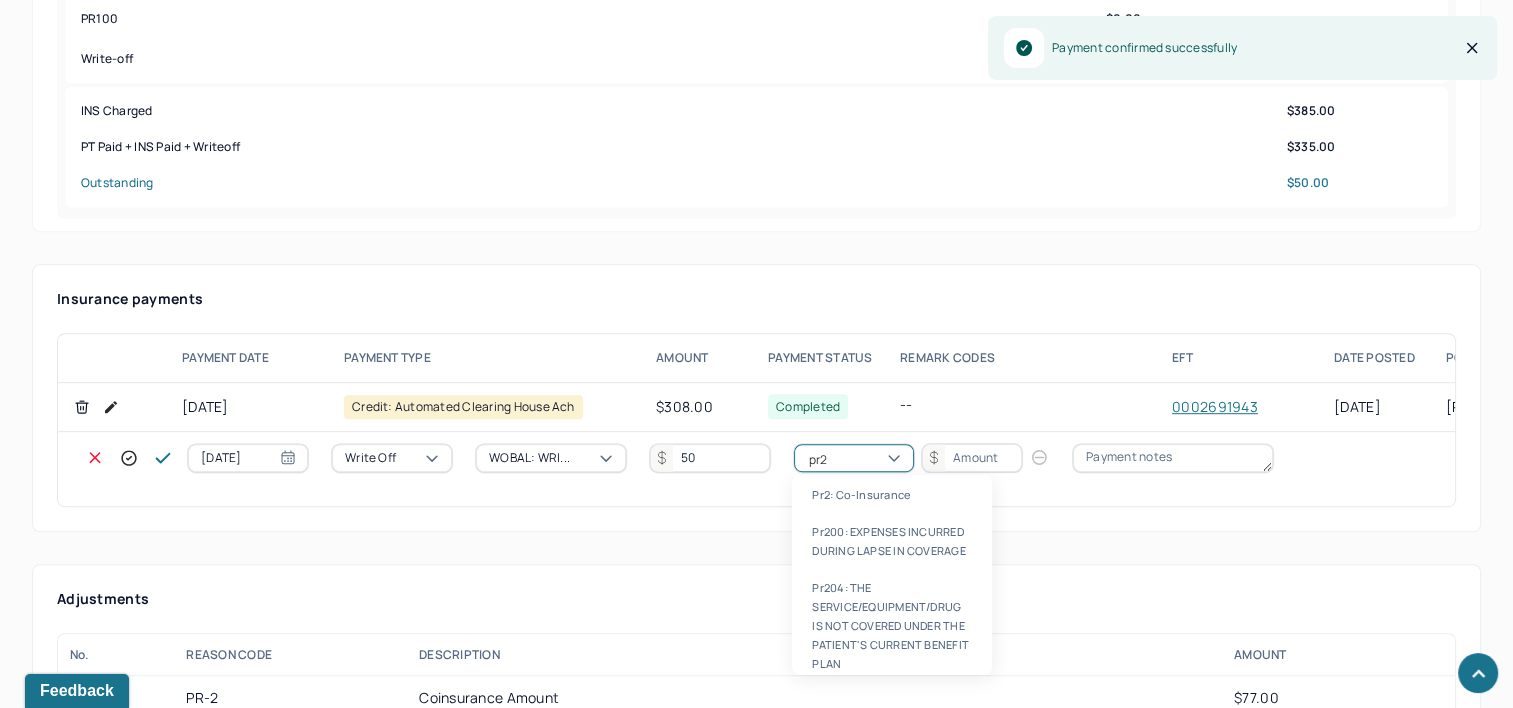 type 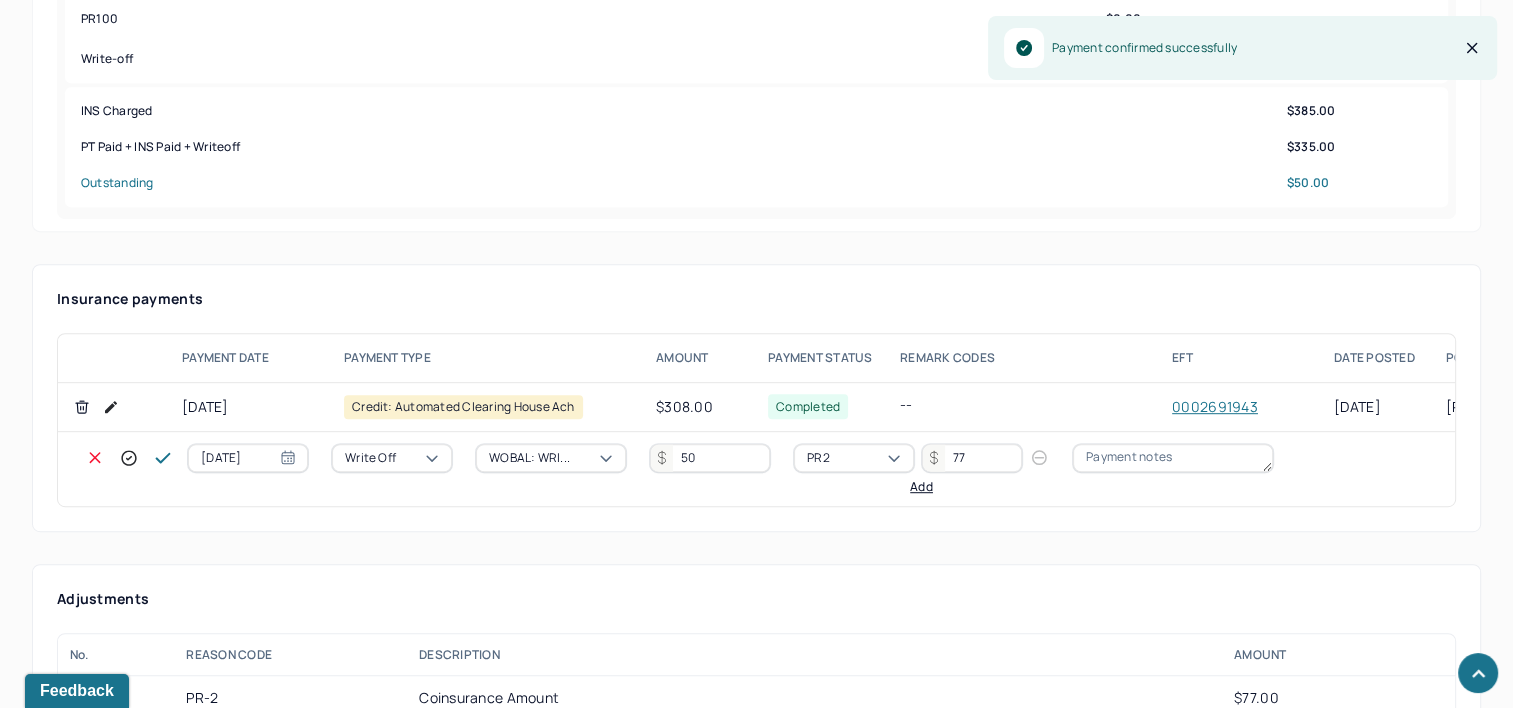 type on "77" 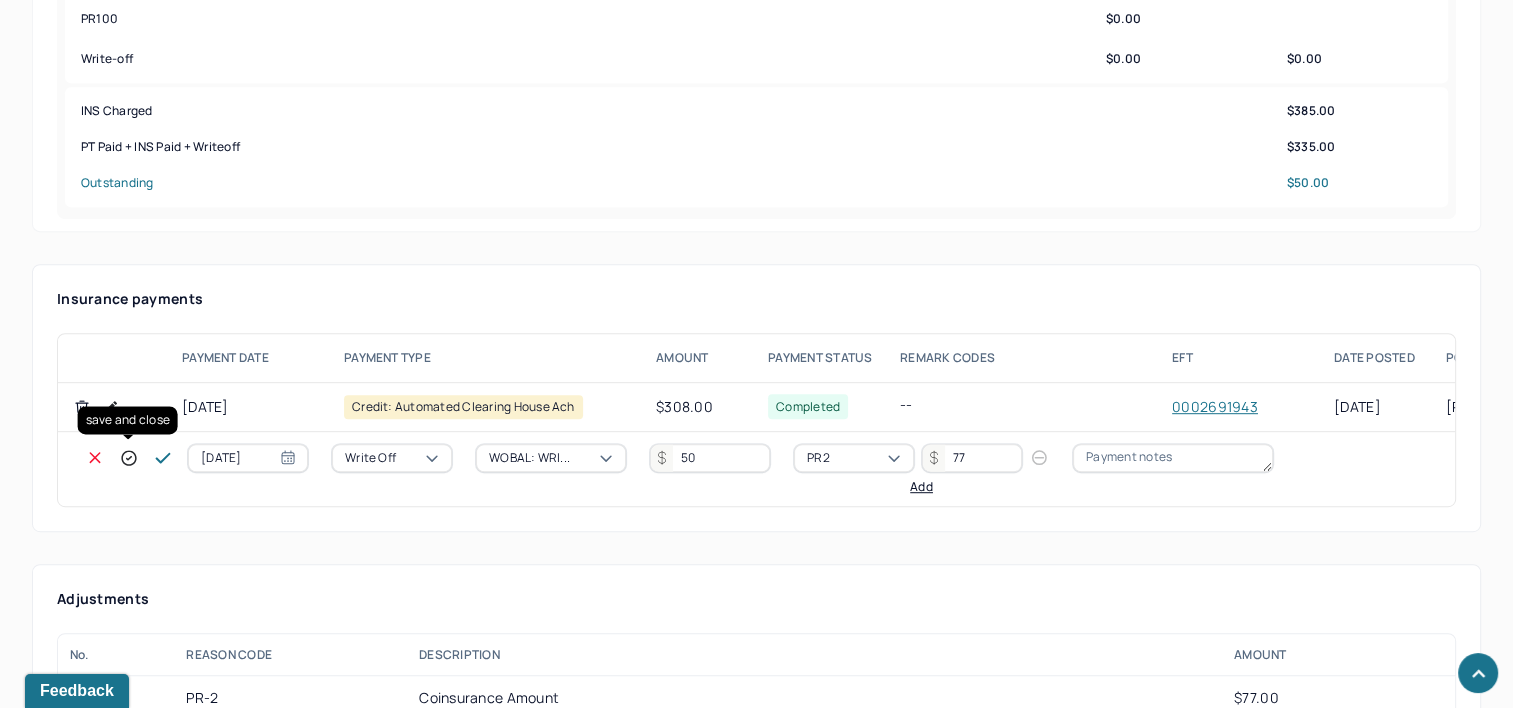 drag, startPoint x: 127, startPoint y: 458, endPoint x: 120, endPoint y: 472, distance: 15.652476 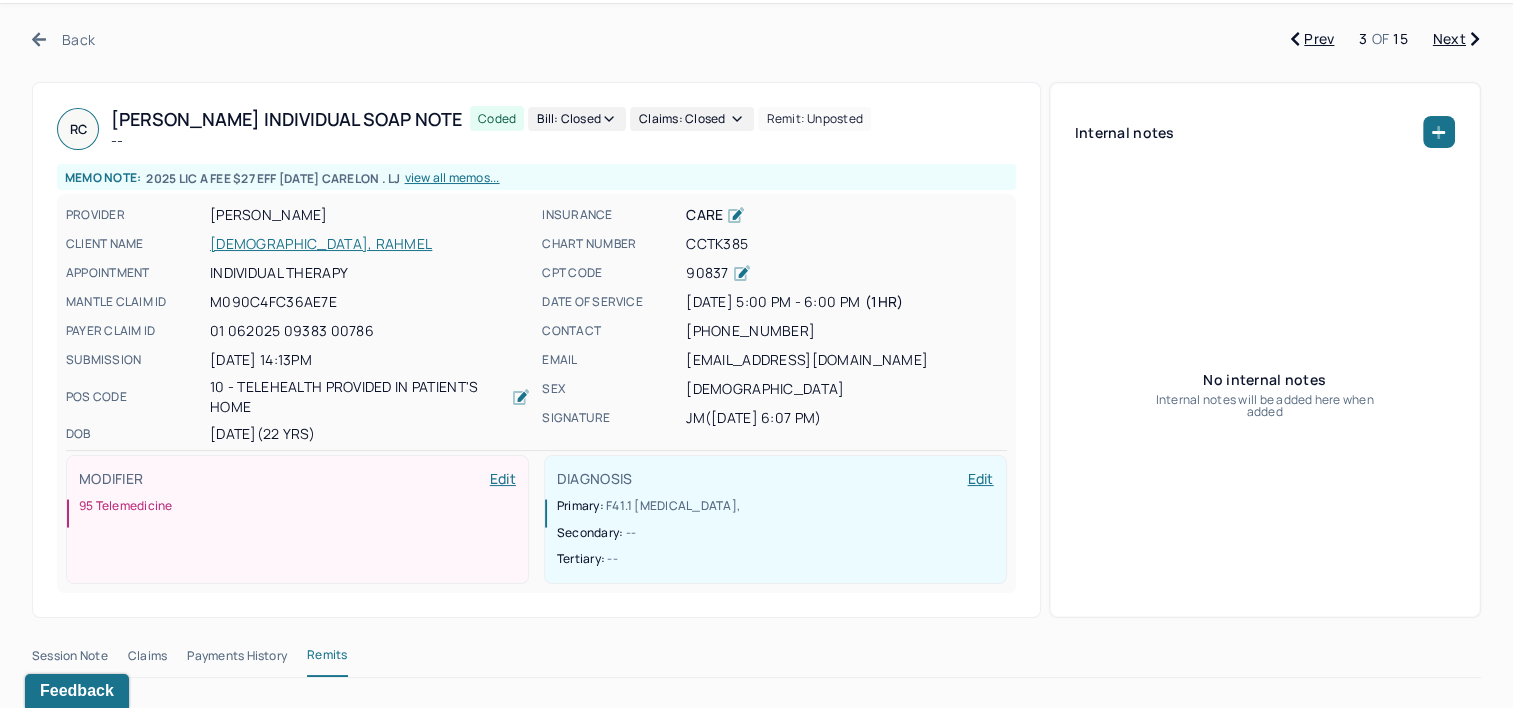 scroll, scrollTop: 0, scrollLeft: 0, axis: both 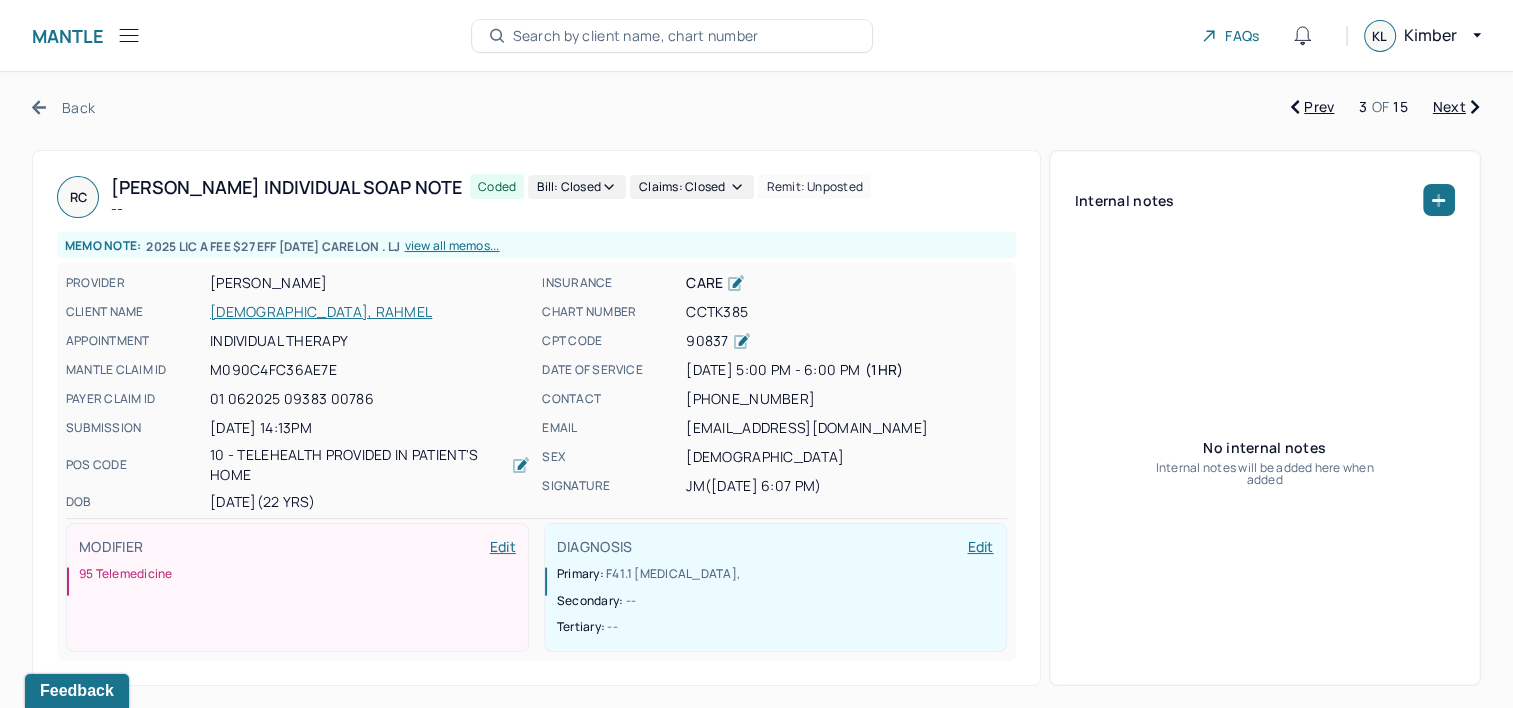 click on "Next" at bounding box center [1456, 107] 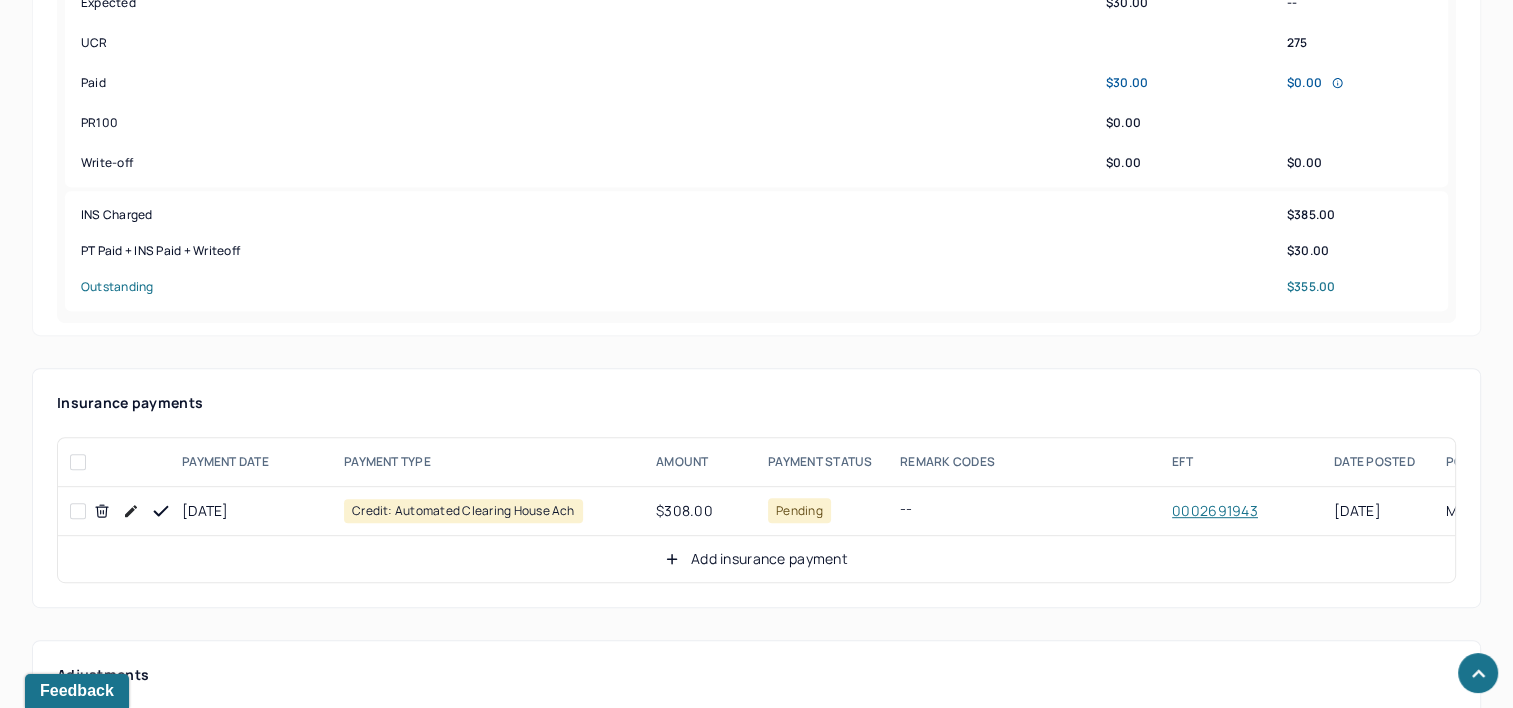 scroll, scrollTop: 900, scrollLeft: 0, axis: vertical 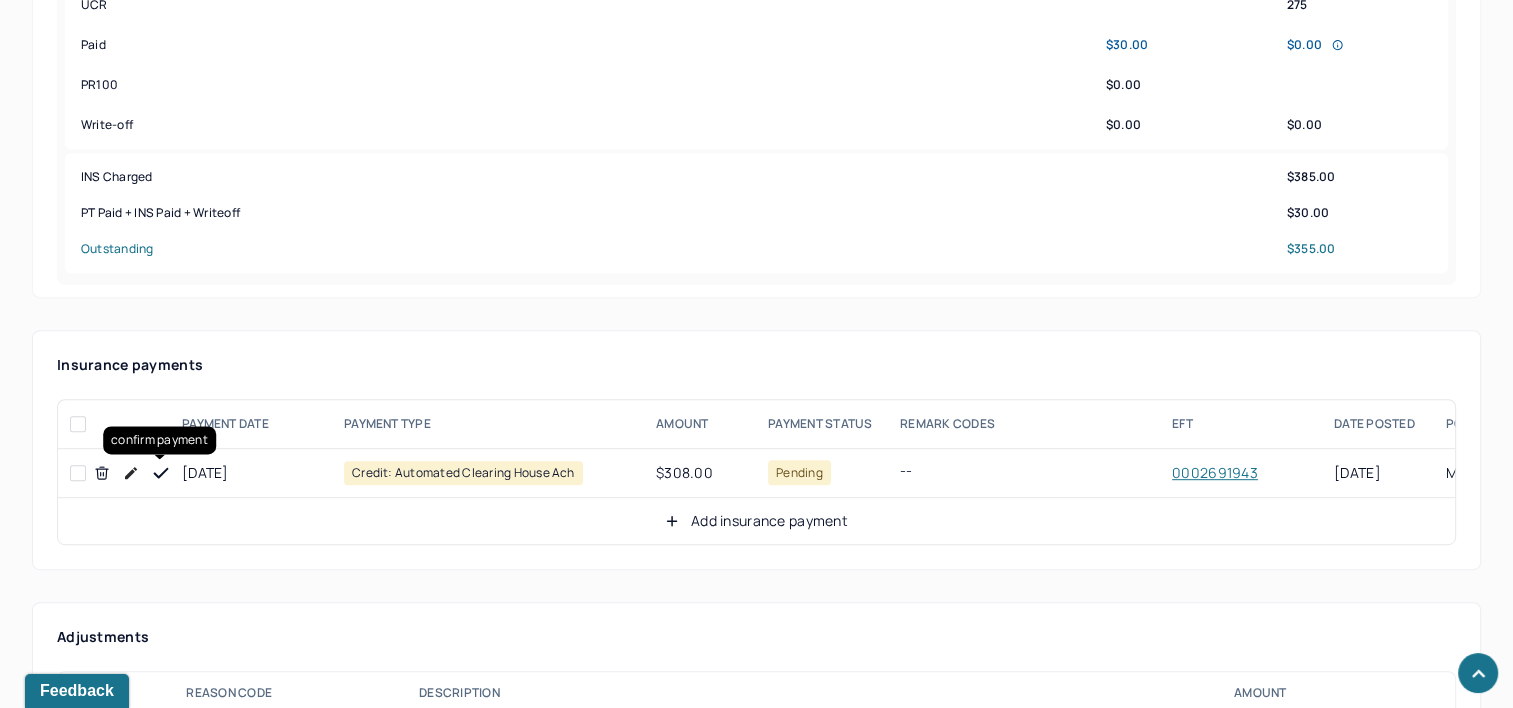 click 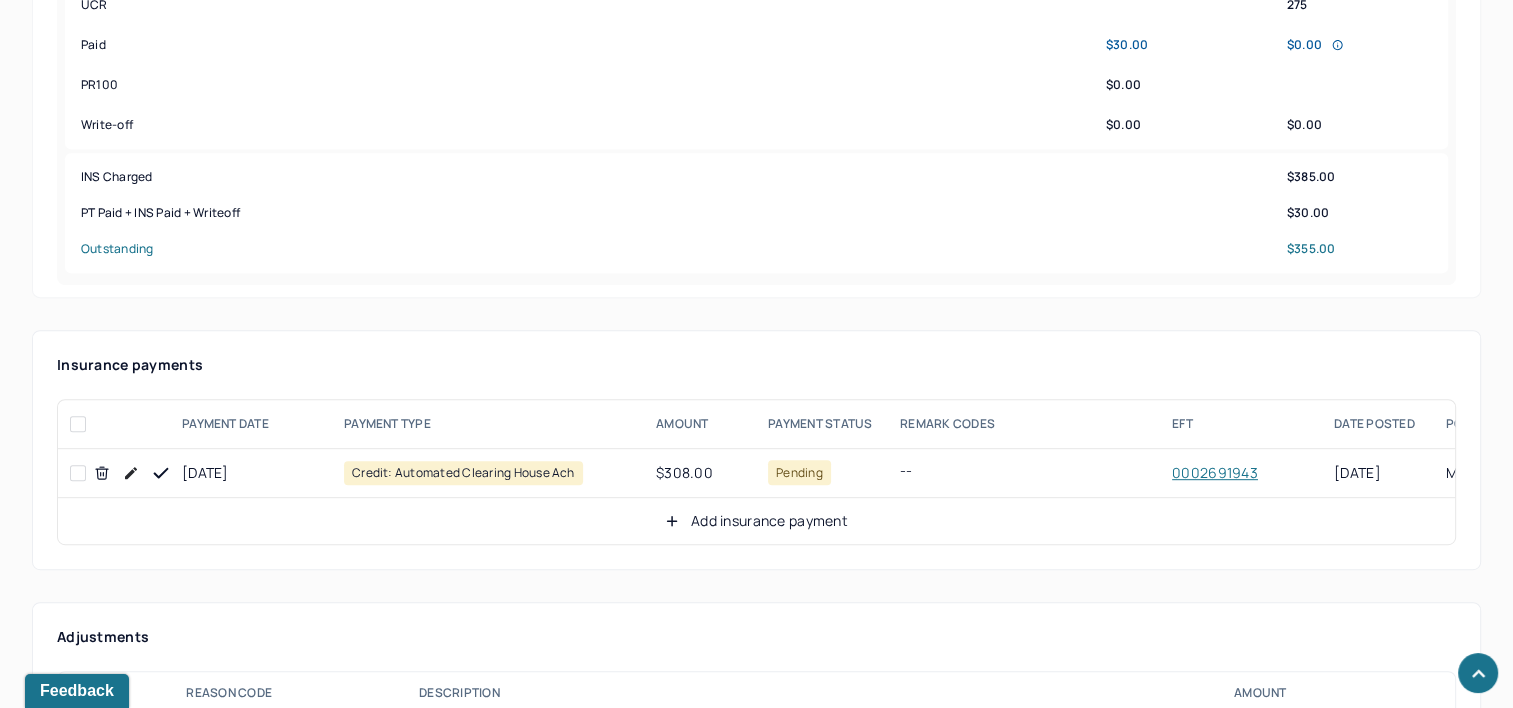 click on "Add insurance payment" at bounding box center [756, 521] 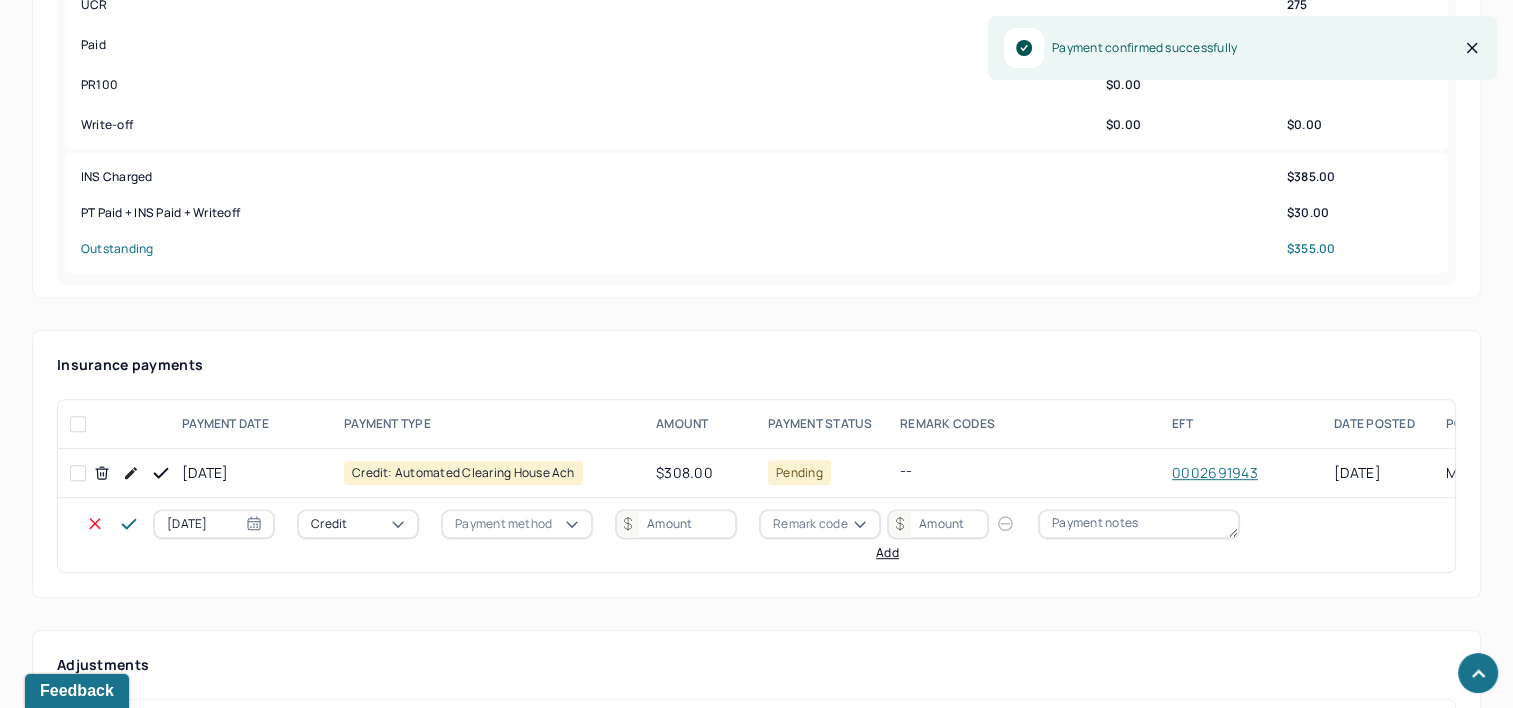 click on "[DATE]" at bounding box center (214, 524) 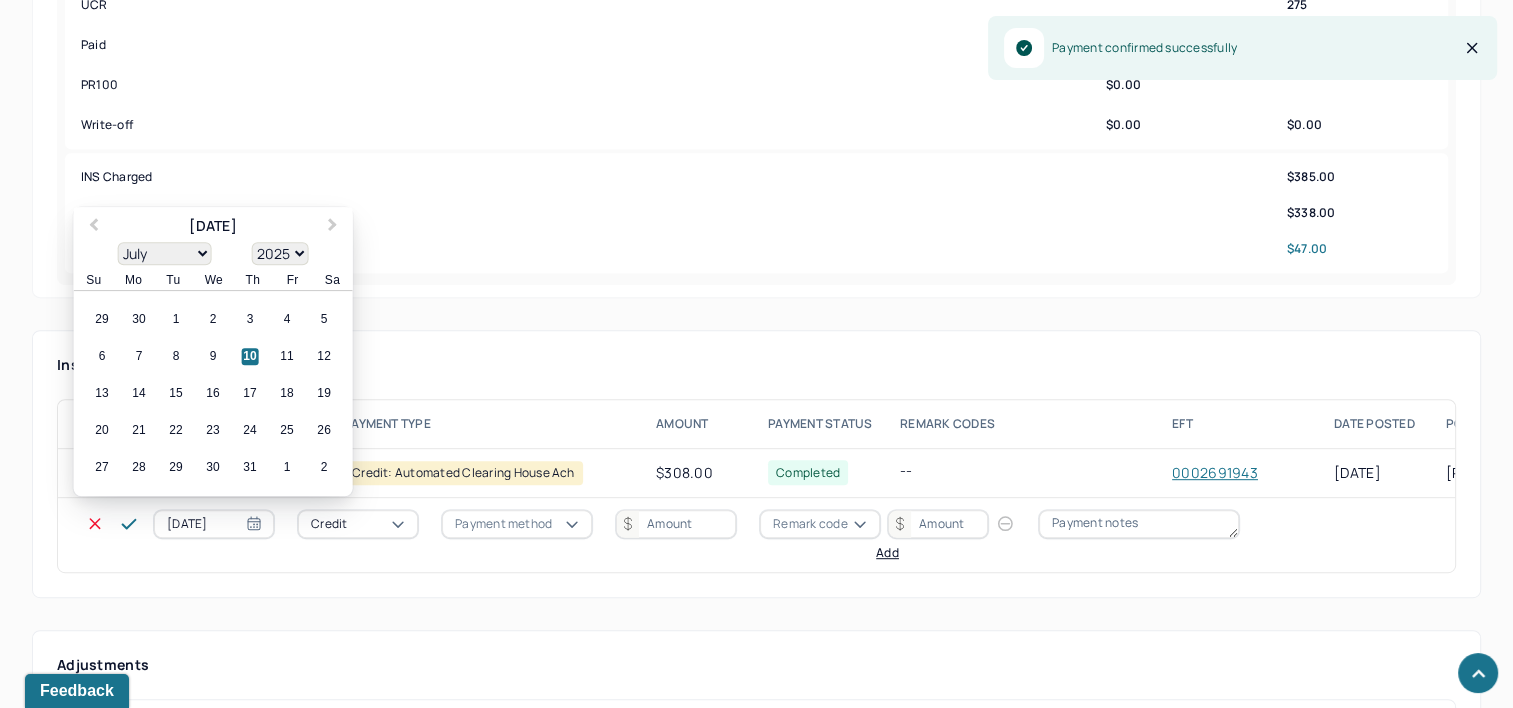 click on "30" at bounding box center [139, 320] 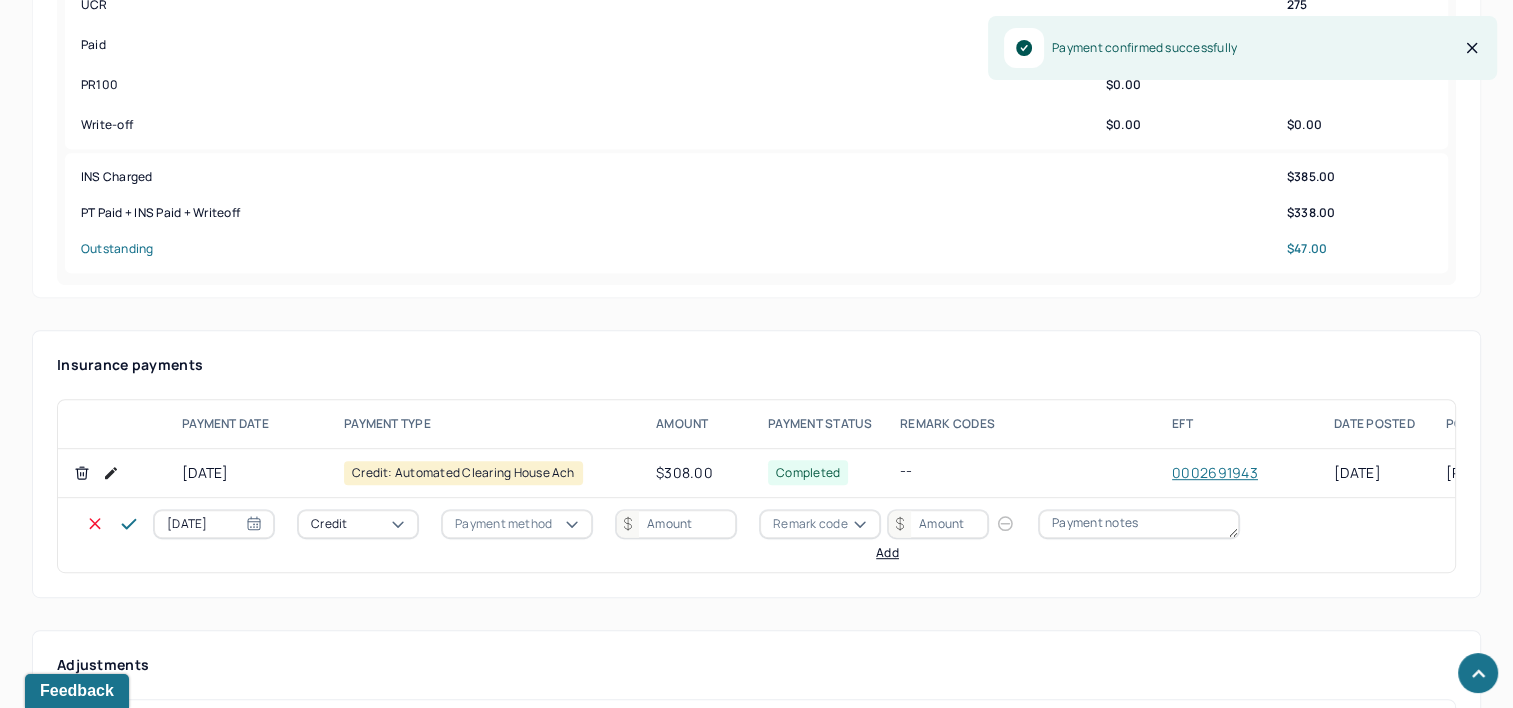 type on "[DATE]" 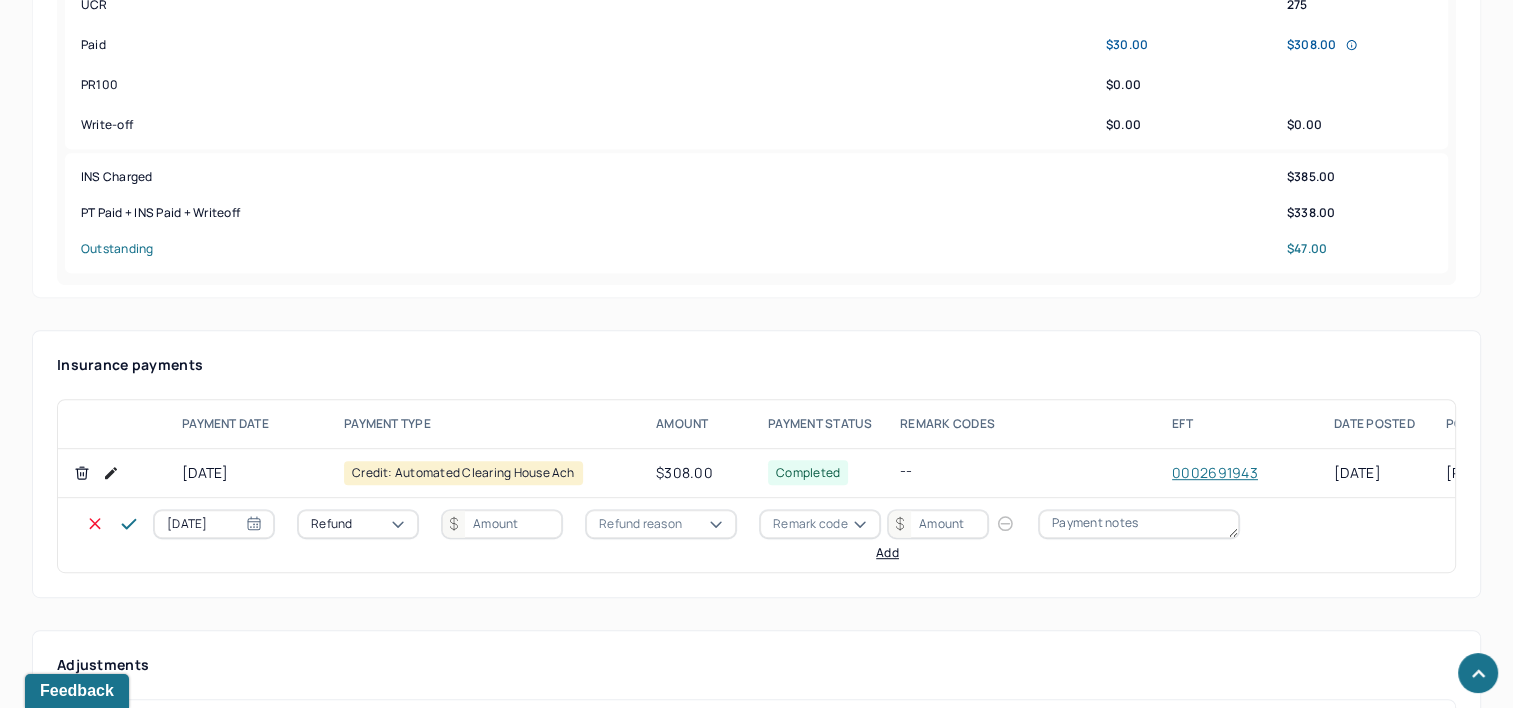 click on "Refund" at bounding box center (358, 524) 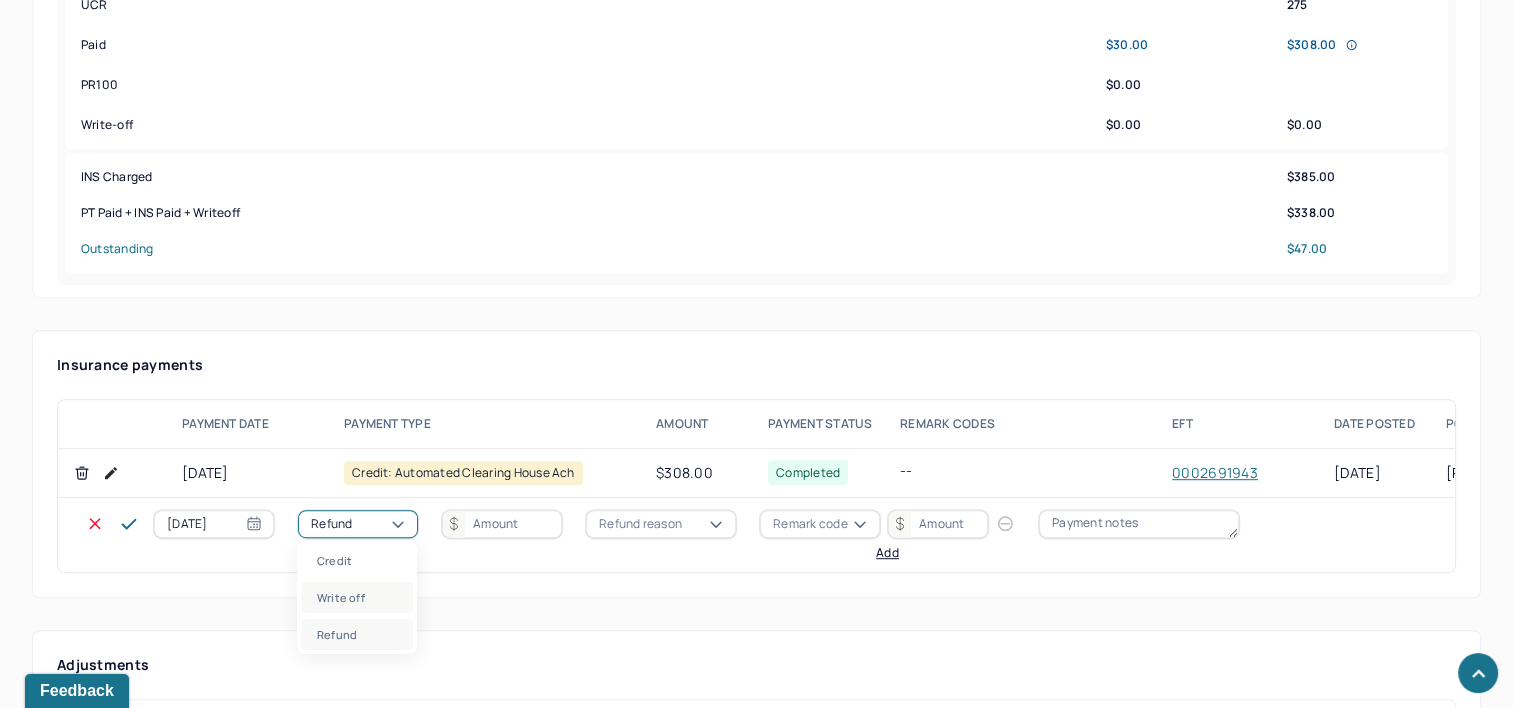click on "Write off" at bounding box center [357, 597] 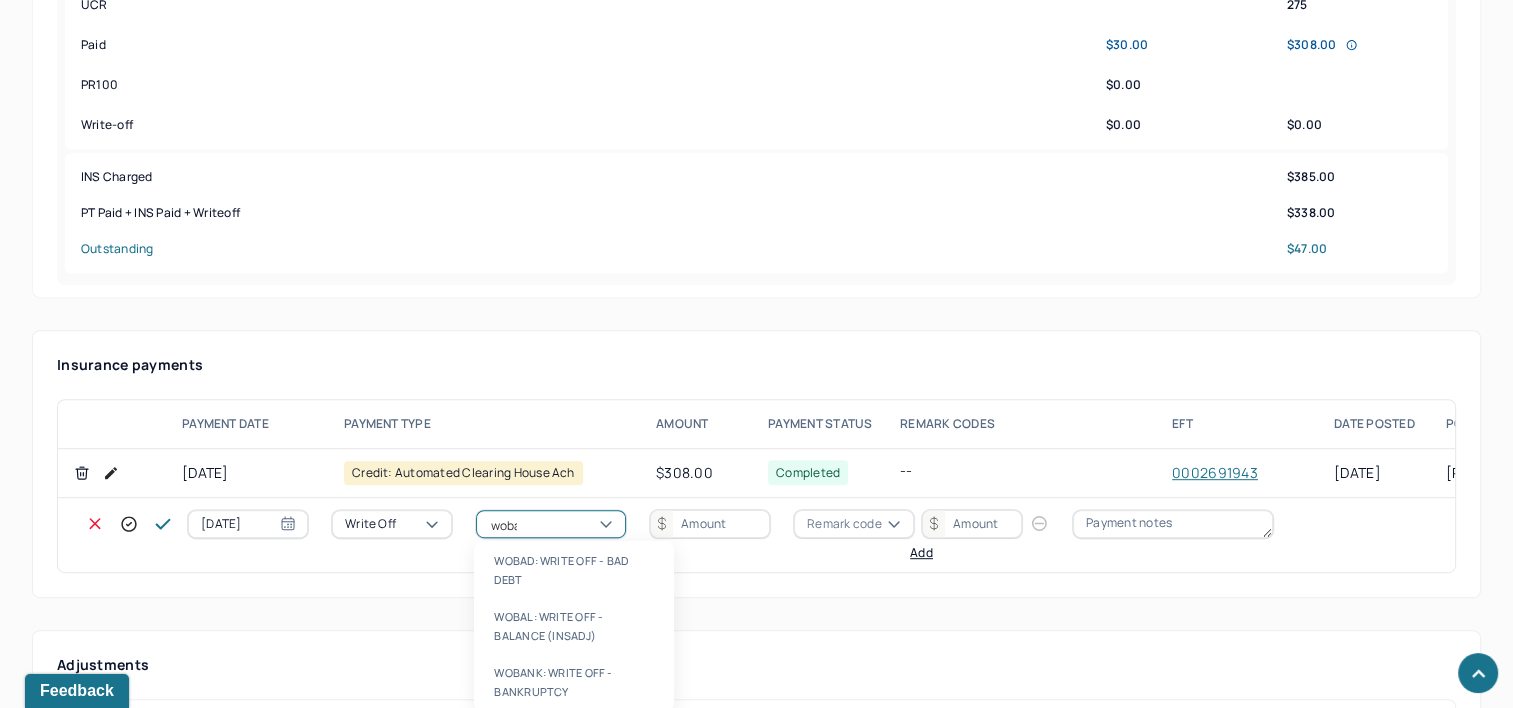 type on "wobal" 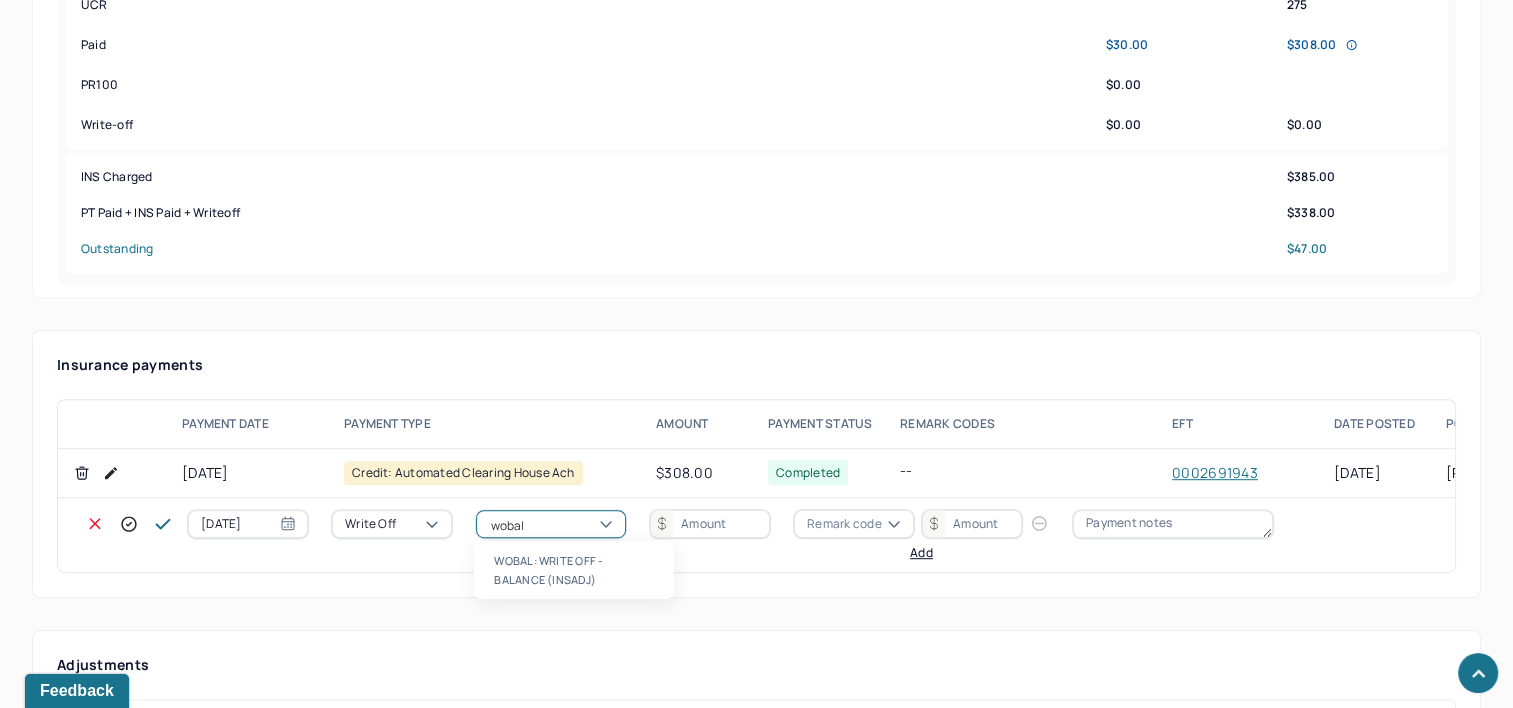 type 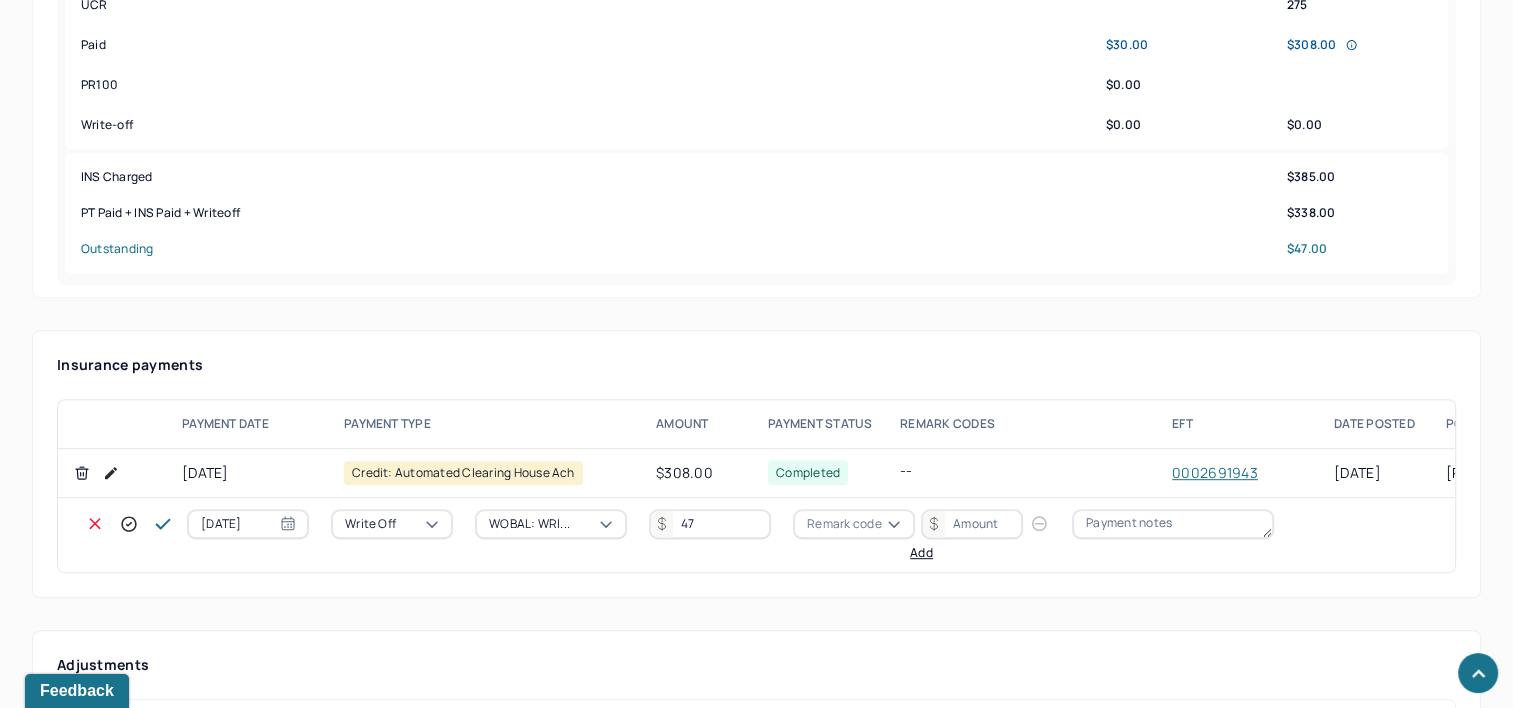 type on "47" 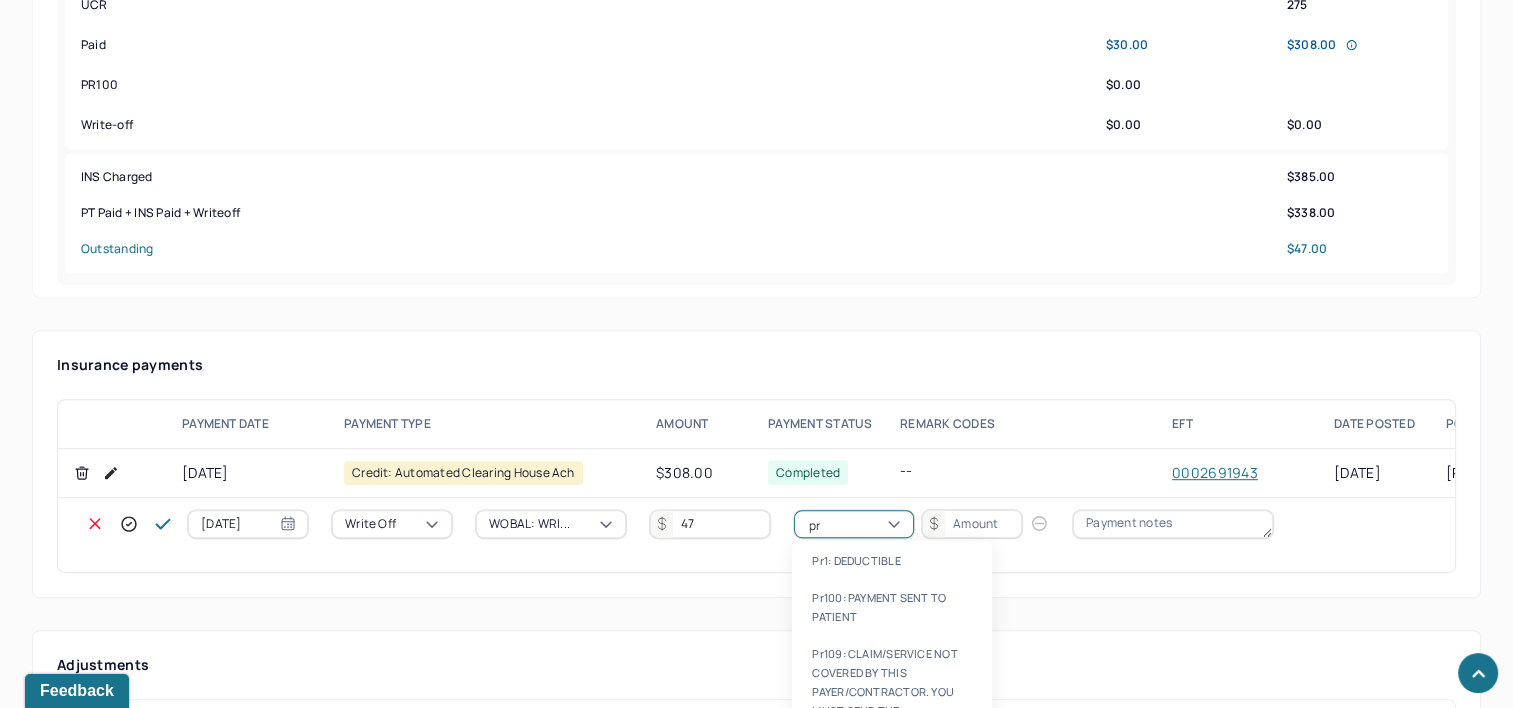 type on "pr2" 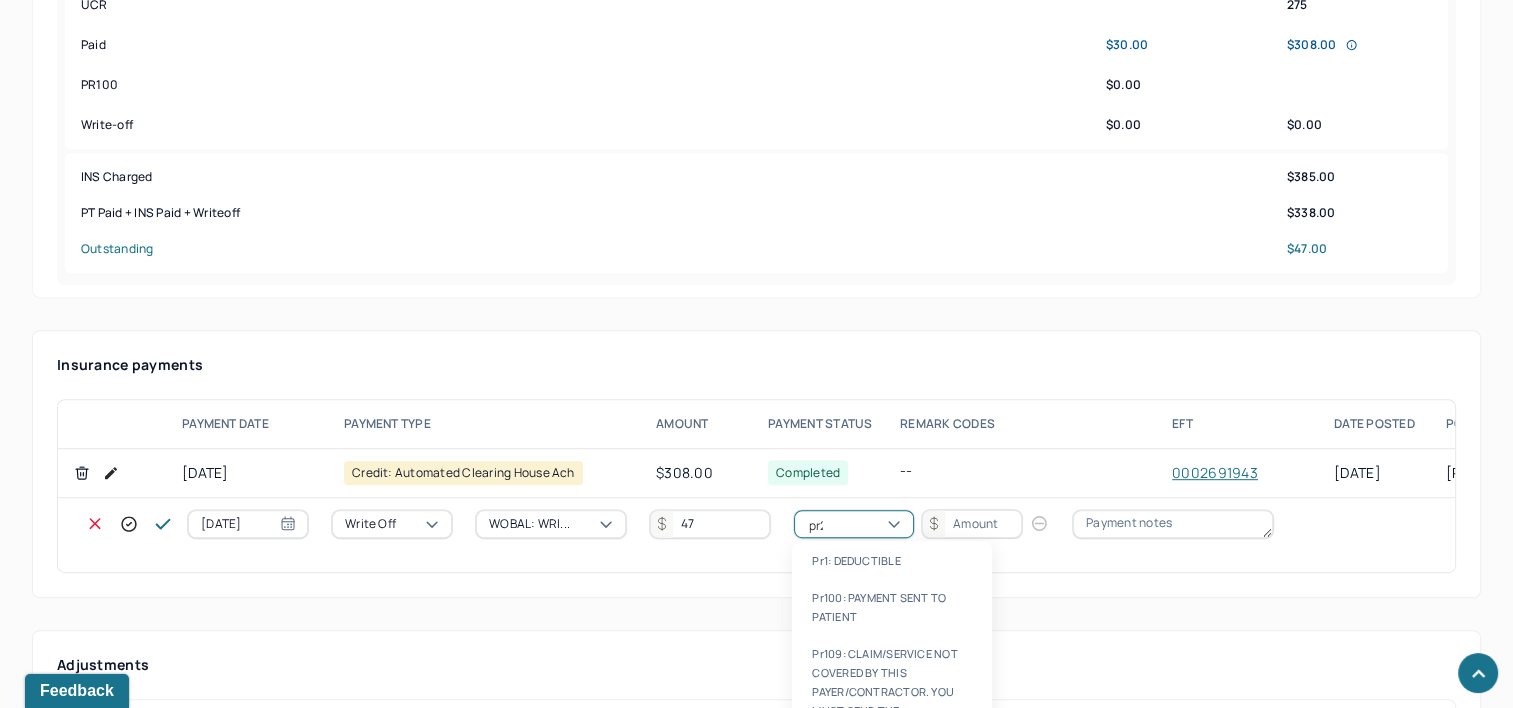 type 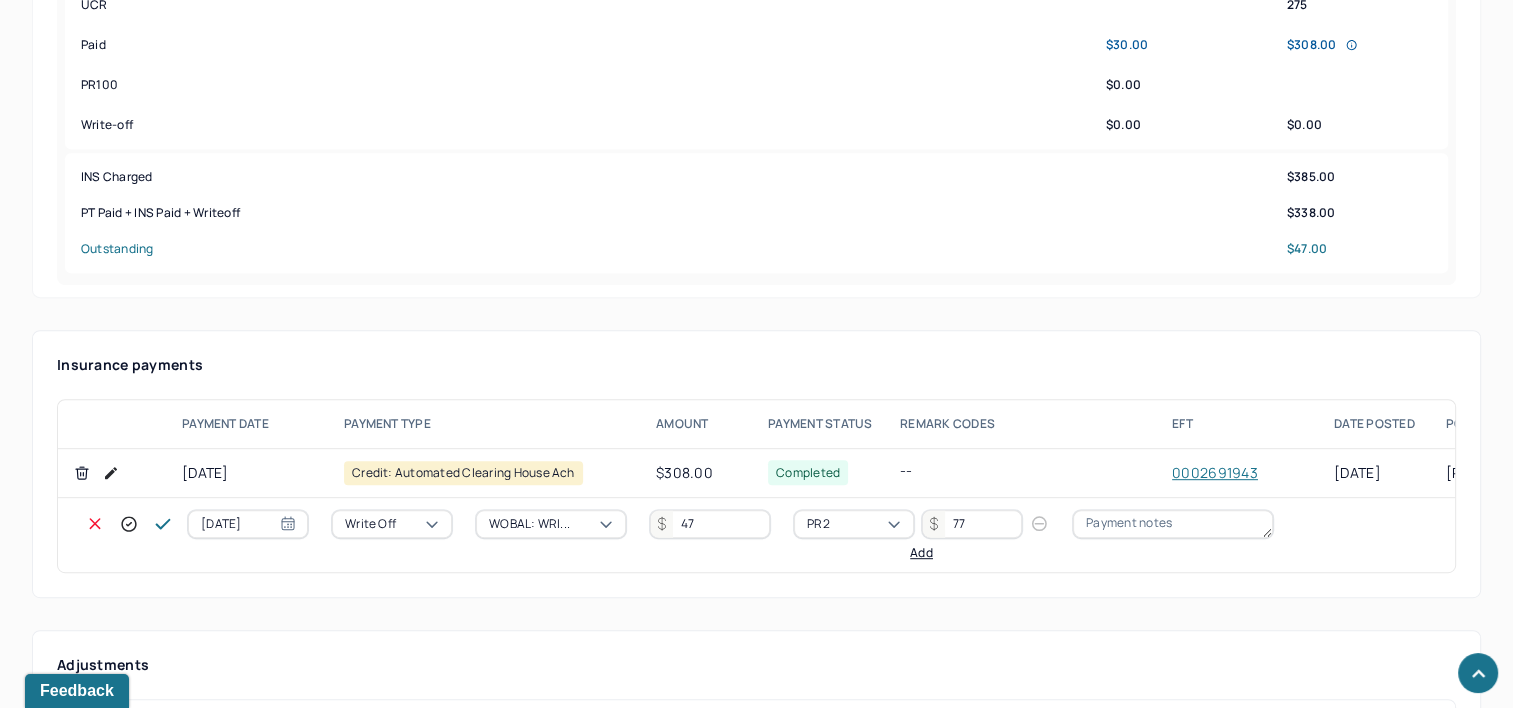 type on "77" 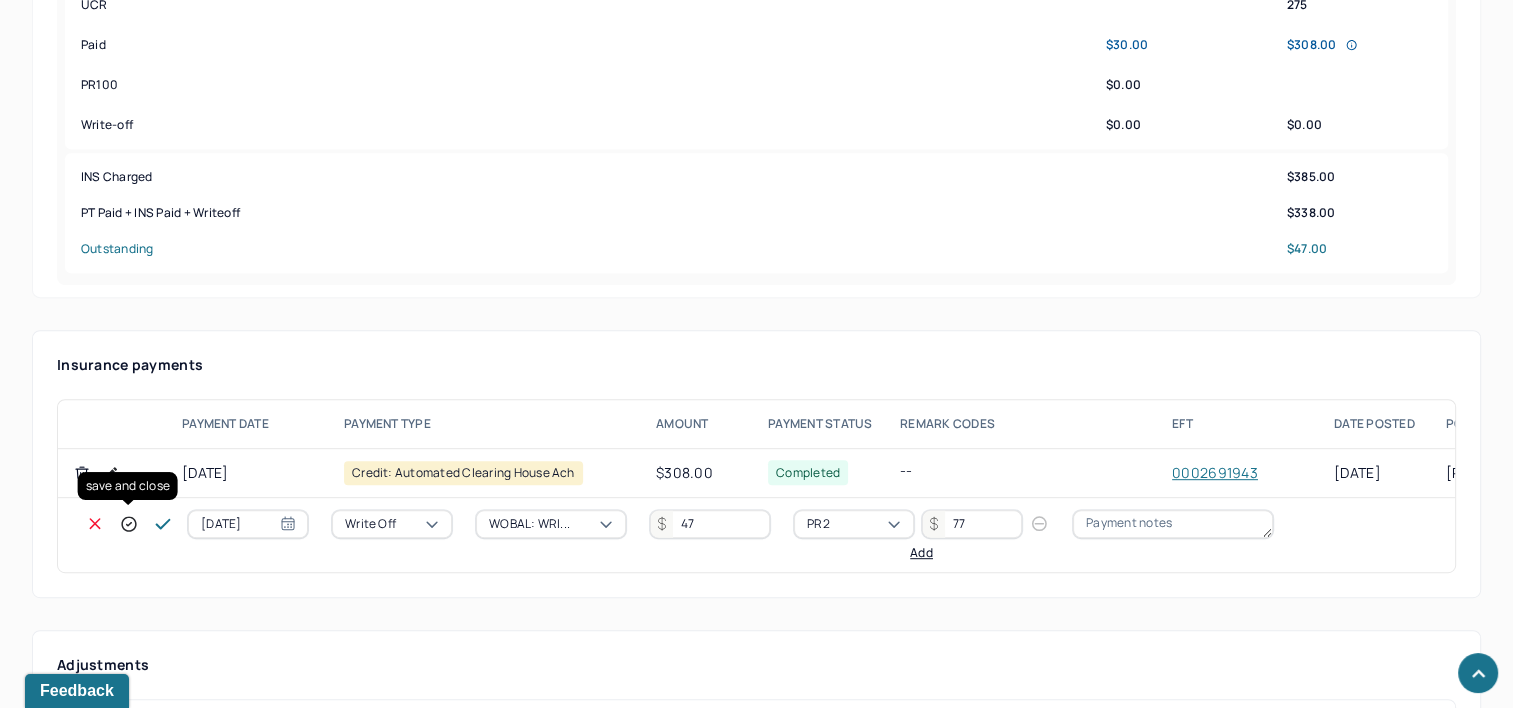 click 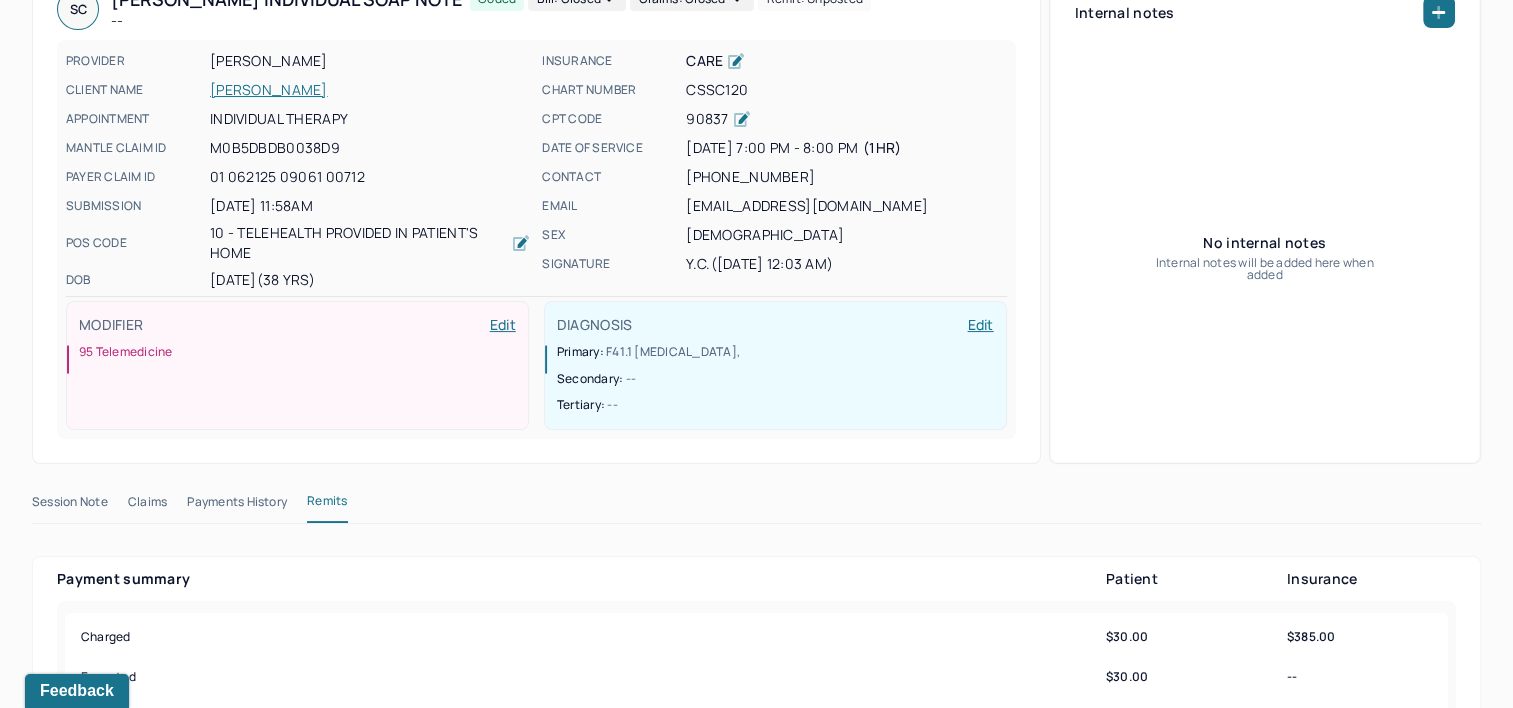 scroll, scrollTop: 0, scrollLeft: 0, axis: both 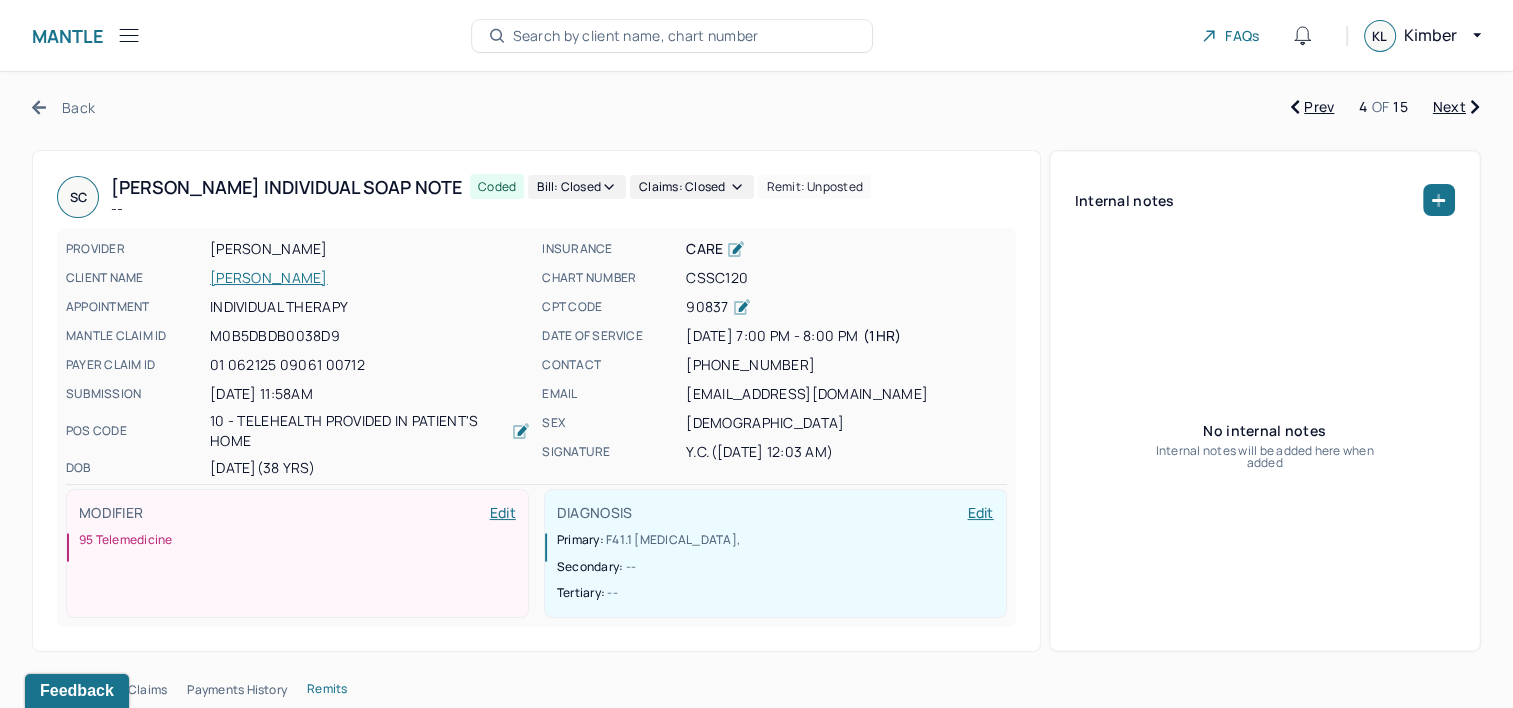 drag, startPoint x: 1454, startPoint y: 112, endPoint x: 1445, endPoint y: 129, distance: 19.235384 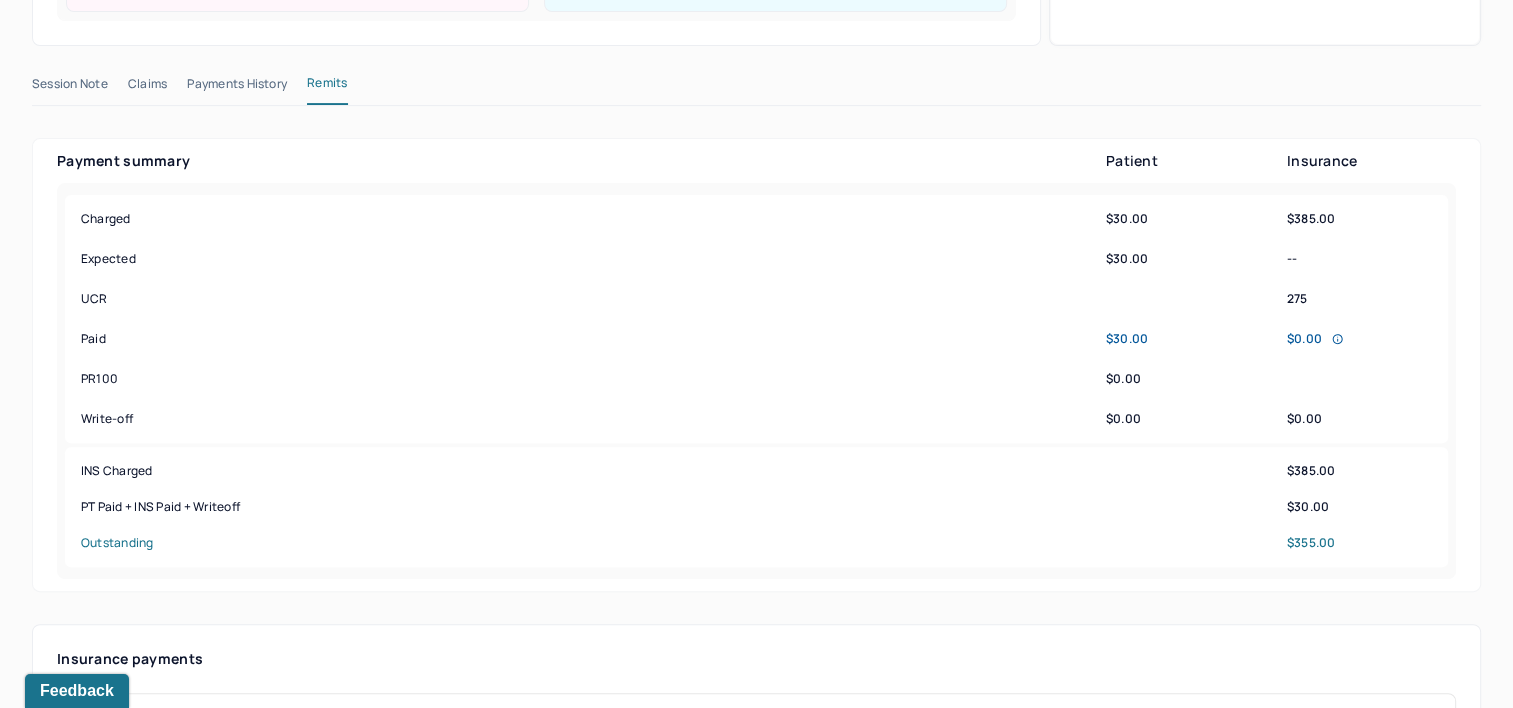 scroll, scrollTop: 1100, scrollLeft: 0, axis: vertical 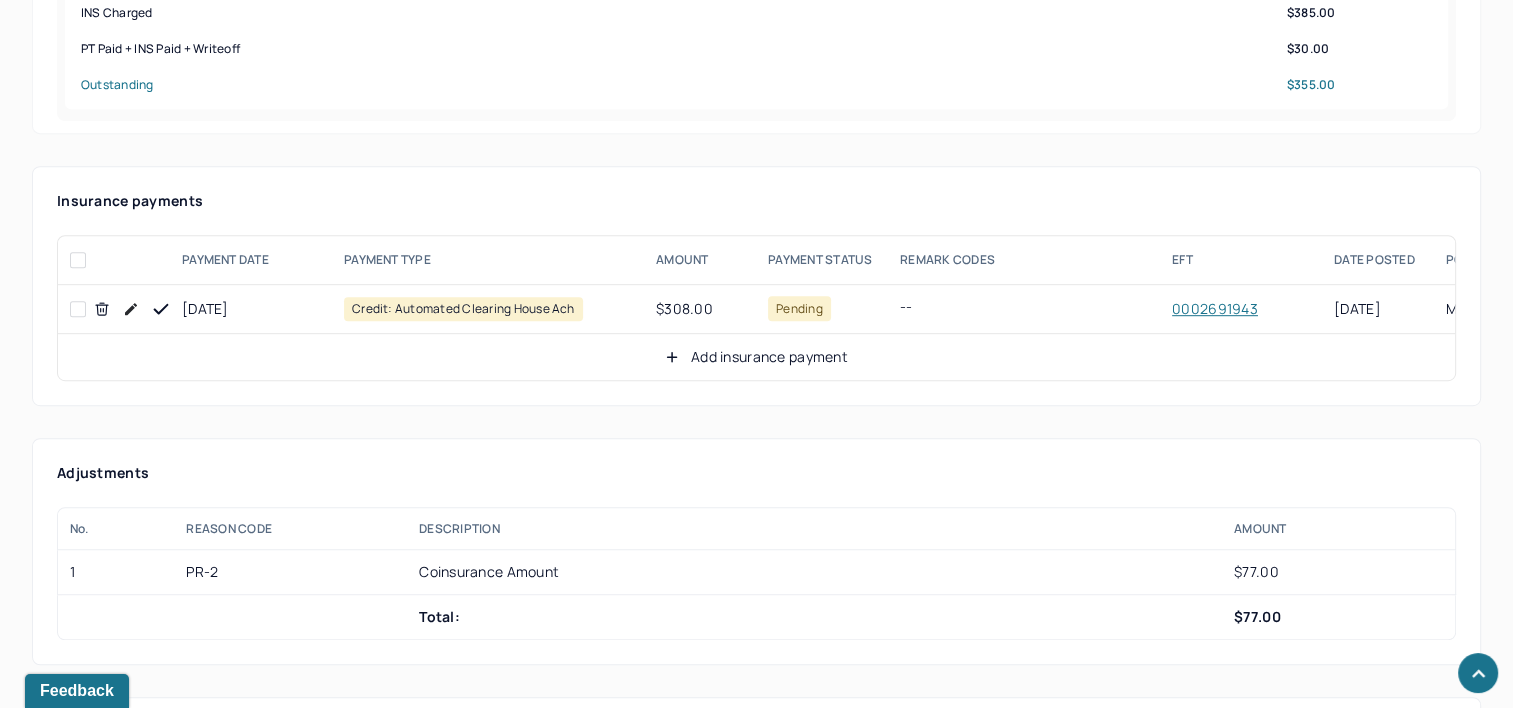 click 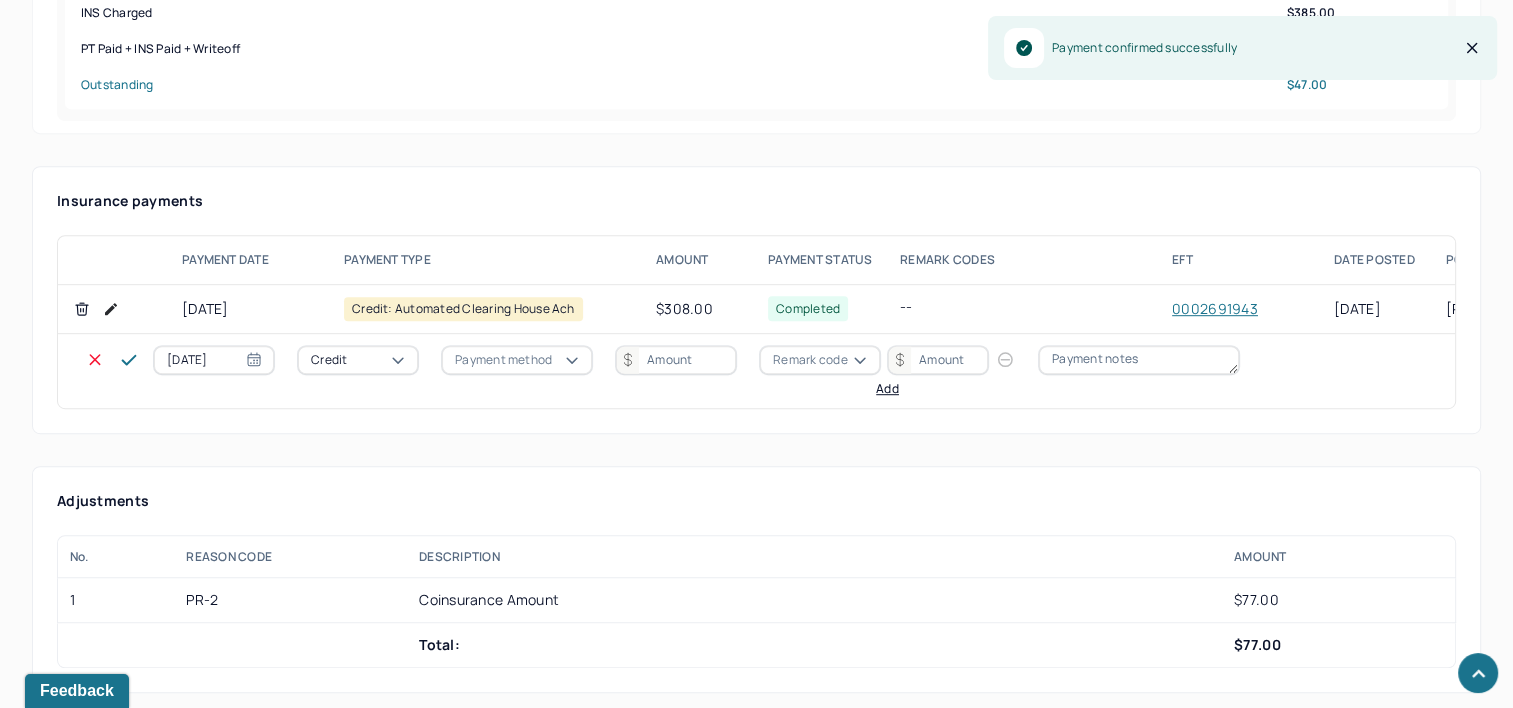 select on "6" 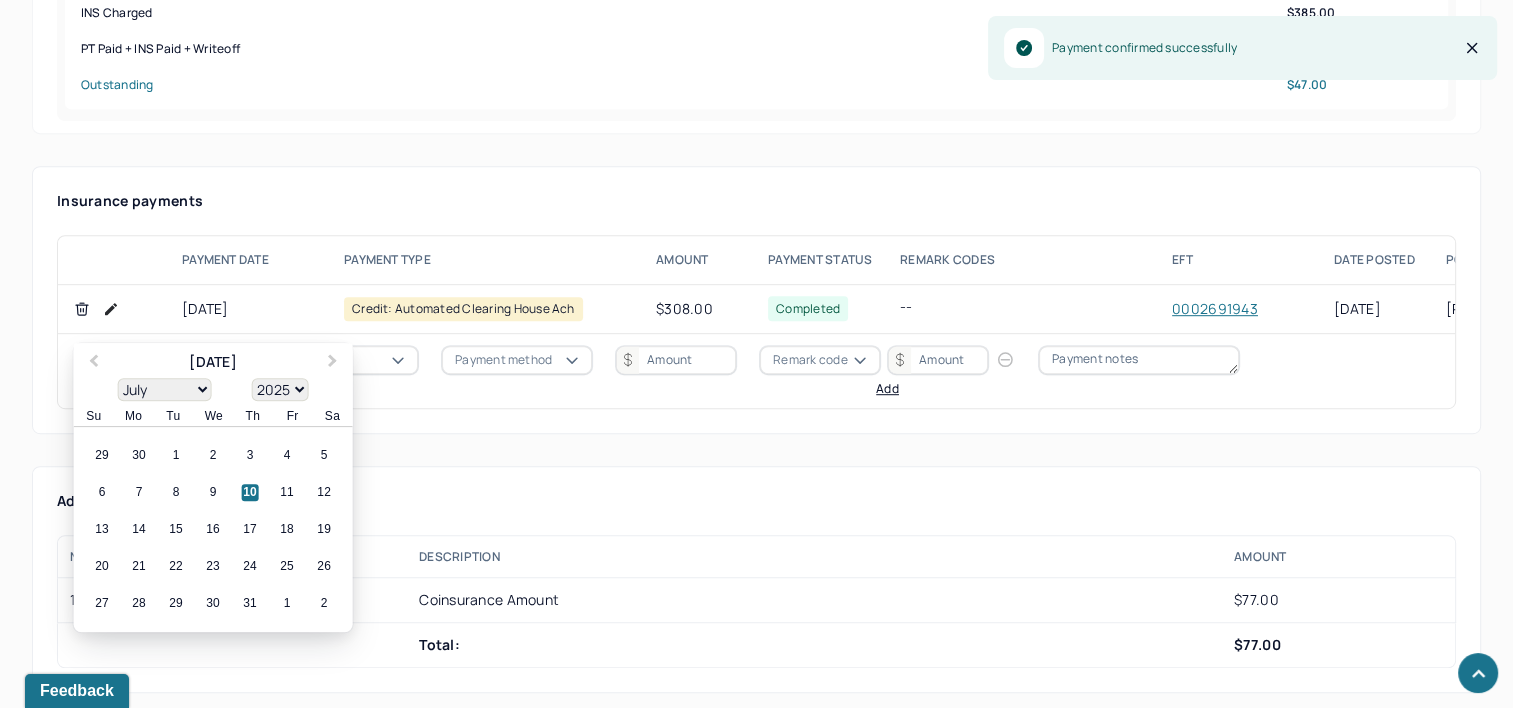 click on "[DATE]" at bounding box center (214, 360) 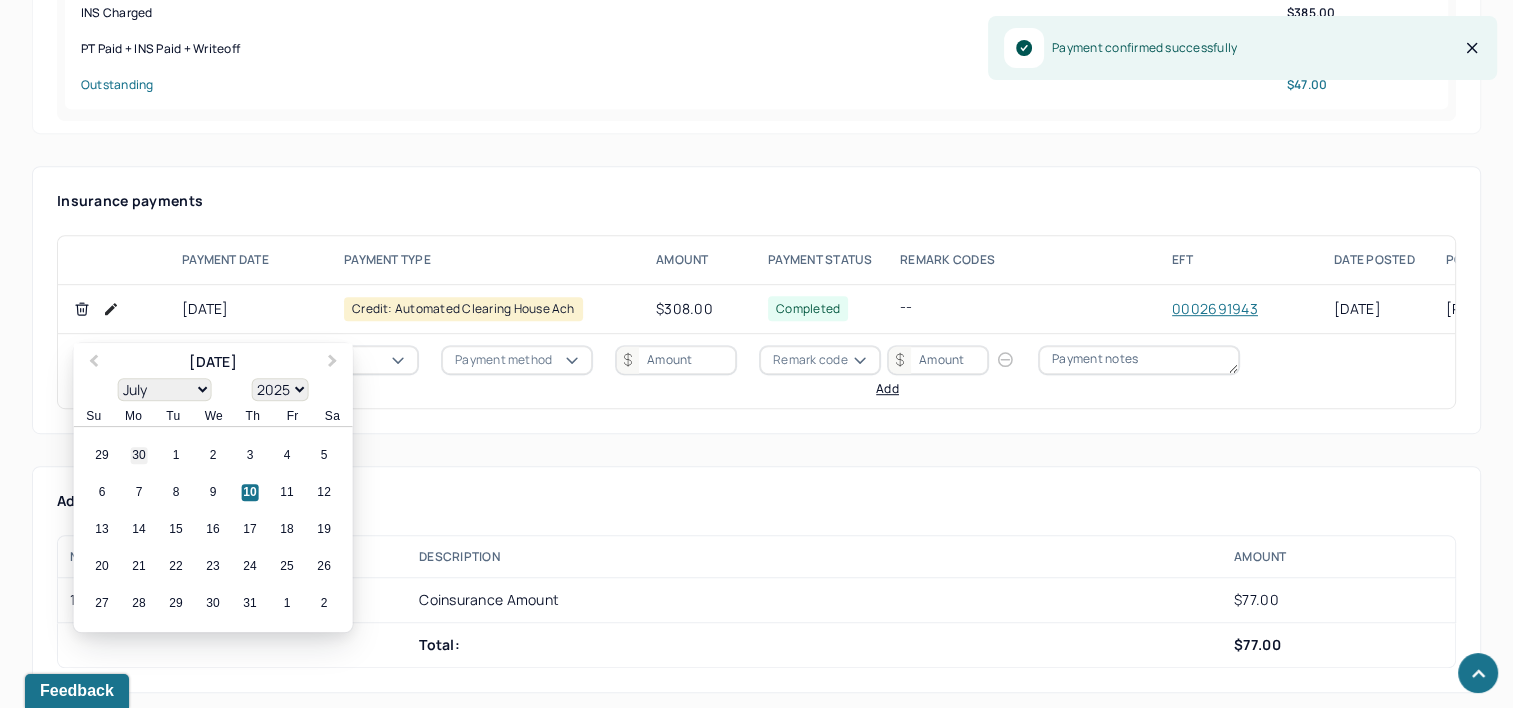 click on "30" at bounding box center [139, 456] 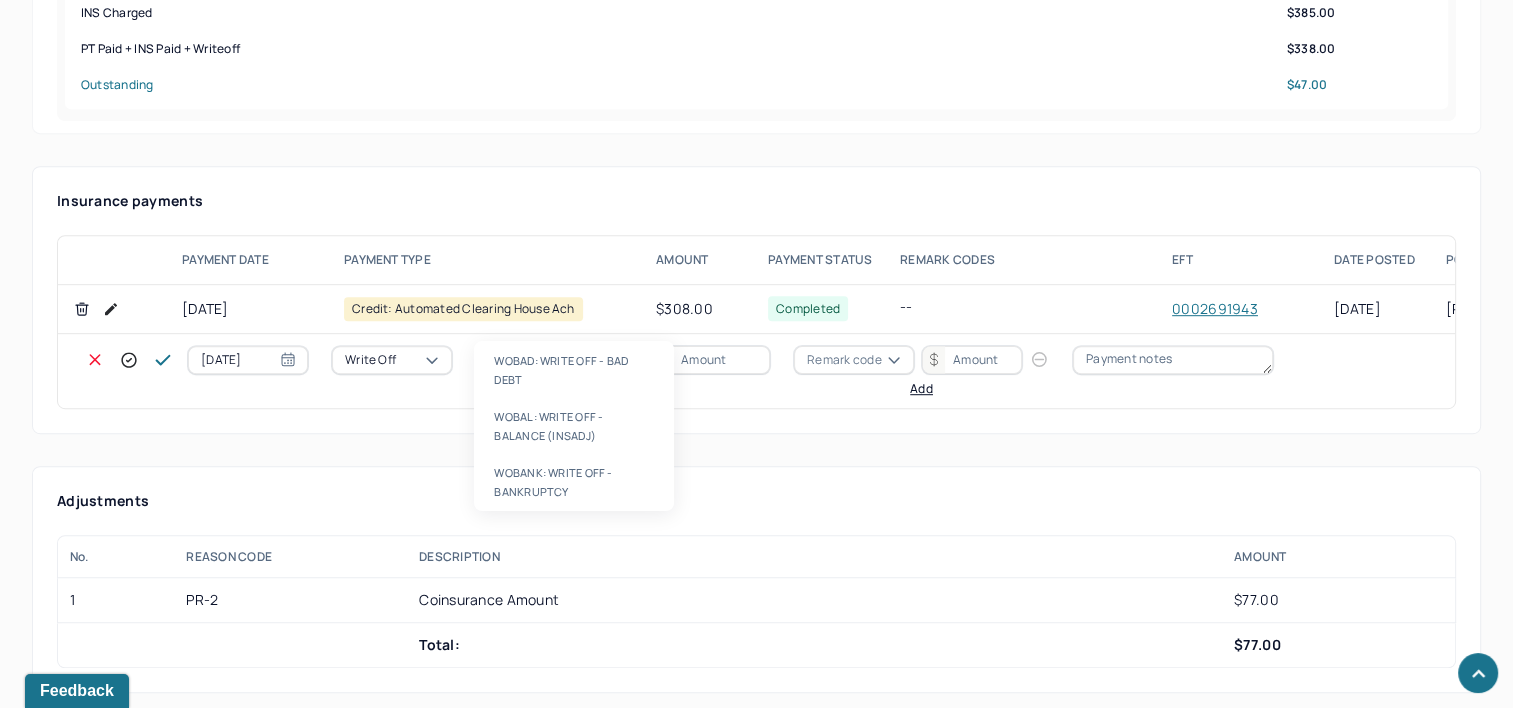 type on "WOBAL" 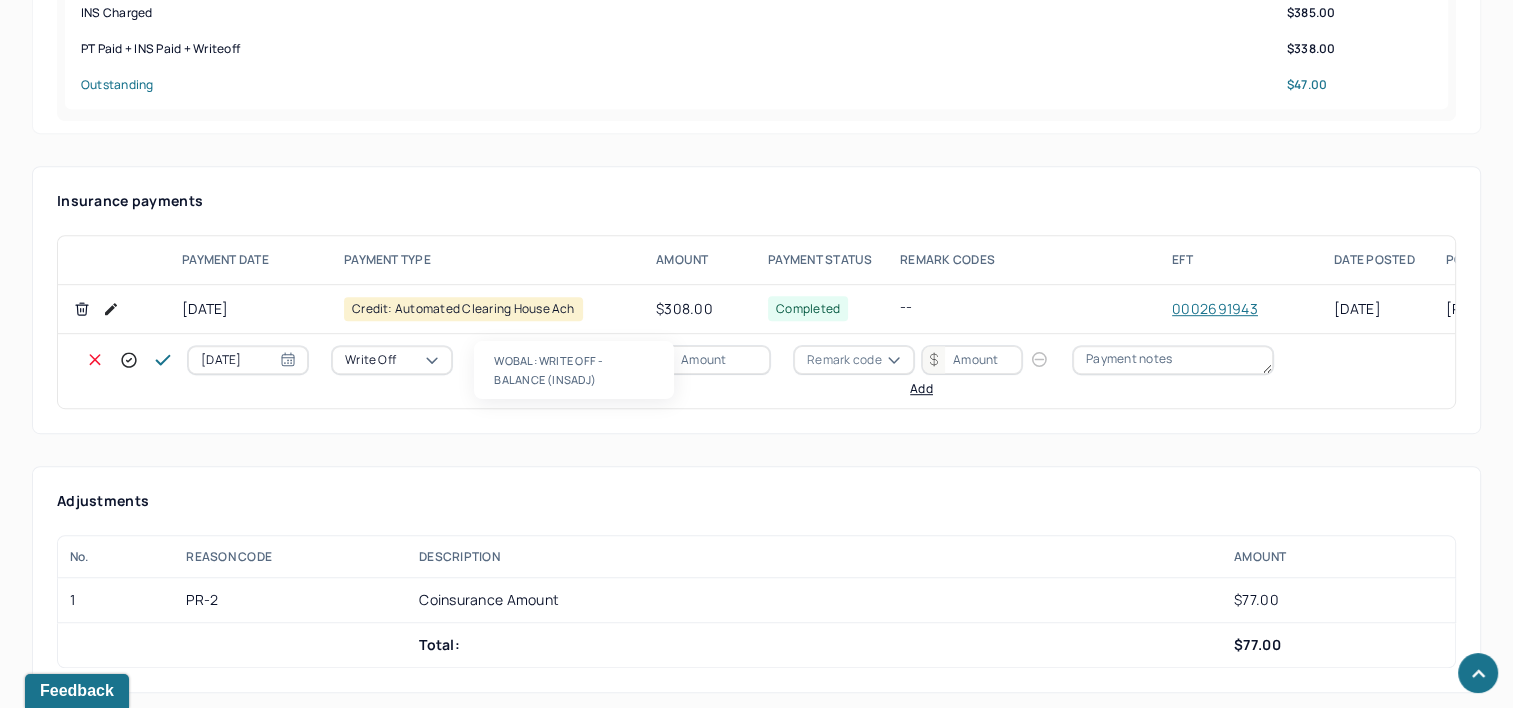 type 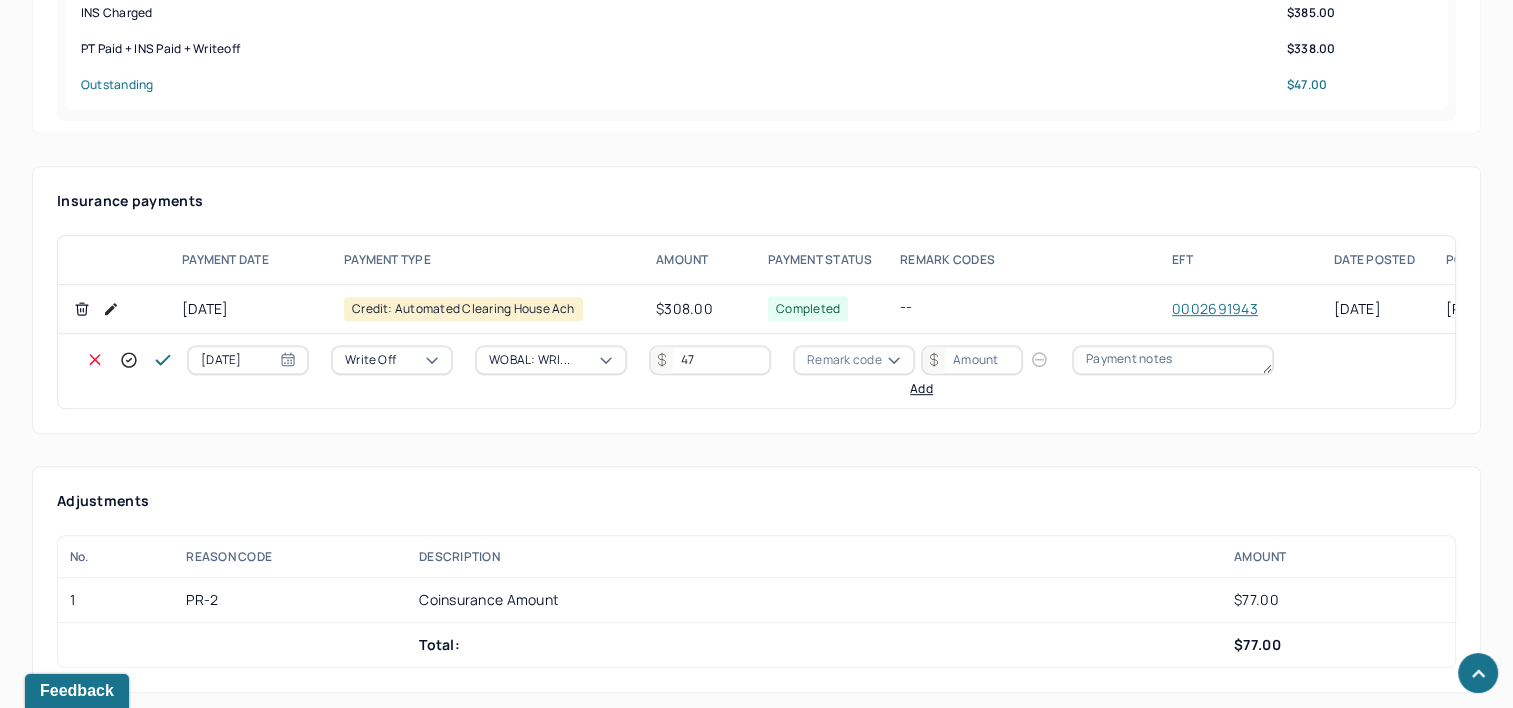 type on "47" 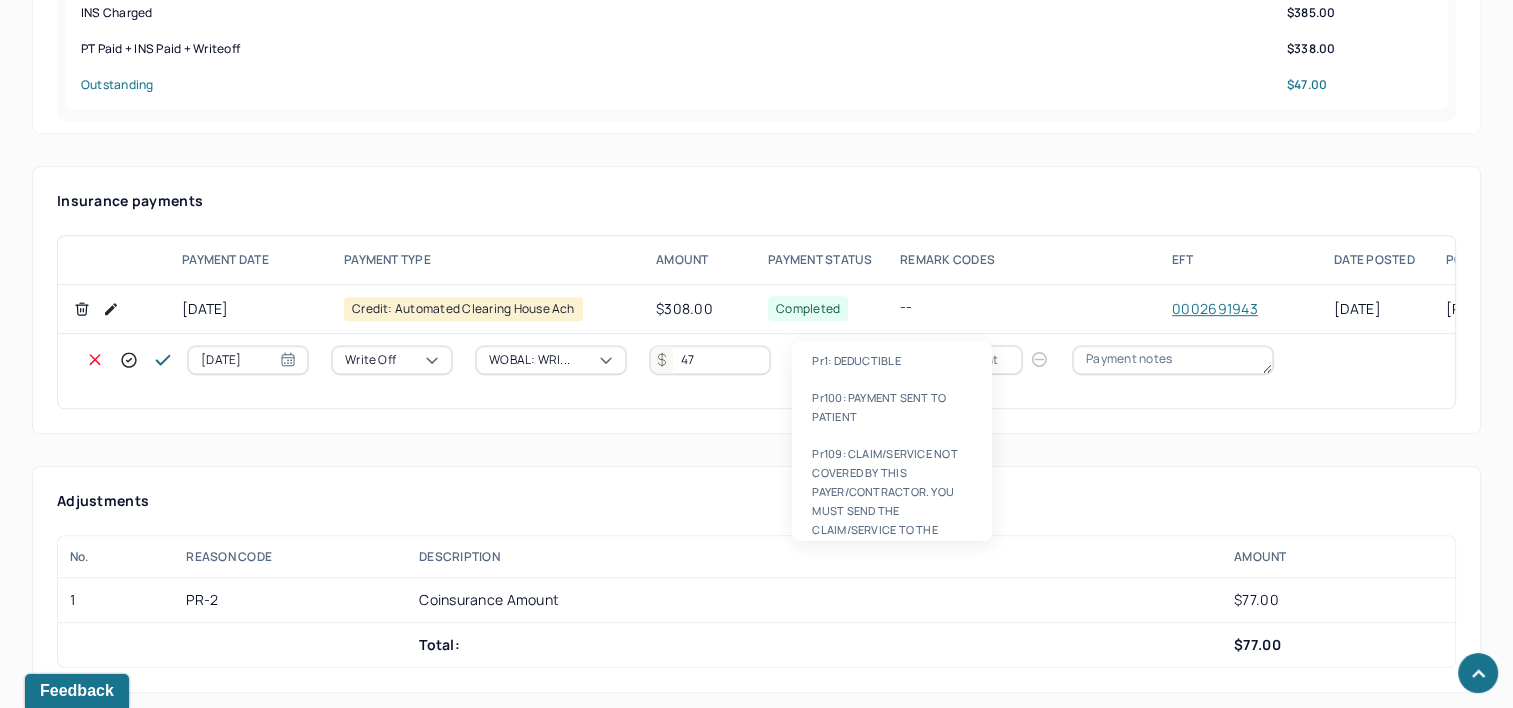 type on "PR2" 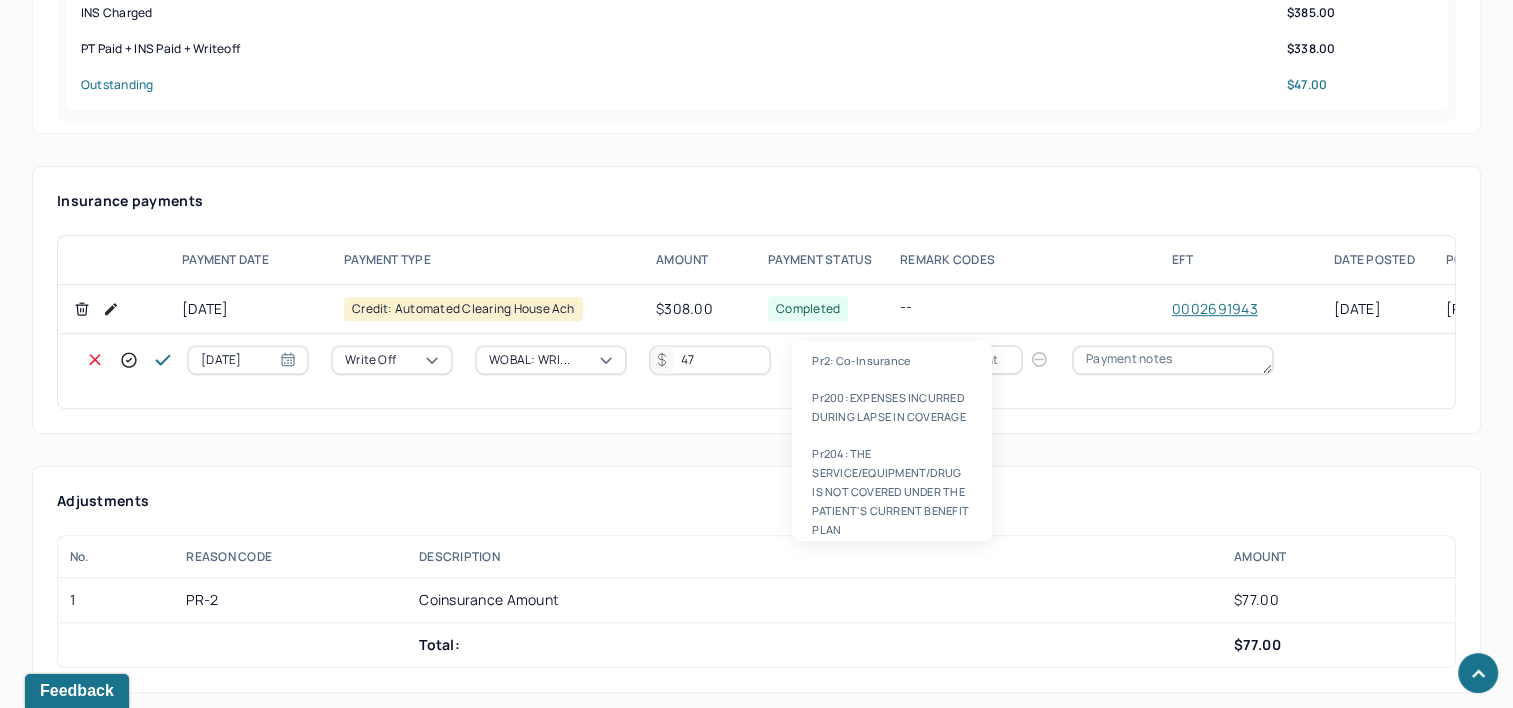 type 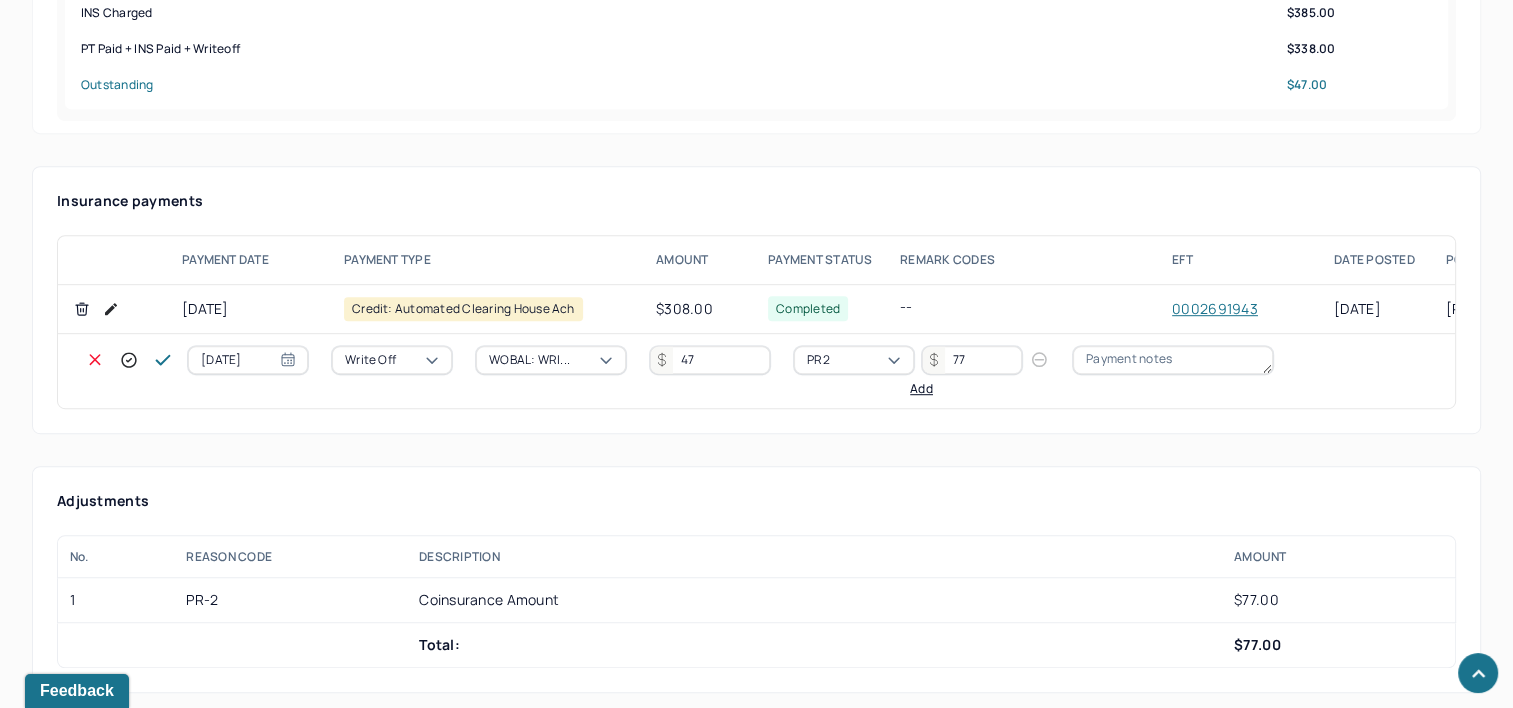 type on "77" 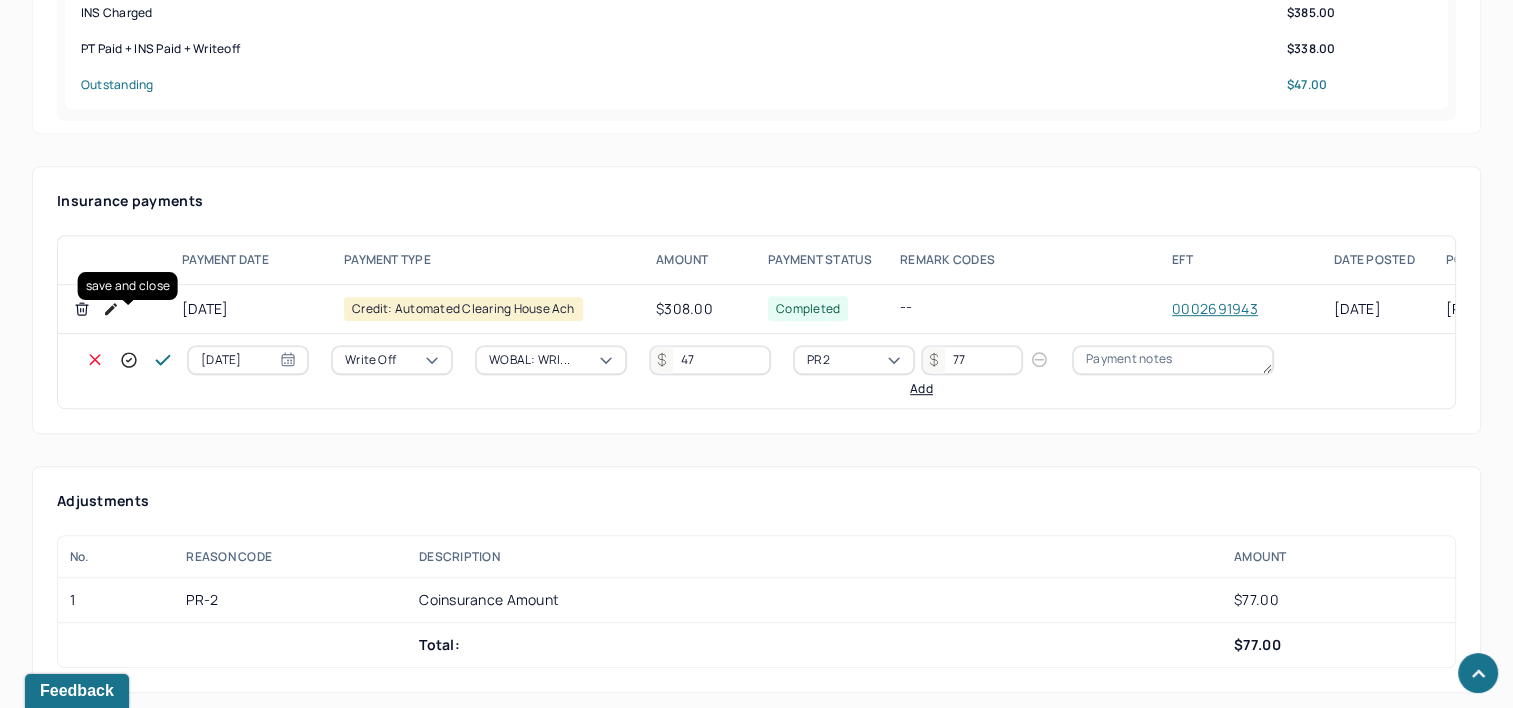 click 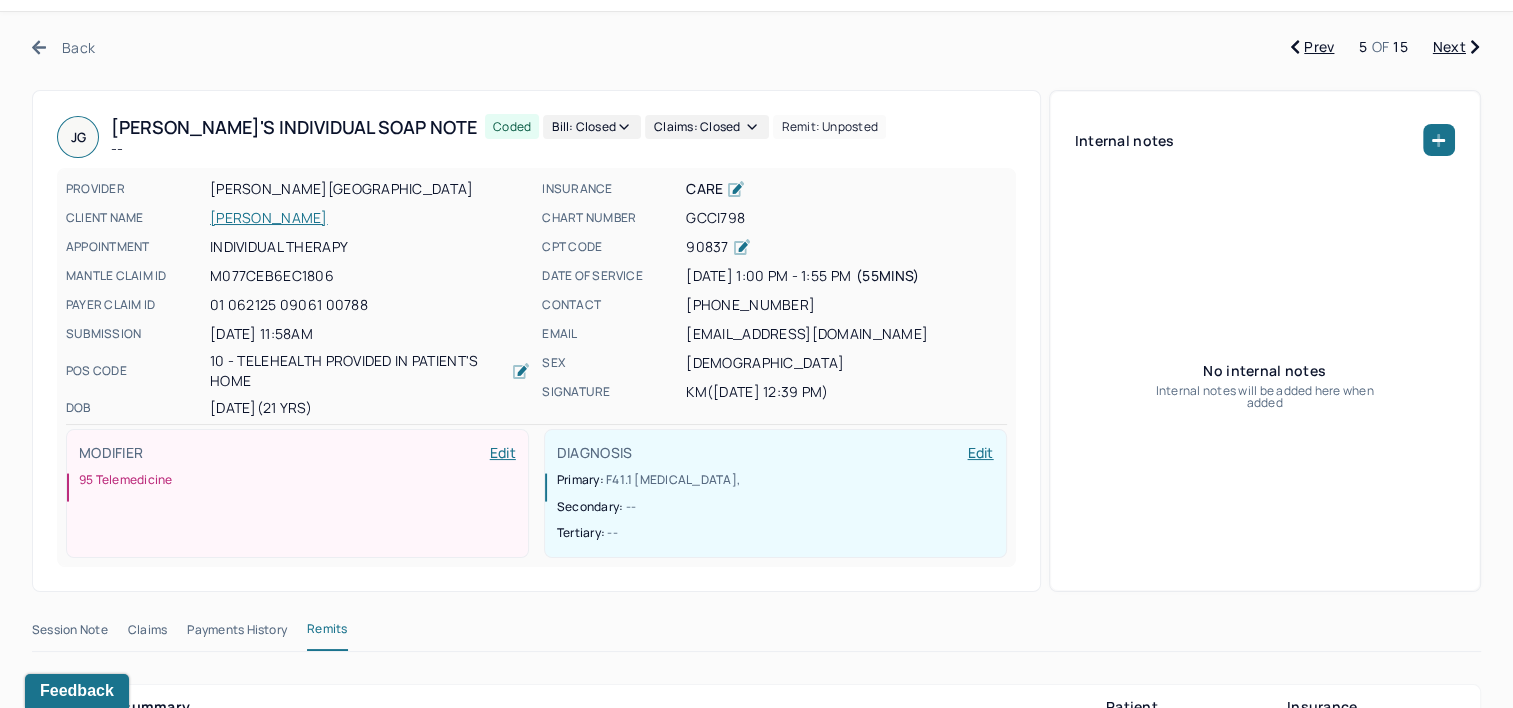 scroll, scrollTop: 0, scrollLeft: 0, axis: both 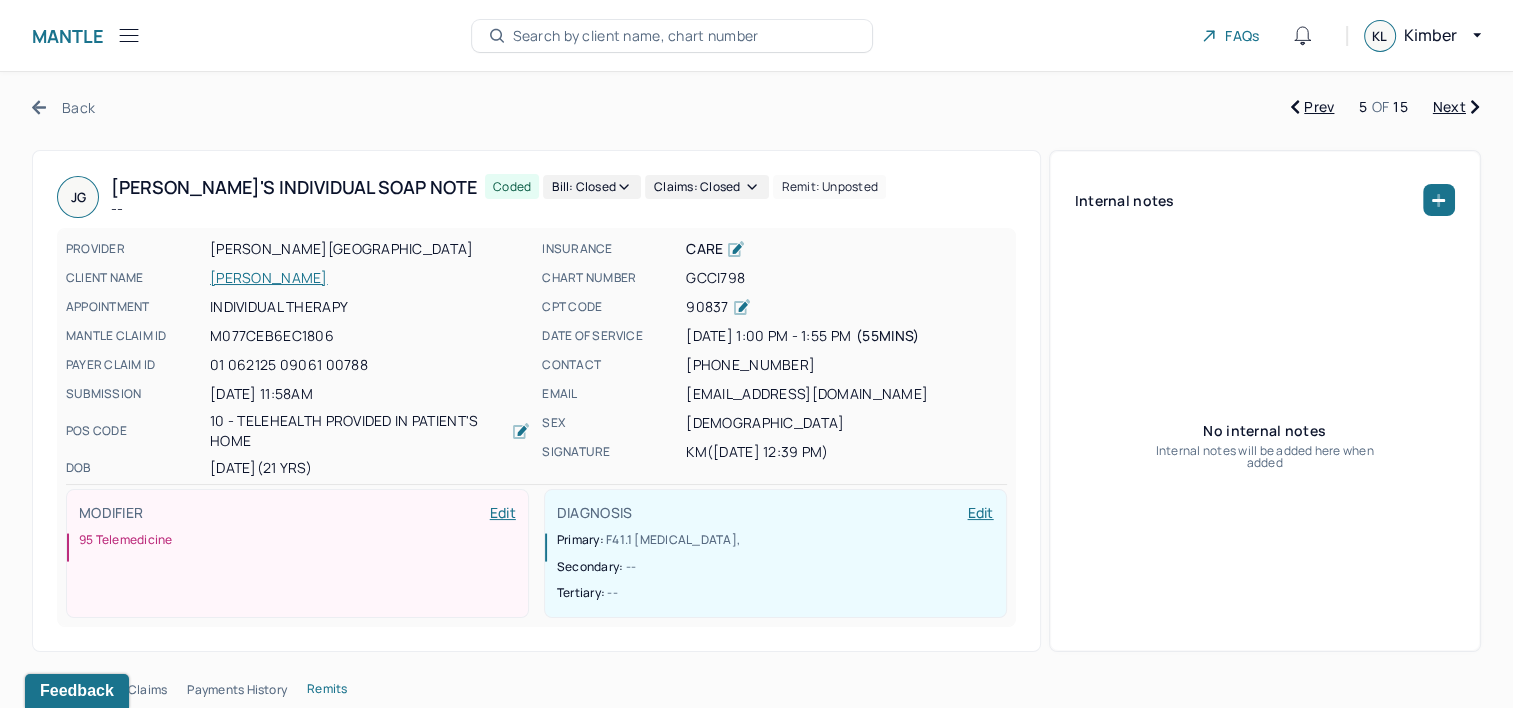 click on "Next" at bounding box center (1456, 107) 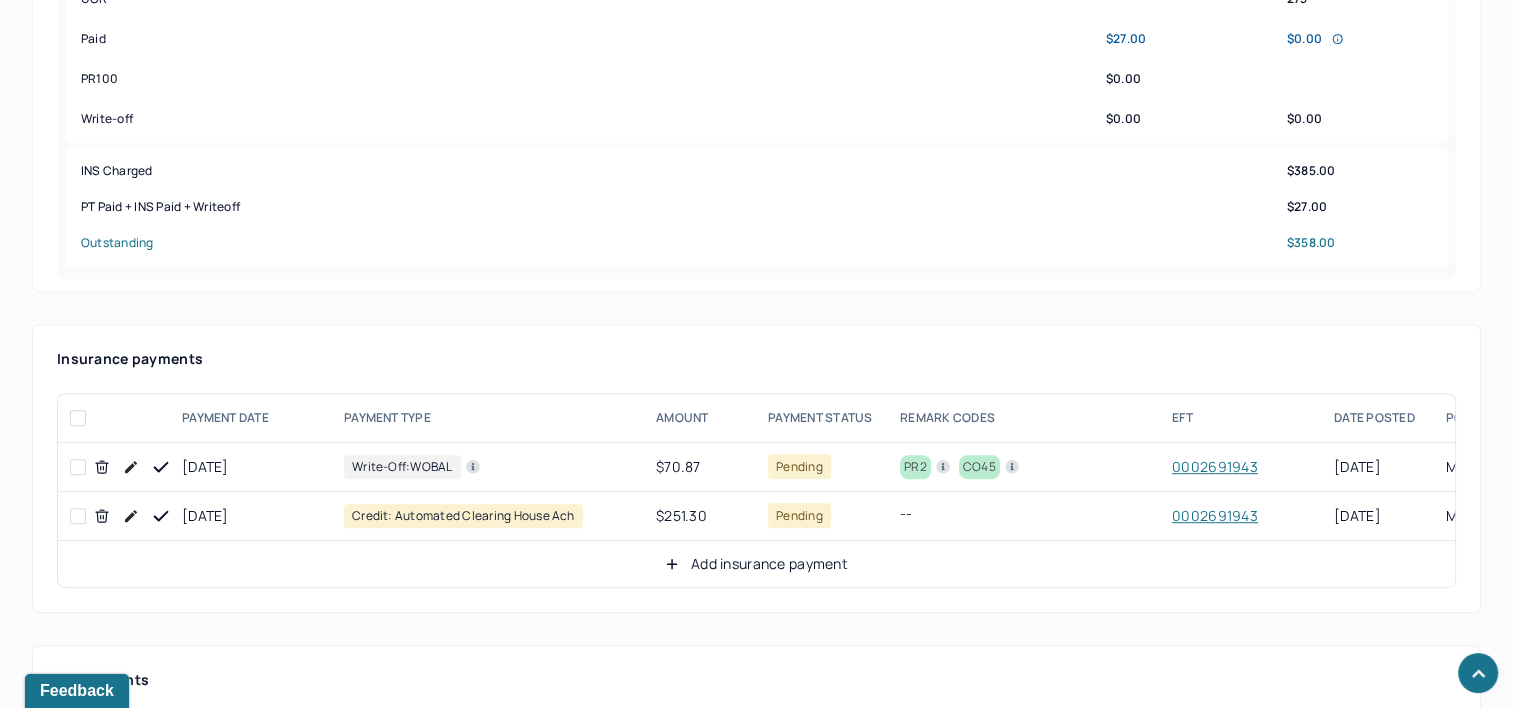 scroll, scrollTop: 1100, scrollLeft: 0, axis: vertical 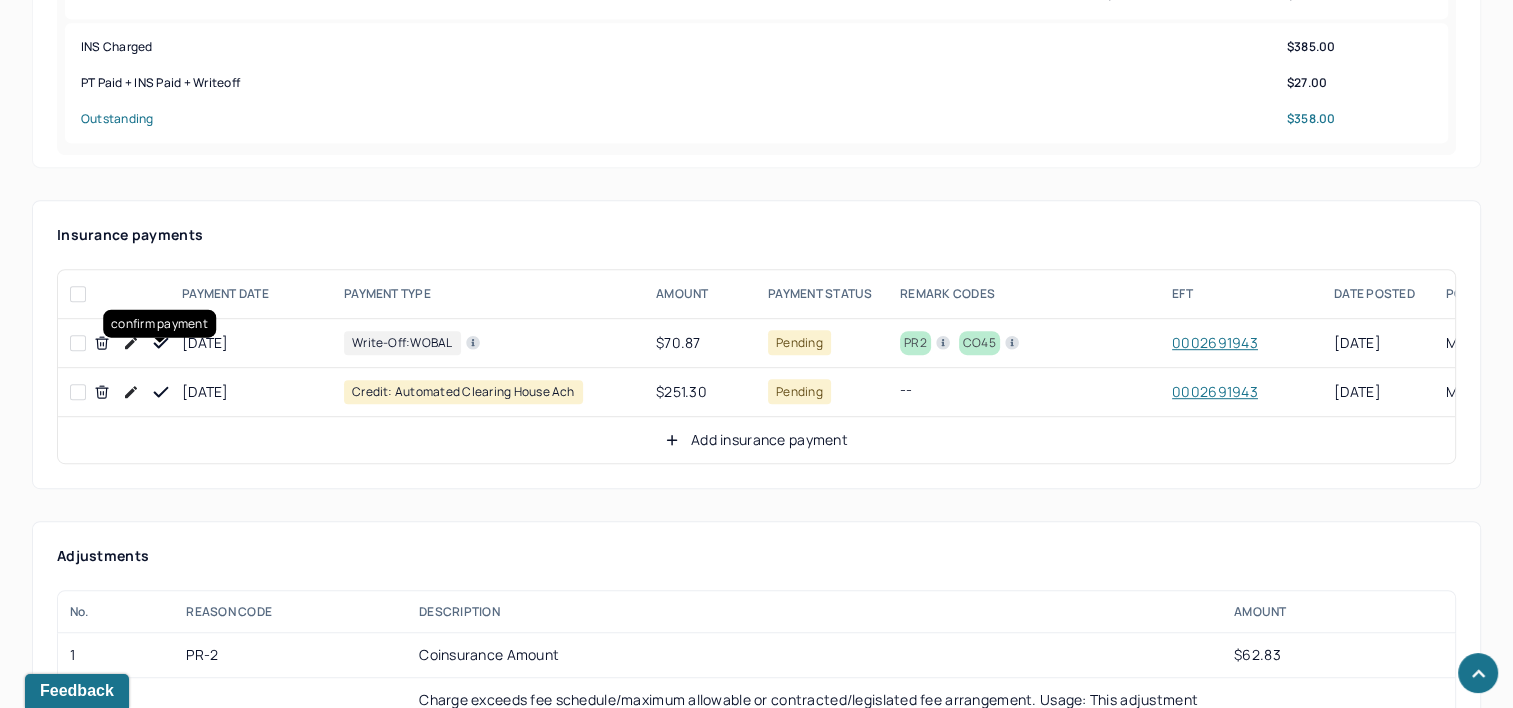 click 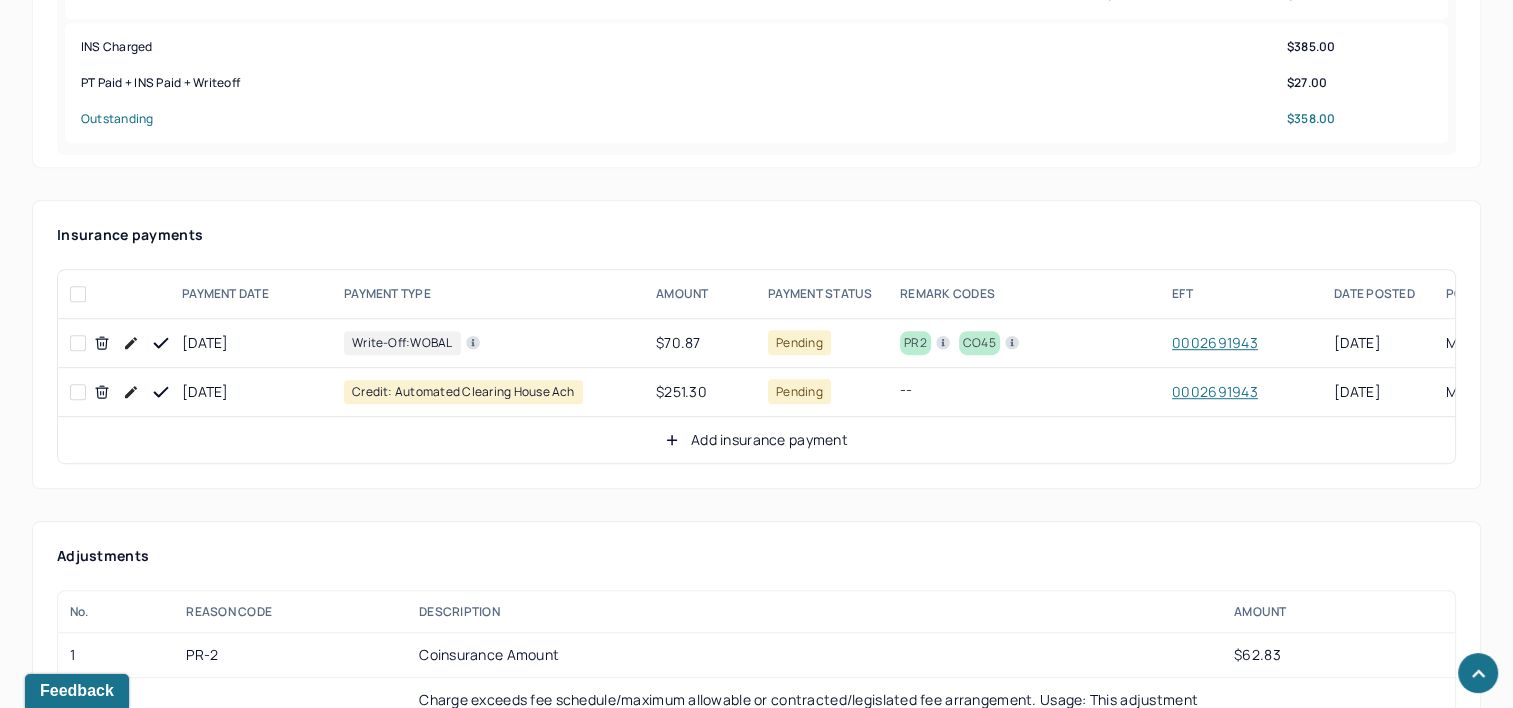 click 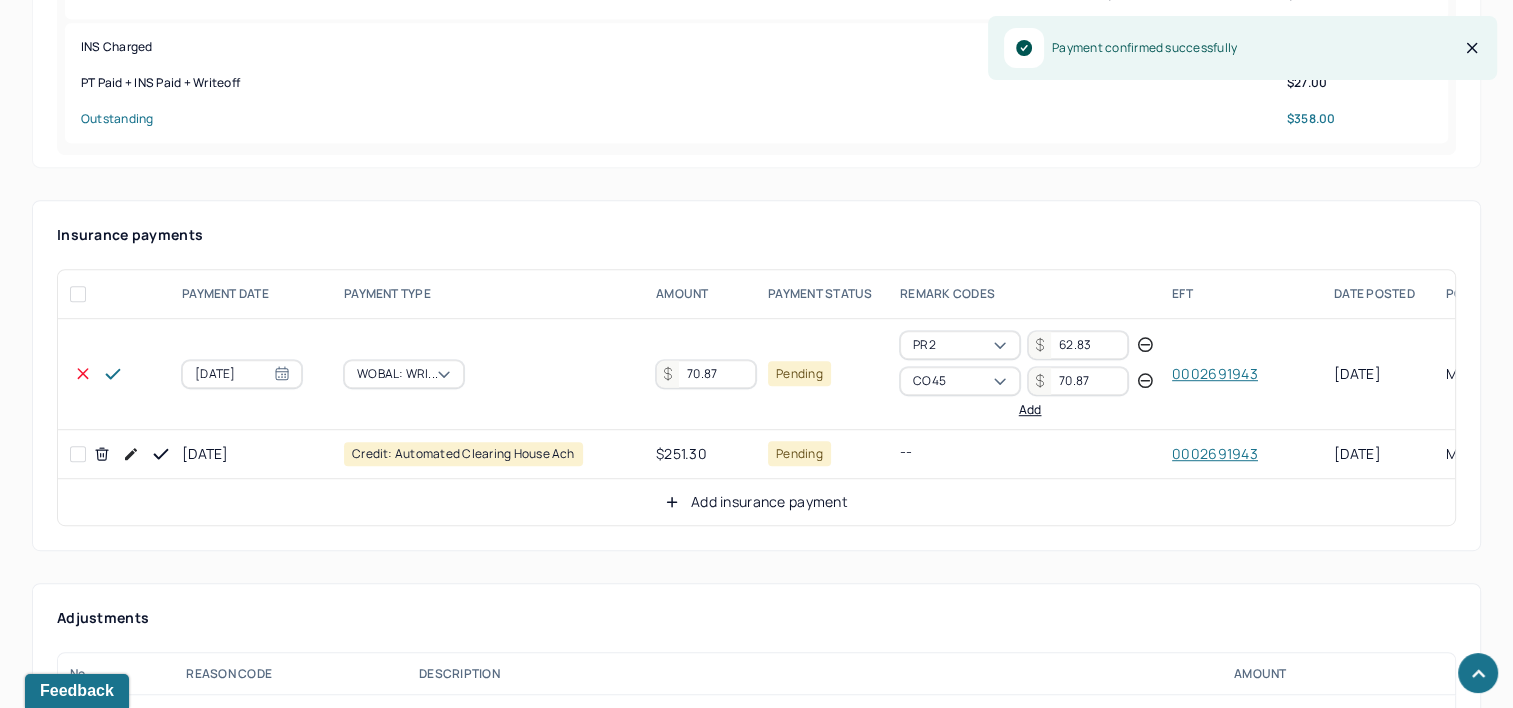 scroll, scrollTop: 1000, scrollLeft: 0, axis: vertical 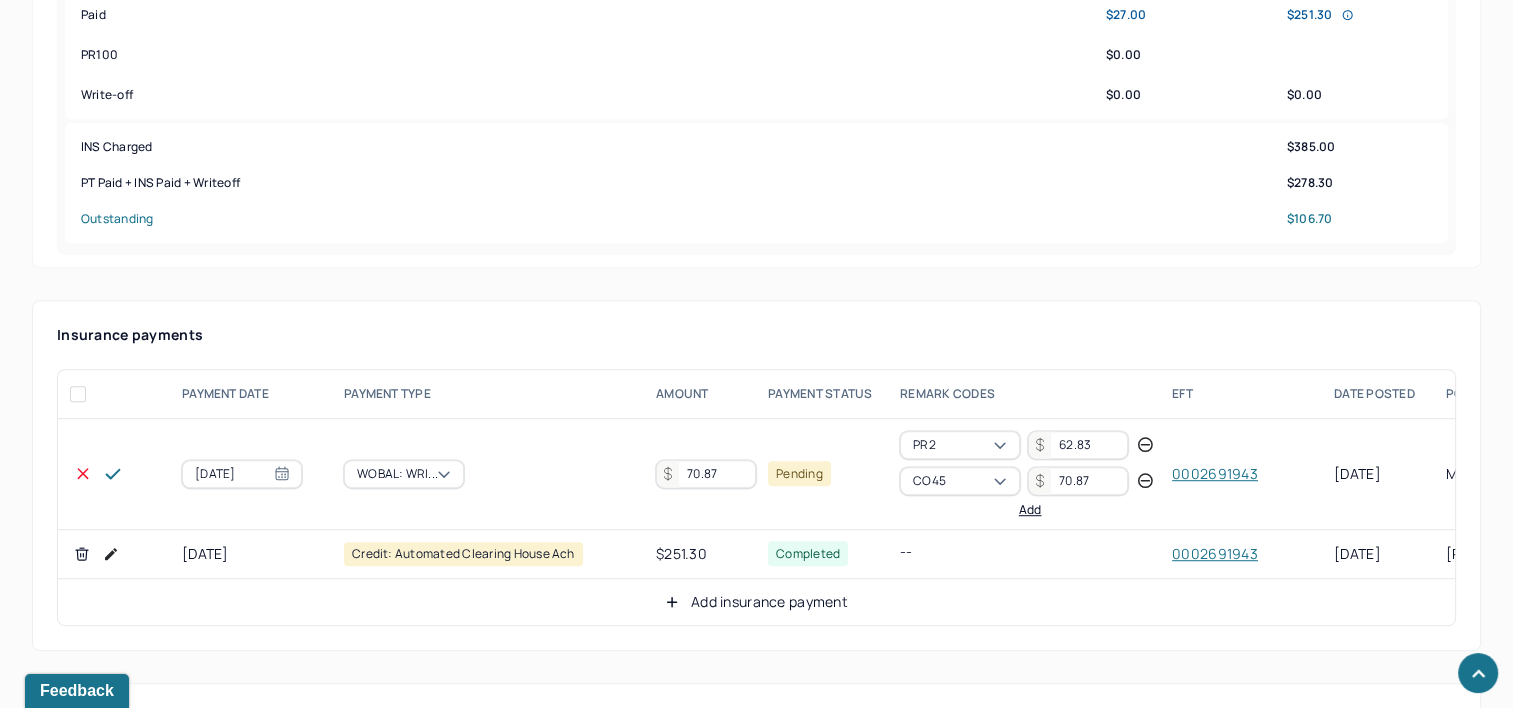 click on "70.87" at bounding box center (706, 474) 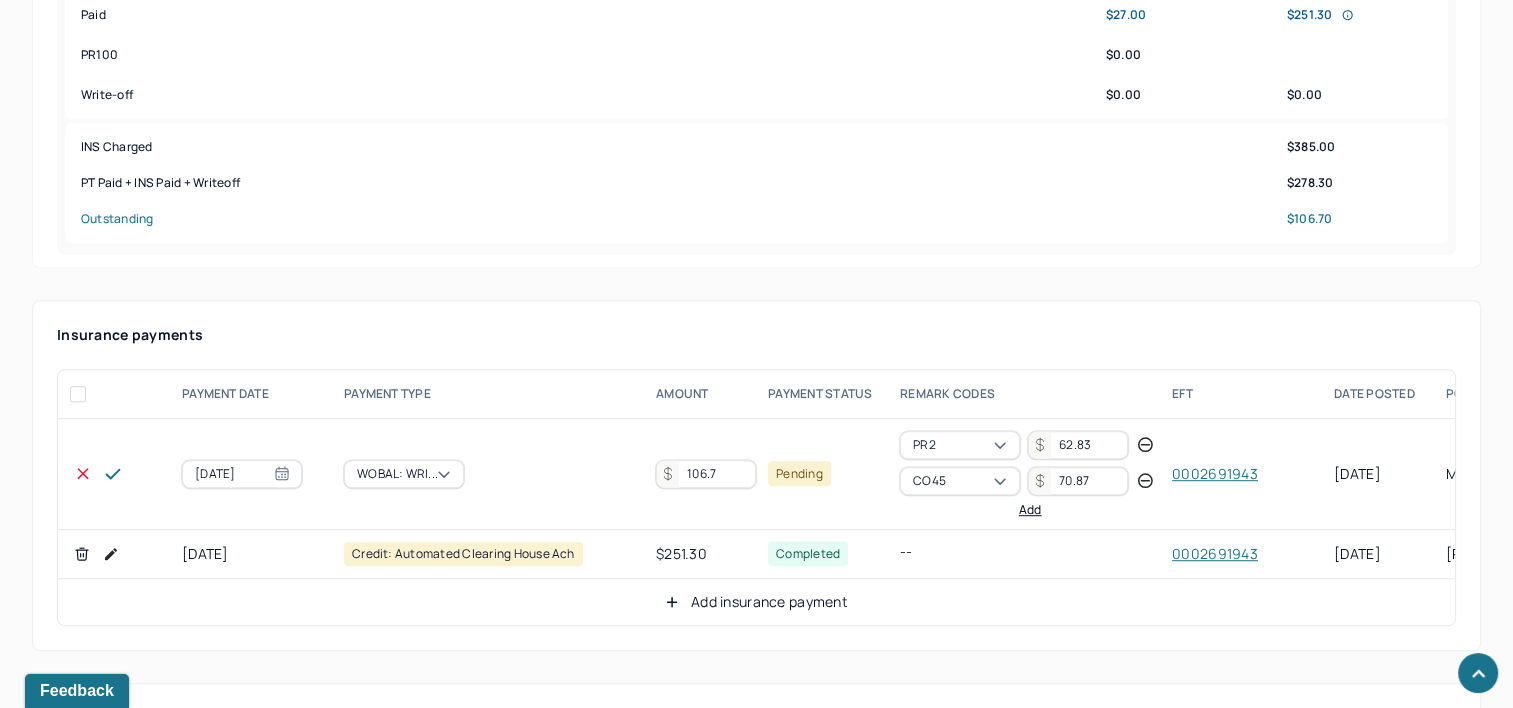 type on "106.7" 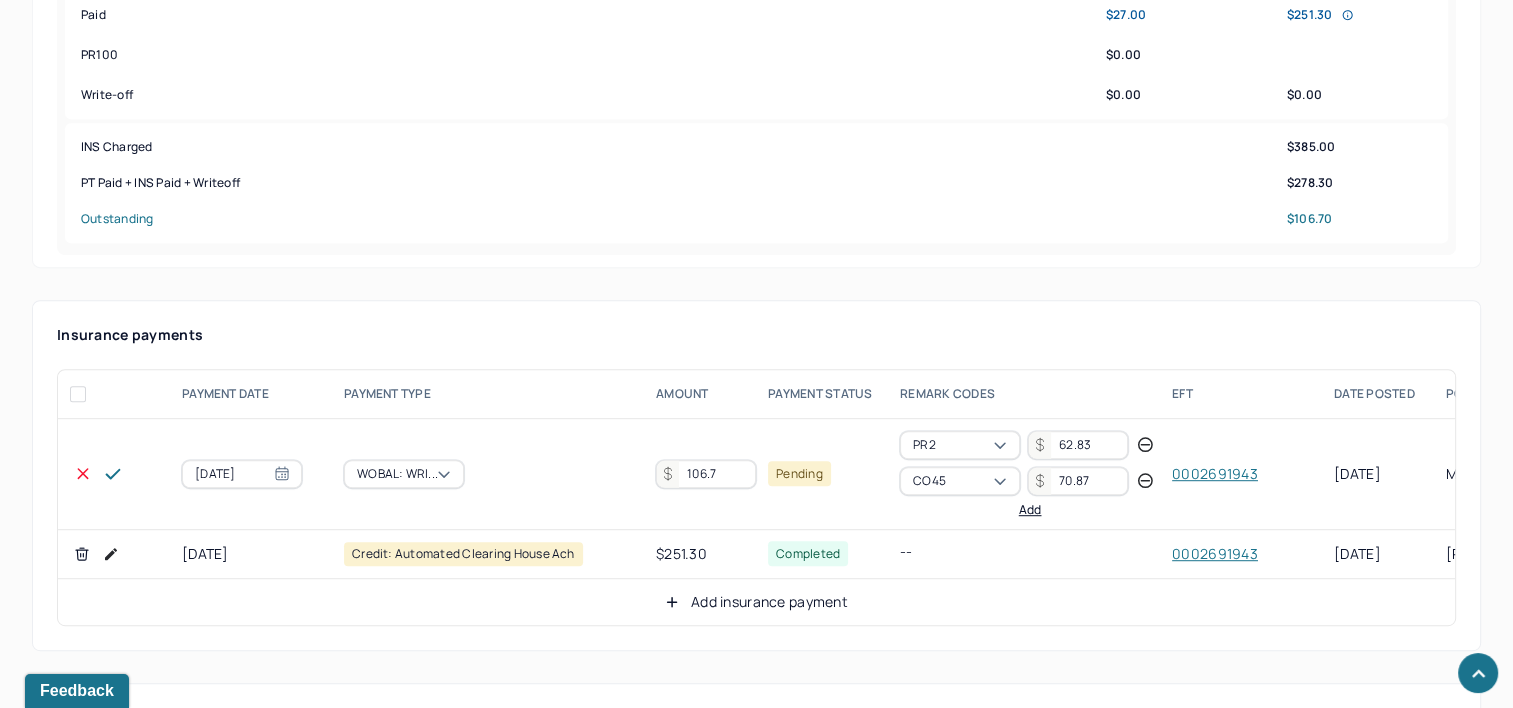 click 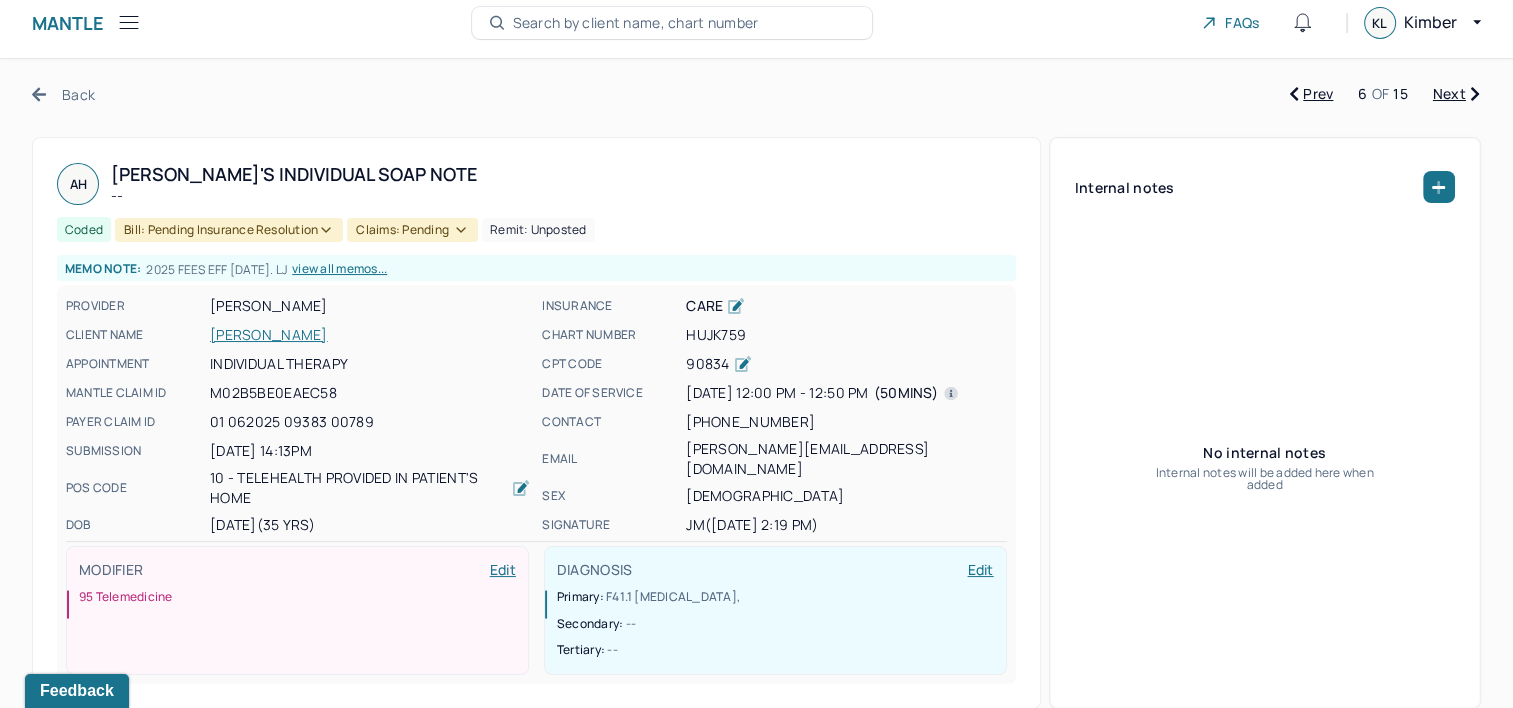 scroll, scrollTop: 0, scrollLeft: 0, axis: both 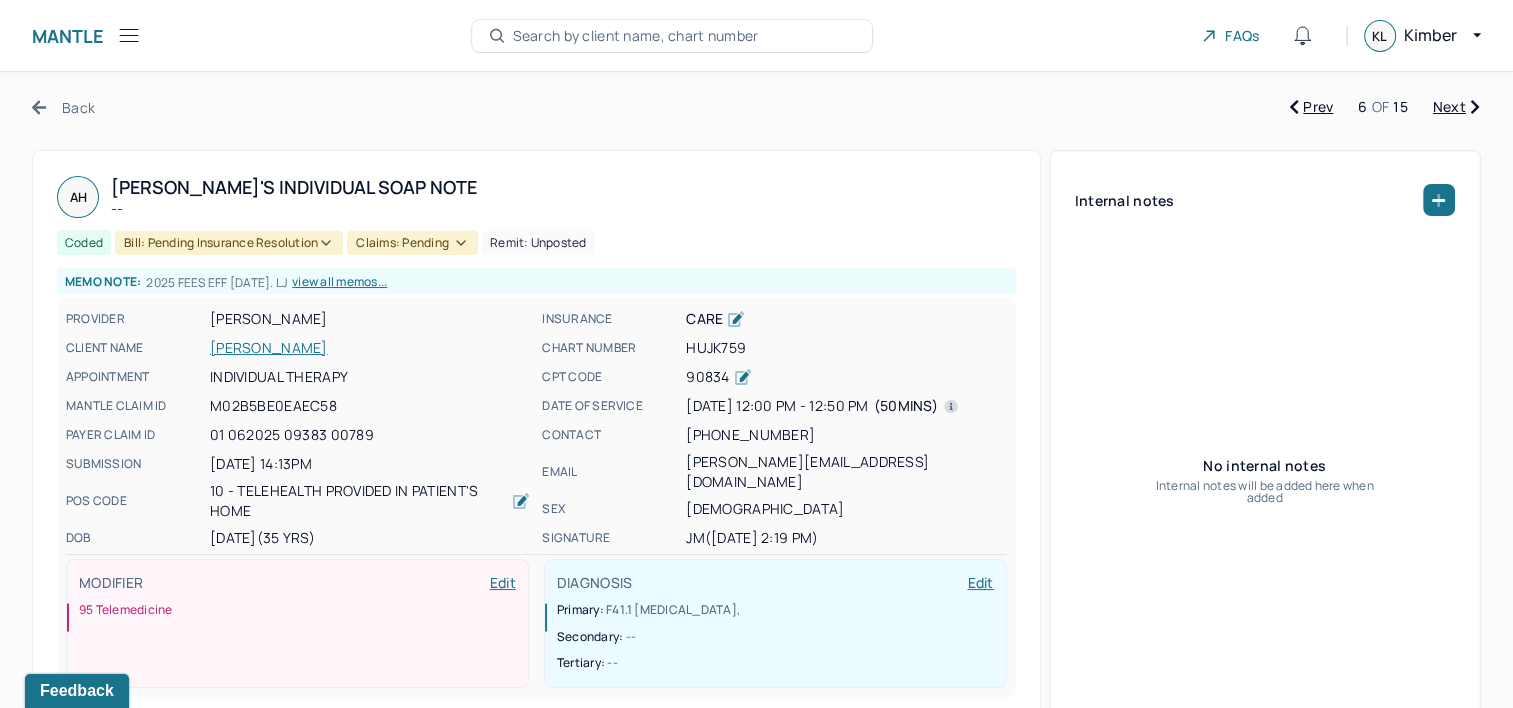 click on "Bill: Pending Insurance Resolution" at bounding box center [229, 243] 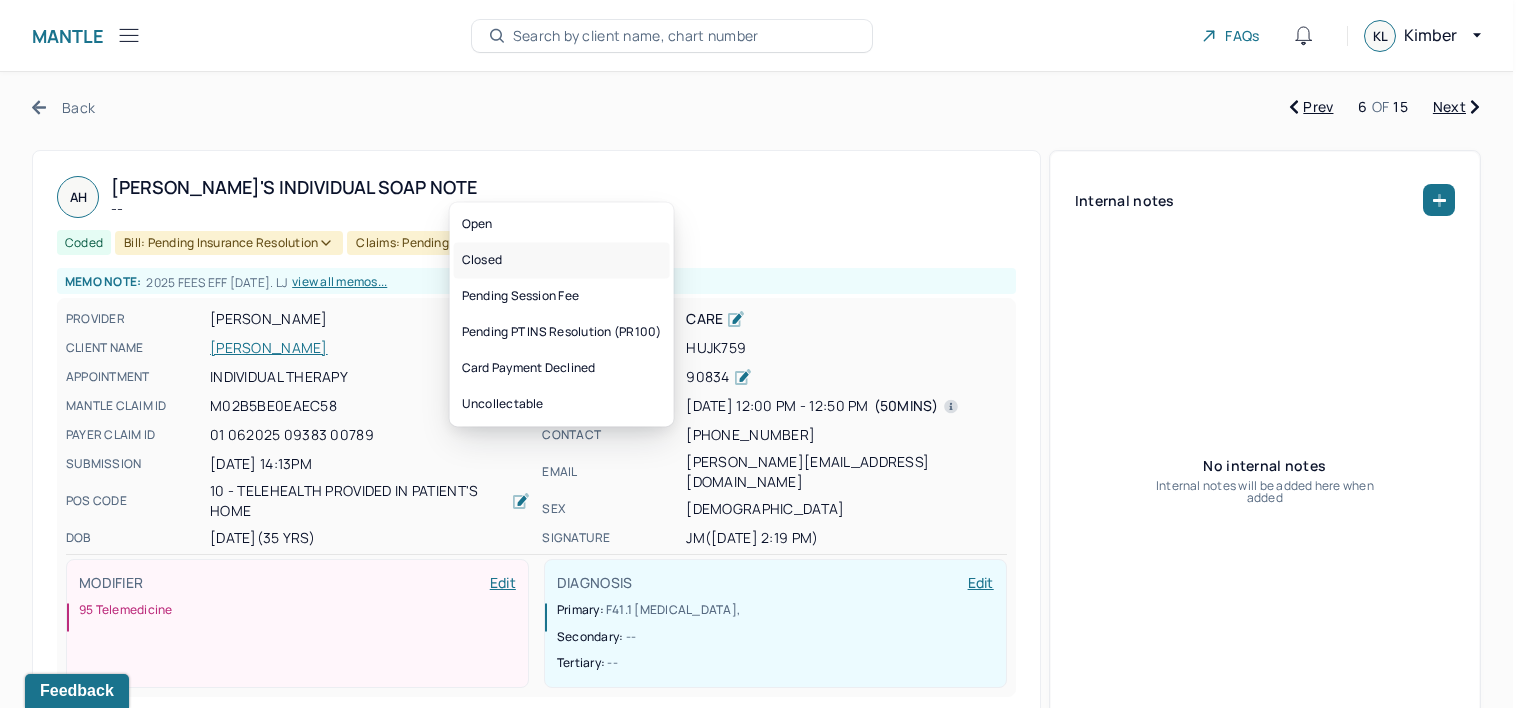 drag, startPoint x: 531, startPoint y: 251, endPoint x: 527, endPoint y: 261, distance: 10.770329 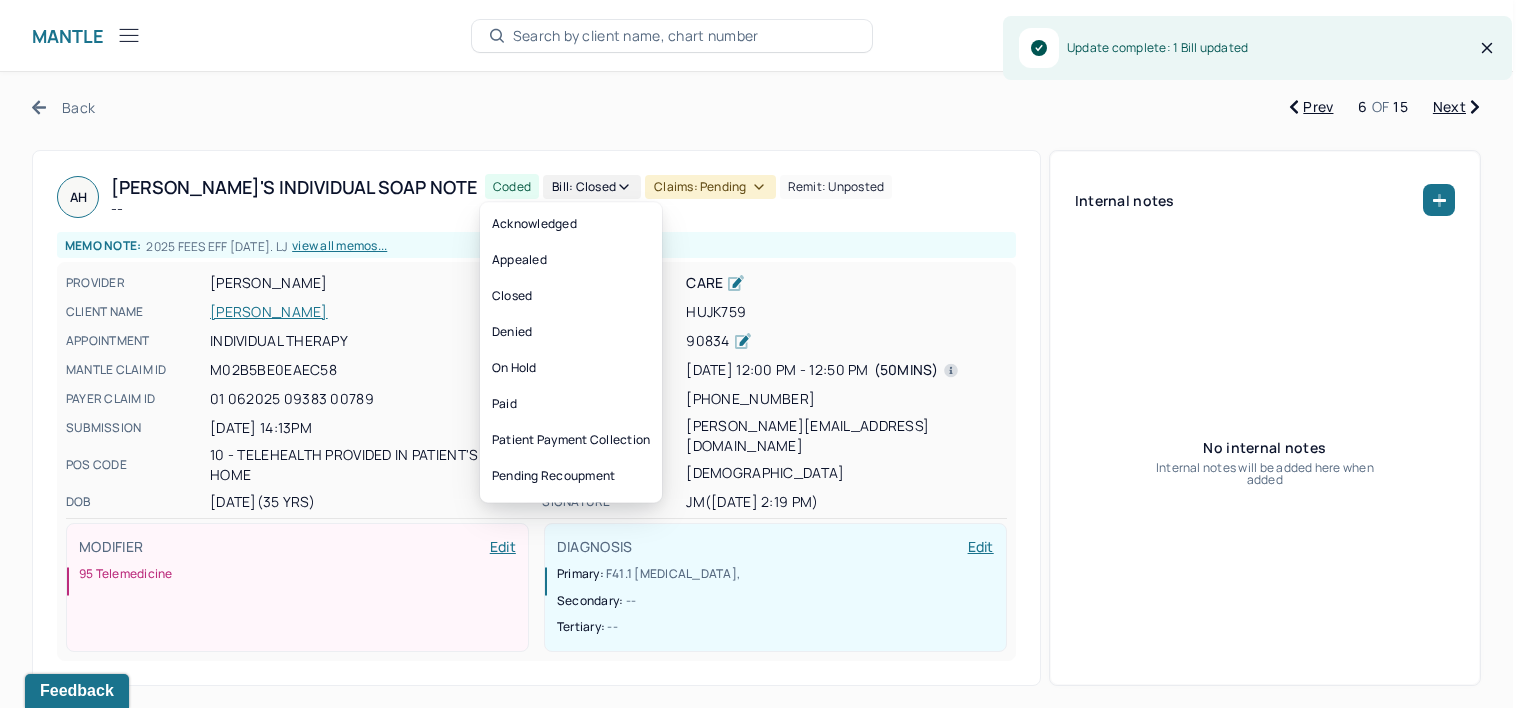 click on "Claims: pending" at bounding box center (710, 187) 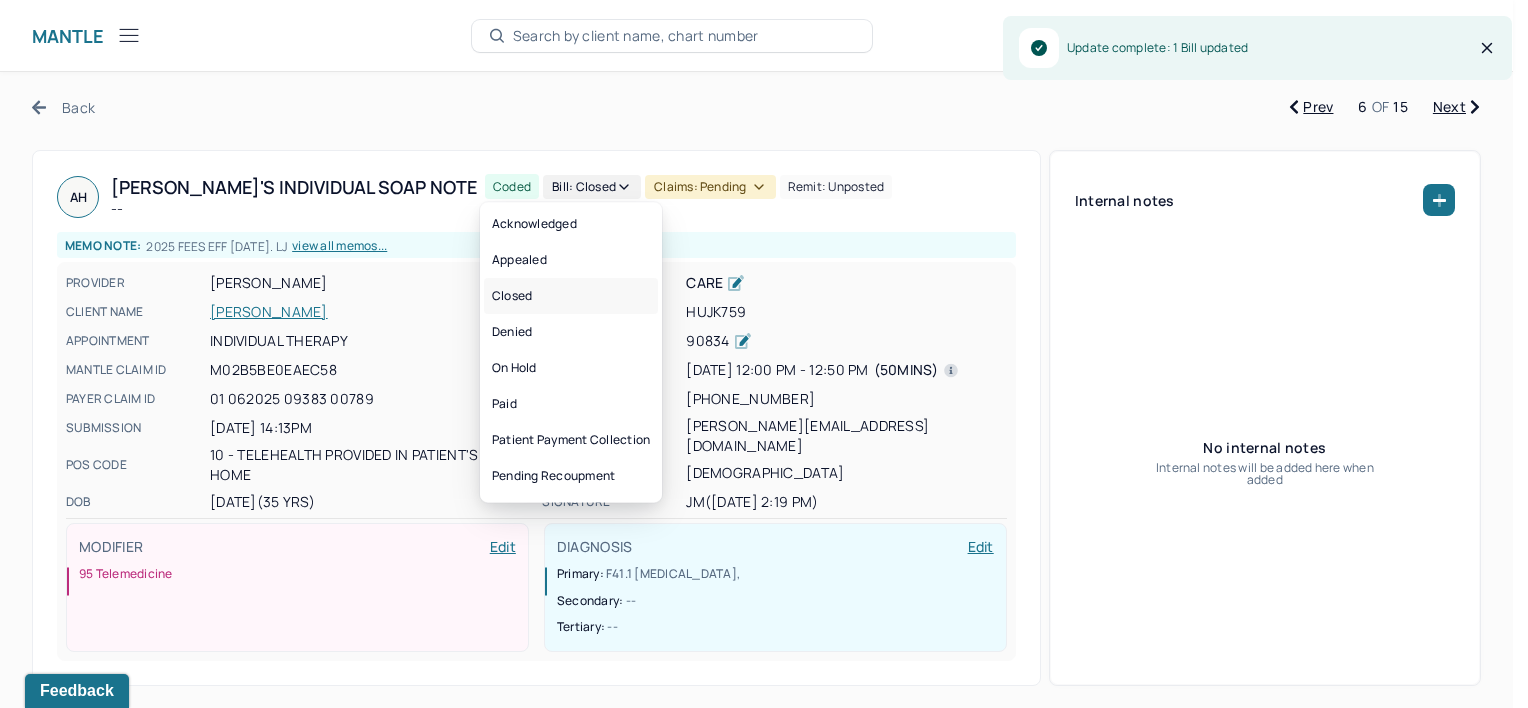 click on "Closed" at bounding box center (571, 296) 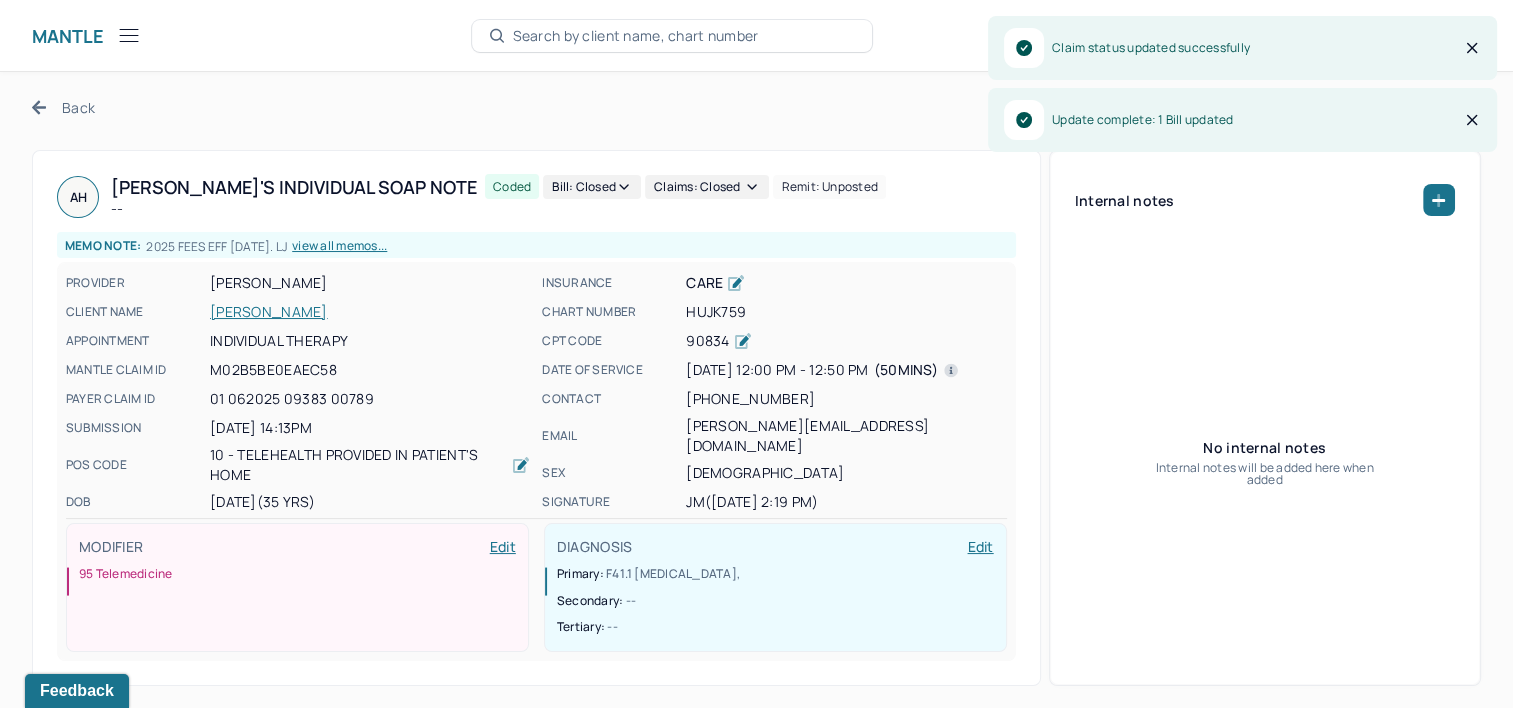 click on "Next" at bounding box center (1456, 107) 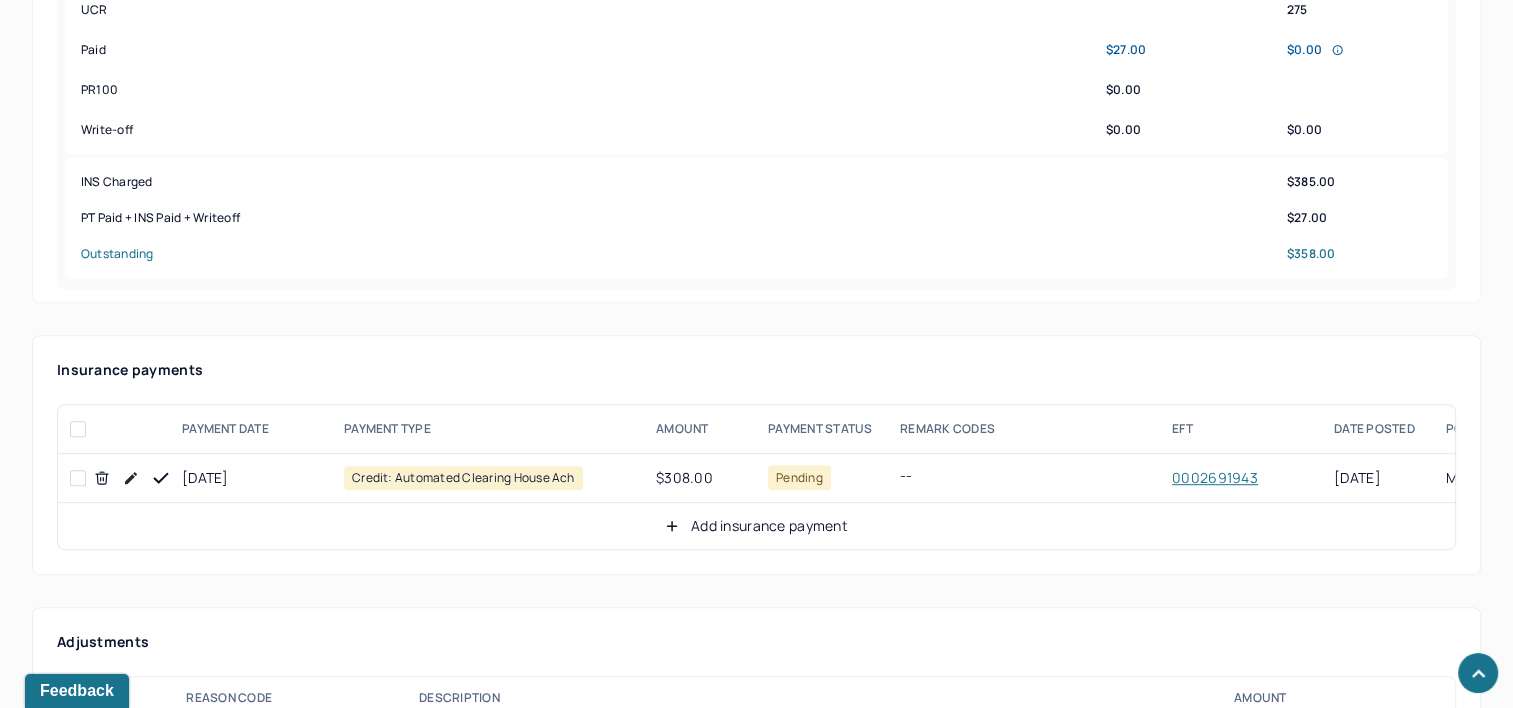 scroll, scrollTop: 1000, scrollLeft: 0, axis: vertical 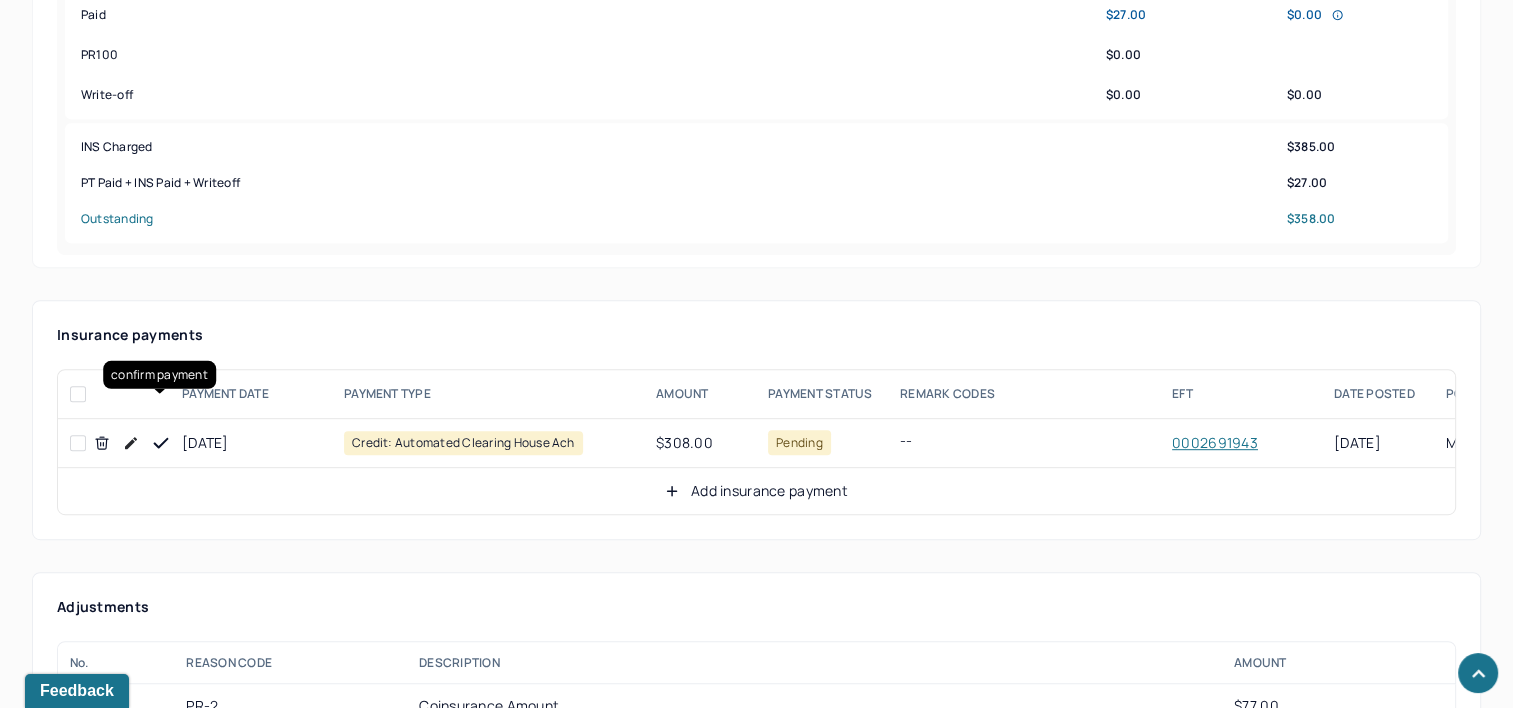 click 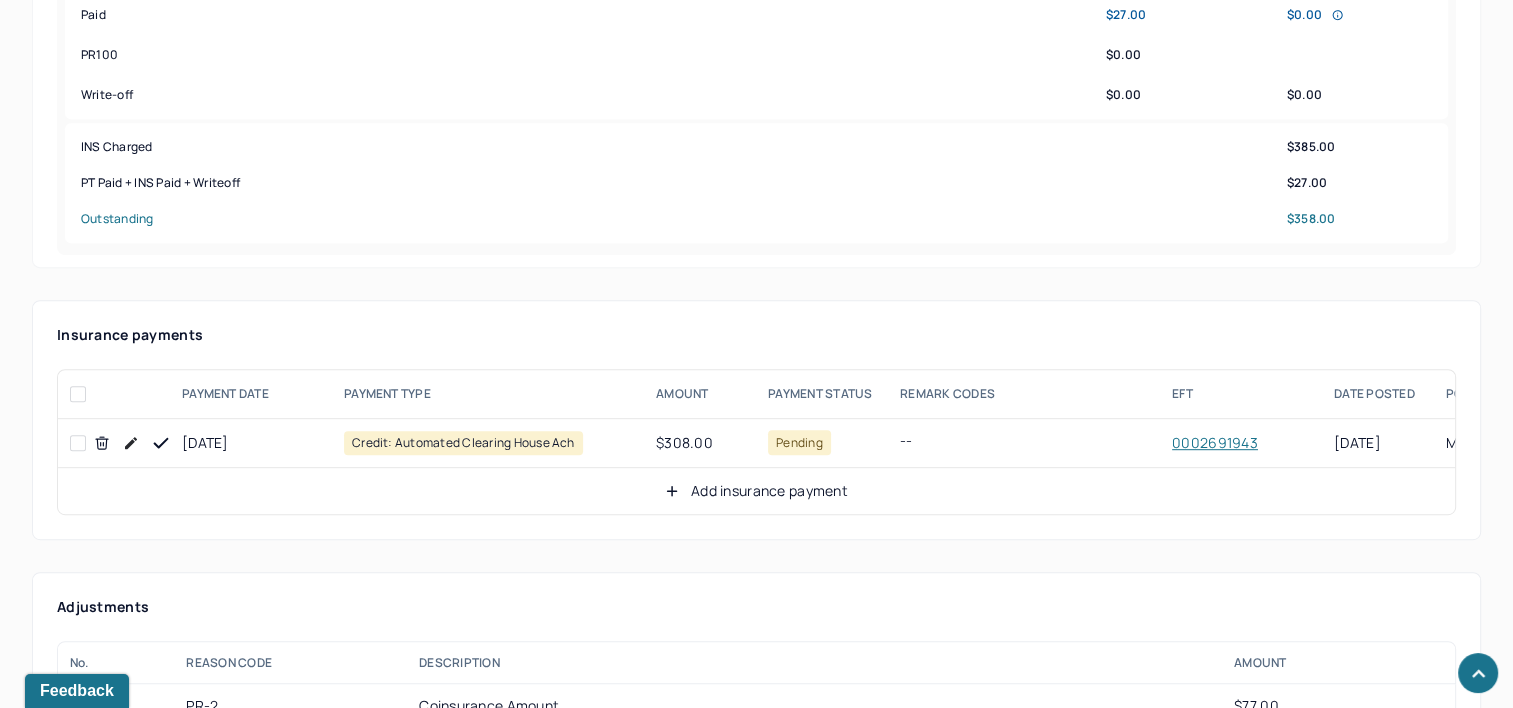 click on "Add insurance payment" at bounding box center [756, 491] 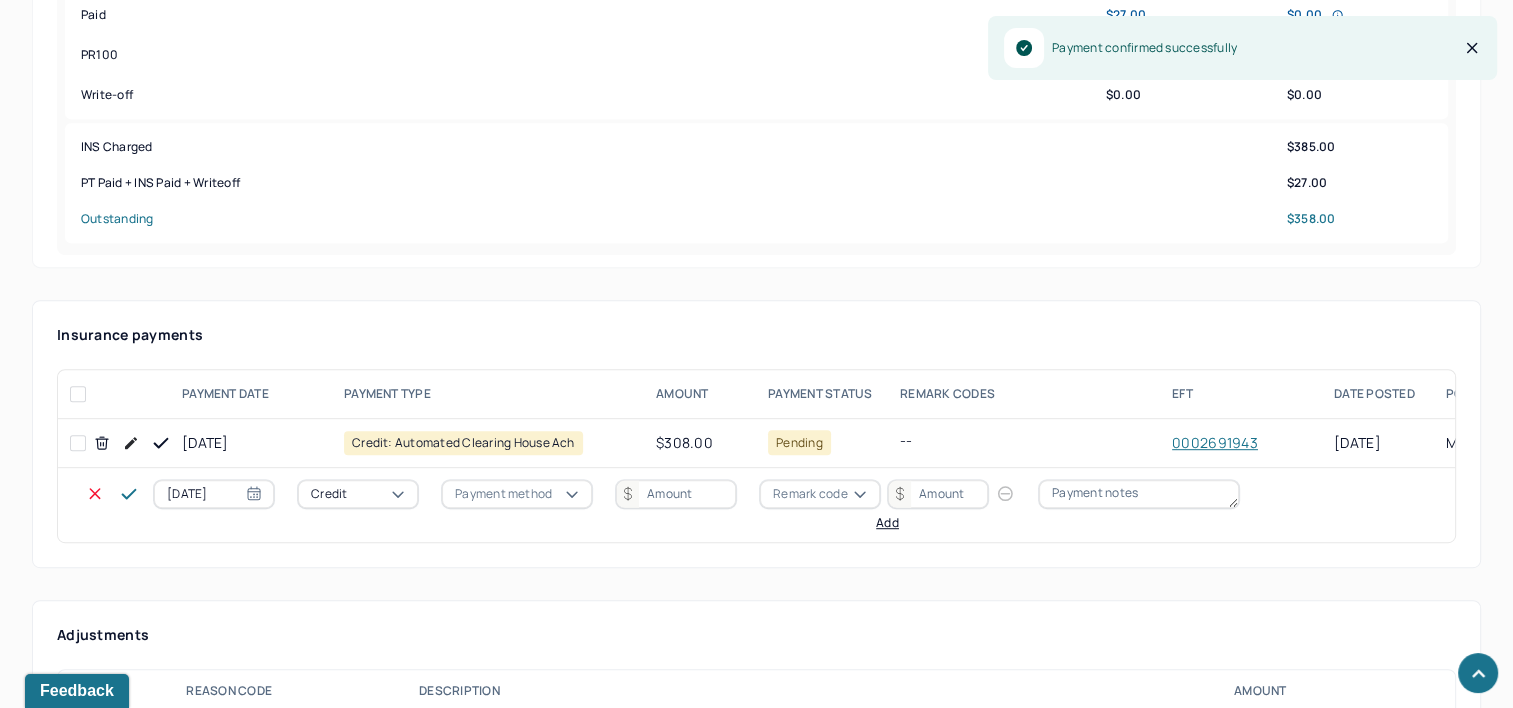 click on "[DATE]" at bounding box center [214, 494] 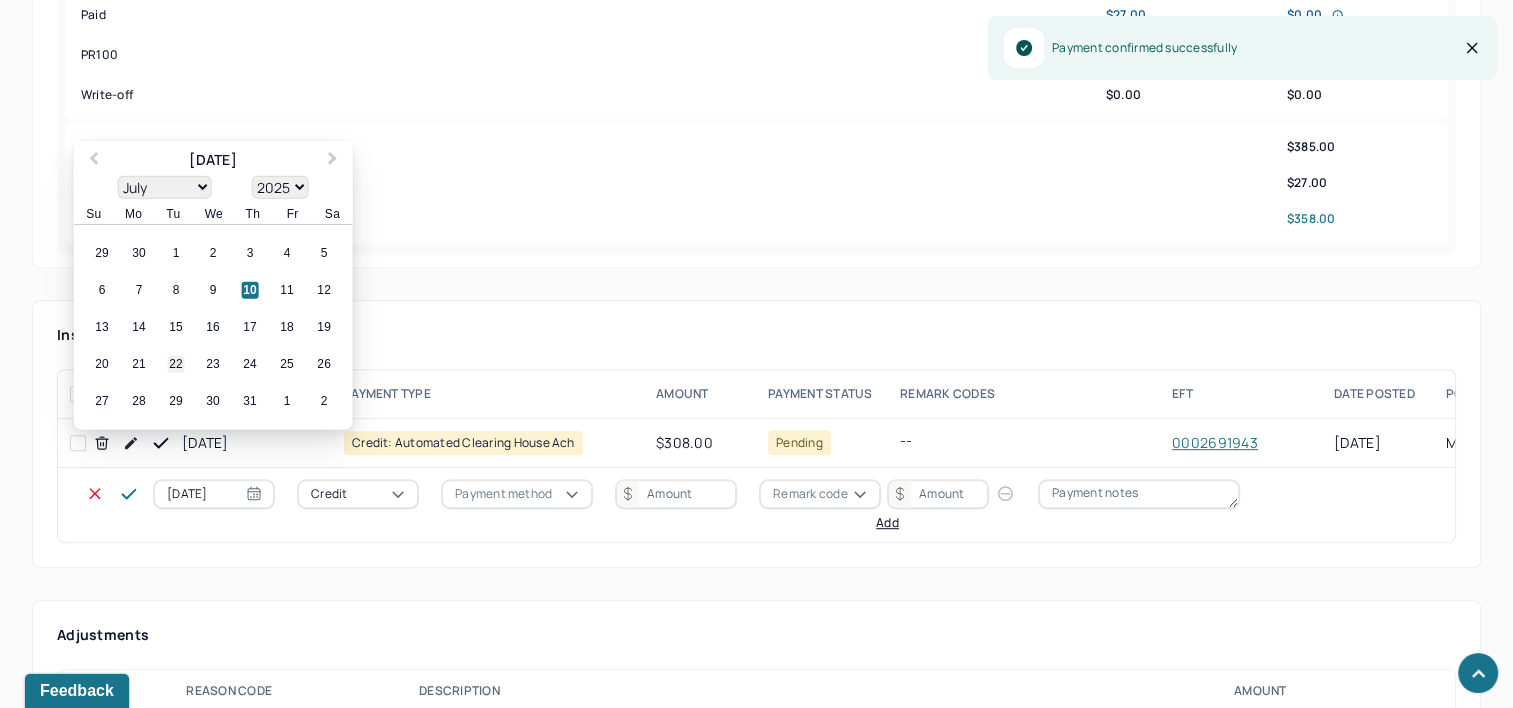 select on "6" 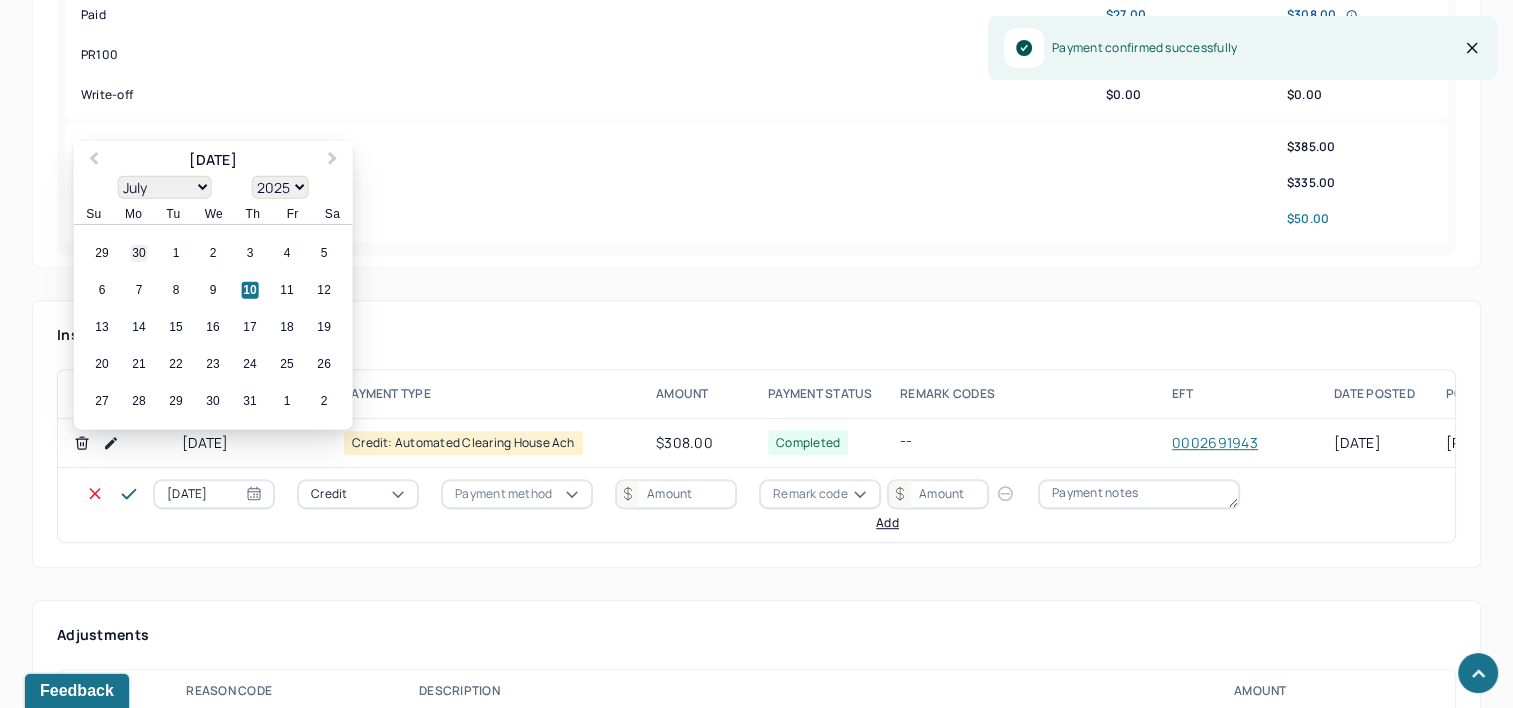 click on "30" at bounding box center [139, 253] 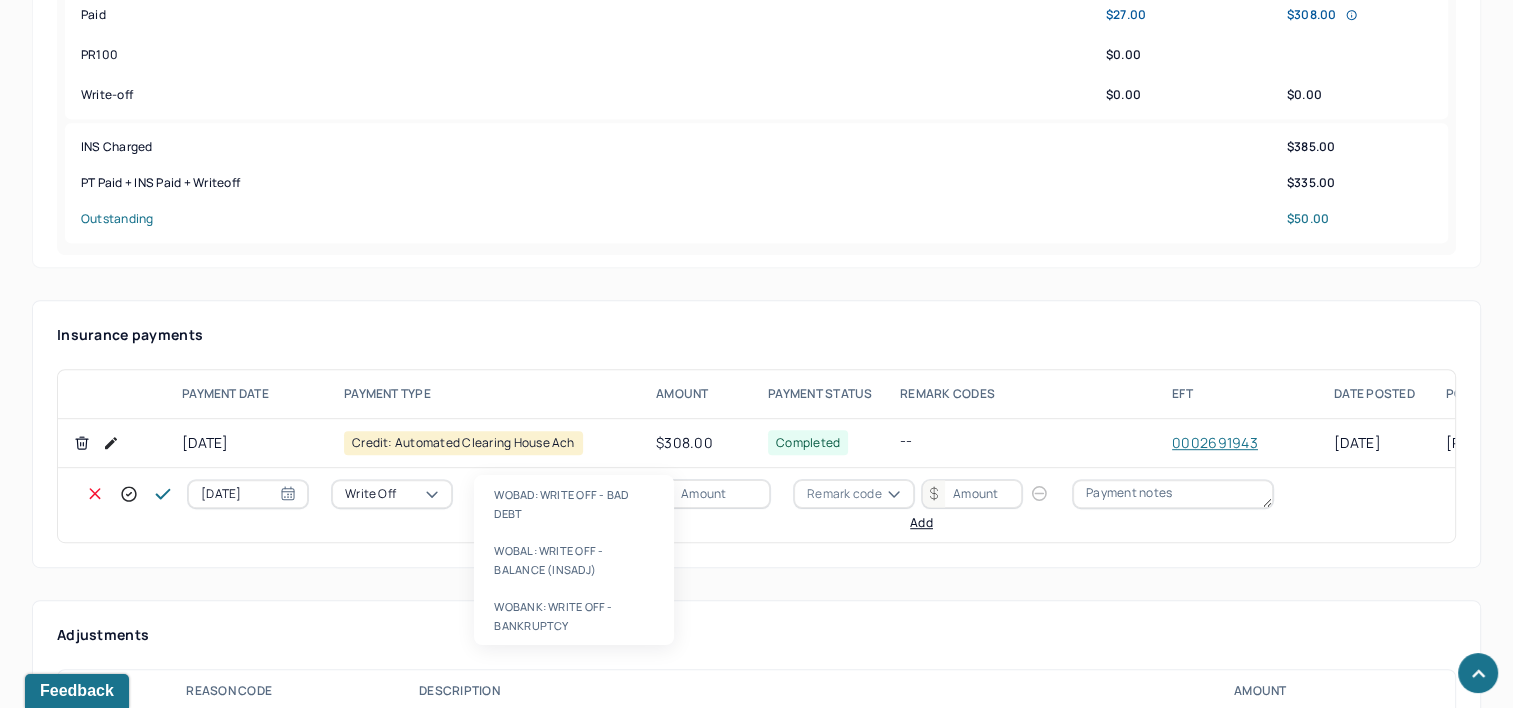 type on "WOBAL" 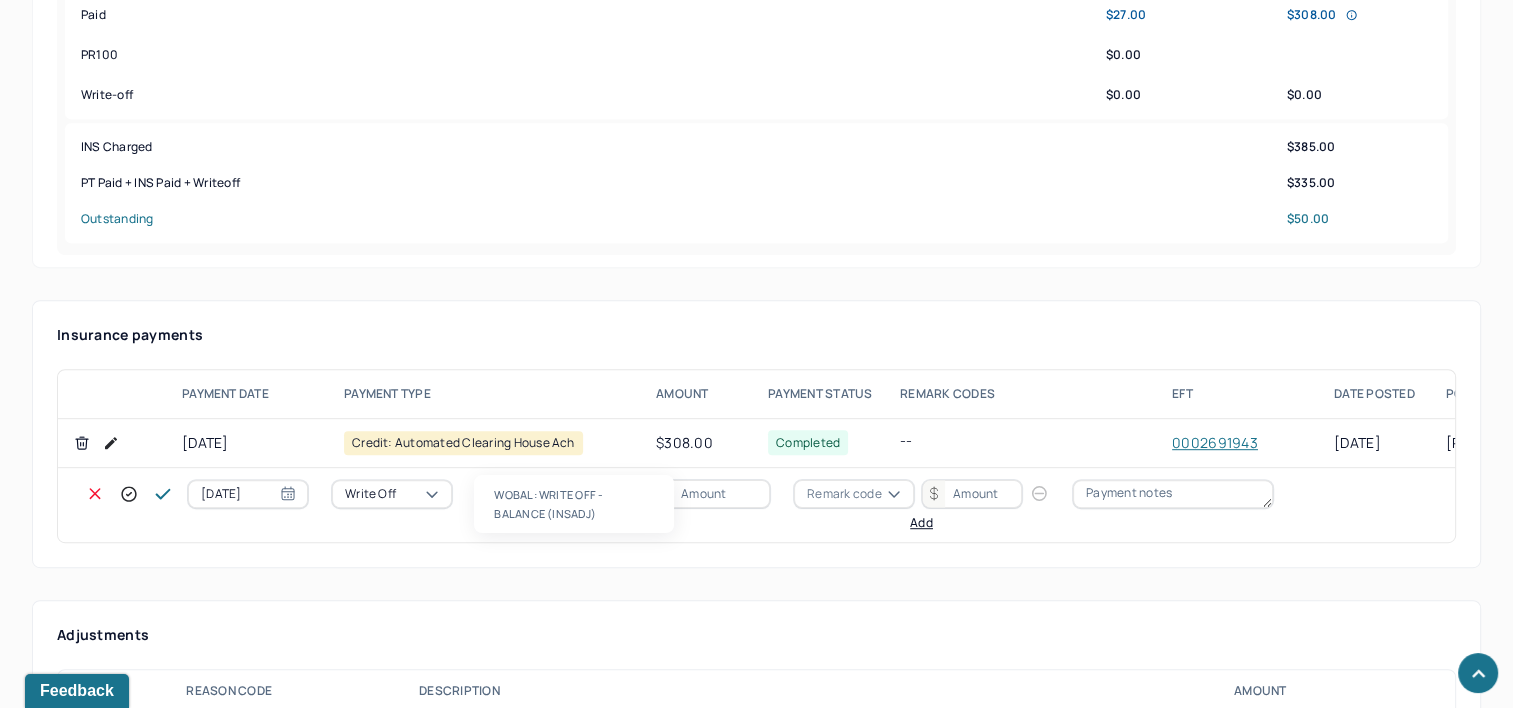type 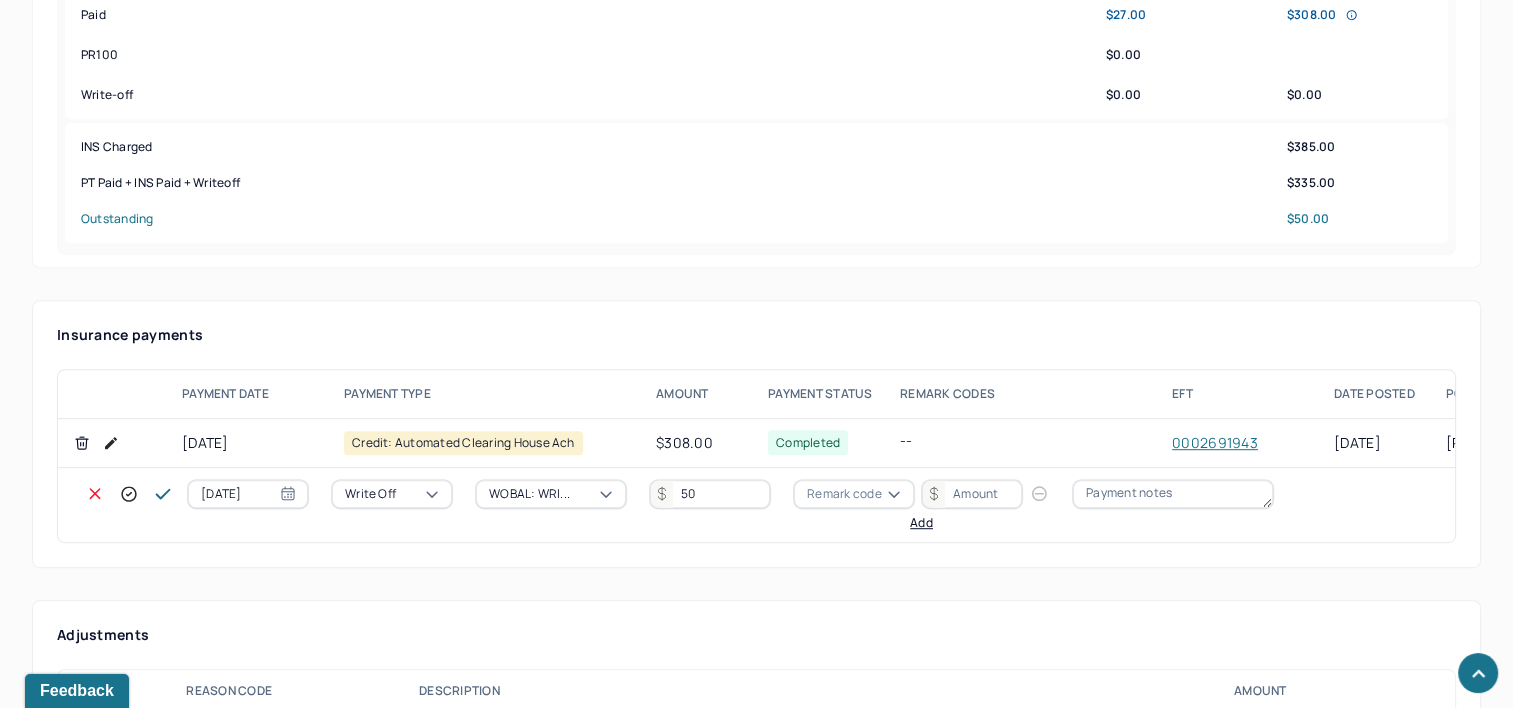 type on "50" 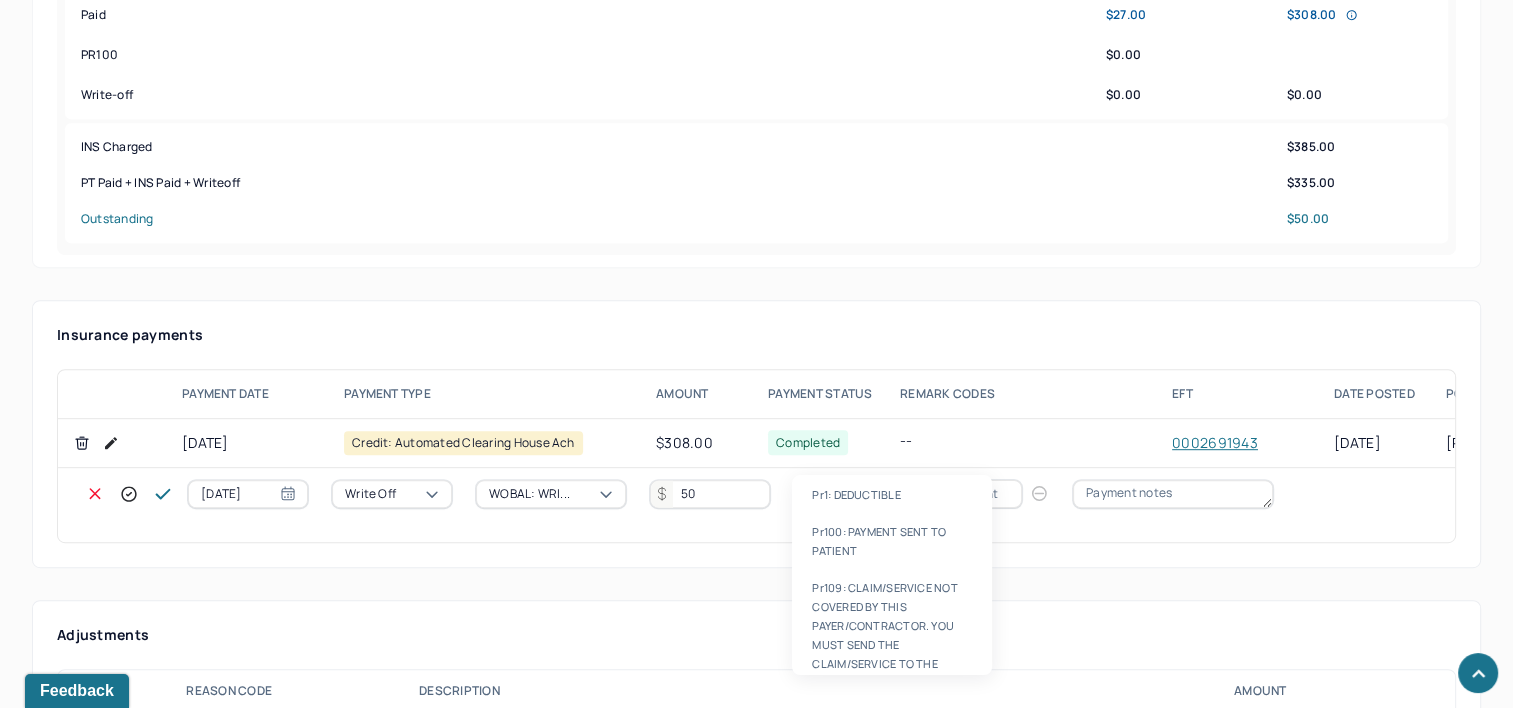 type on "PR2" 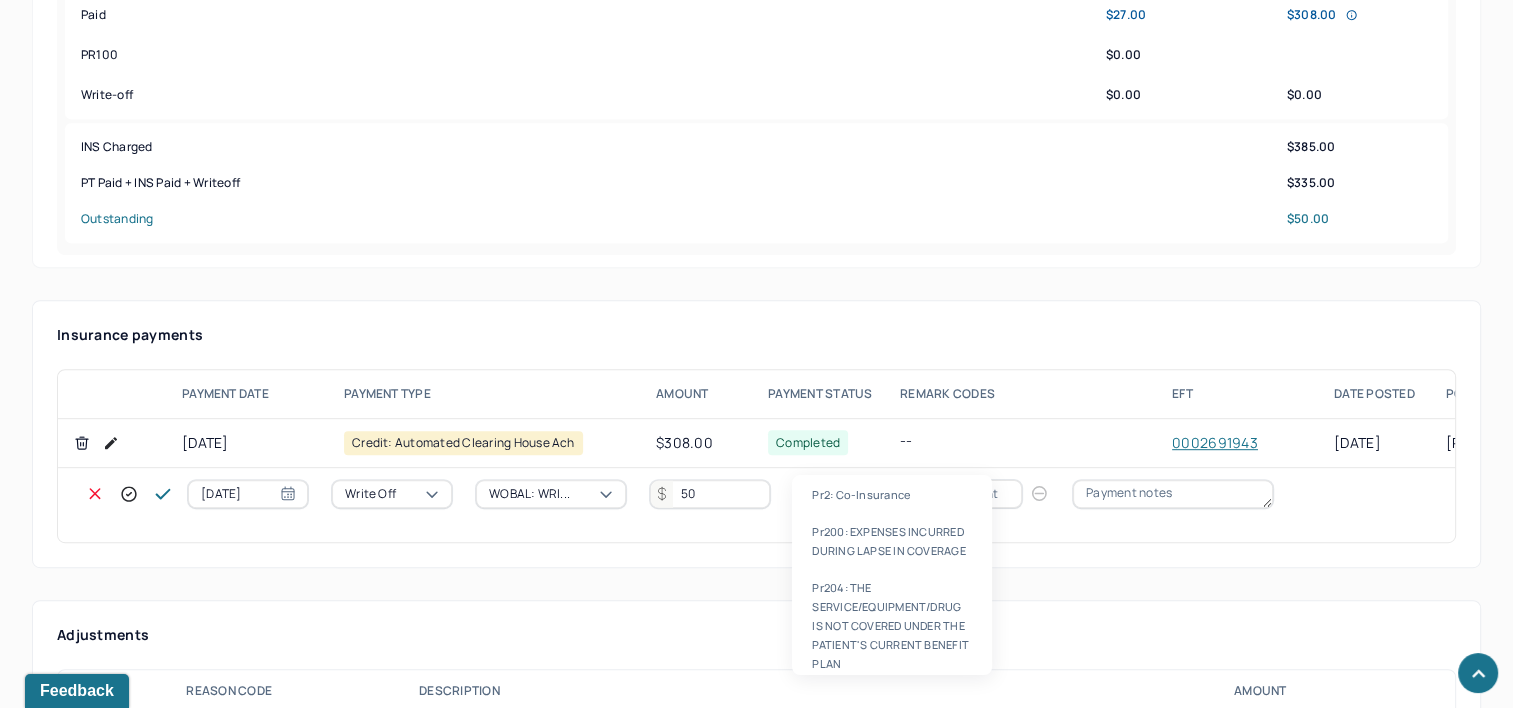 type 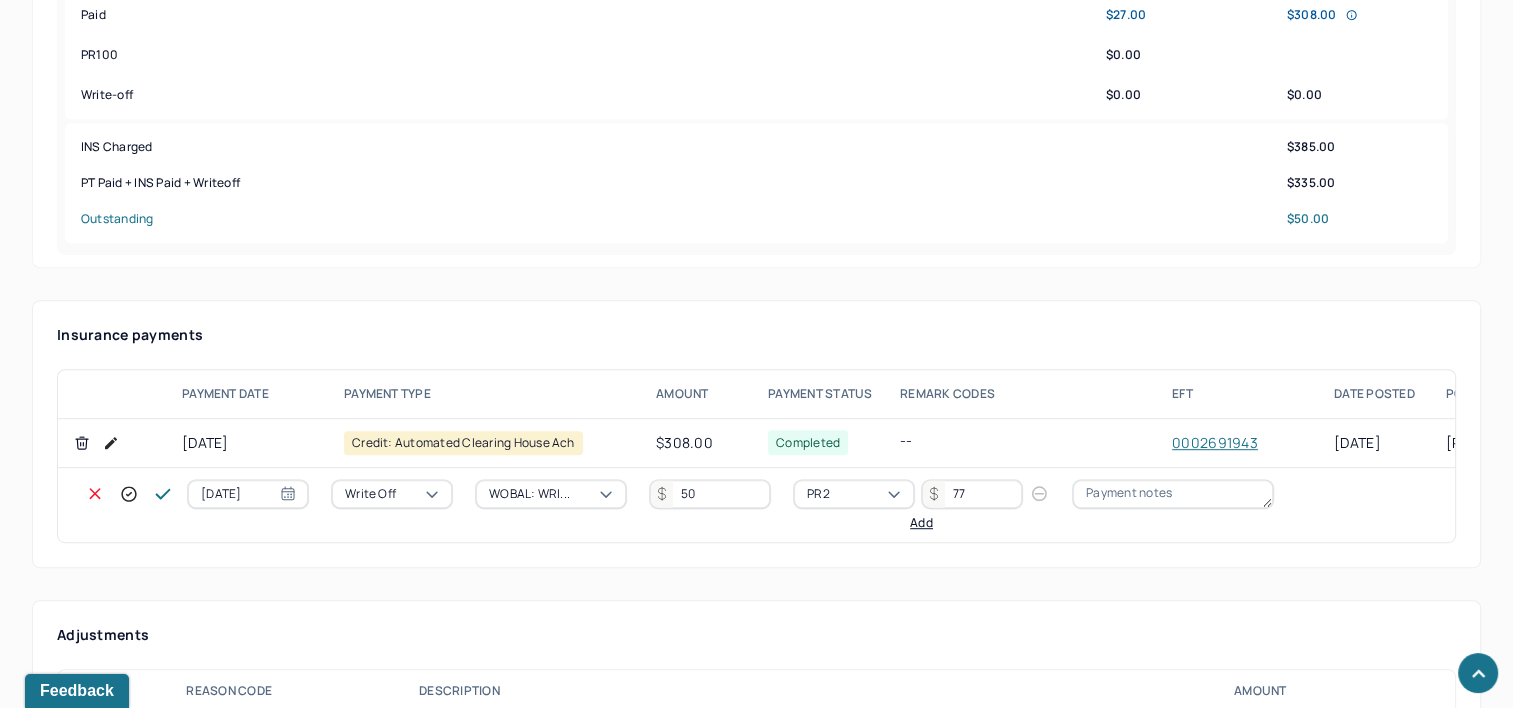 type on "77" 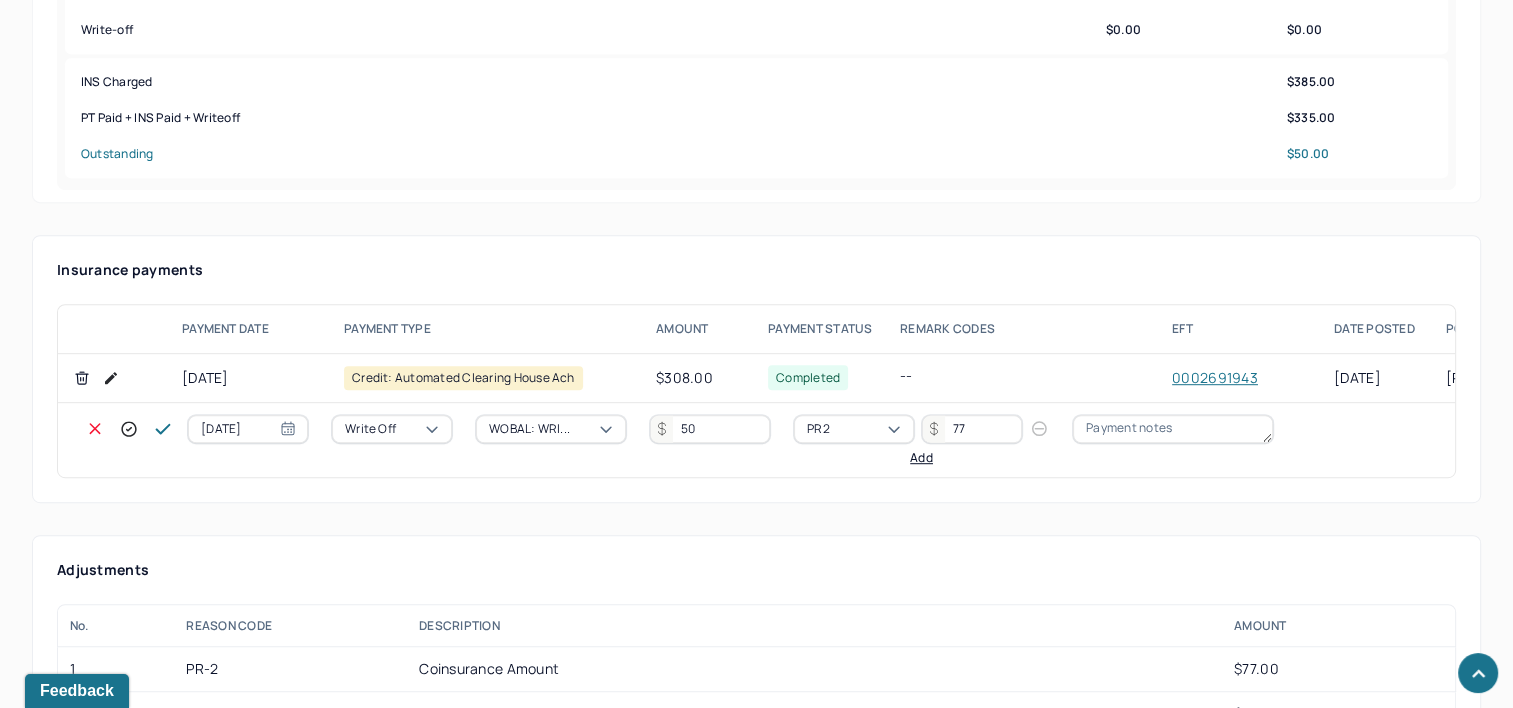 scroll, scrollTop: 1100, scrollLeft: 0, axis: vertical 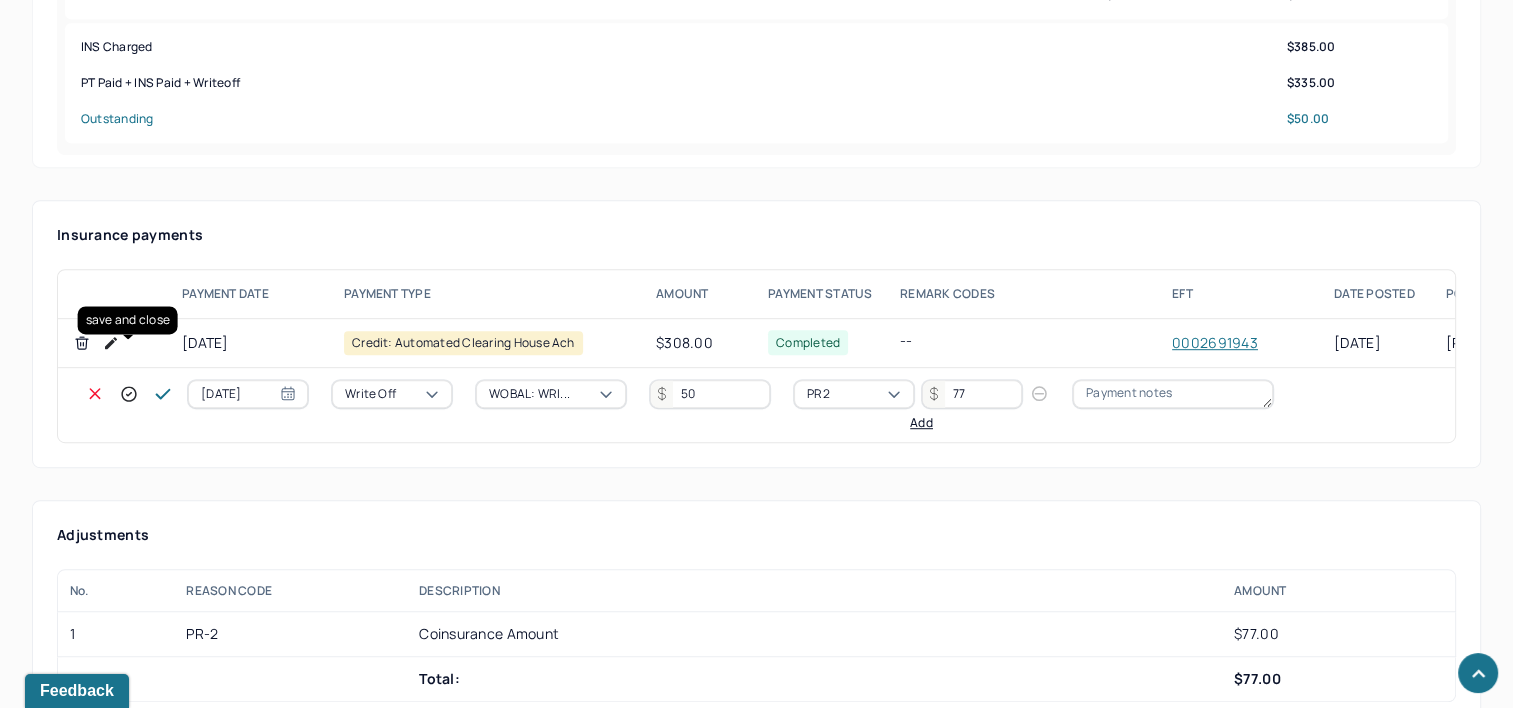 click 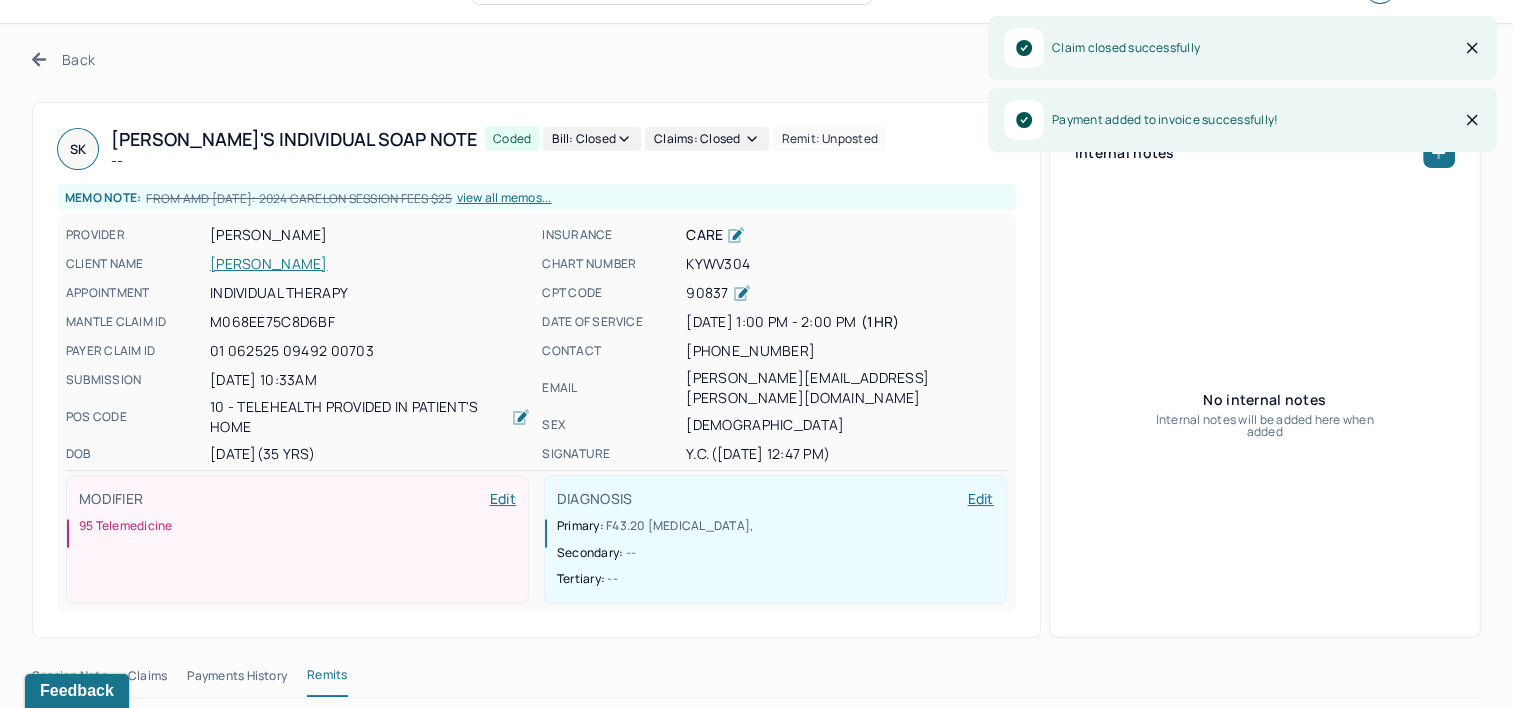 scroll, scrollTop: 0, scrollLeft: 0, axis: both 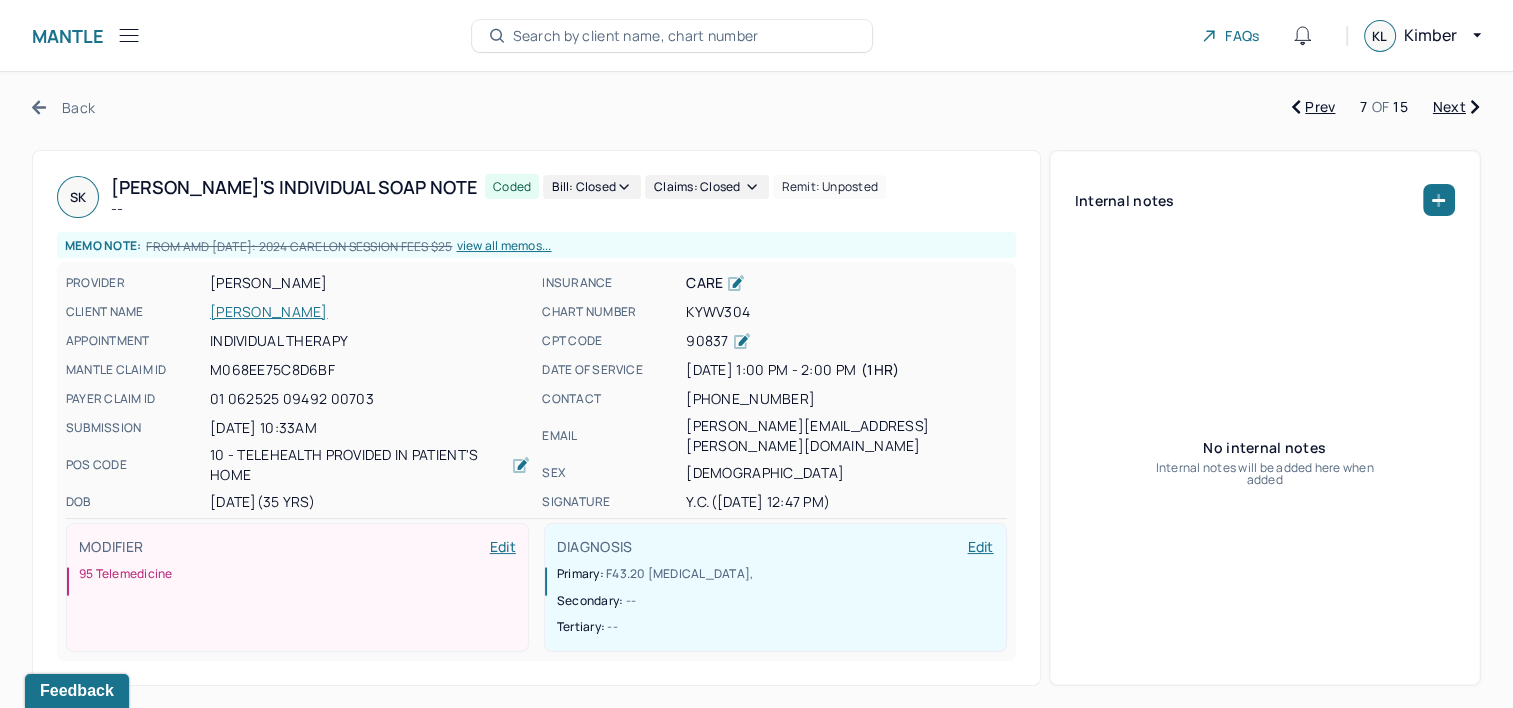 click on "Next" at bounding box center [1456, 107] 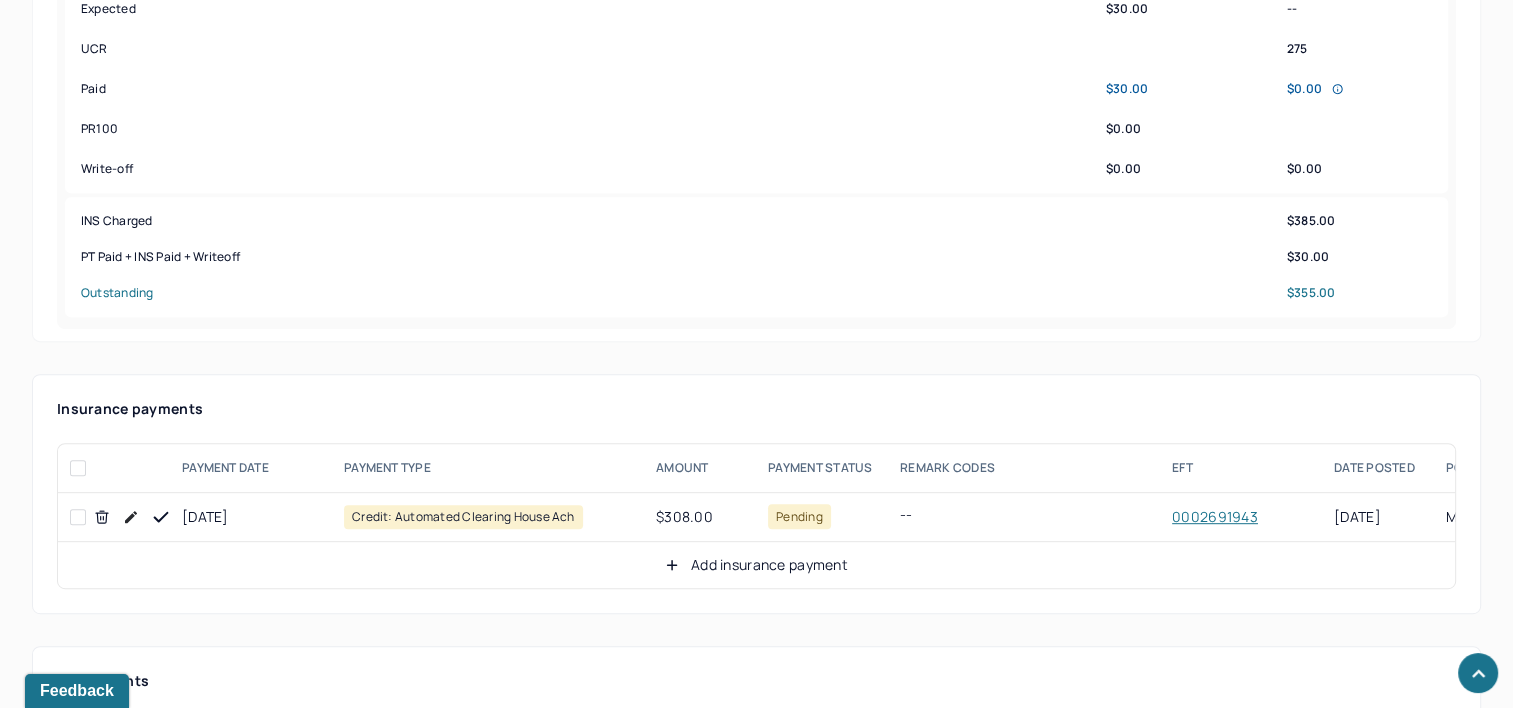 scroll, scrollTop: 1000, scrollLeft: 0, axis: vertical 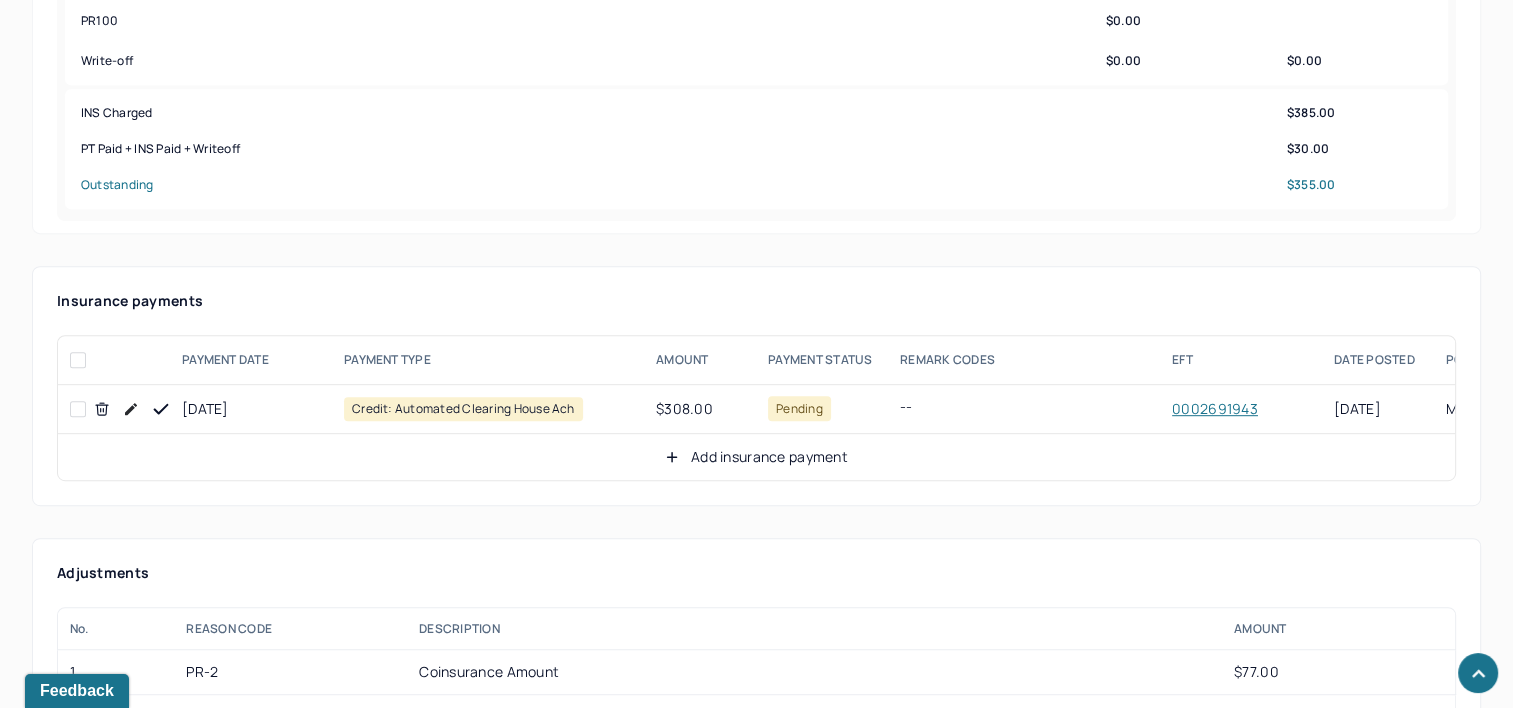 click 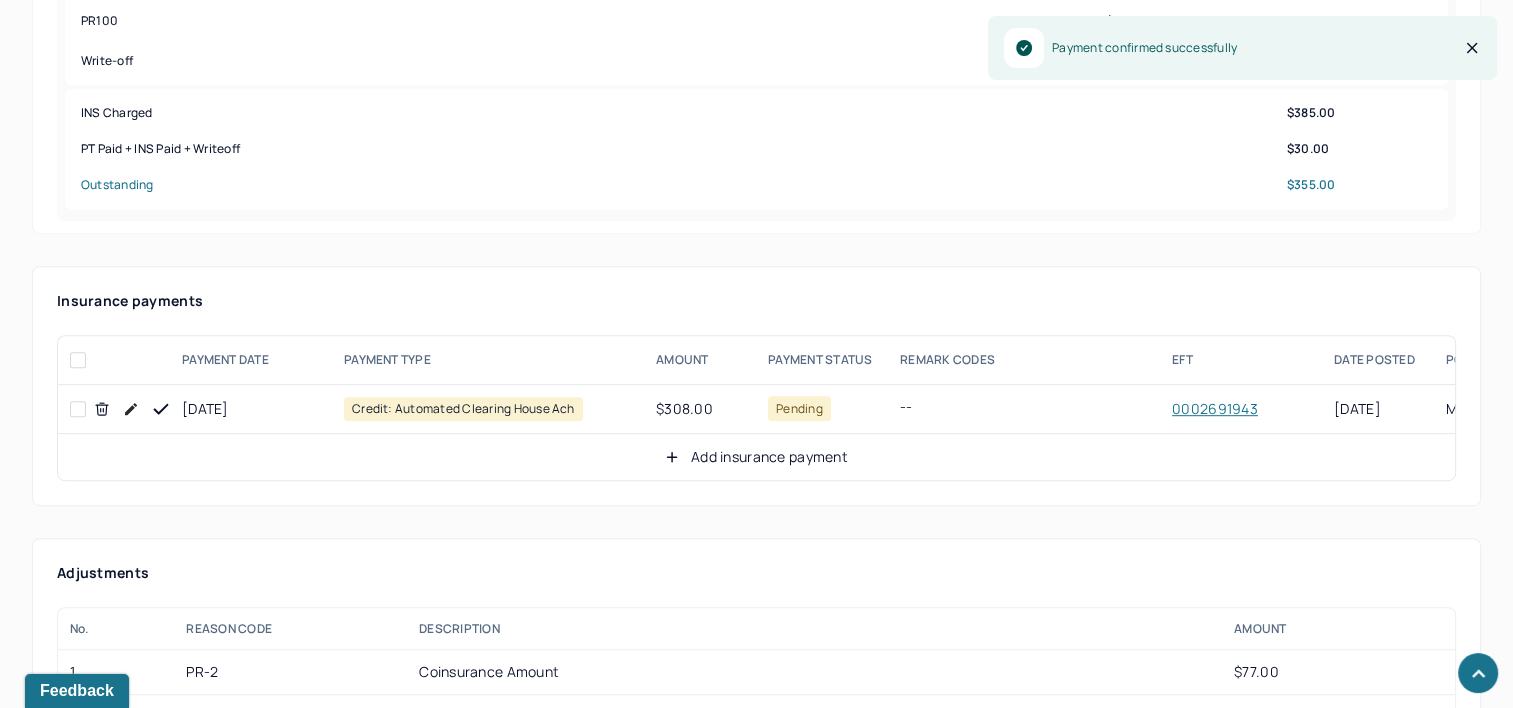 click on "Add insurance payment" at bounding box center (756, 457) 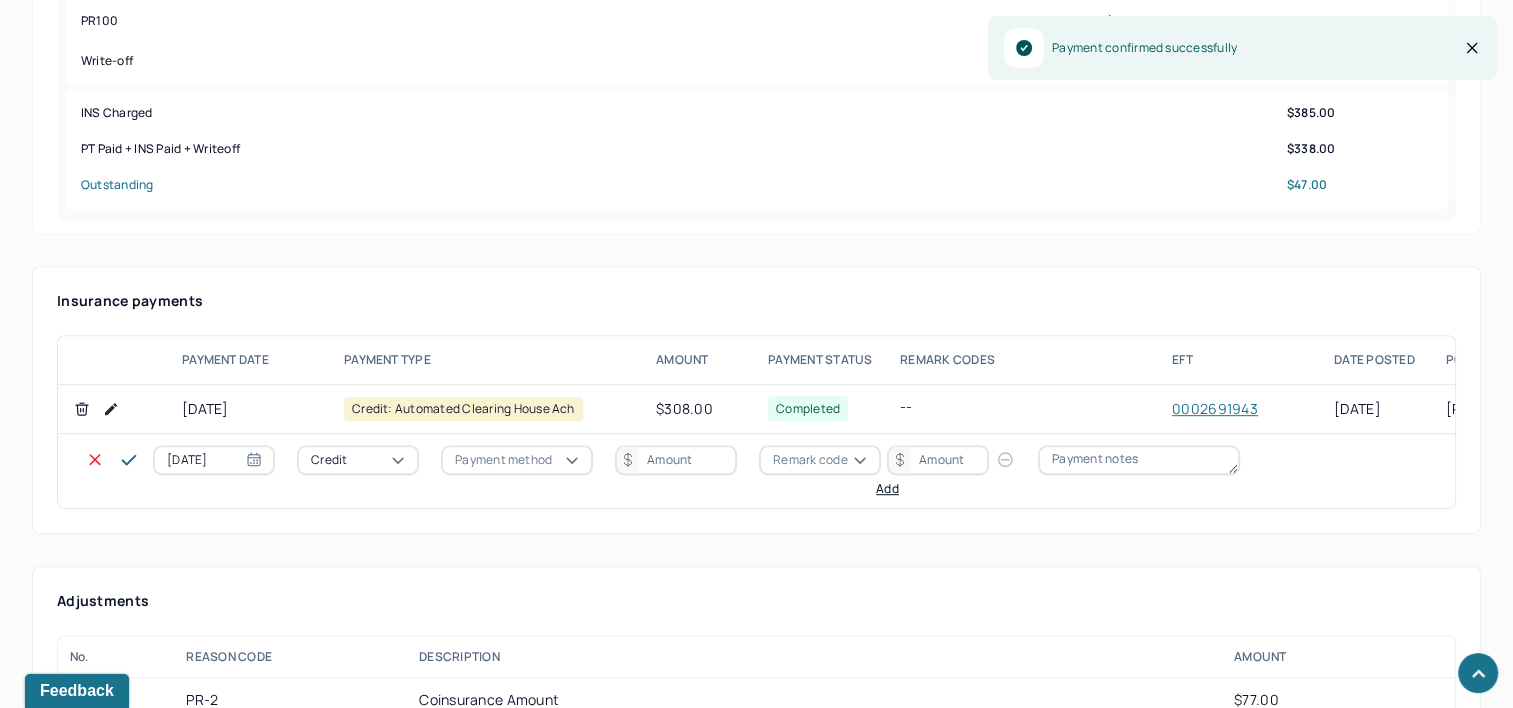 select on "6" 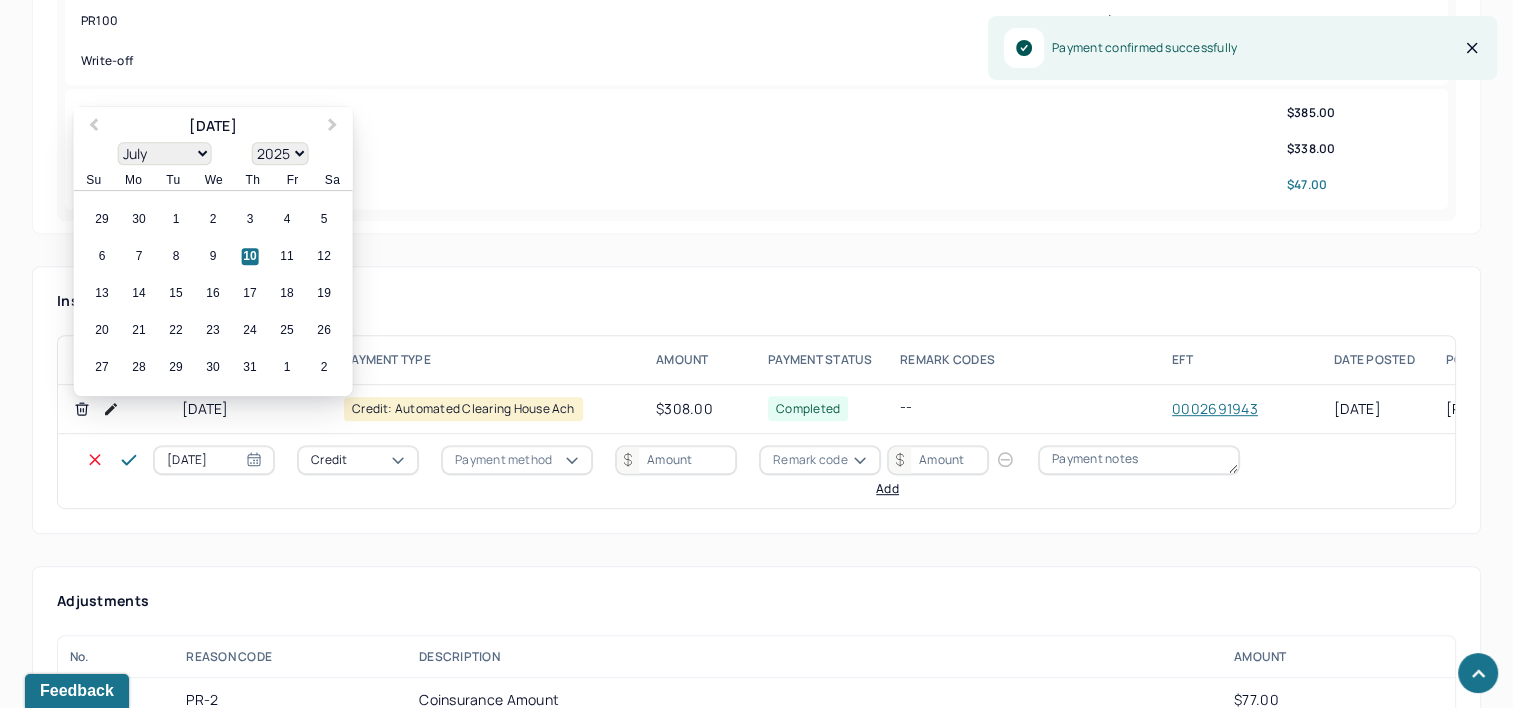 click on "[DATE]" at bounding box center (214, 460) 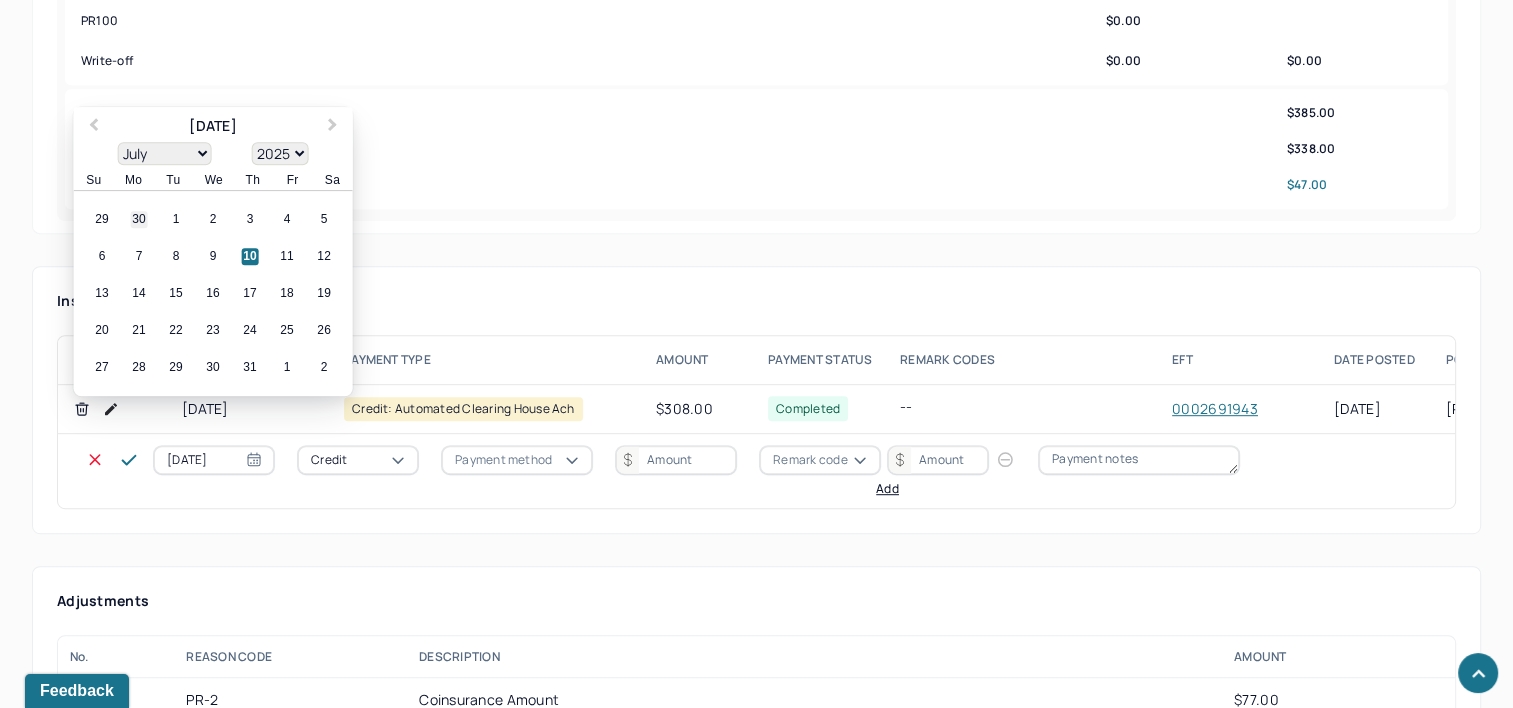 click on "30" at bounding box center [139, 220] 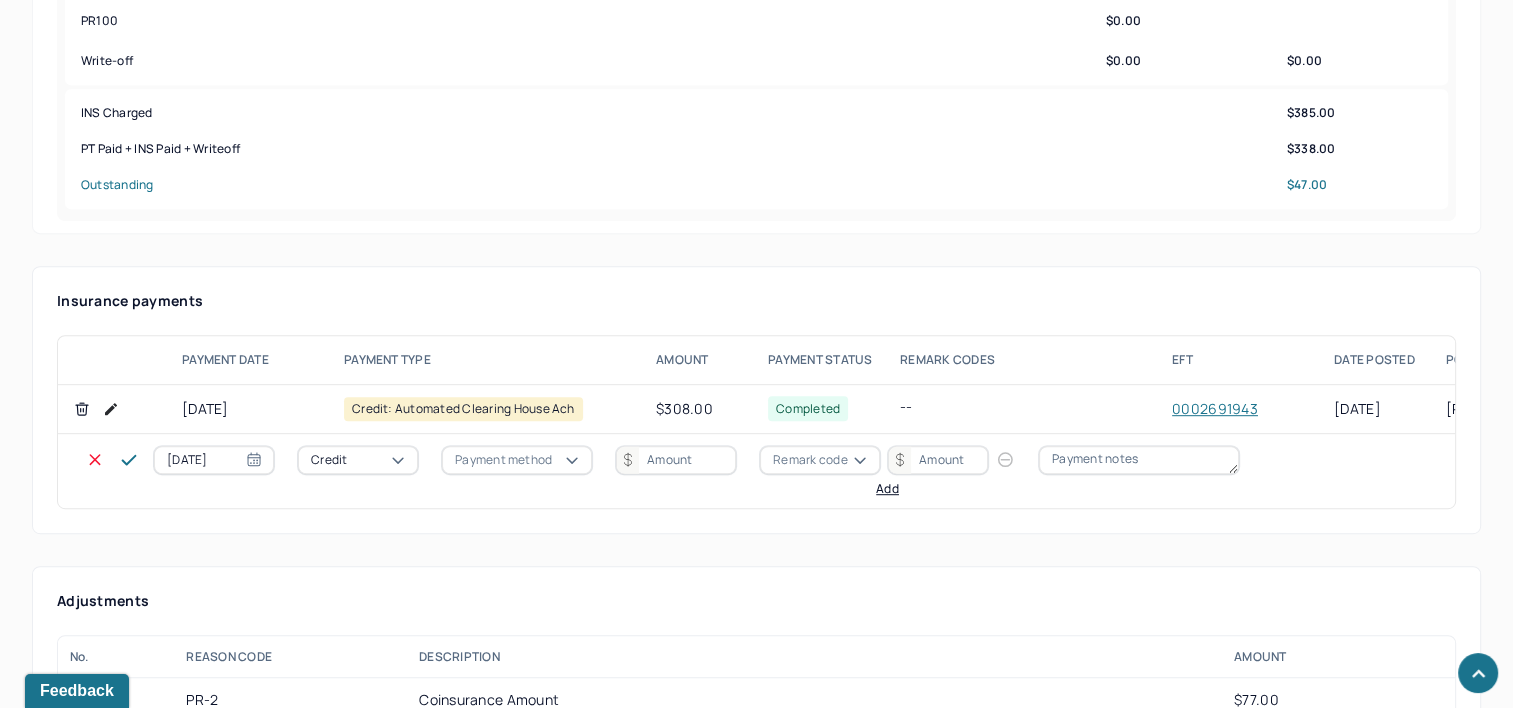 type on "[DATE]" 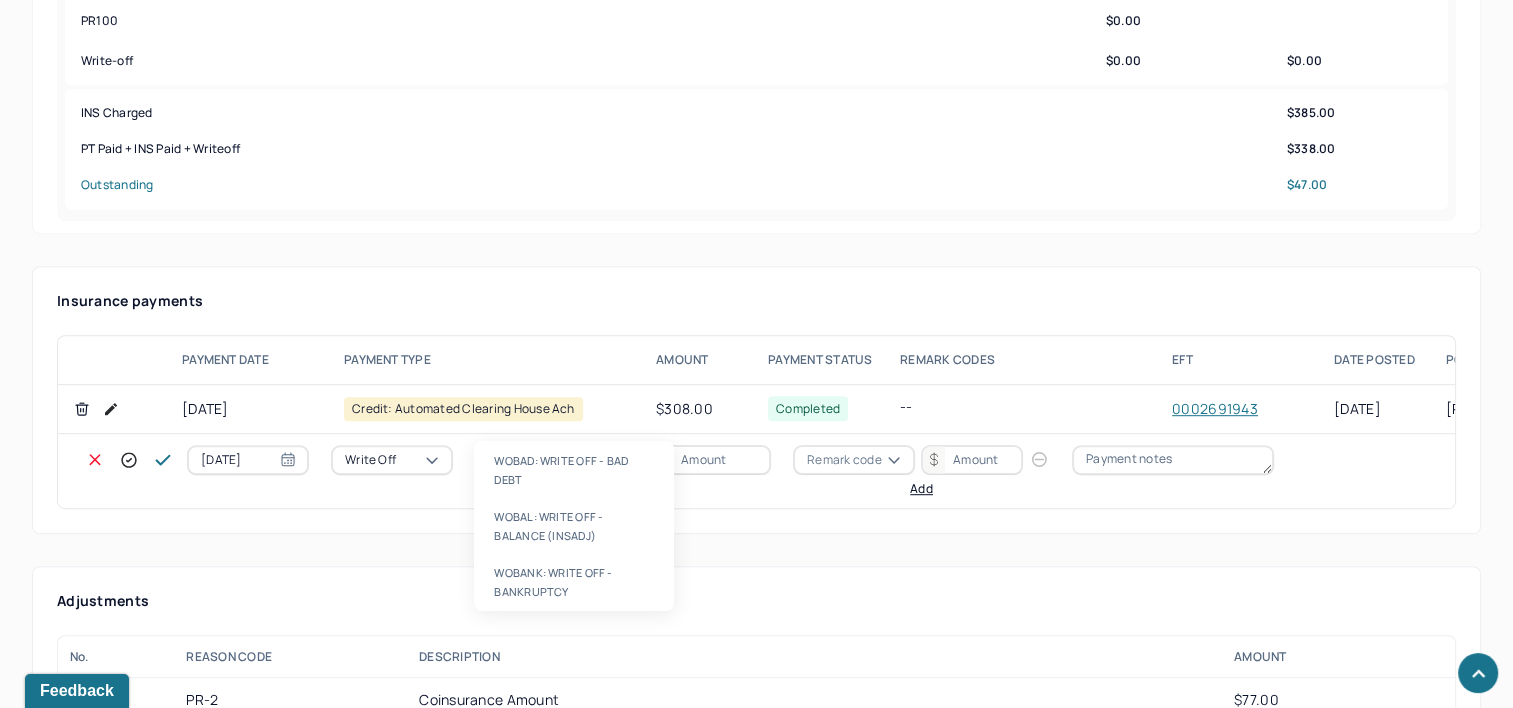 type on "WOBAL" 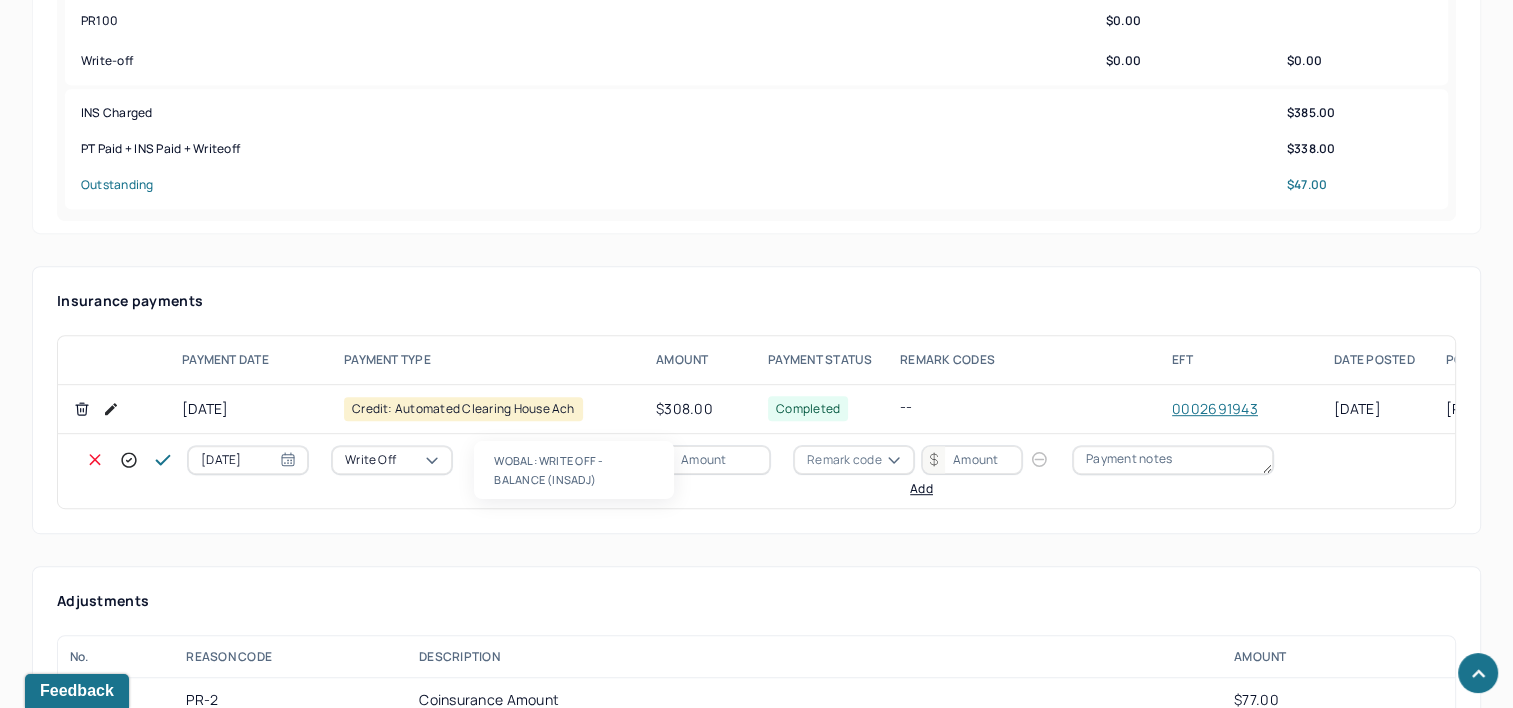 type 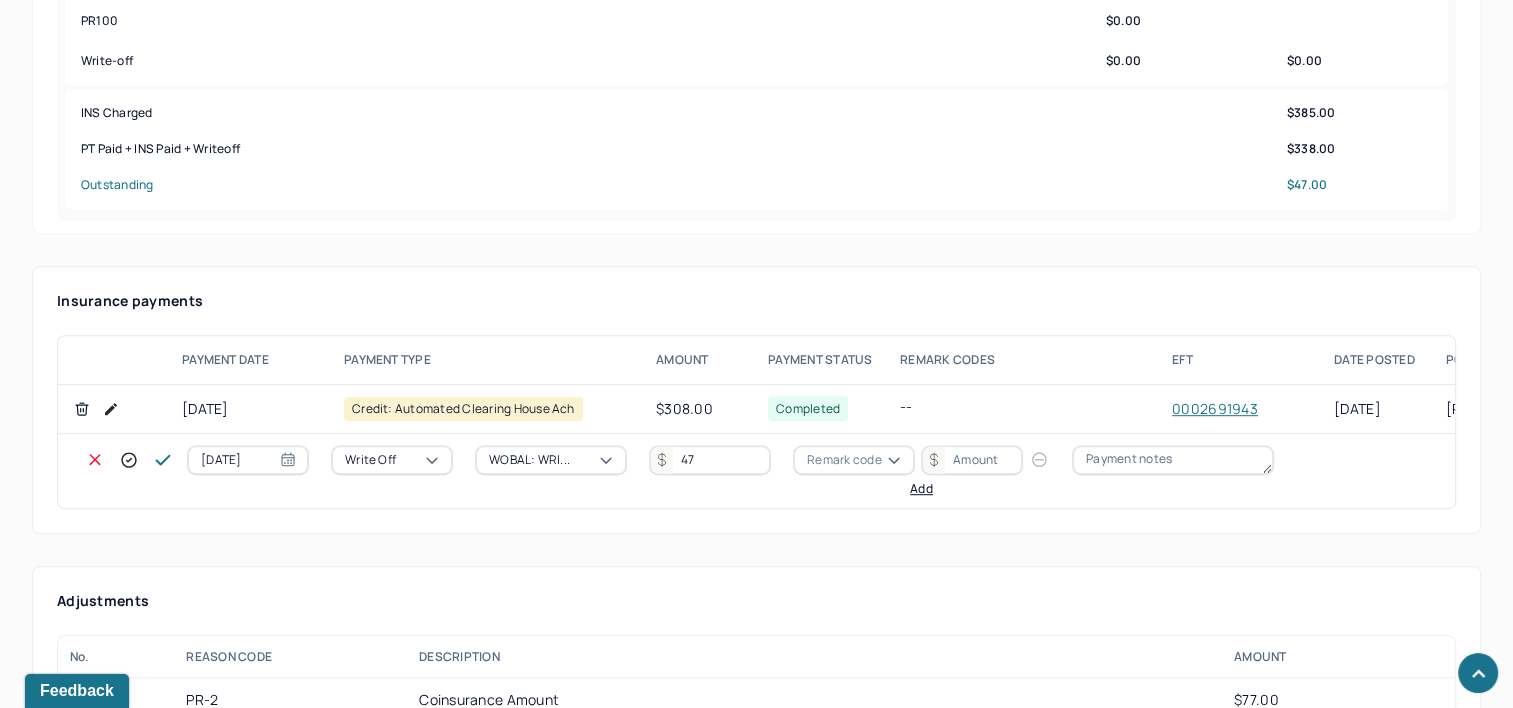 type on "47" 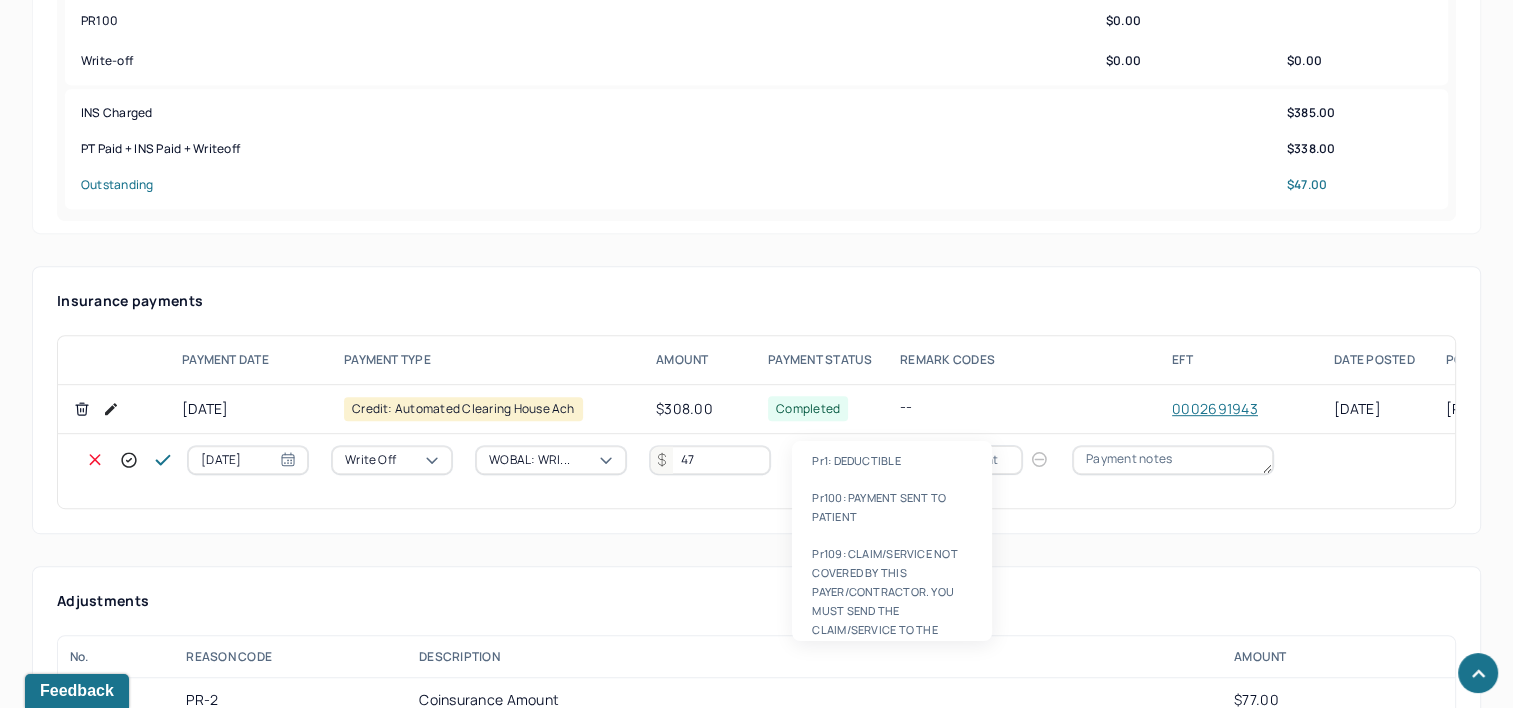 type on "PR2" 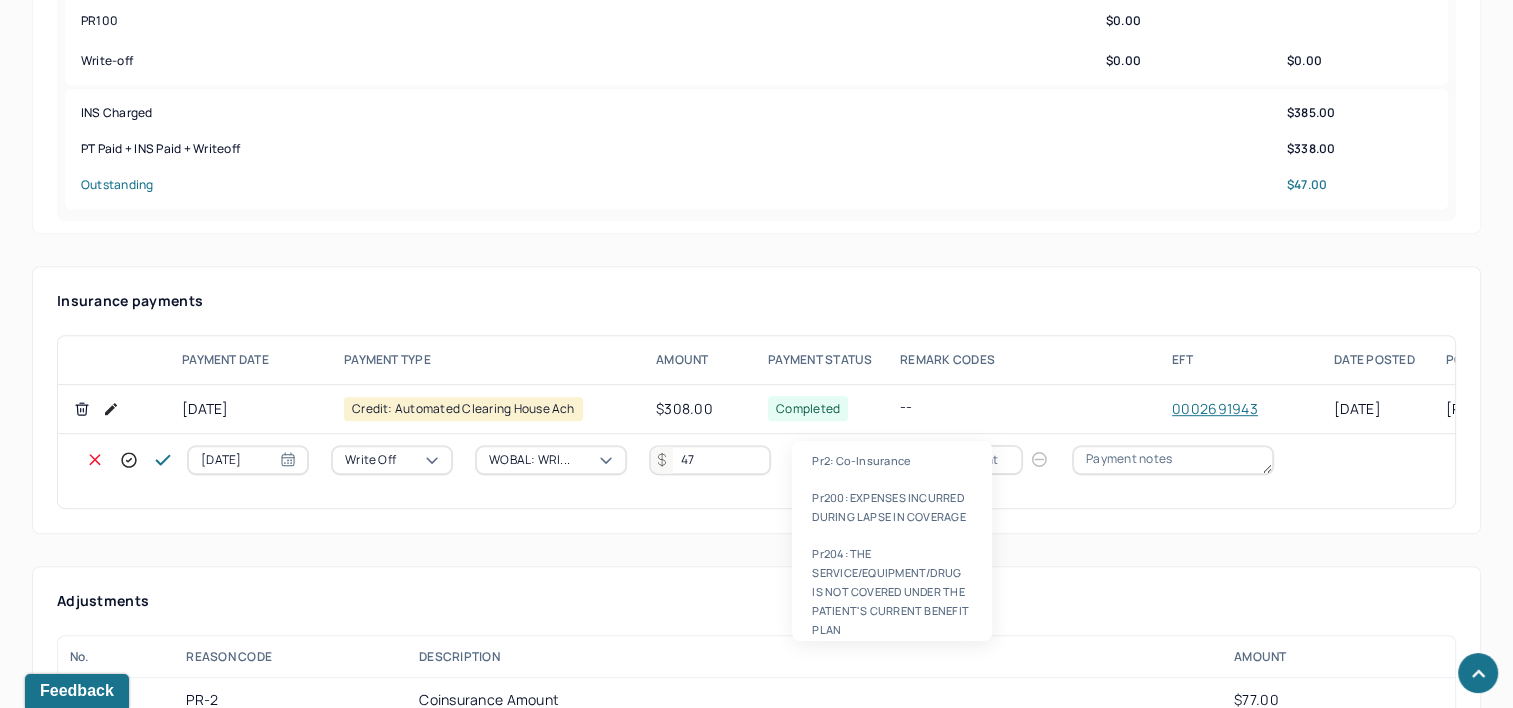 type 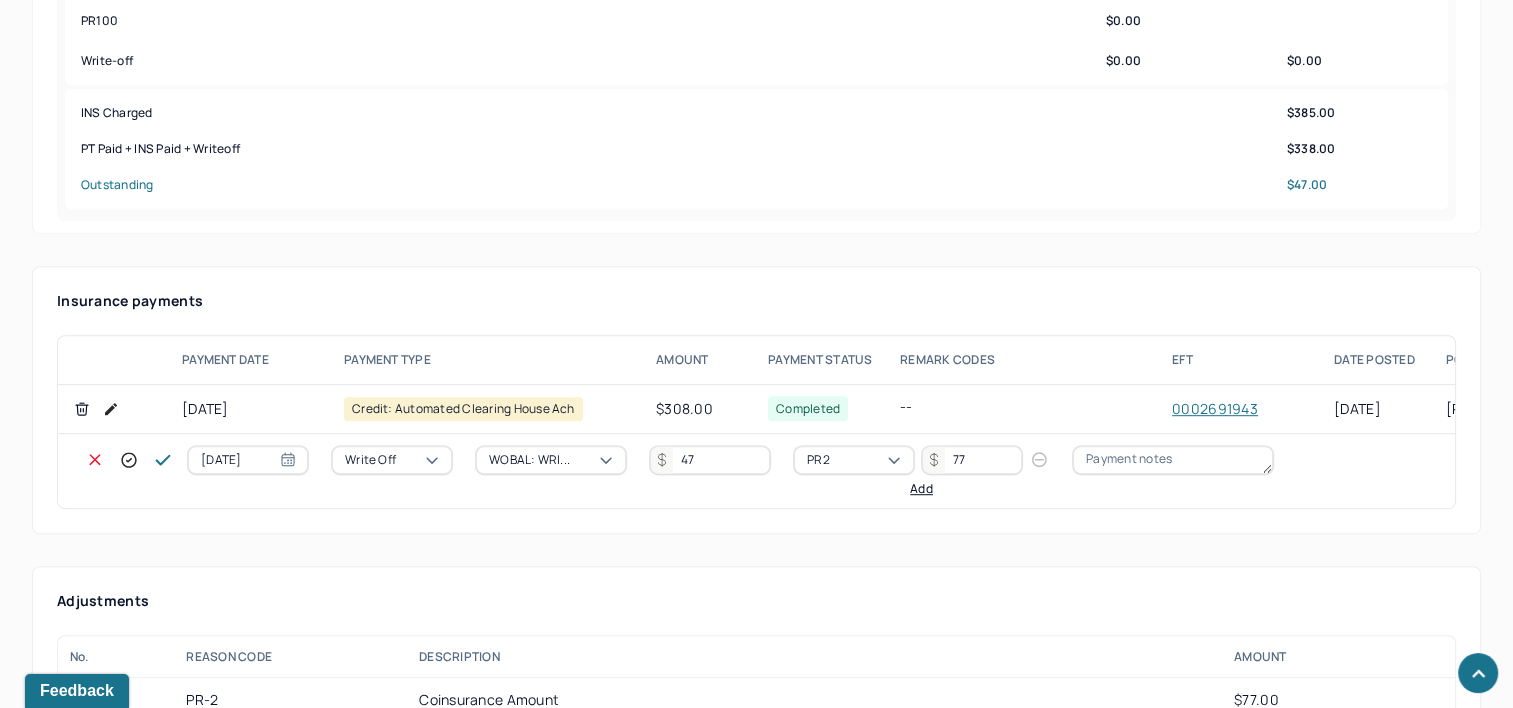 type on "77" 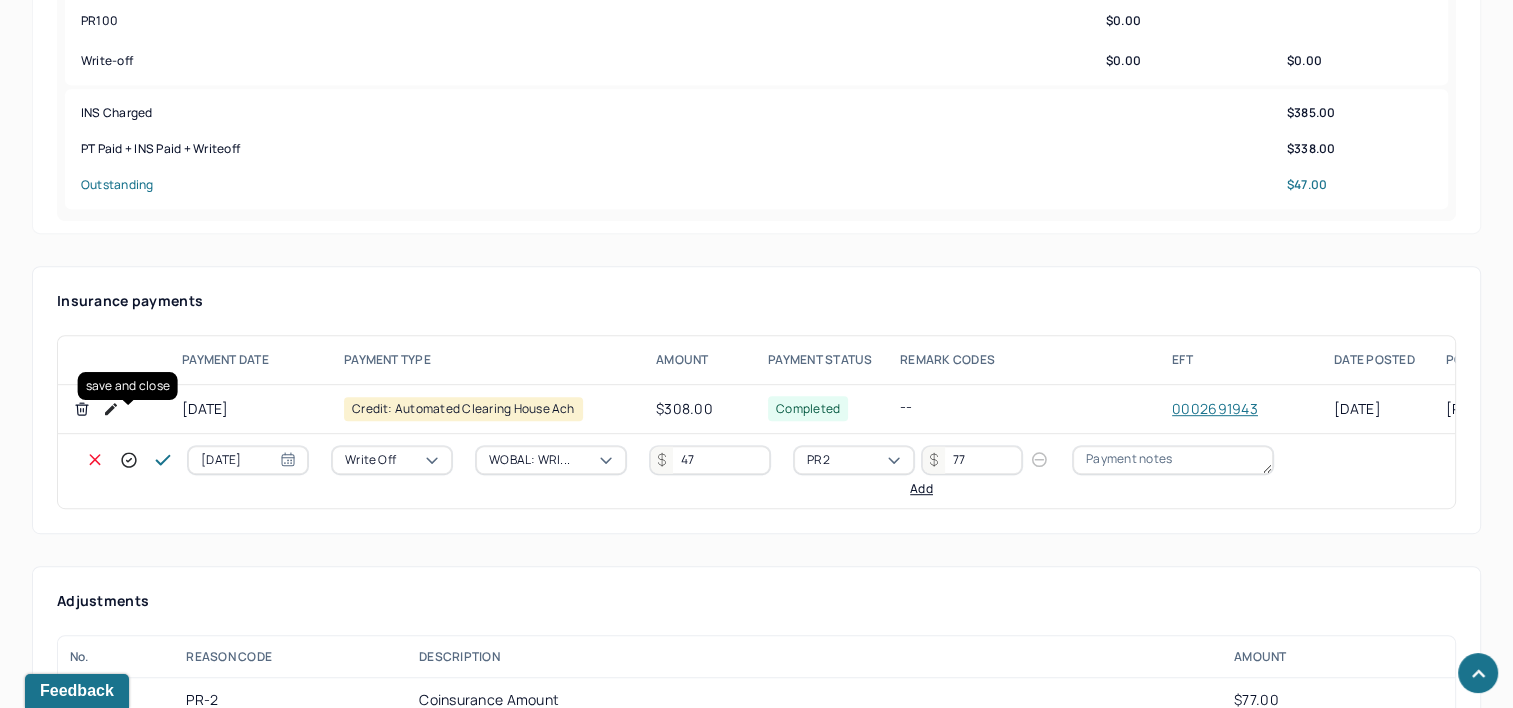 click 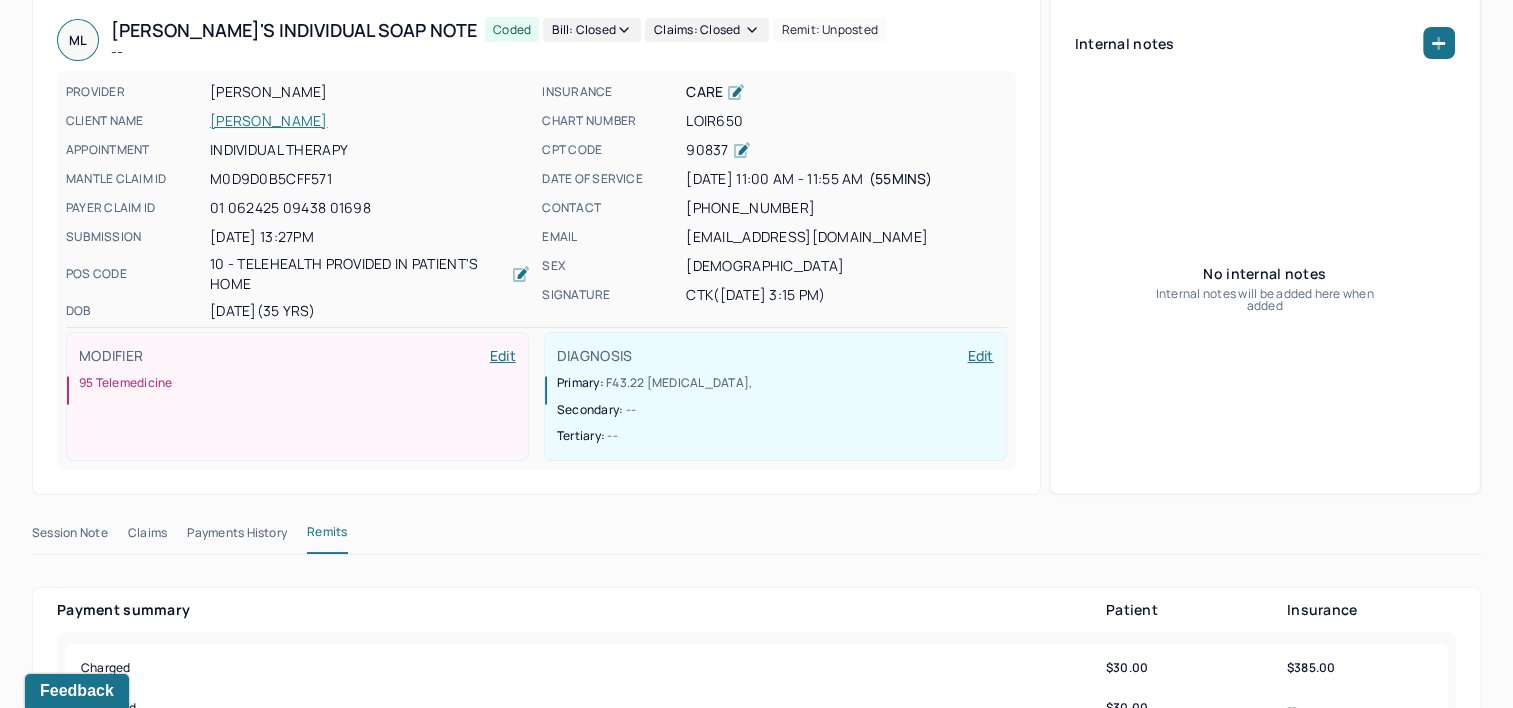 scroll, scrollTop: 0, scrollLeft: 0, axis: both 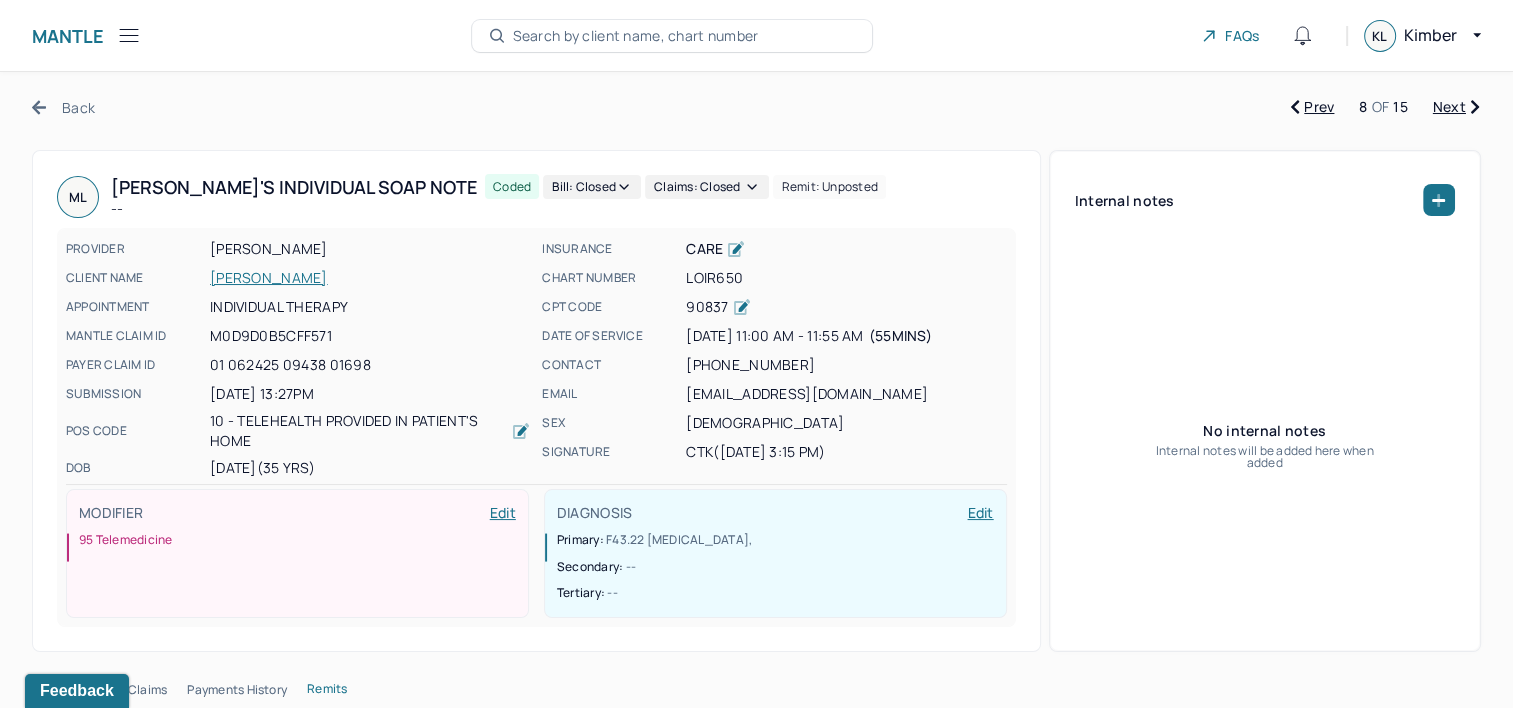 click on "Next" at bounding box center (1456, 107) 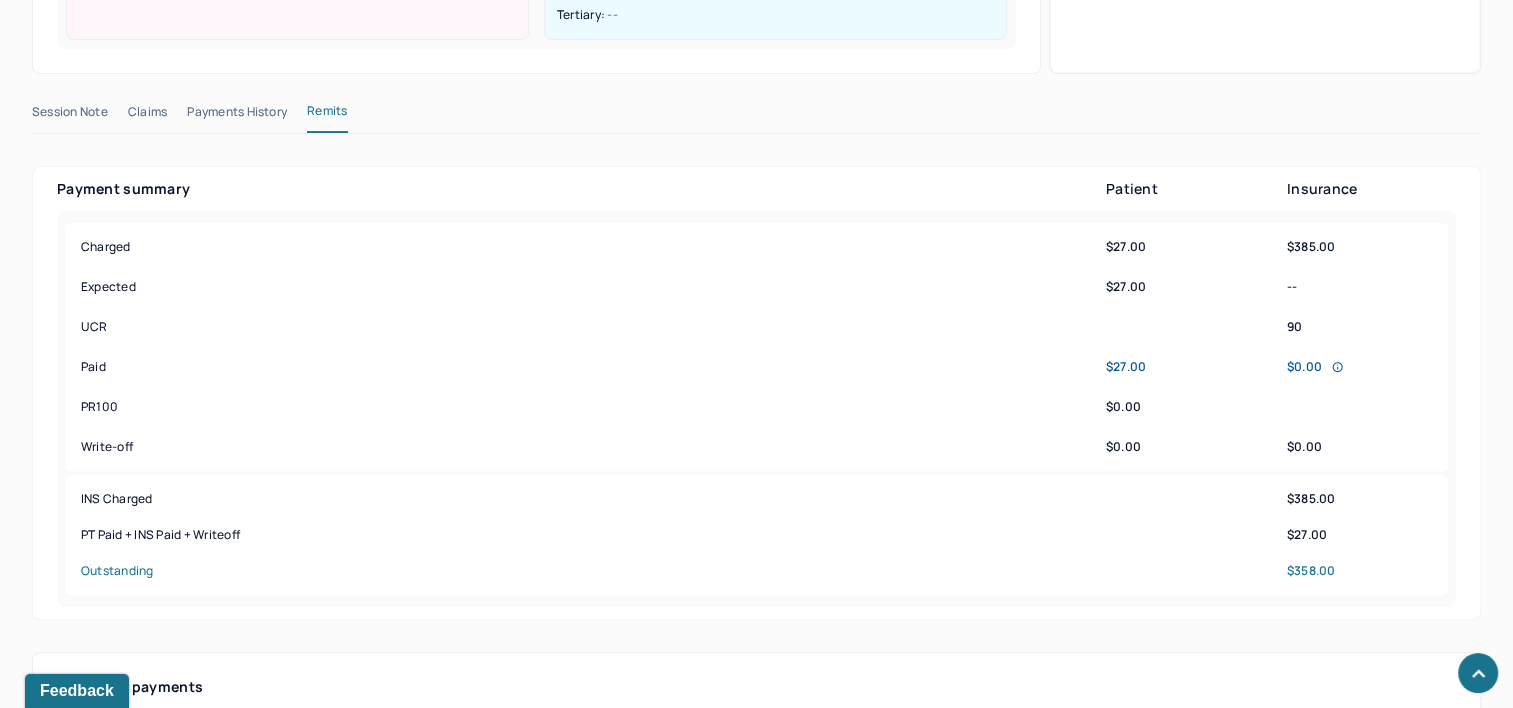 scroll, scrollTop: 900, scrollLeft: 0, axis: vertical 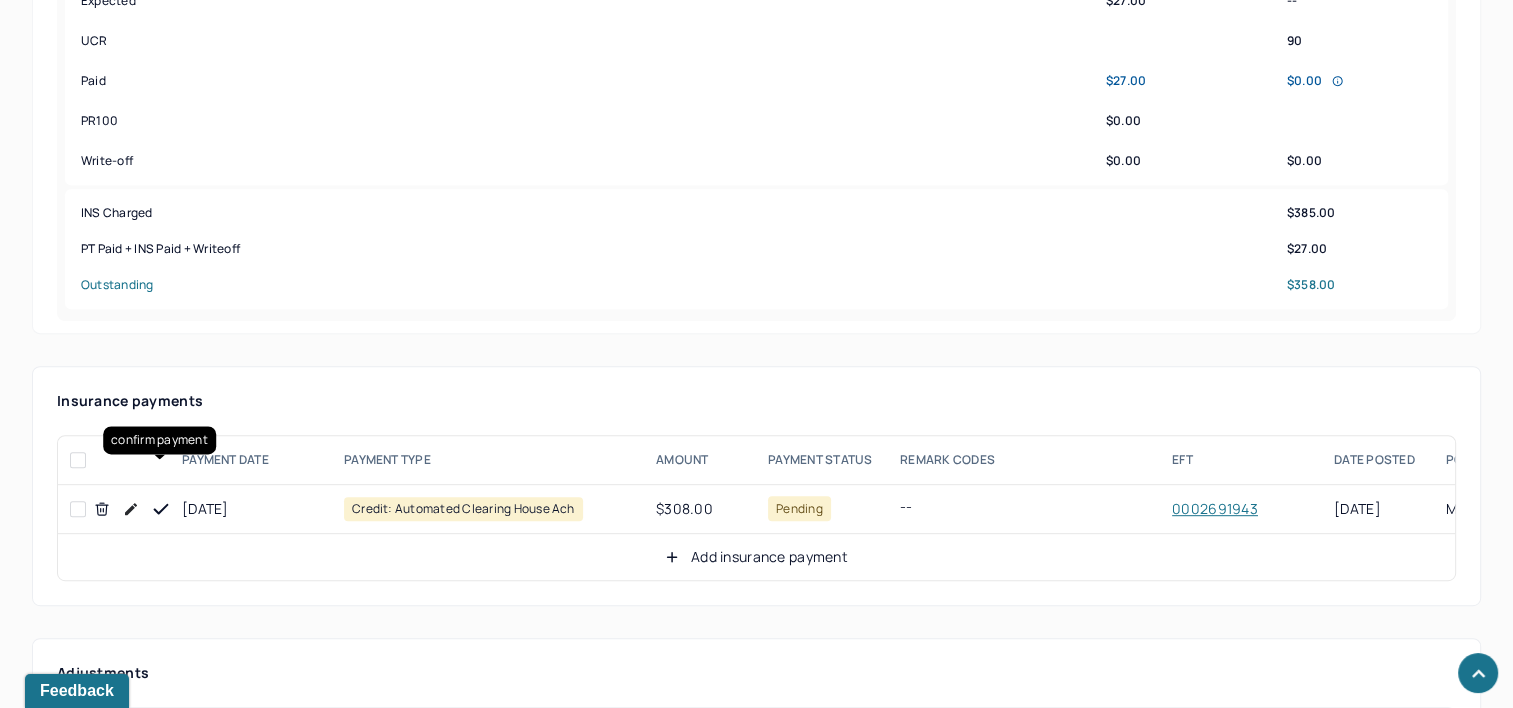 click 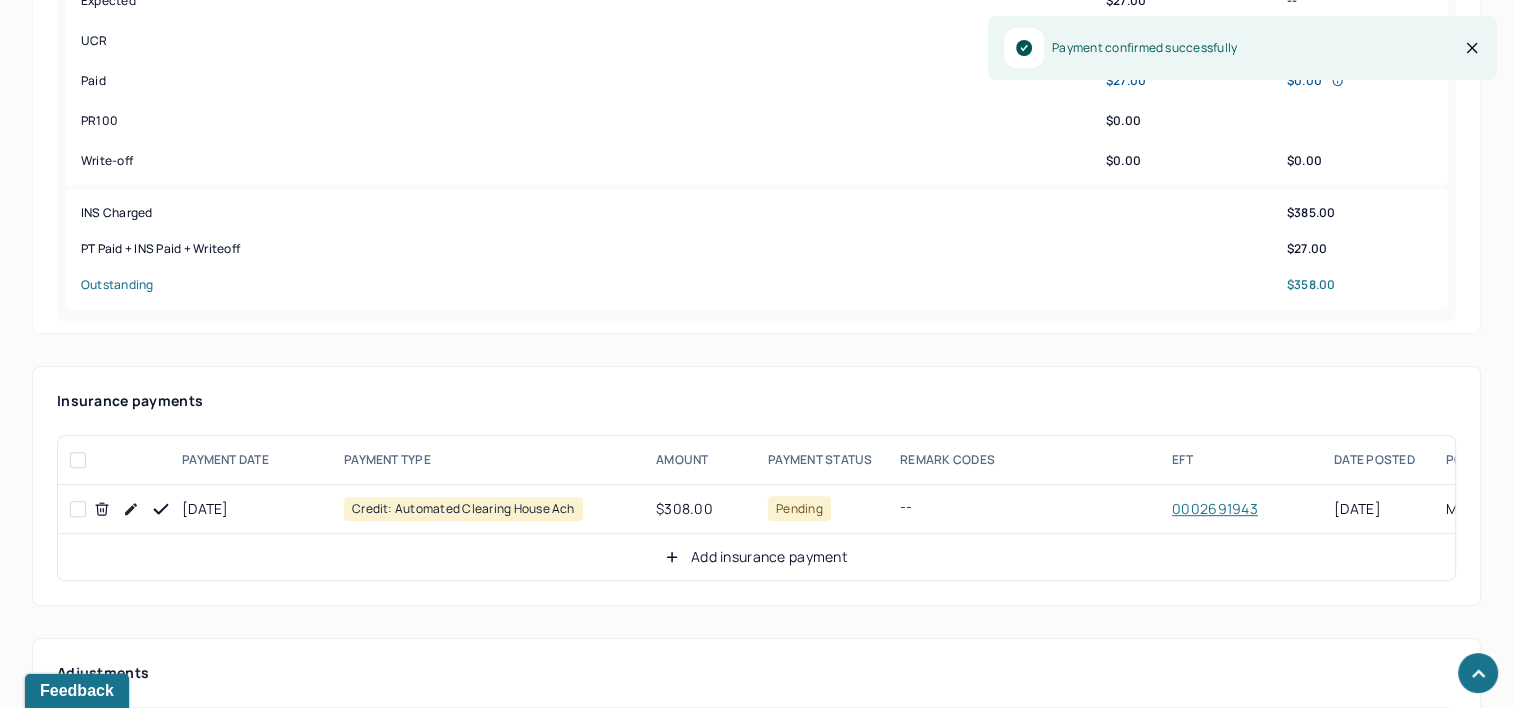 click on "Add insurance payment" at bounding box center (756, 557) 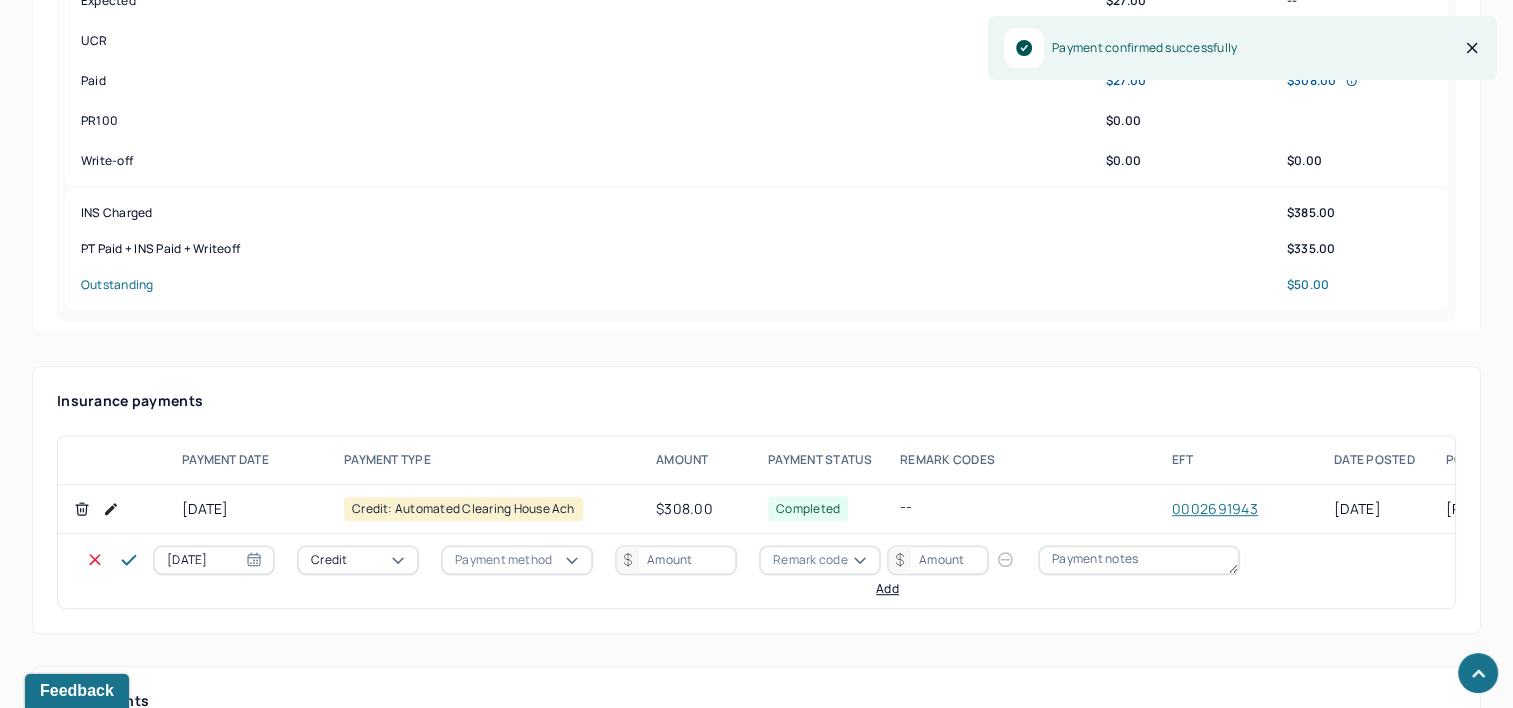 click on "[DATE]" at bounding box center [214, 560] 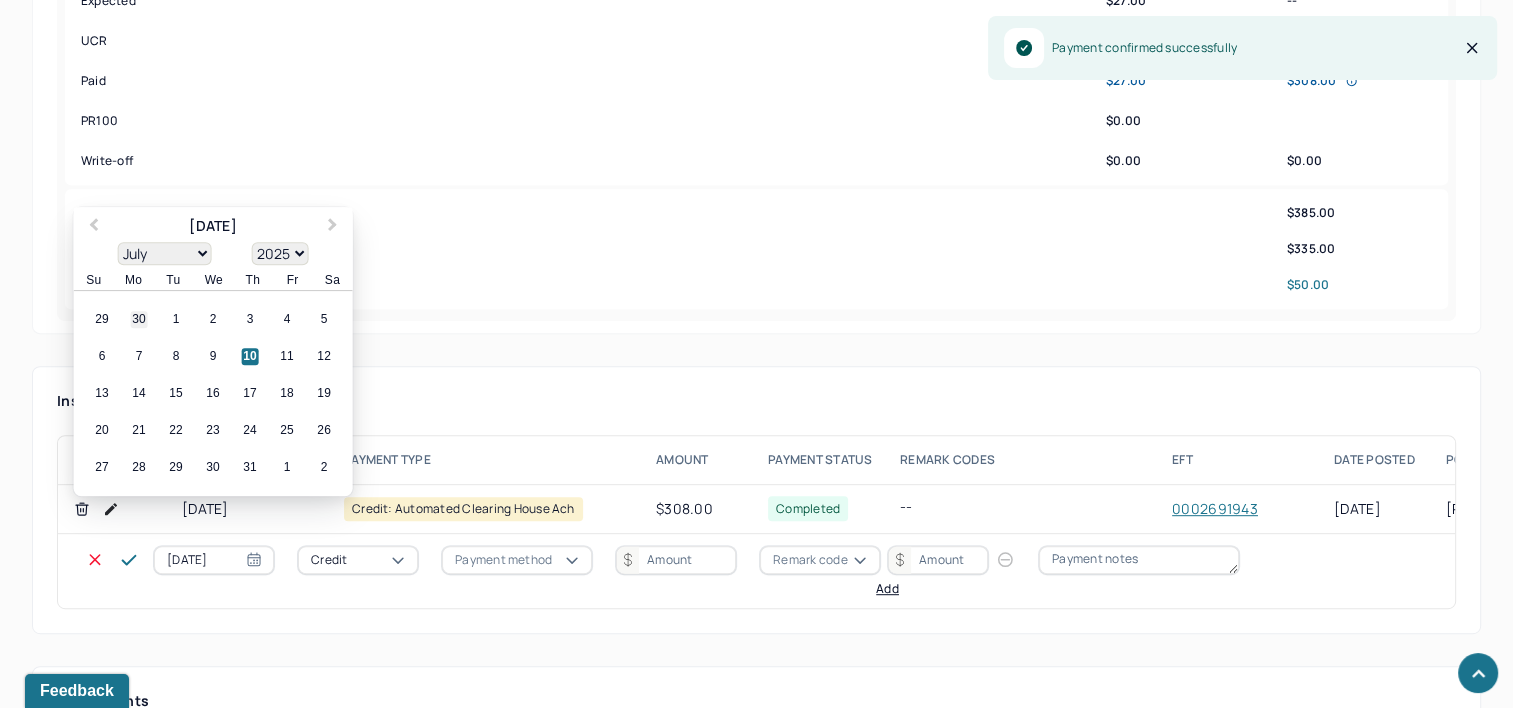 click on "30" at bounding box center [139, 320] 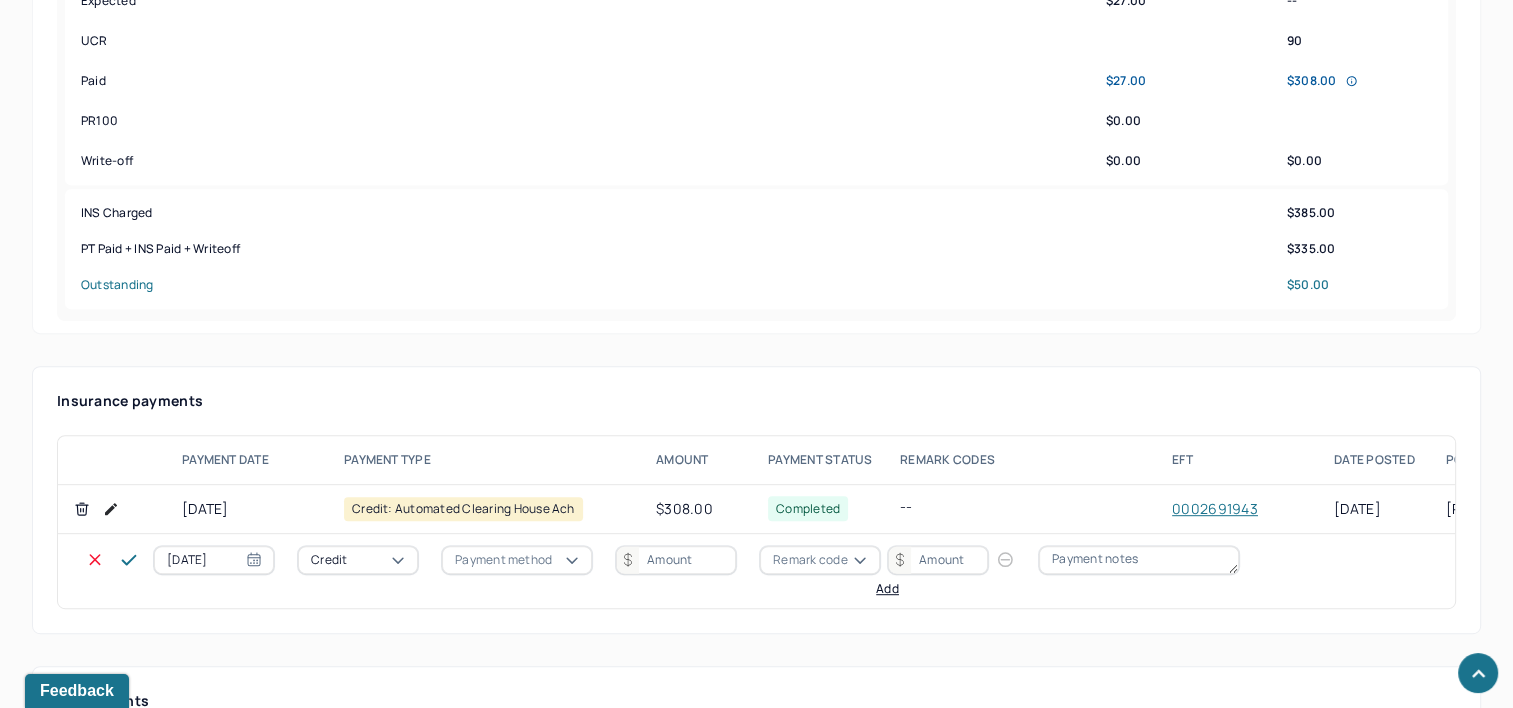 type on "[DATE]" 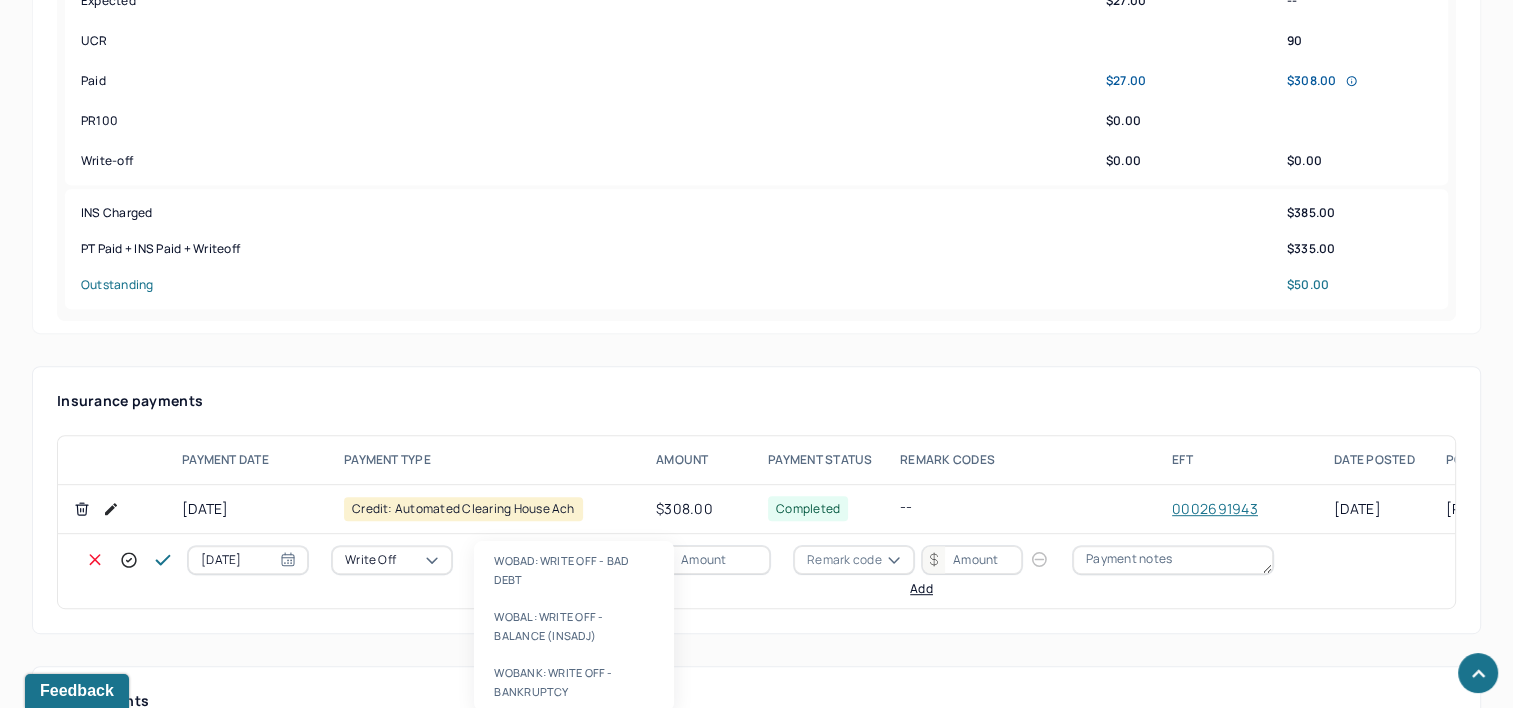 type on "WOBAL" 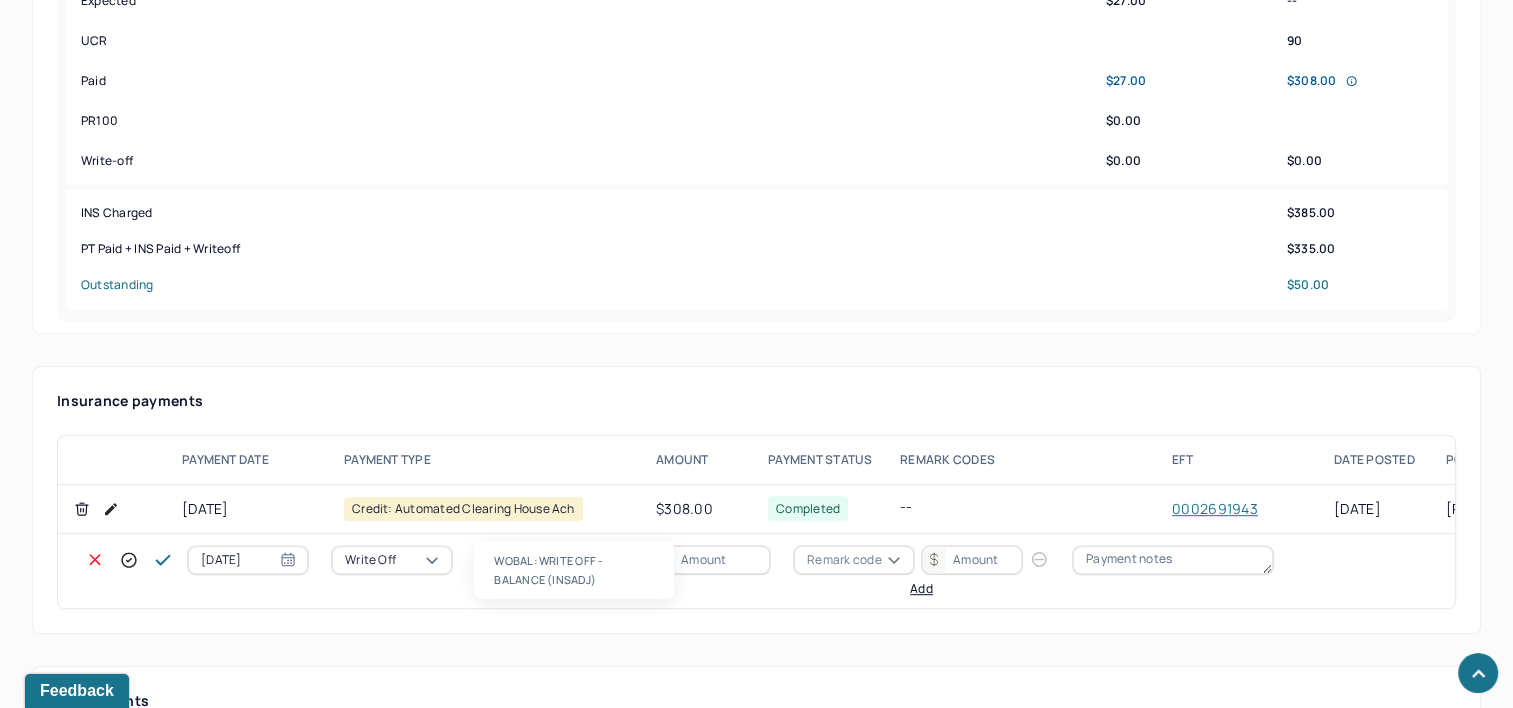 type 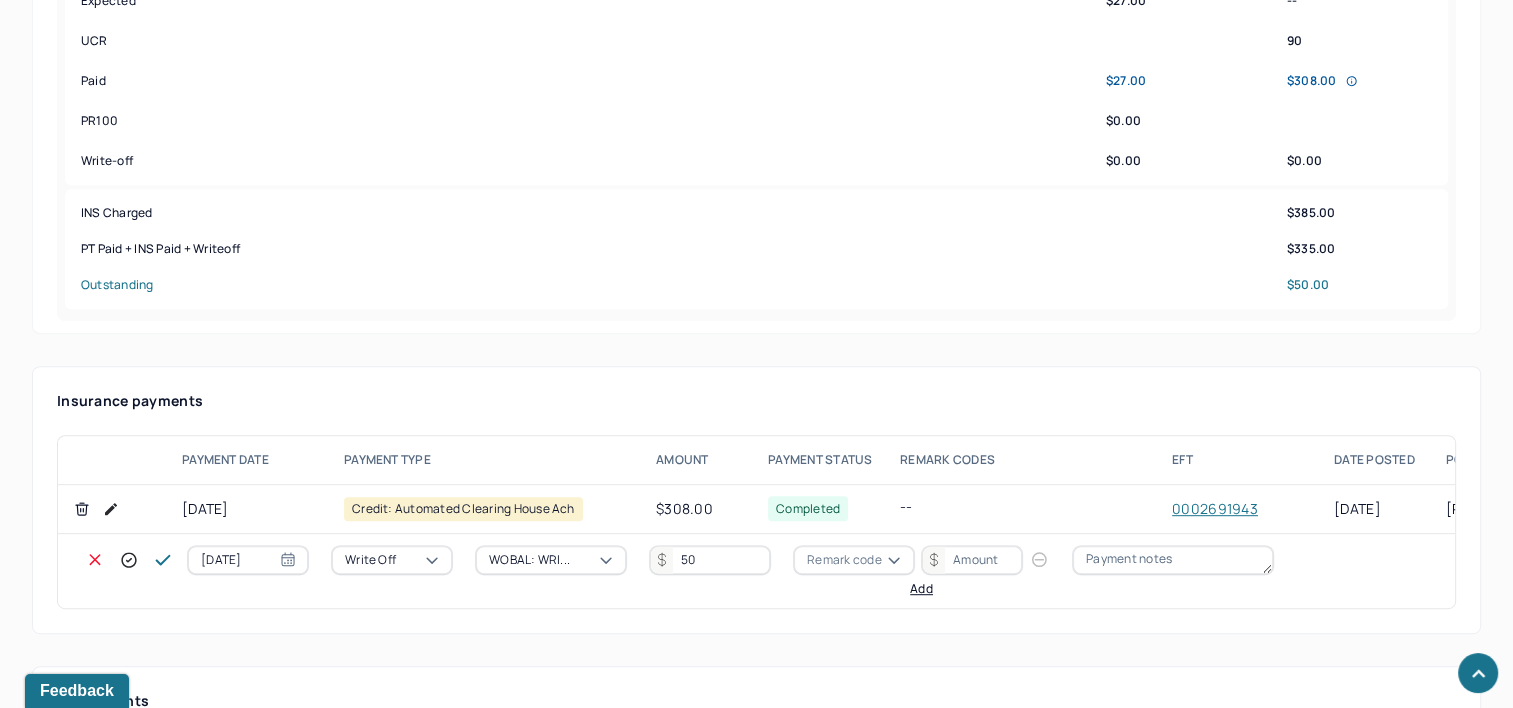 type on "50" 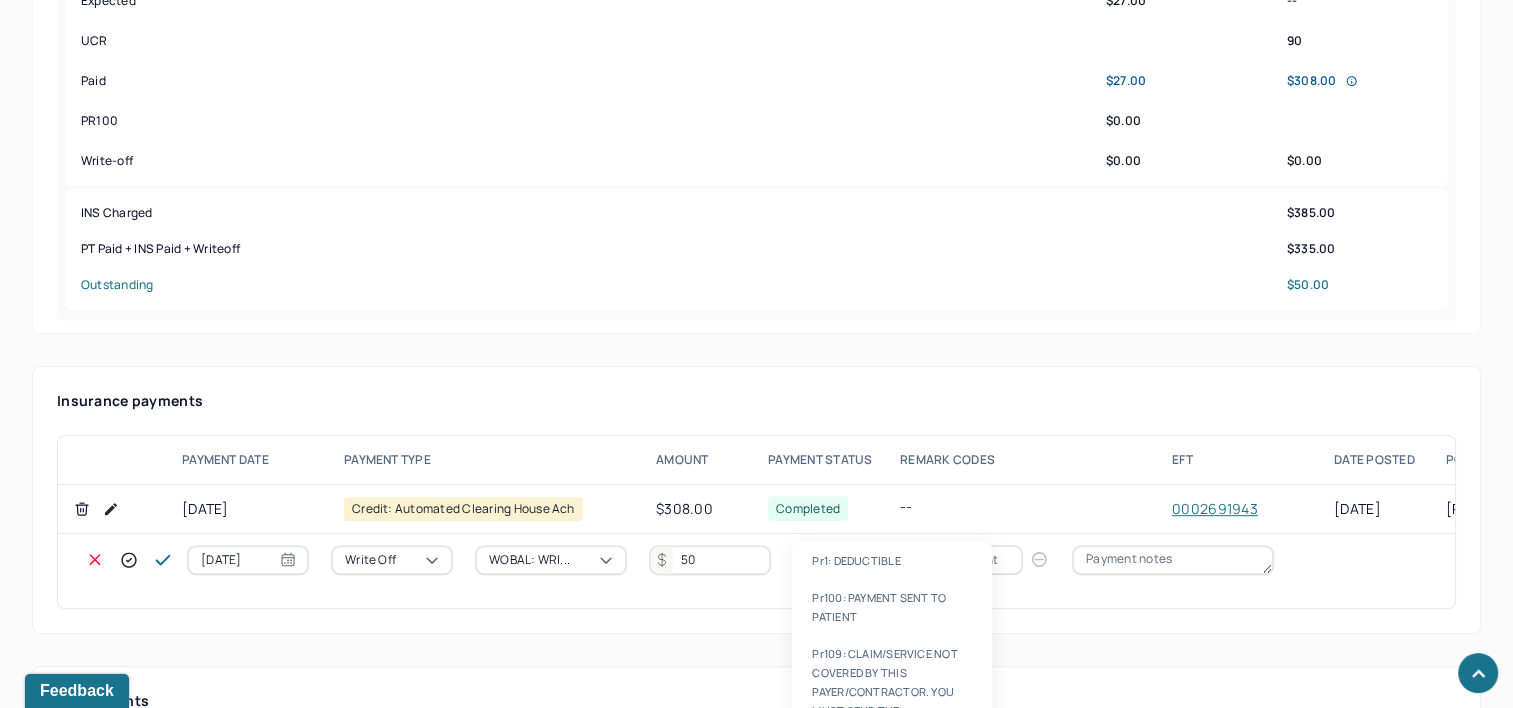 type on "PR2" 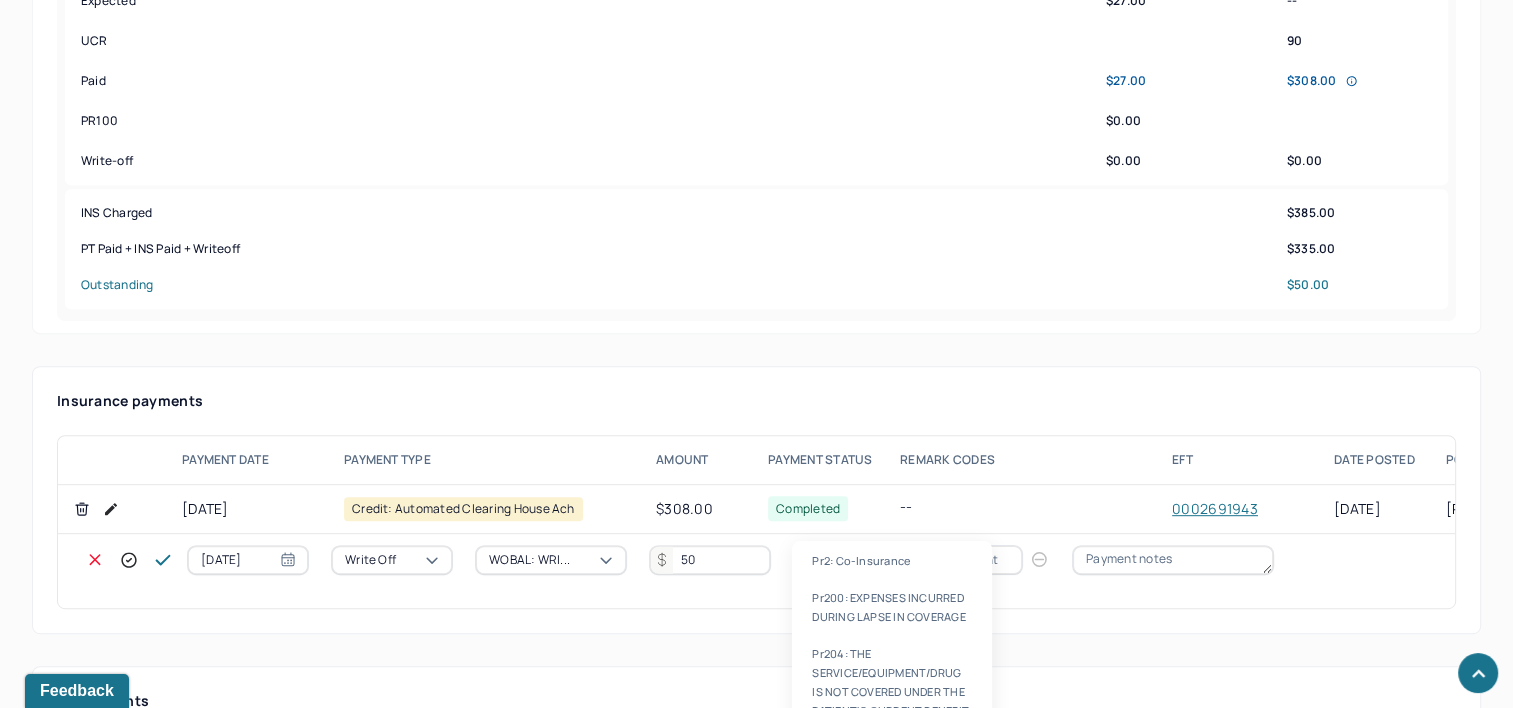 type 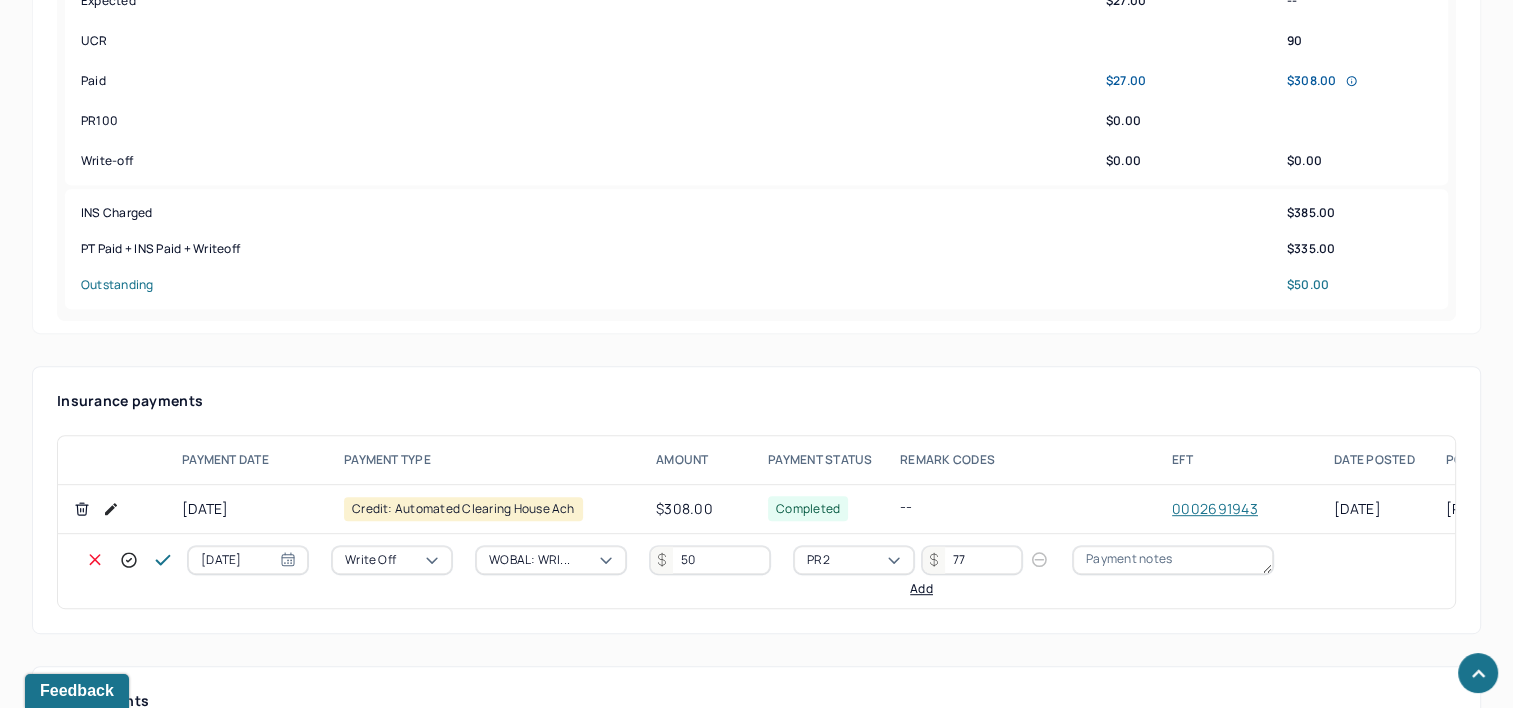 type on "77" 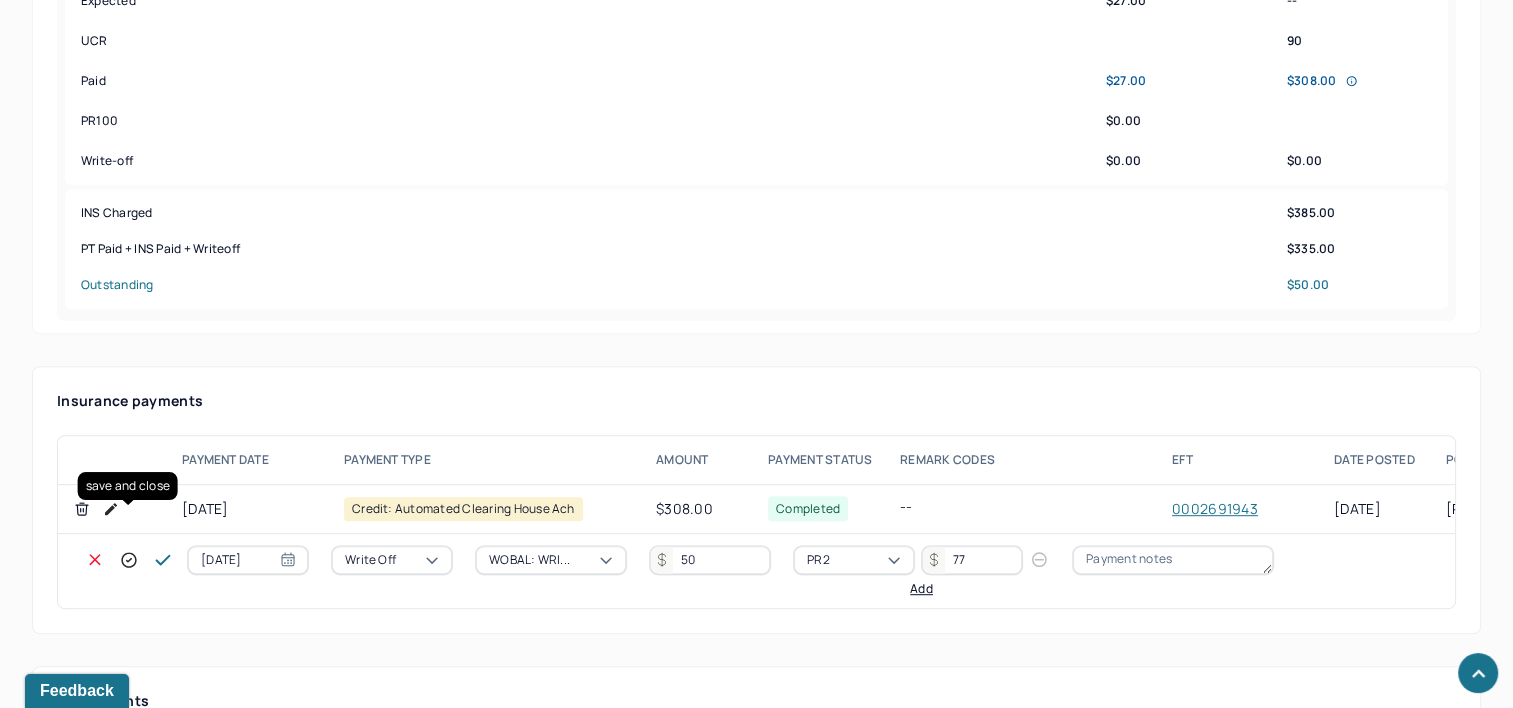 click 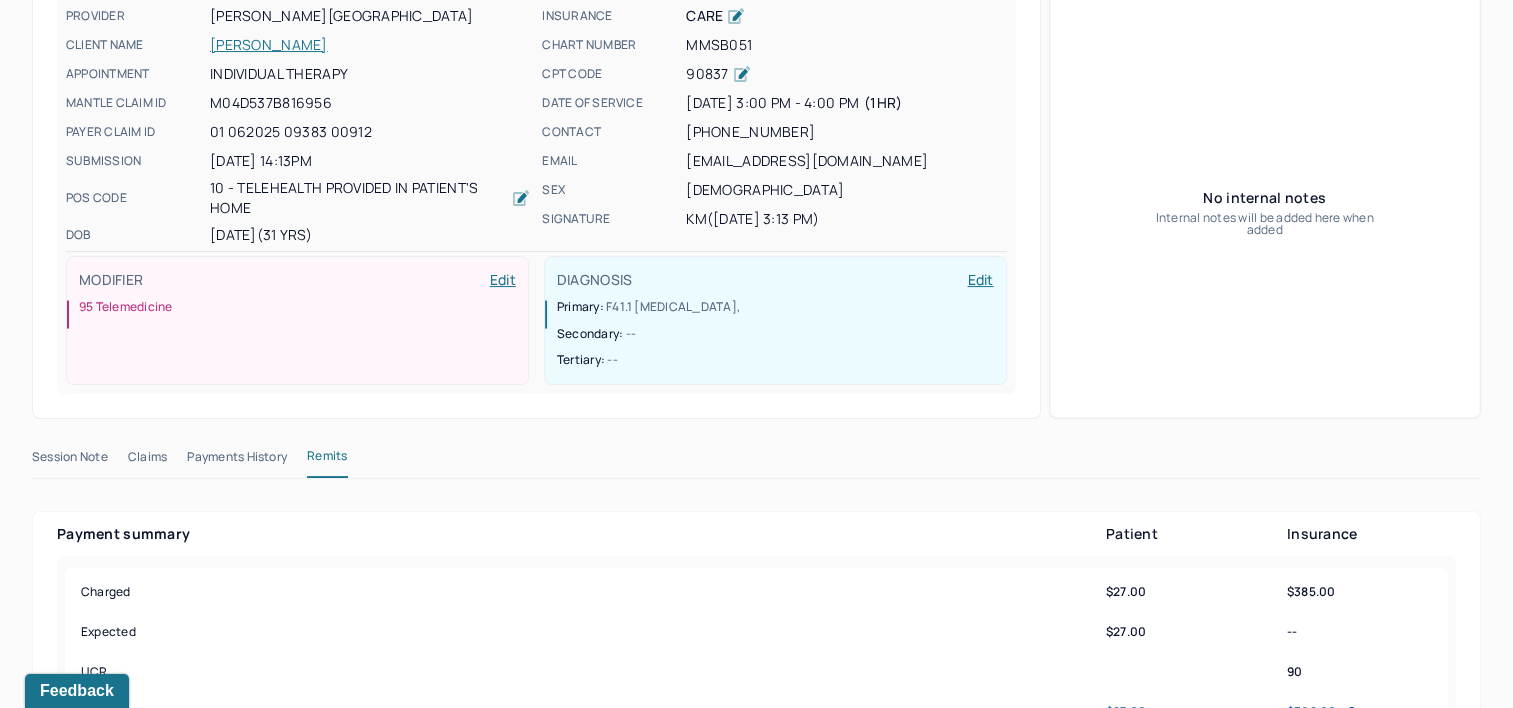scroll, scrollTop: 0, scrollLeft: 0, axis: both 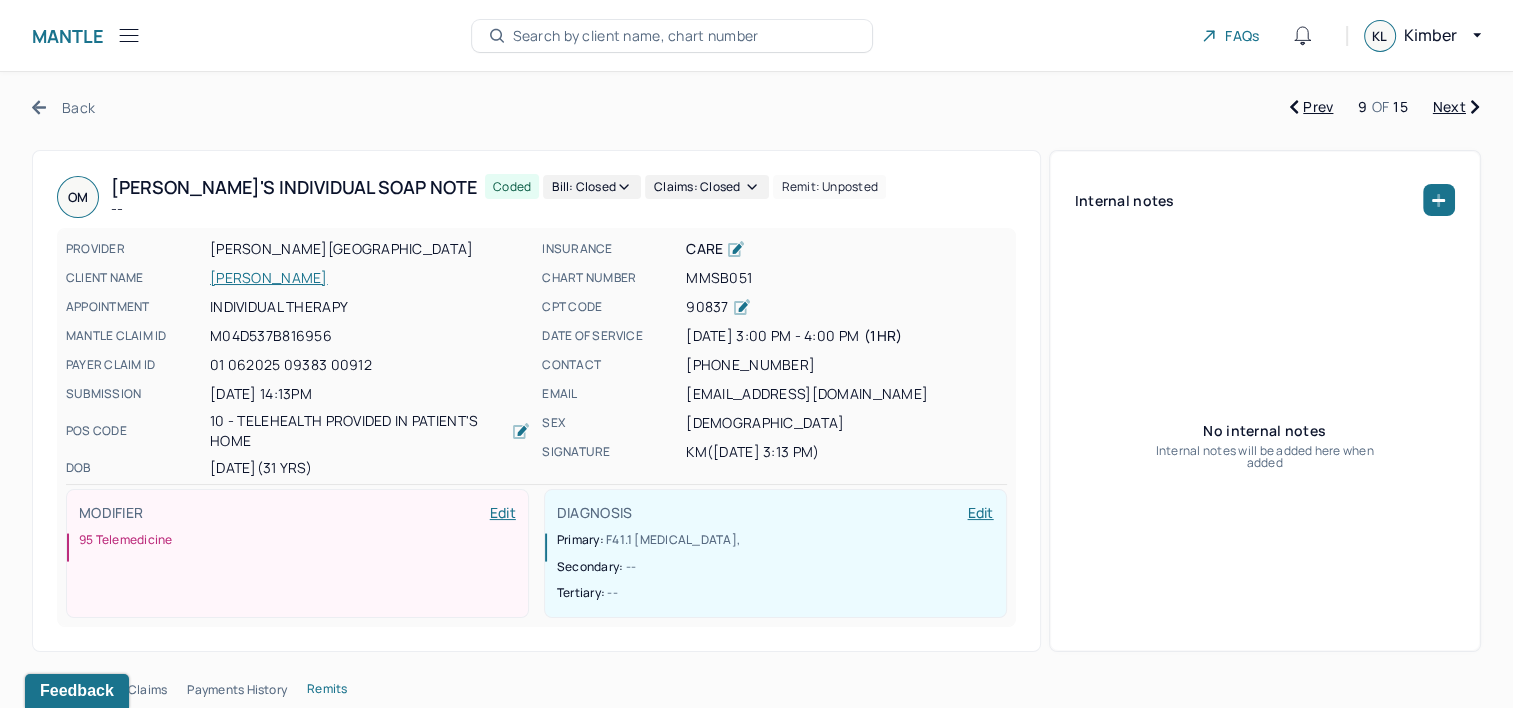 click on "Next" at bounding box center (1456, 107) 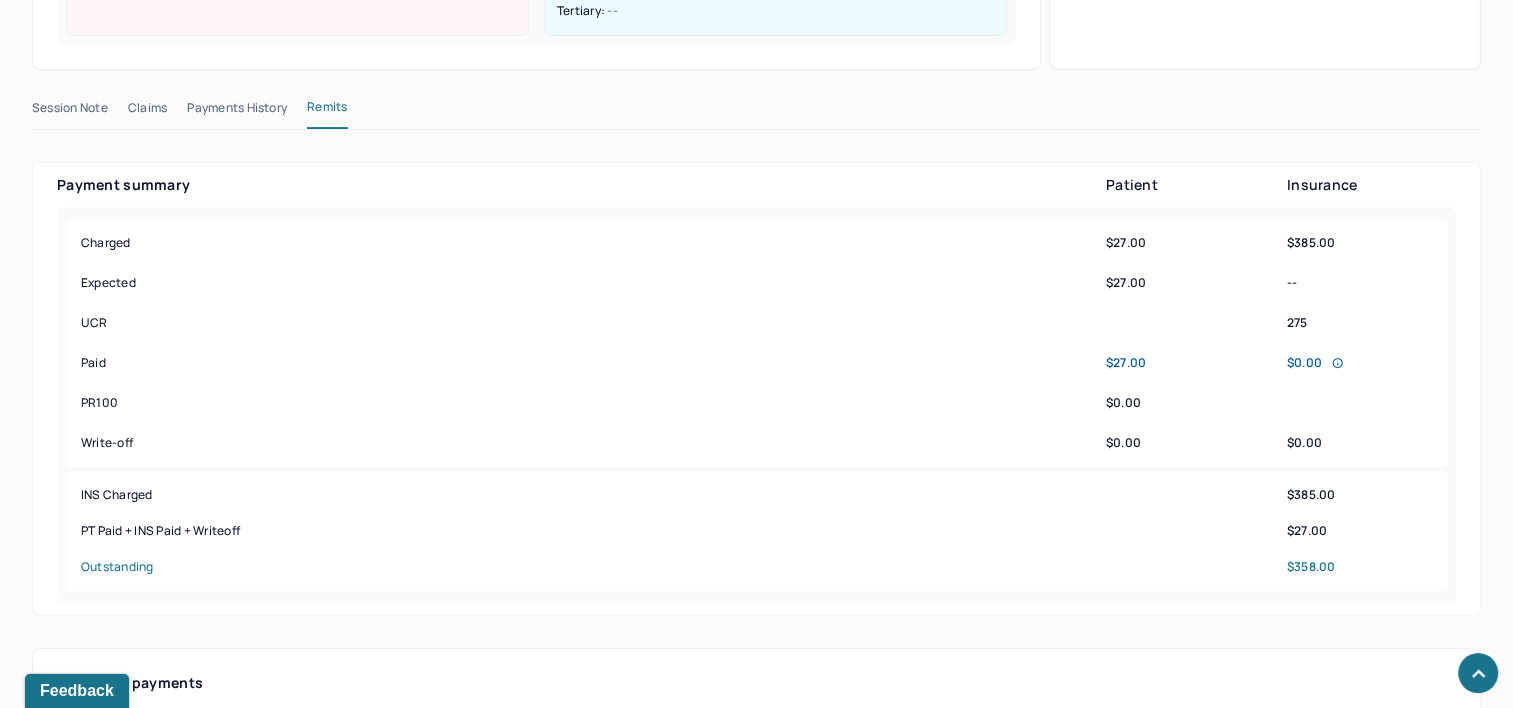 scroll, scrollTop: 1000, scrollLeft: 0, axis: vertical 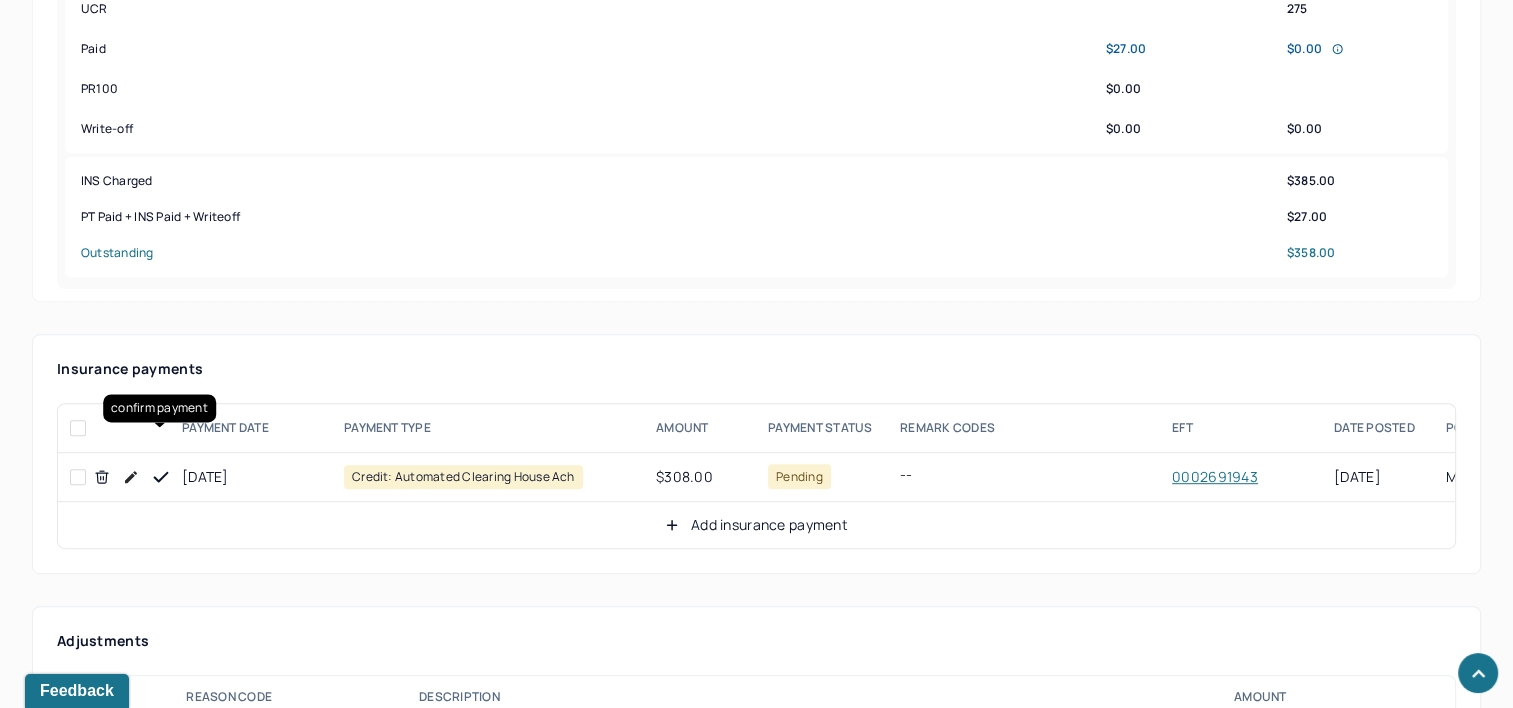 click 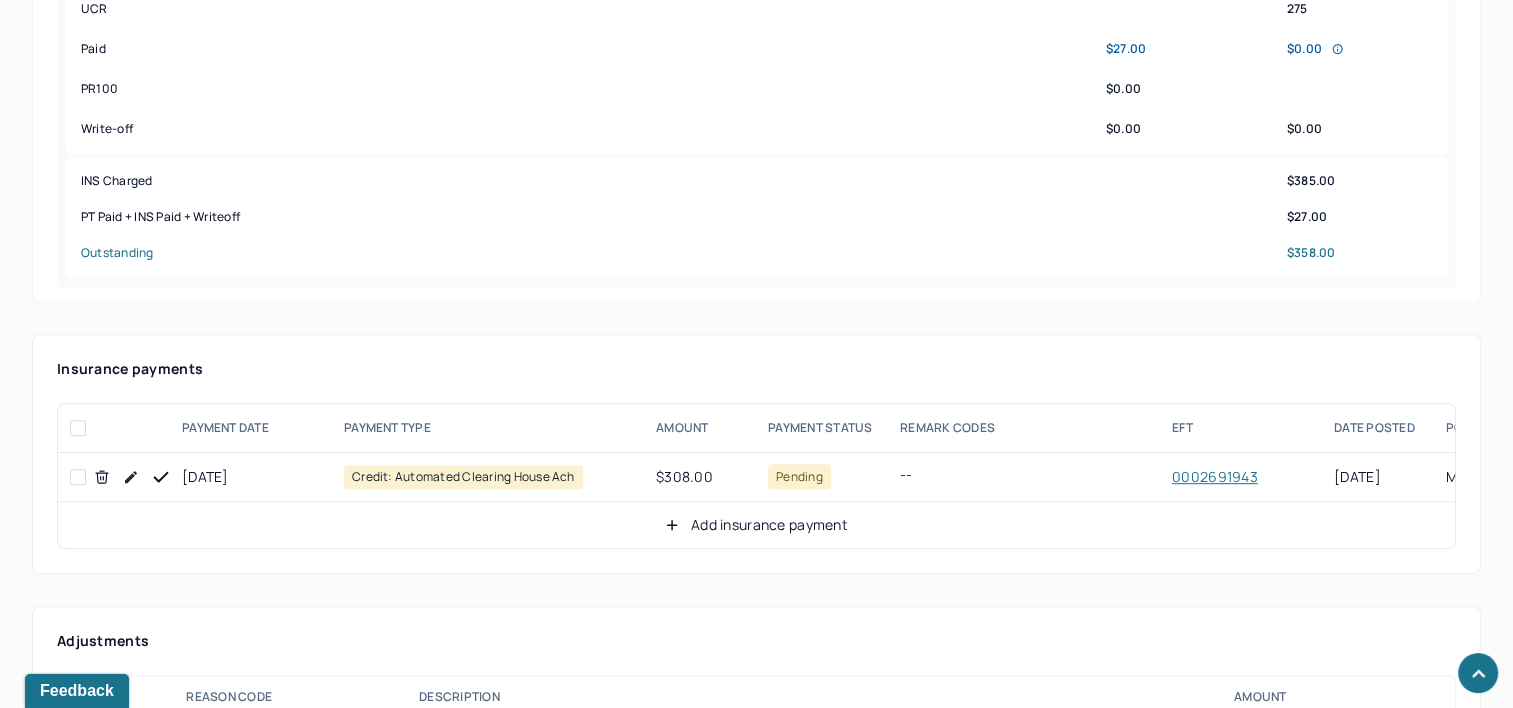 click on "Add insurance payment" at bounding box center (756, 525) 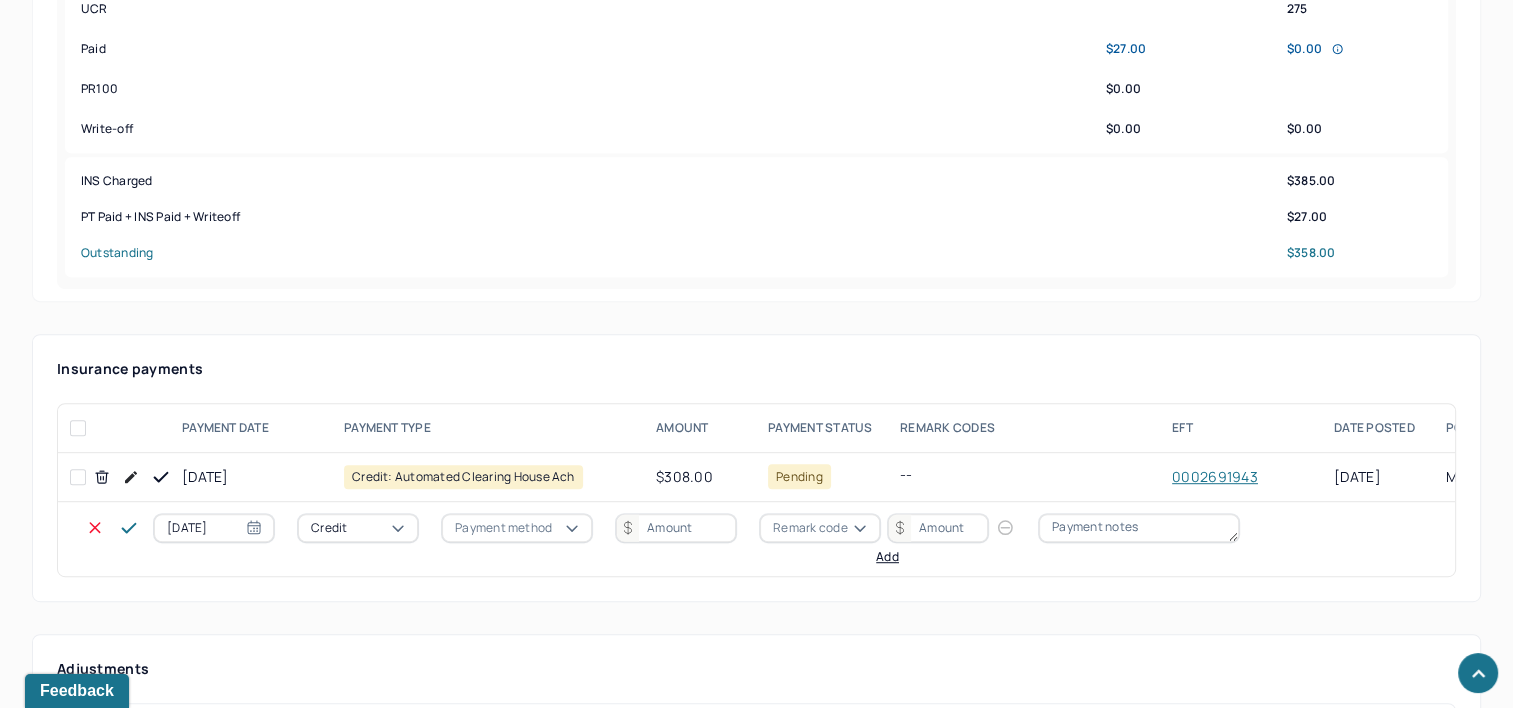select on "6" 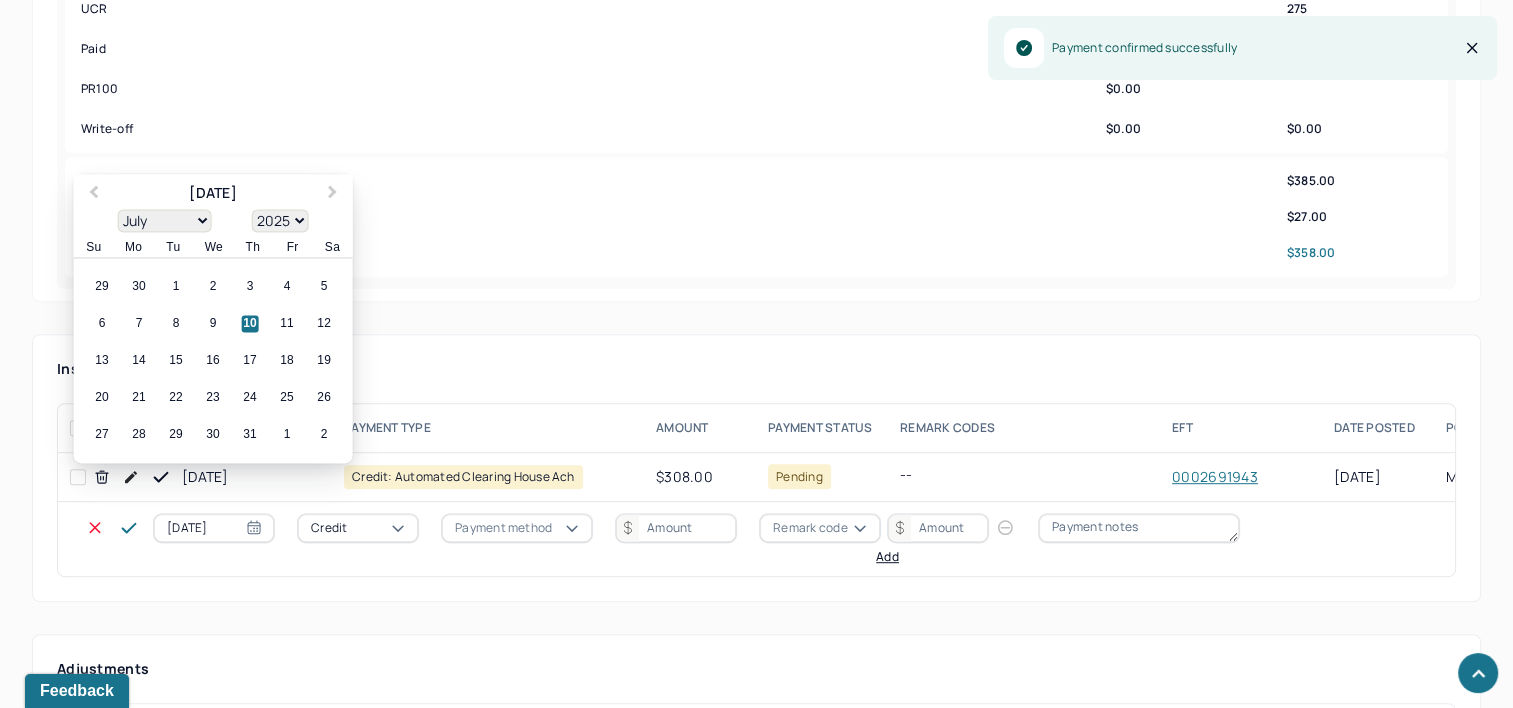 click on "[DATE]" at bounding box center (214, 528) 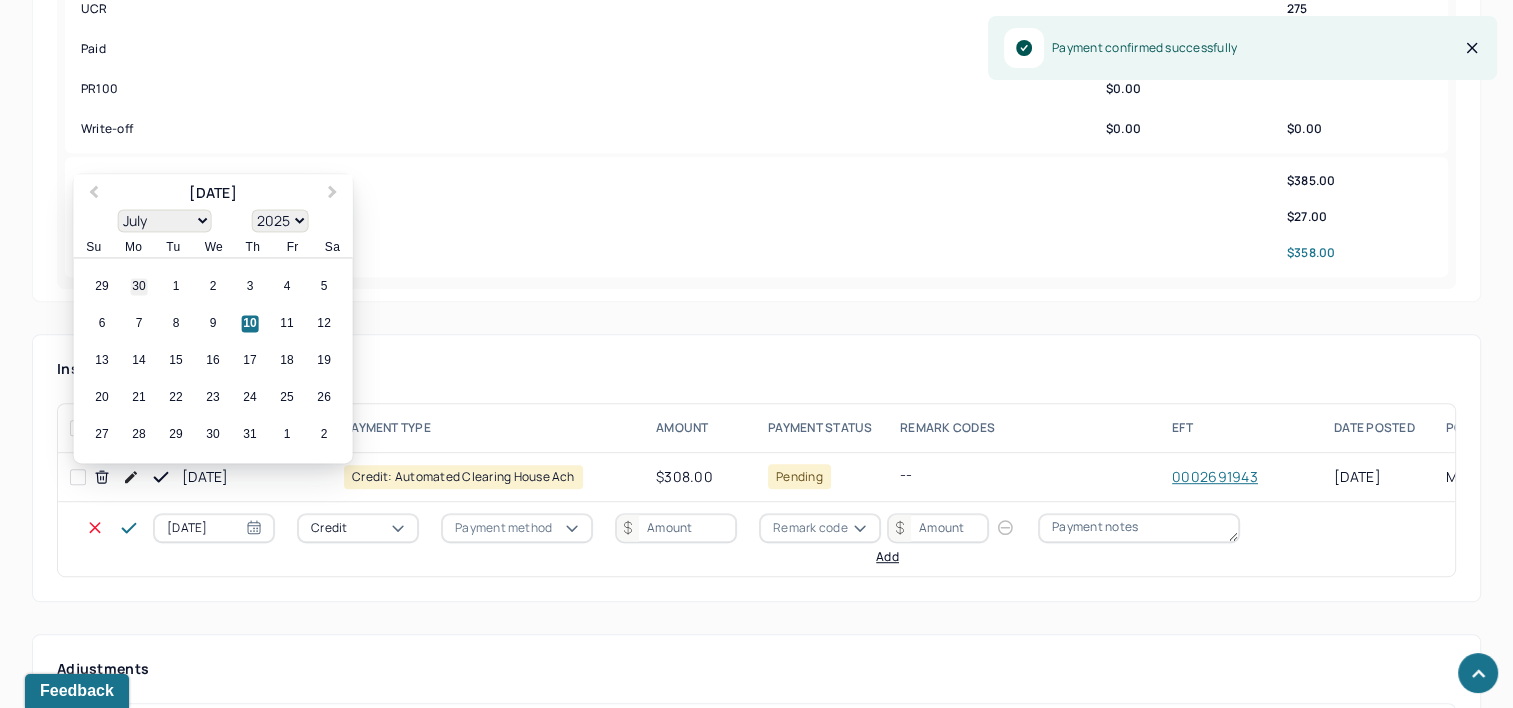 select on "6" 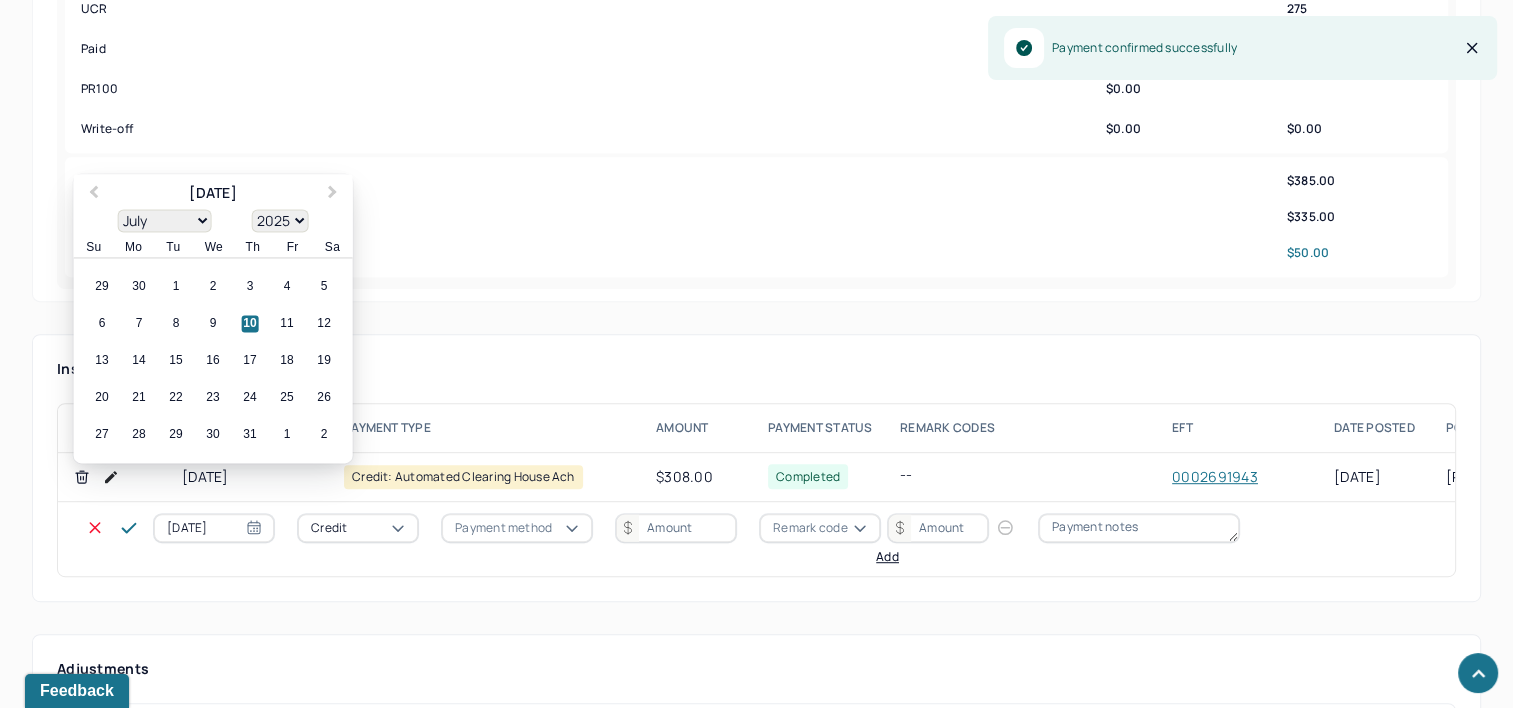 click on "30" at bounding box center [139, 287] 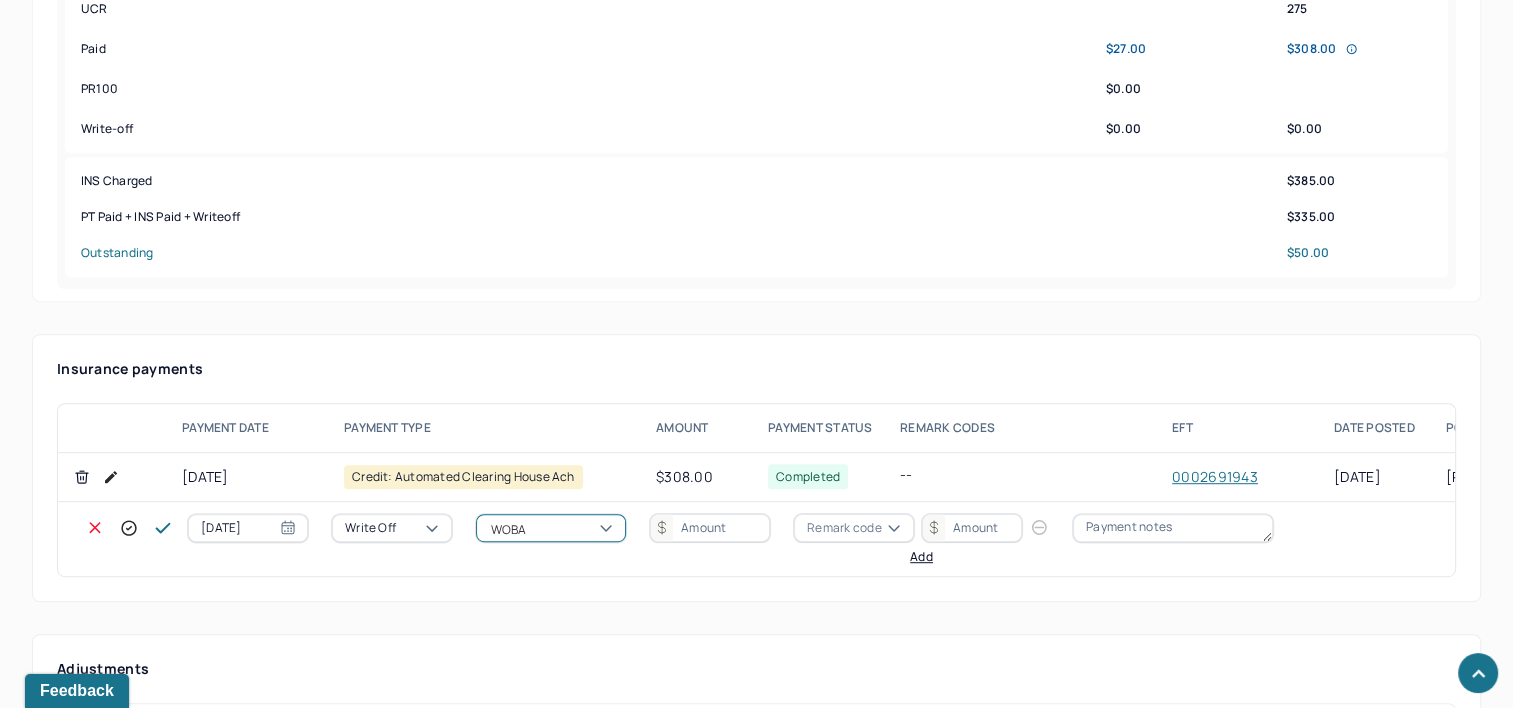 type on "WOBAL" 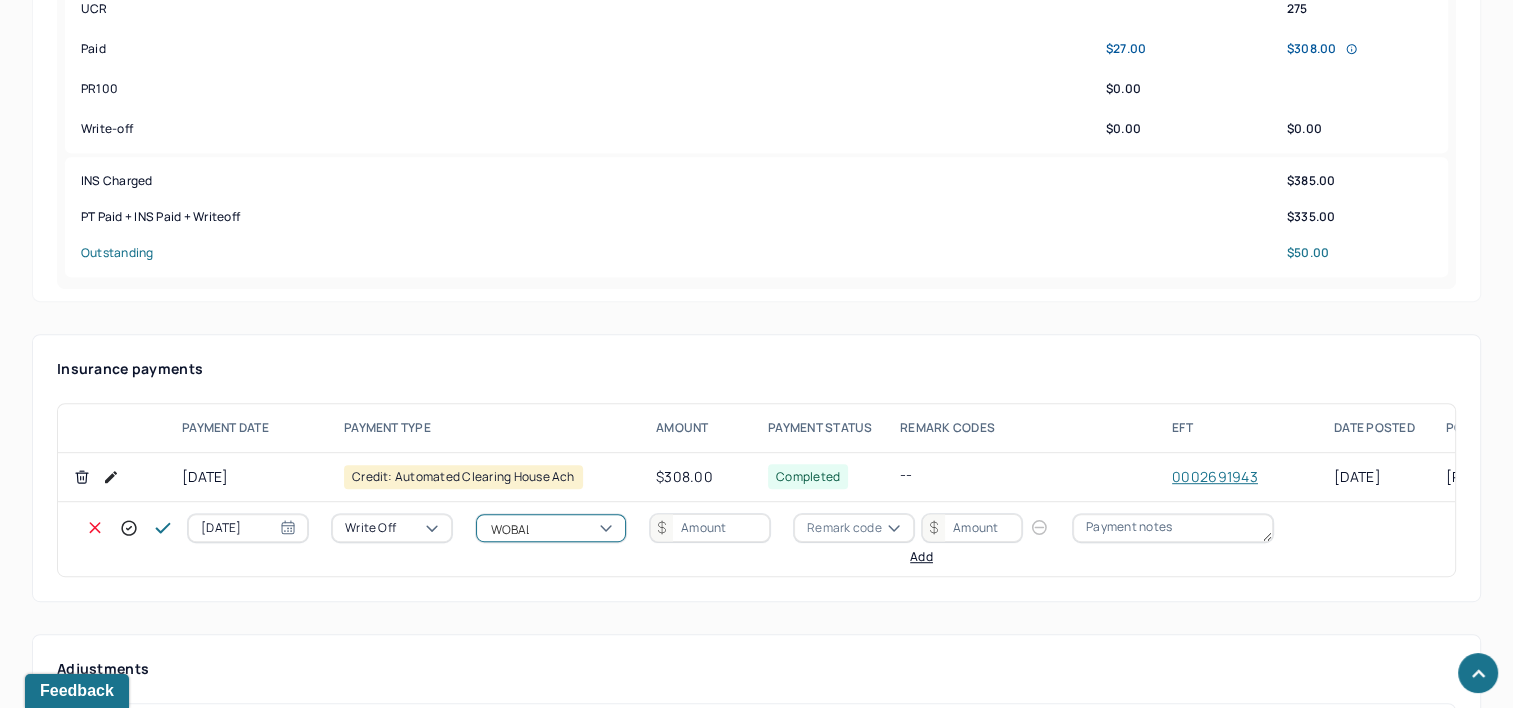 type 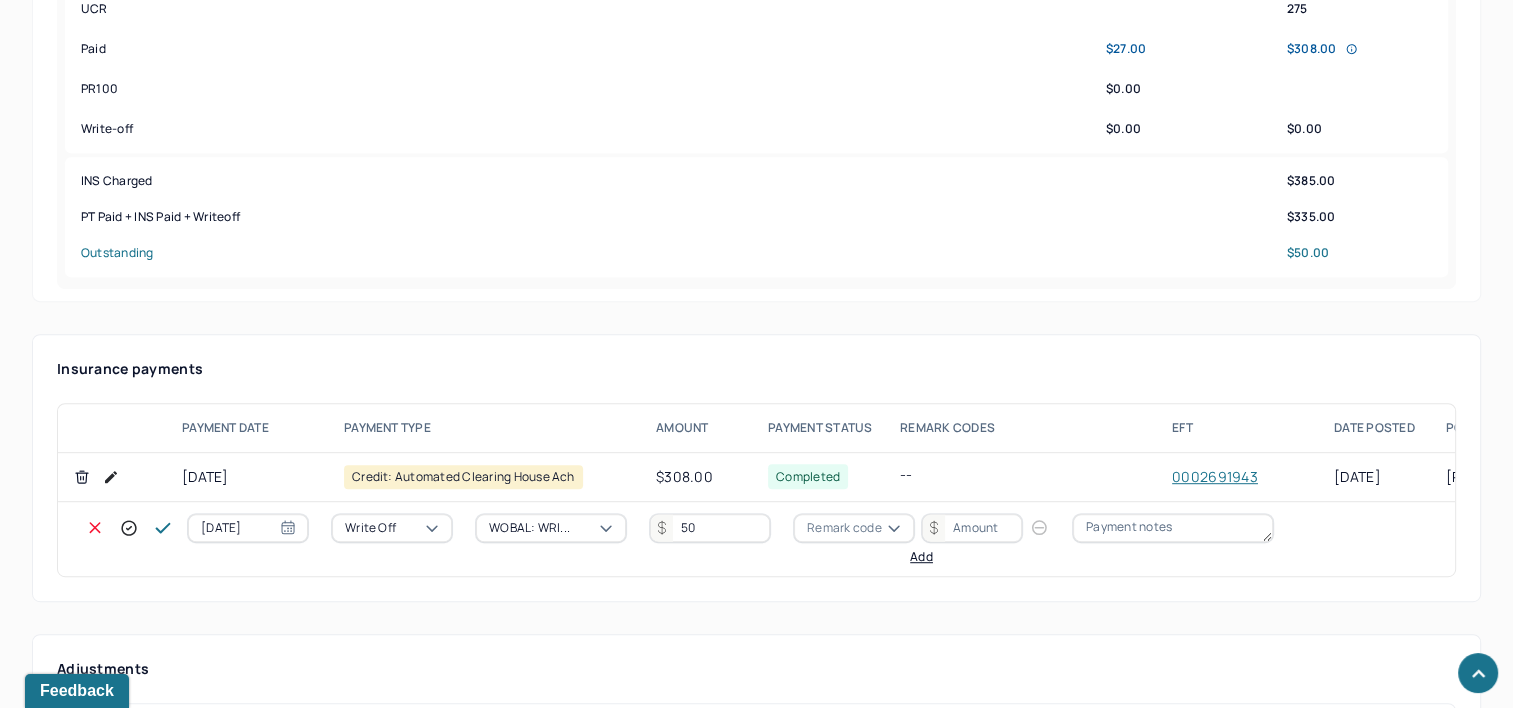 type on "50" 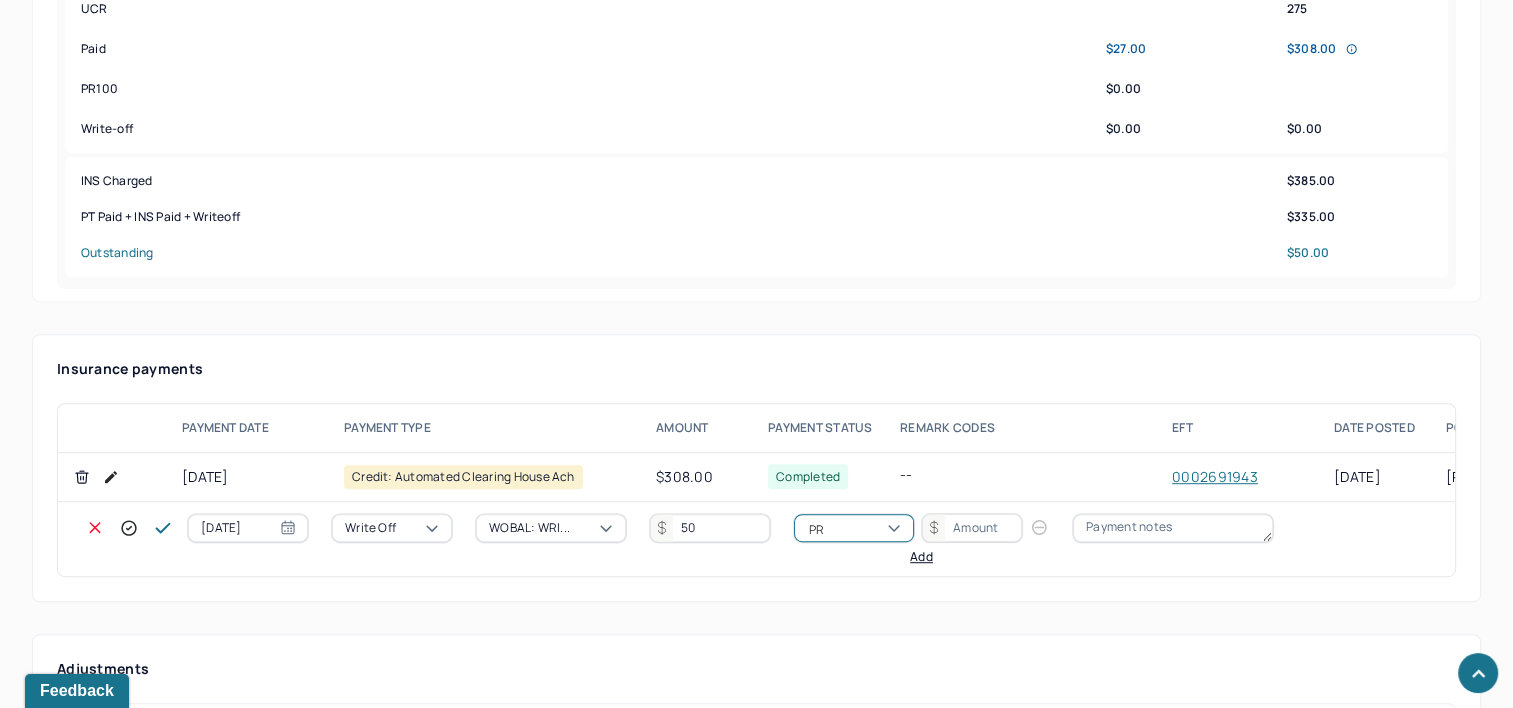 type on "PR2" 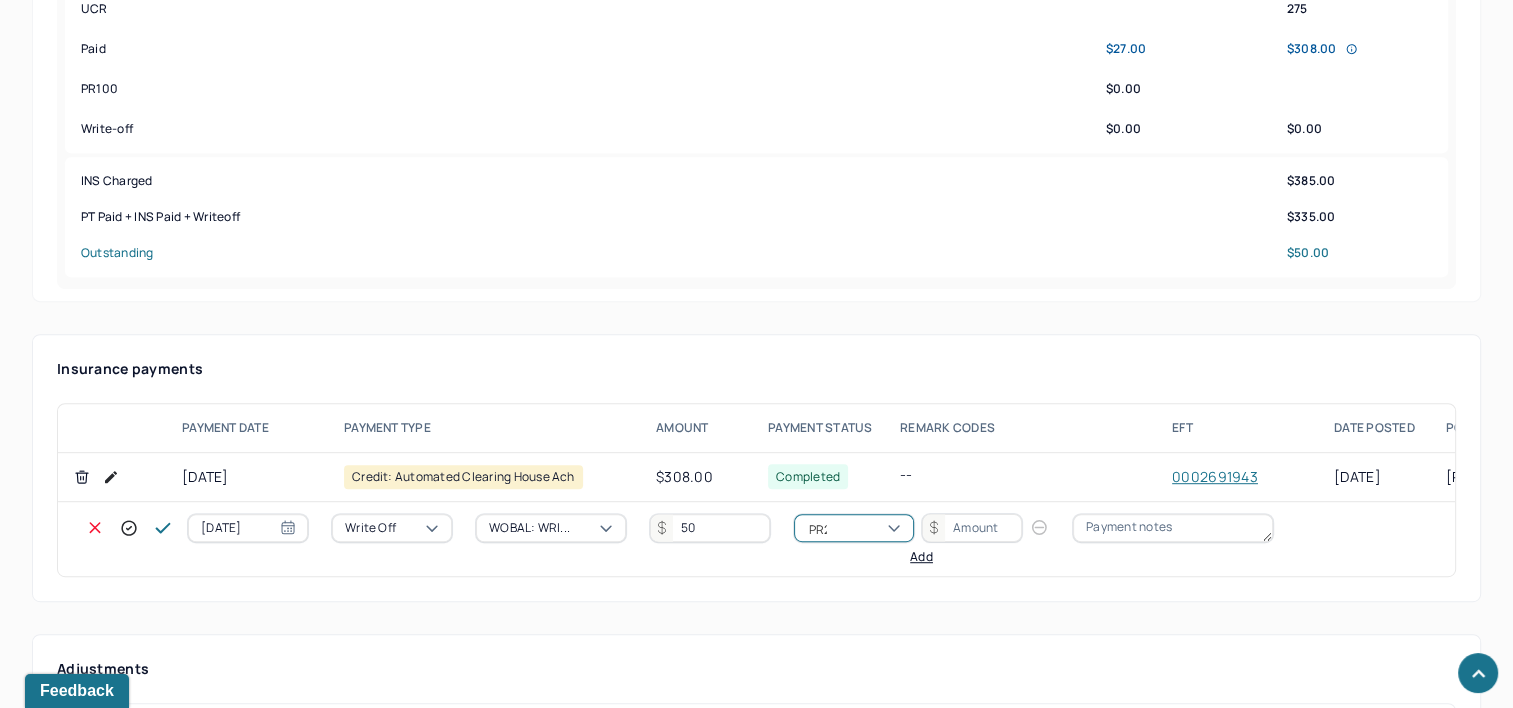type 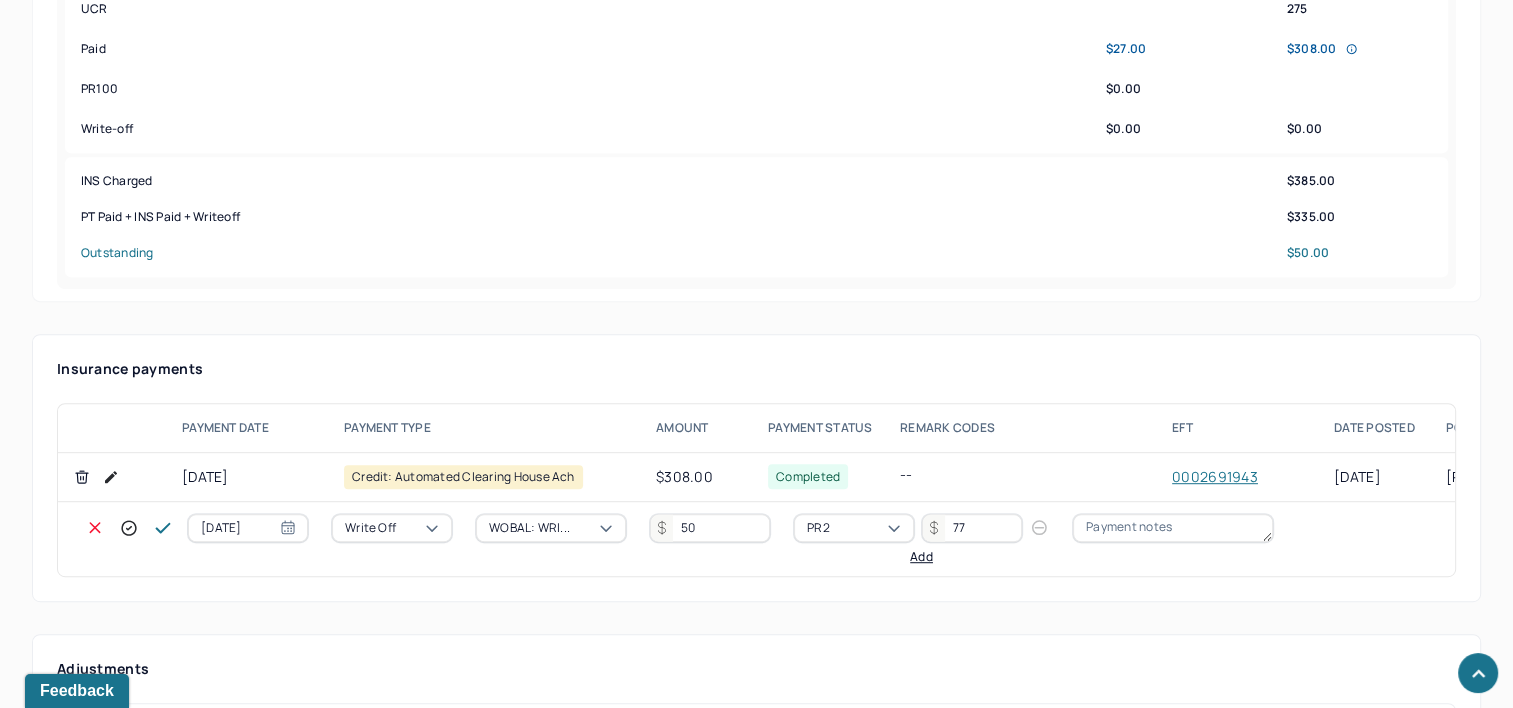type on "77" 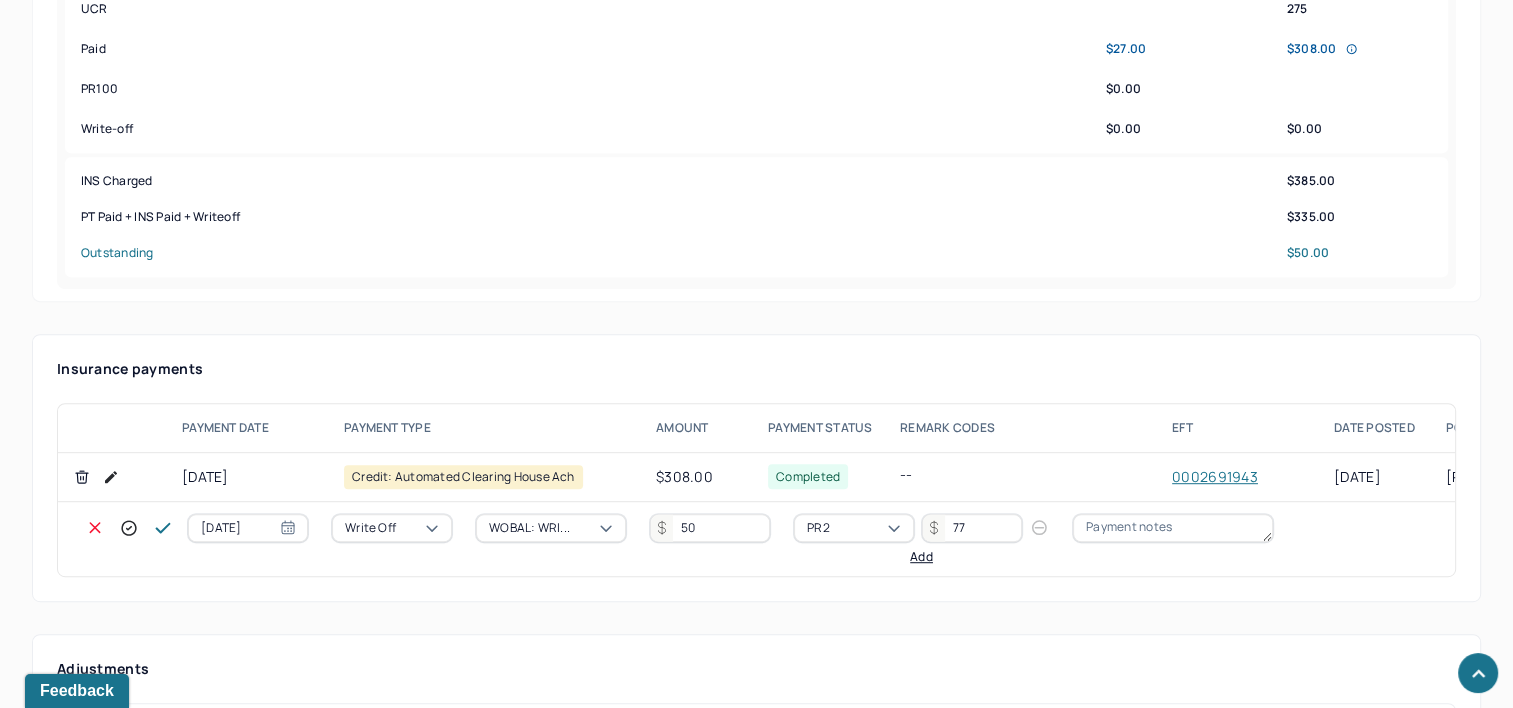 drag, startPoint x: 133, startPoint y: 485, endPoint x: 497, endPoint y: 435, distance: 367.41803 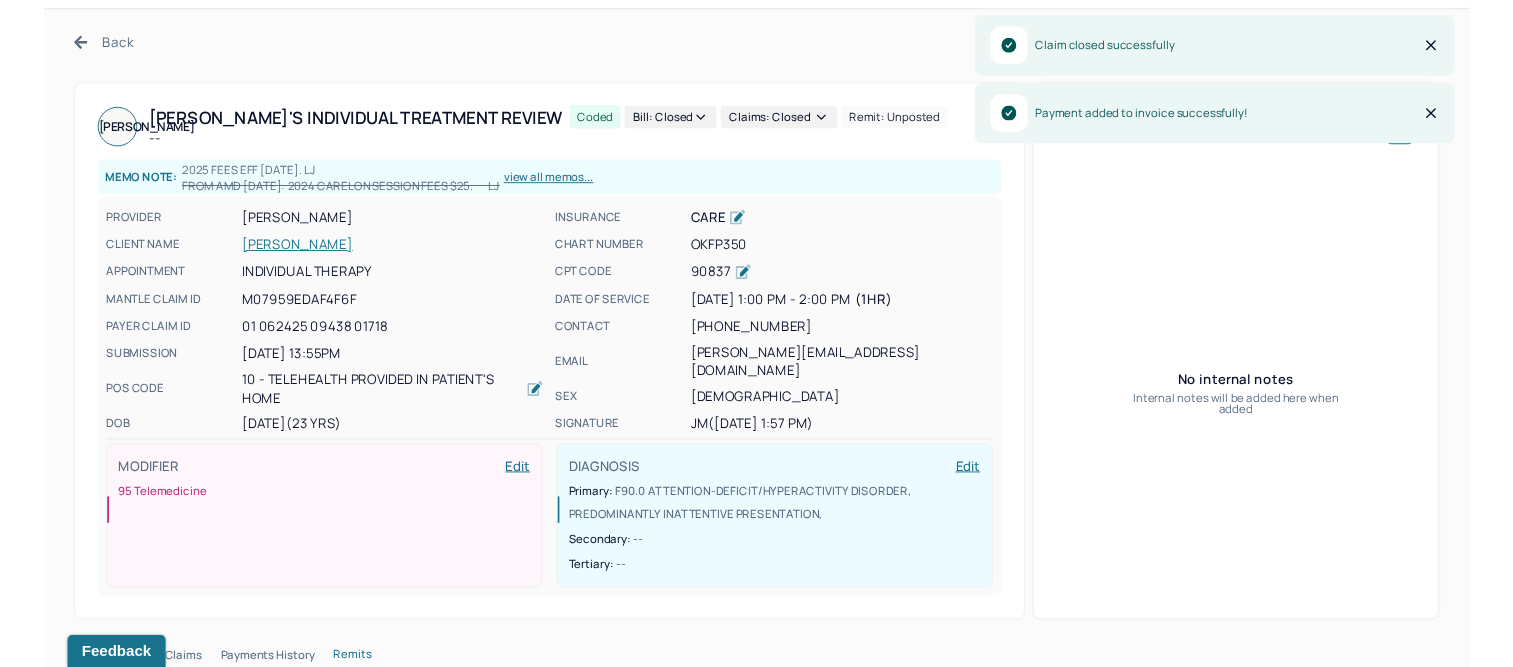 scroll, scrollTop: 0, scrollLeft: 0, axis: both 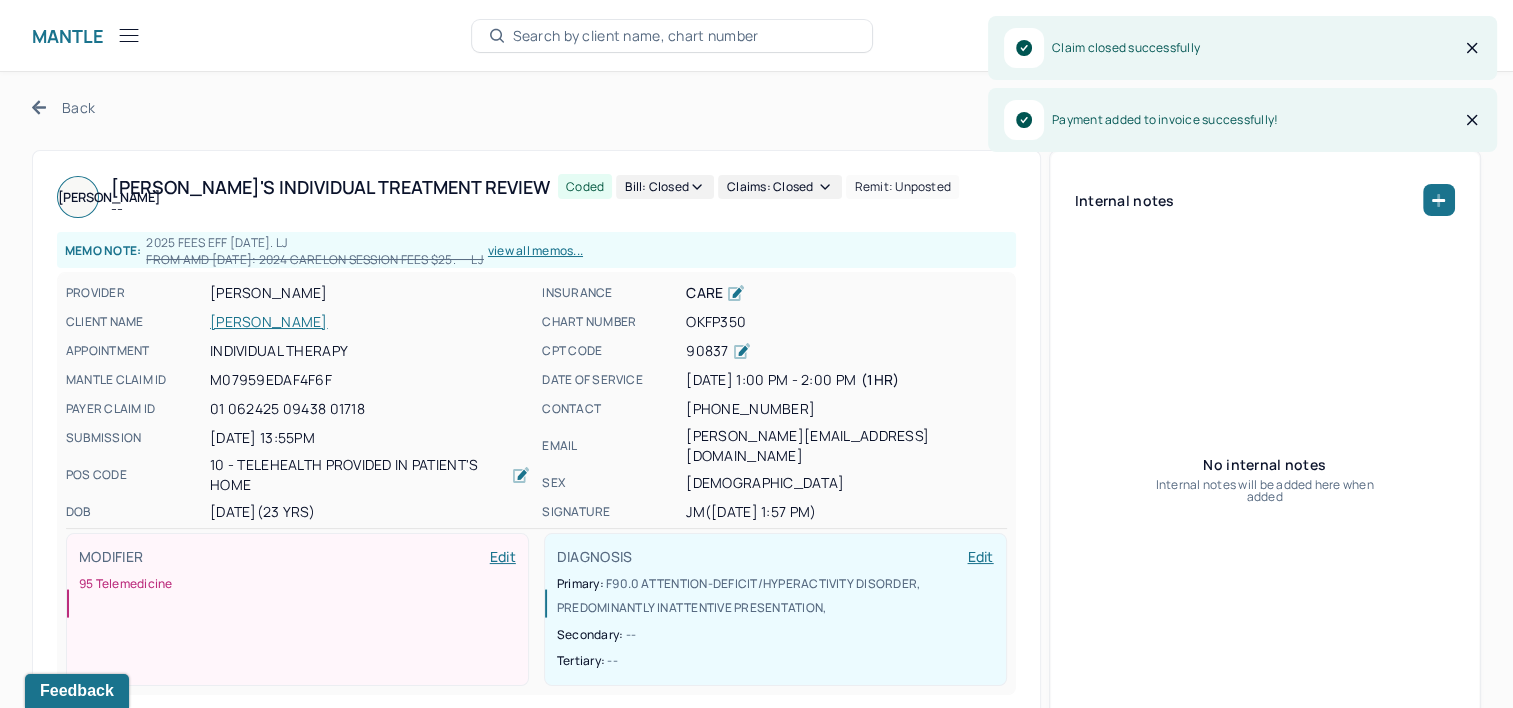 click 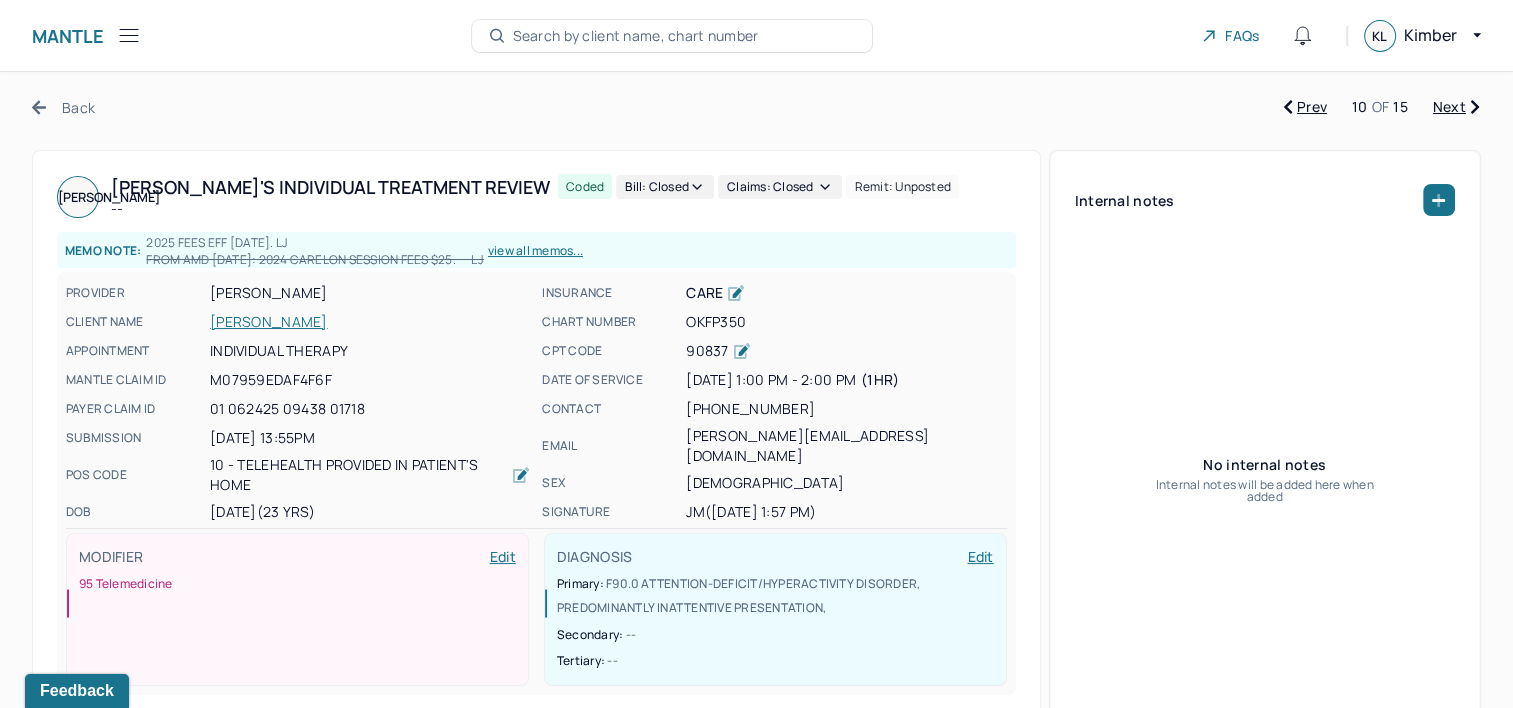 click on "Next" at bounding box center [1456, 107] 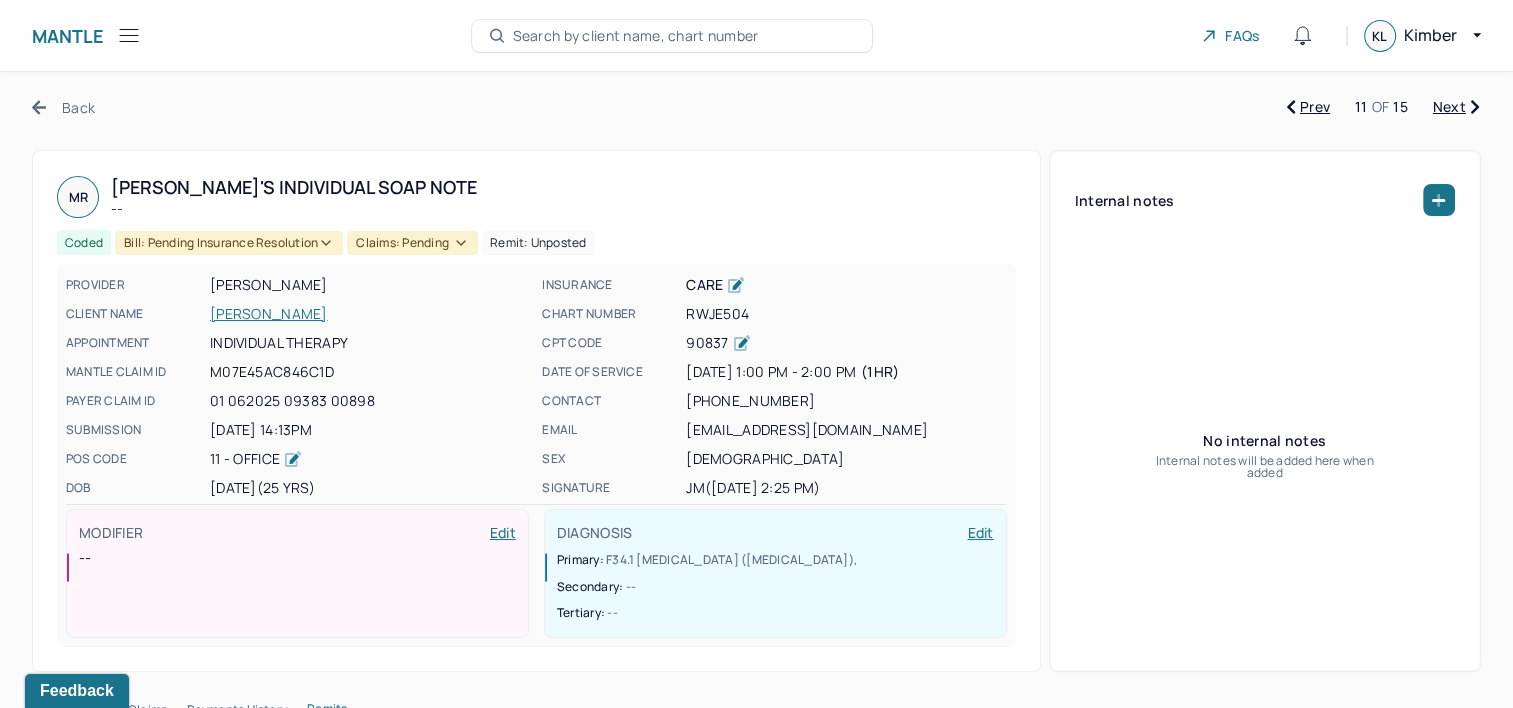 type 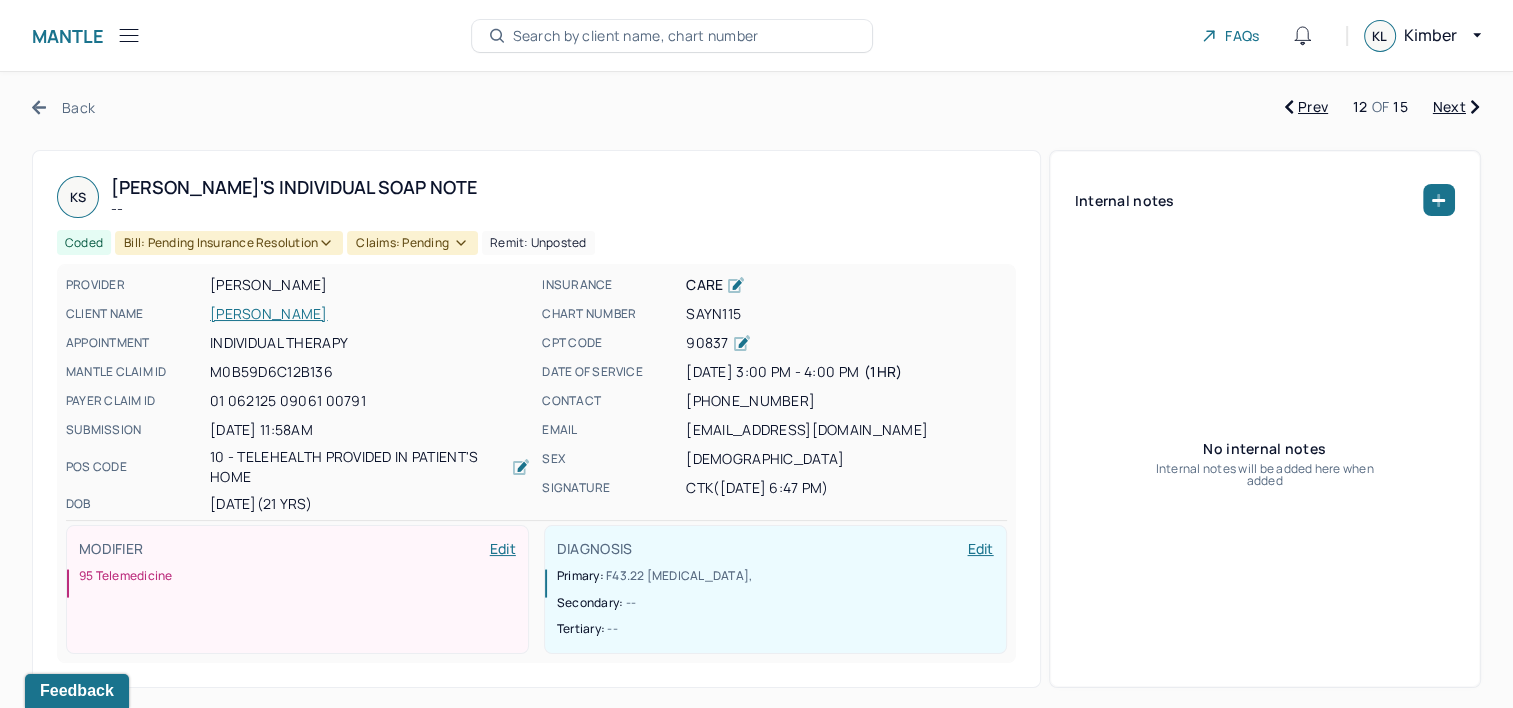 click on "Internal notes     No internal notes Internal notes will be added here when added" at bounding box center [1265, 419] 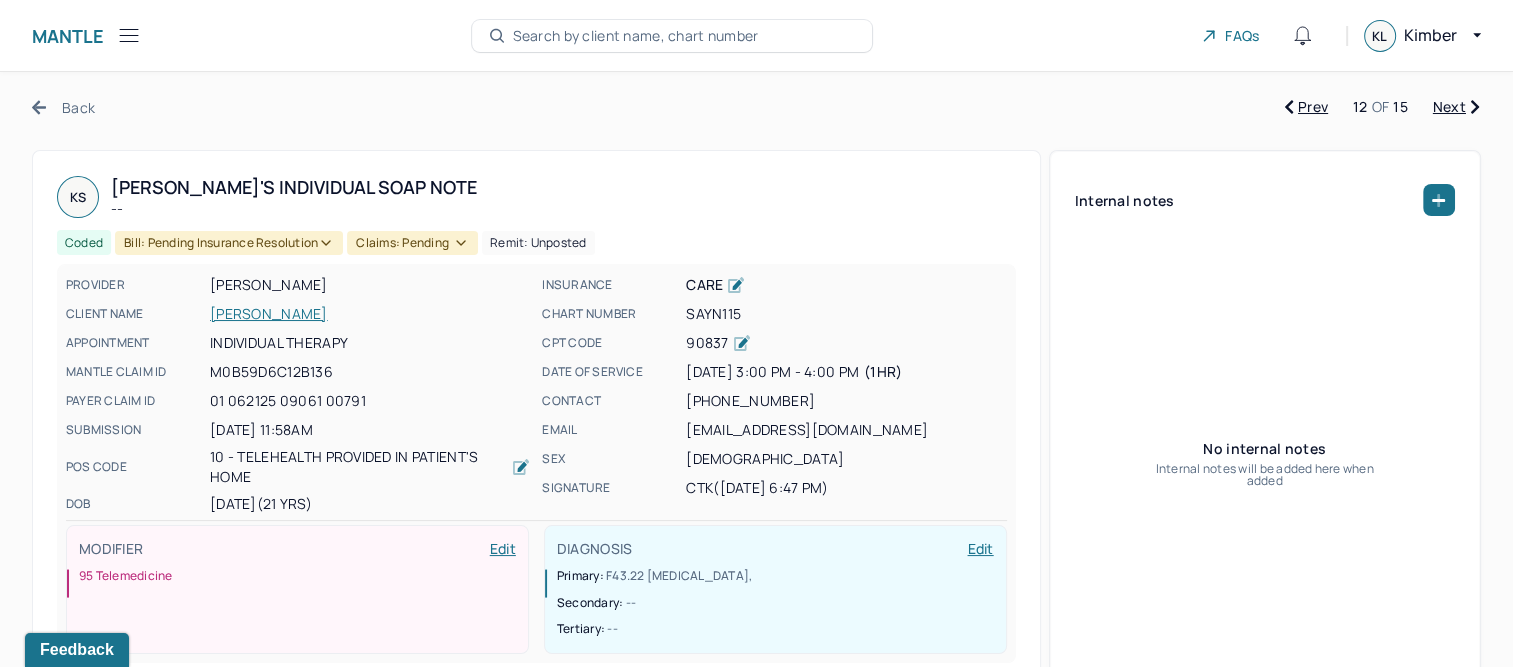 click on "Back    Prev   12 OF 15   Next   KS [PERSON_NAME]'s   Individual soap note -- Coded   Bill: Pending Insurance Resolution     Claims: pending   Remit: unposted PROVIDER [PERSON_NAME] CLIENT NAME [PERSON_NAME] APPOINTMENT Individual therapy   MANTLE CLAIM ID M0B59D6C12B136 PAYER CLAIM ID 01   062125 09061 00791 SUBMISSION [DATE] 11:58AM POS CODE 10 - Telehealth Provided in Patient's Home     DOB [DEMOGRAPHIC_DATA]  (21 Yrs) INSURANCE CARE     CHART NUMBER SAYN115 CPT CODE 90837     DATE OF SERVICE [DATE]   3:00 PM   -   4:00 PM ( 1hr ) CONTACT [PHONE_NUMBER] EMAIL [EMAIL_ADDRESS][DOMAIN_NAME] SEX [DEMOGRAPHIC_DATA] SIGNATURE CTK  ([DATE] 6:47 PM) MODIFIER   Edit   95 Telemedicine DIAGNOSIS   Edit   Primary:   F43.22 [MEDICAL_DATA] ,  Secondary:   -- Tertiary:   -- Internal notes     No internal notes Internal notes will be added here when added   Session Note     Claims     Payments History     Remits   Payment summary Patient Insurance Charged $27.00 $385.00 Expected $27.00 -- UCR 275 Paid $27.00" at bounding box center (756, 2186) 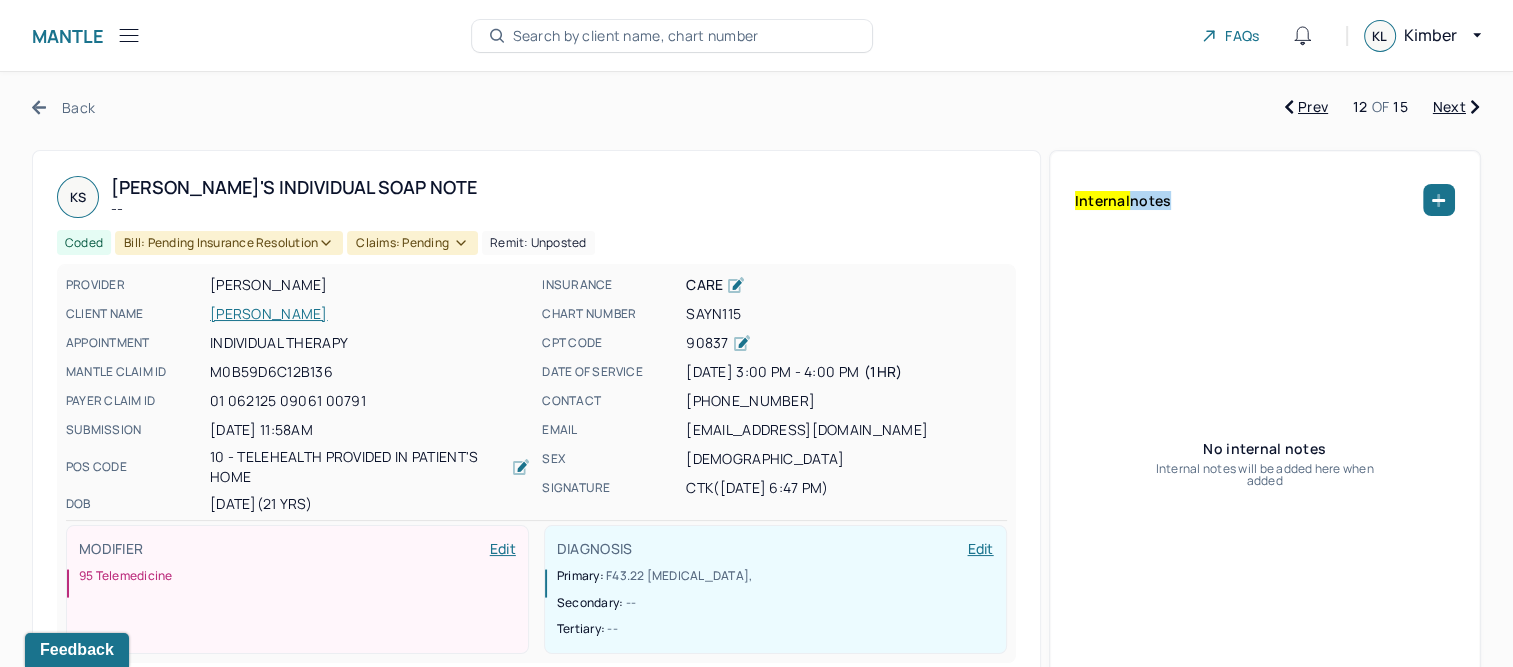 click on "Back    Prev   12 OF 15   Next   KS [PERSON_NAME]'s   Individual soap note -- Coded   Bill: Pending Insurance Resolution     Claims: pending   Remit: unposted PROVIDER [PERSON_NAME] CLIENT NAME [PERSON_NAME] APPOINTMENT Individual therapy   MANTLE CLAIM ID M0B59D6C12B136 PAYER CLAIM ID 01   062125 09061 00791 SUBMISSION [DATE] 11:58AM POS CODE 10 - Telehealth Provided in Patient's Home     DOB [DEMOGRAPHIC_DATA]  (21 Yrs) INSURANCE CARE     CHART NUMBER SAYN115 CPT CODE 90837     DATE OF SERVICE [DATE]   3:00 PM   -   4:00 PM ( 1hr ) CONTACT [PHONE_NUMBER] EMAIL [EMAIL_ADDRESS][DOMAIN_NAME] SEX [DEMOGRAPHIC_DATA] SIGNATURE CTK  ([DATE] 6:47 PM) MODIFIER   Edit   95 Telemedicine DIAGNOSIS   Edit   Primary:   F43.22 [MEDICAL_DATA] ,  Secondary:   -- Tertiary:   -- Internal  notes     No internal notes Internal notes will be added here when added   Session Note     Claims     Payments History     Remits   Payment summary Patient Insurance Charged $27.00 $385.00 Expected $27.00 -- UCR 275 Paid $0.00" at bounding box center (756, 2186) 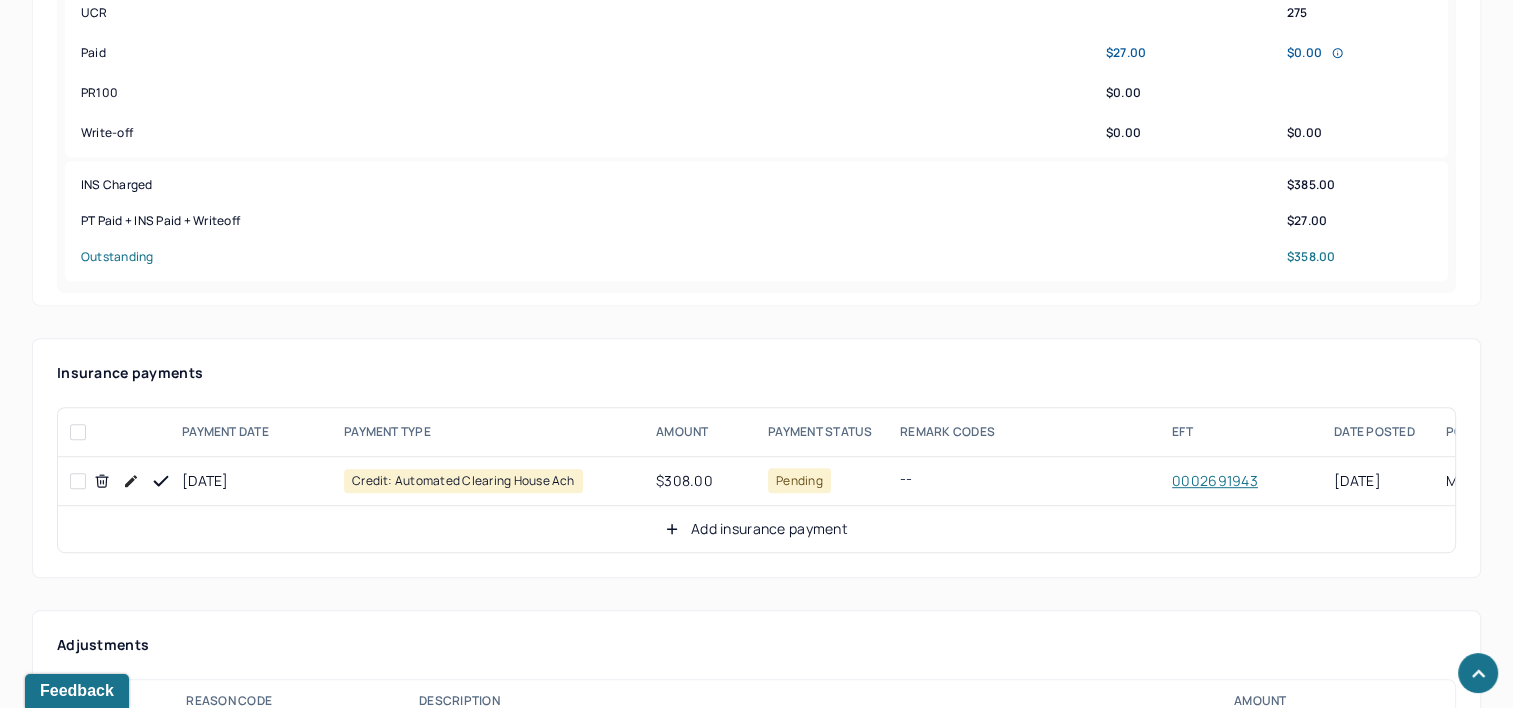scroll, scrollTop: 1000, scrollLeft: 0, axis: vertical 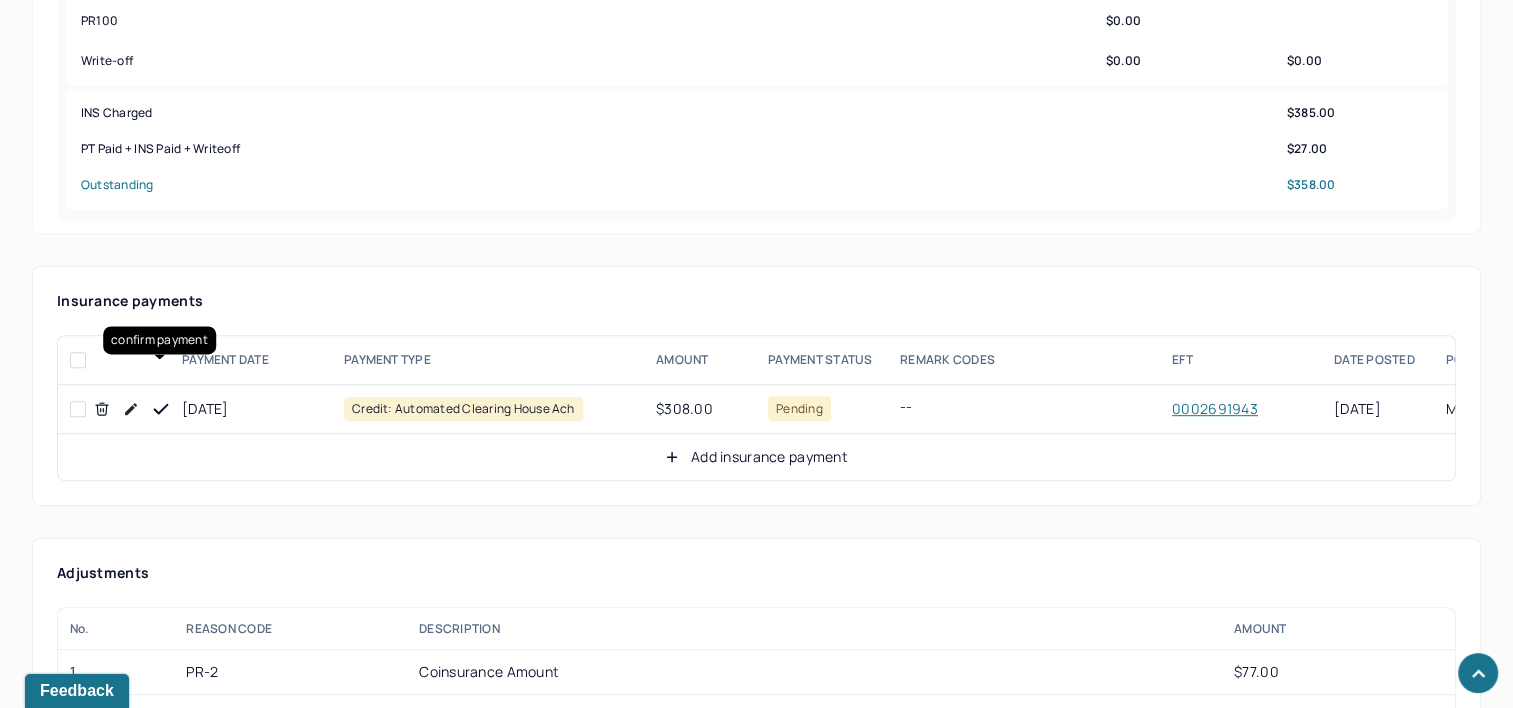 click at bounding box center (161, 409) 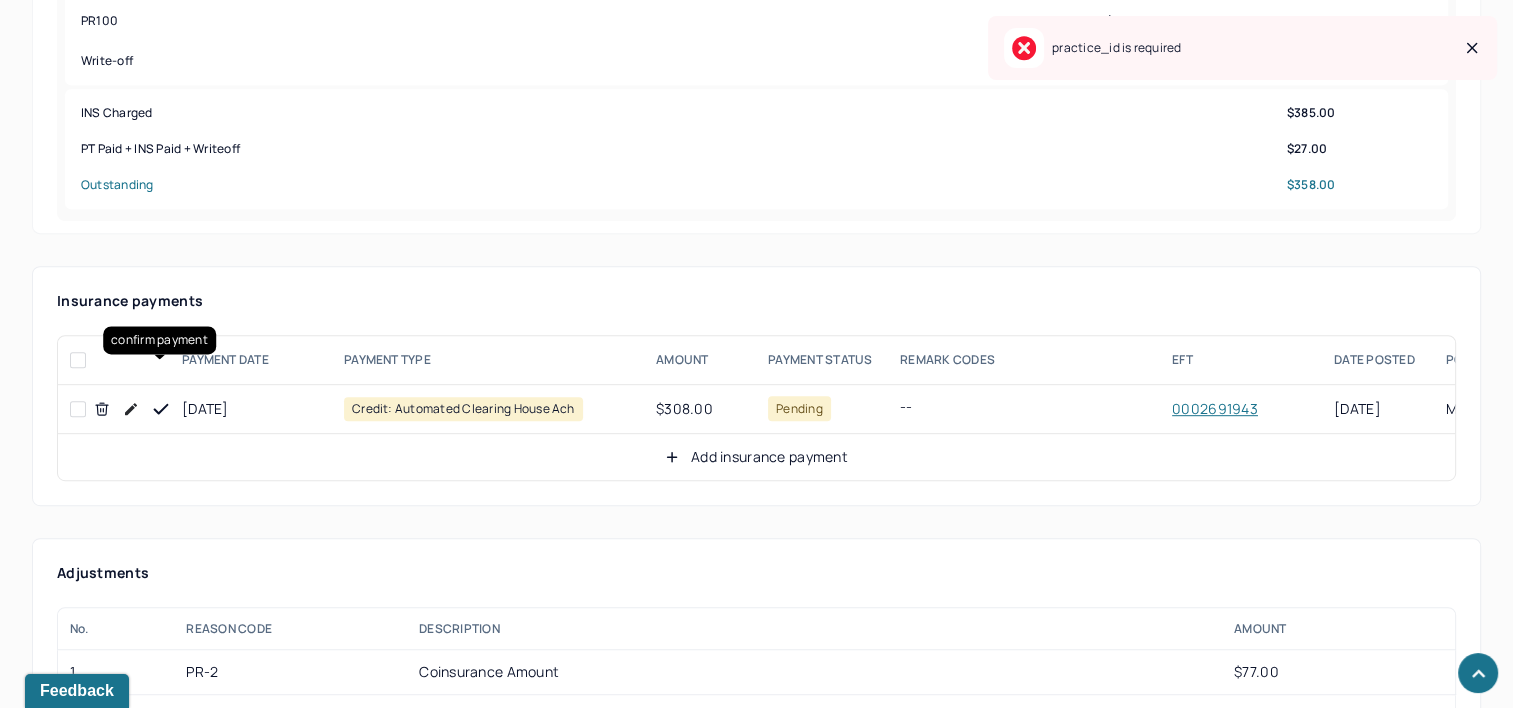 click 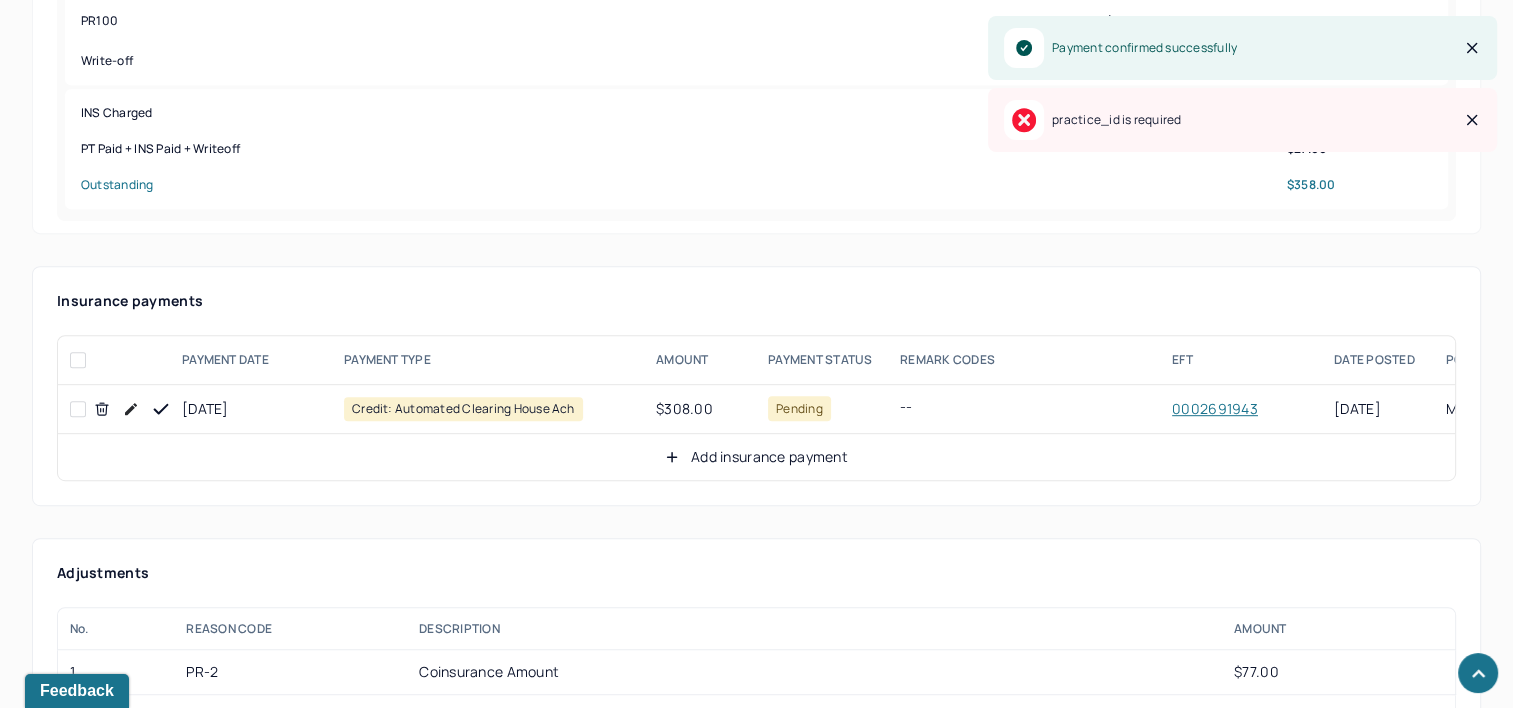 click on "Add insurance payment" at bounding box center [756, 457] 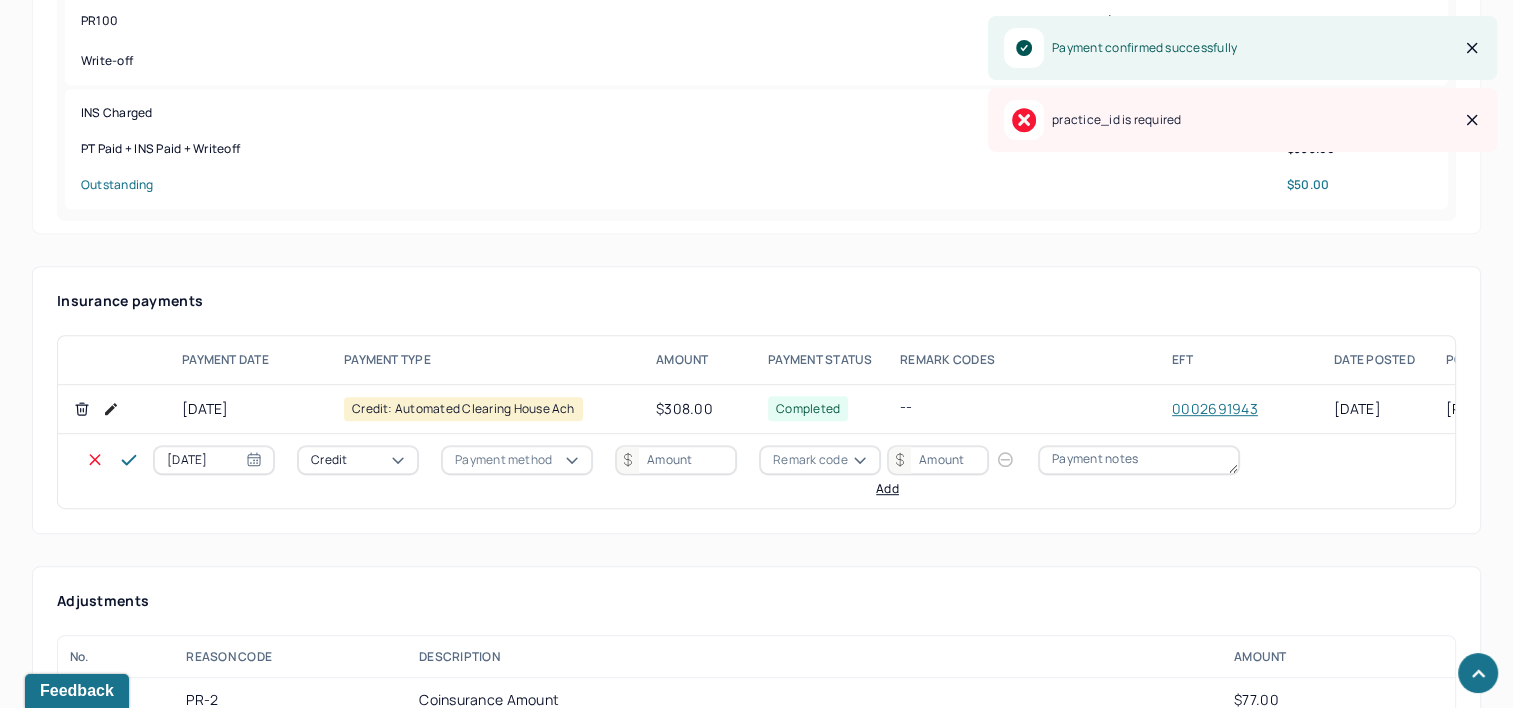 click on "[DATE]" at bounding box center [214, 460] 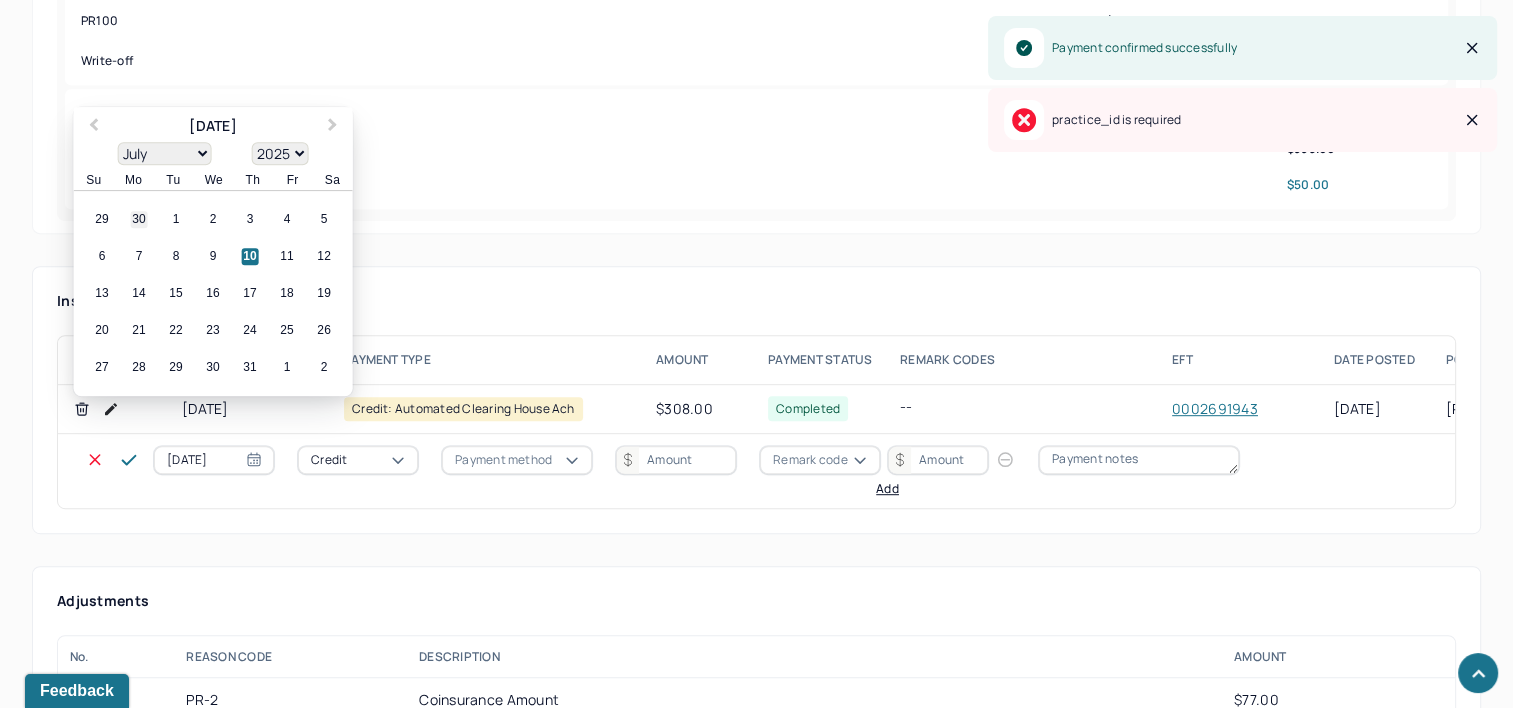 click on "30" at bounding box center (139, 220) 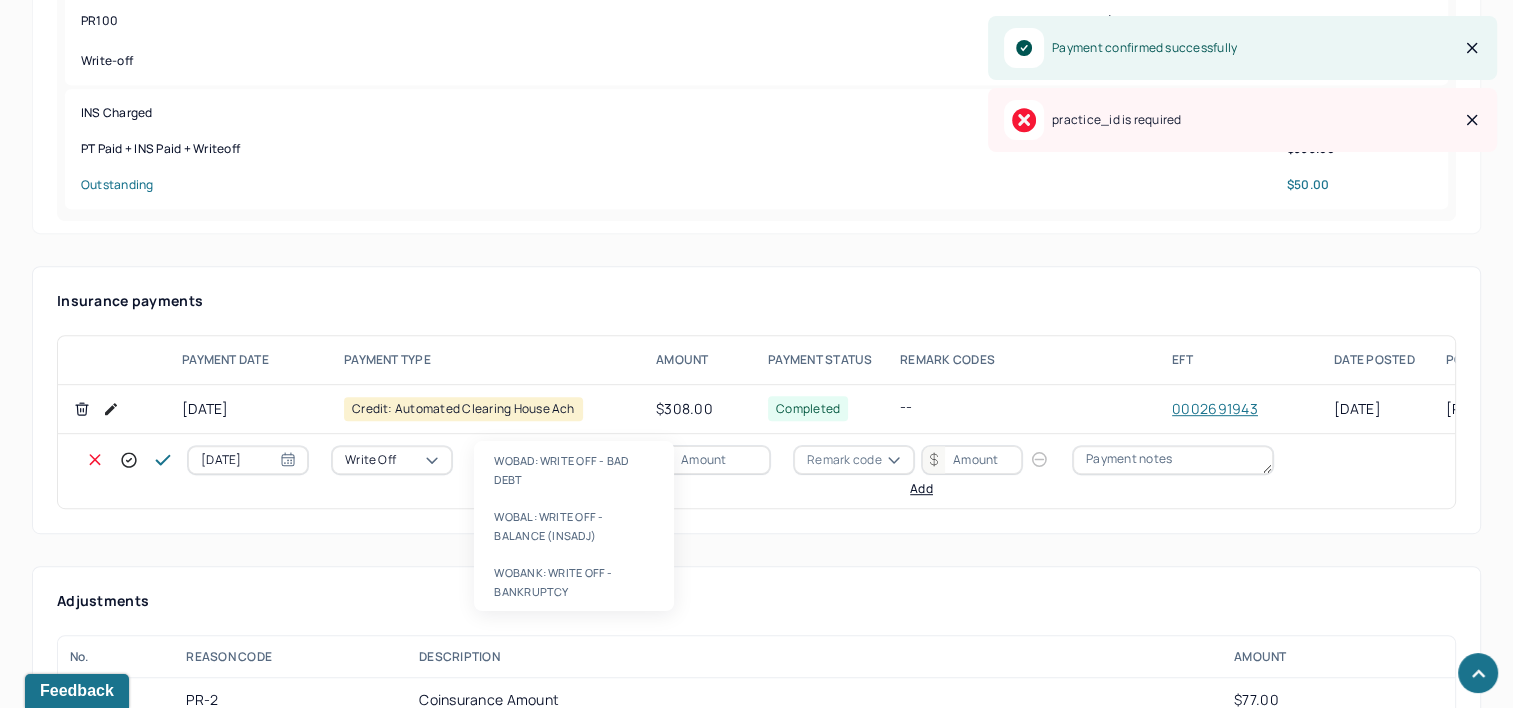 type on "WOBAL" 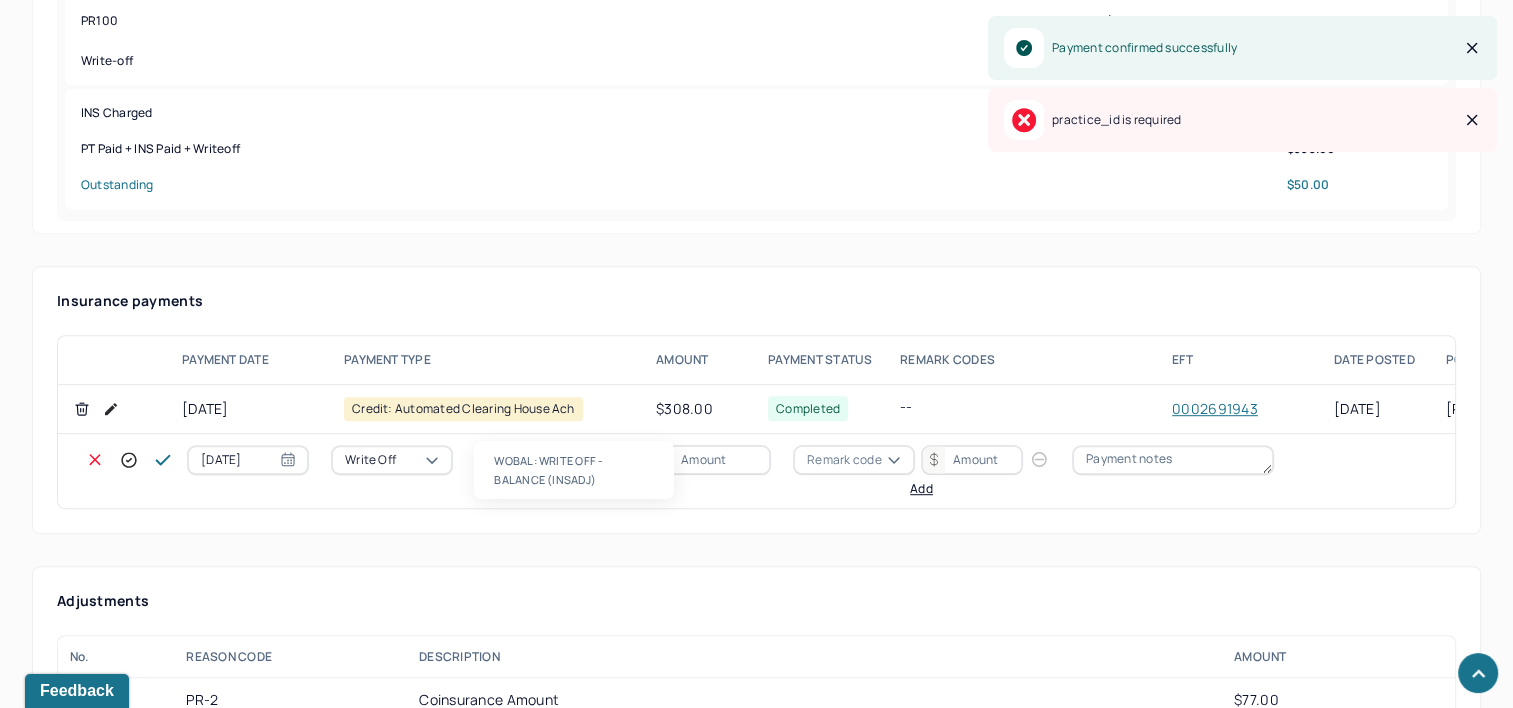 type 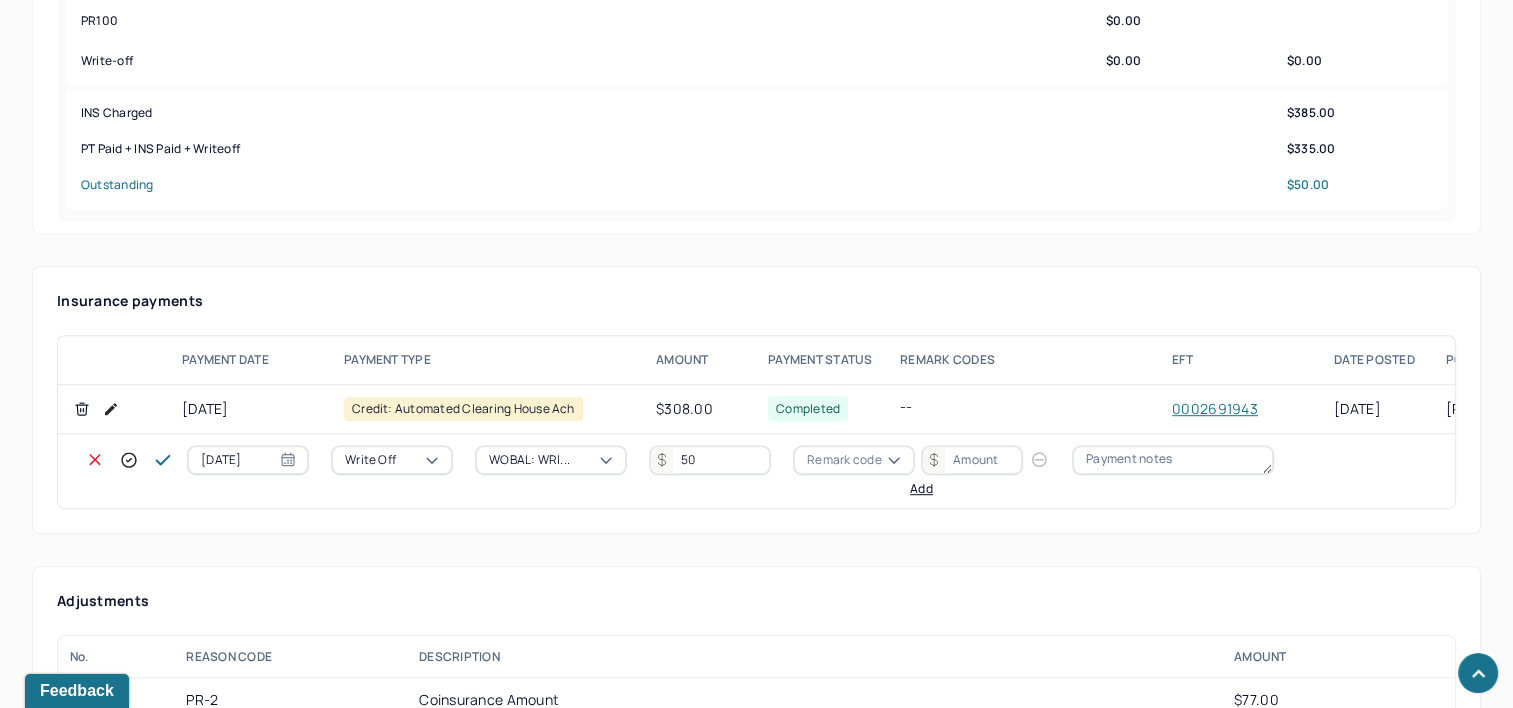 type on "50" 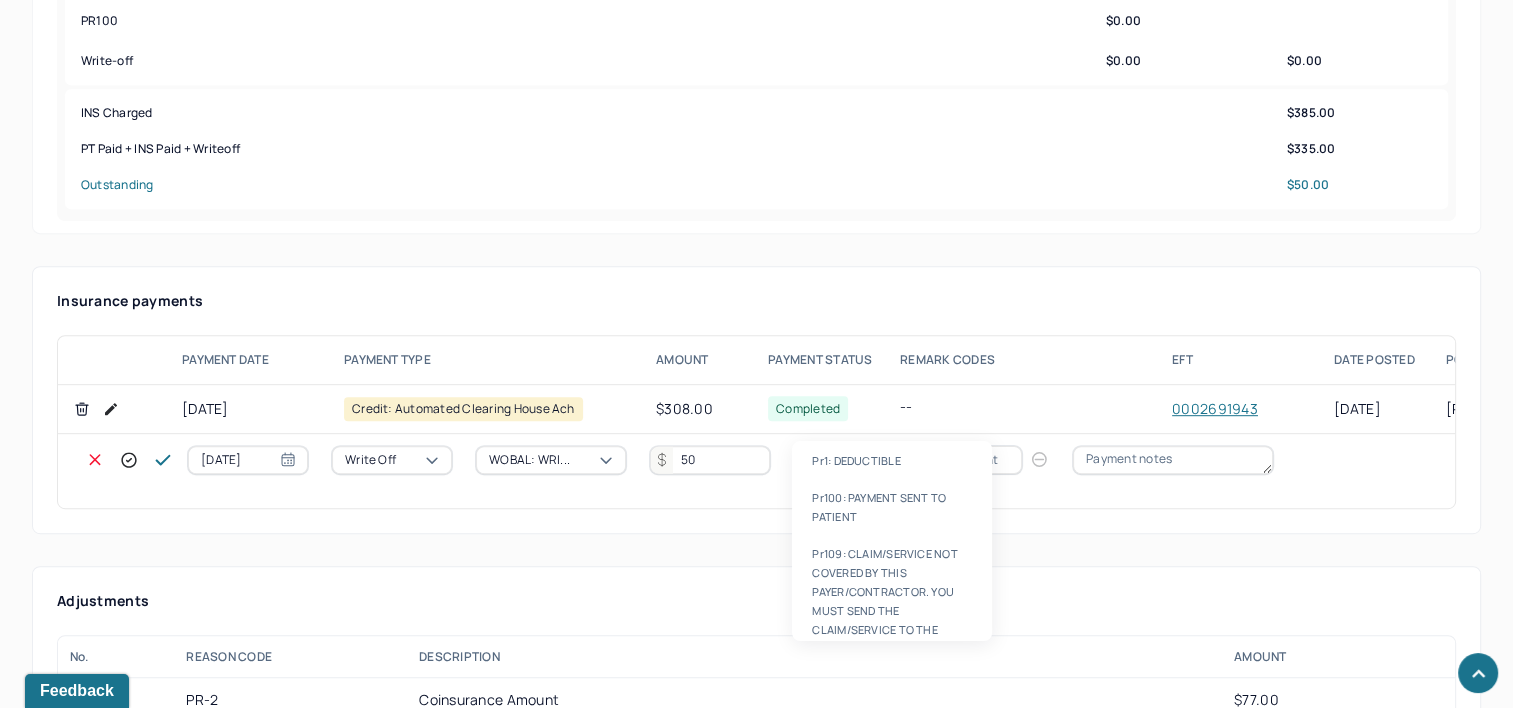 type on "PR2" 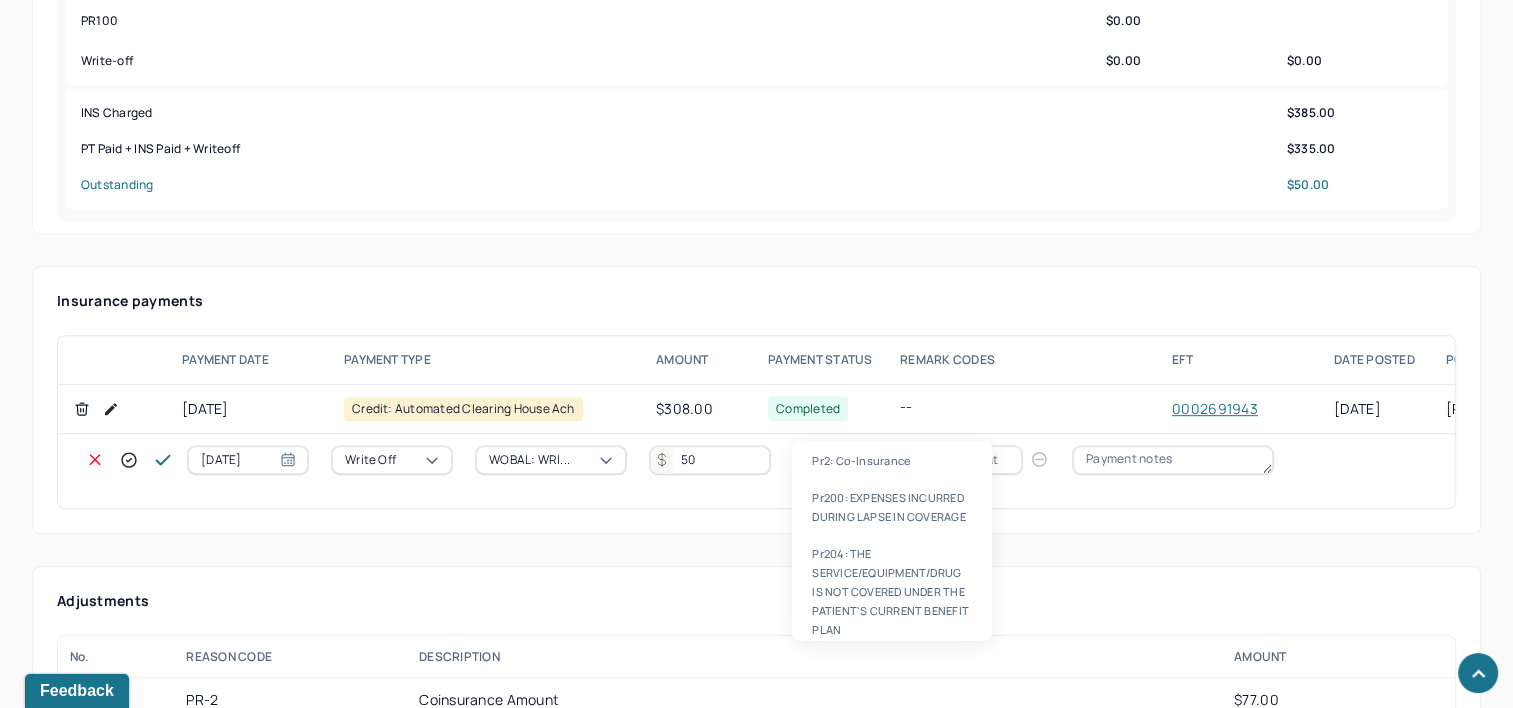 type 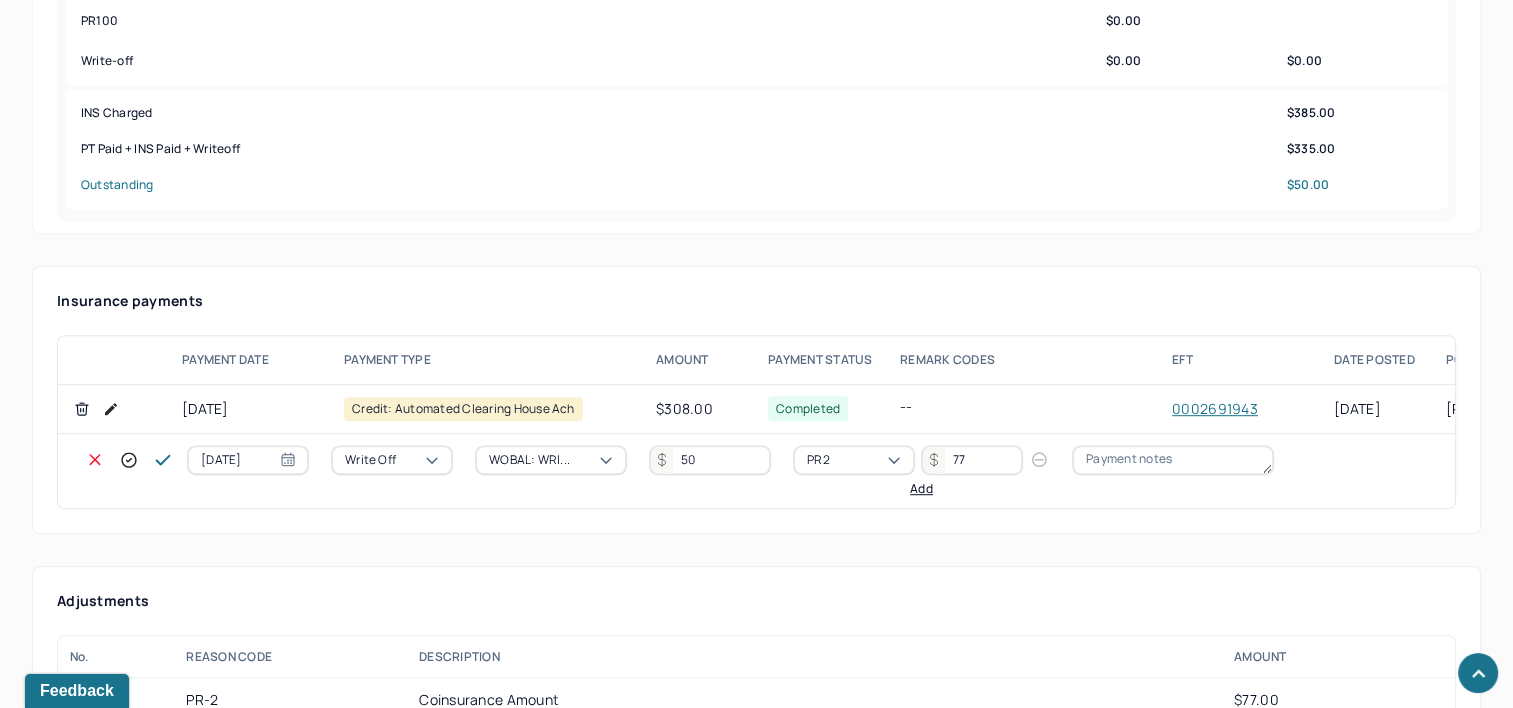 type on "77" 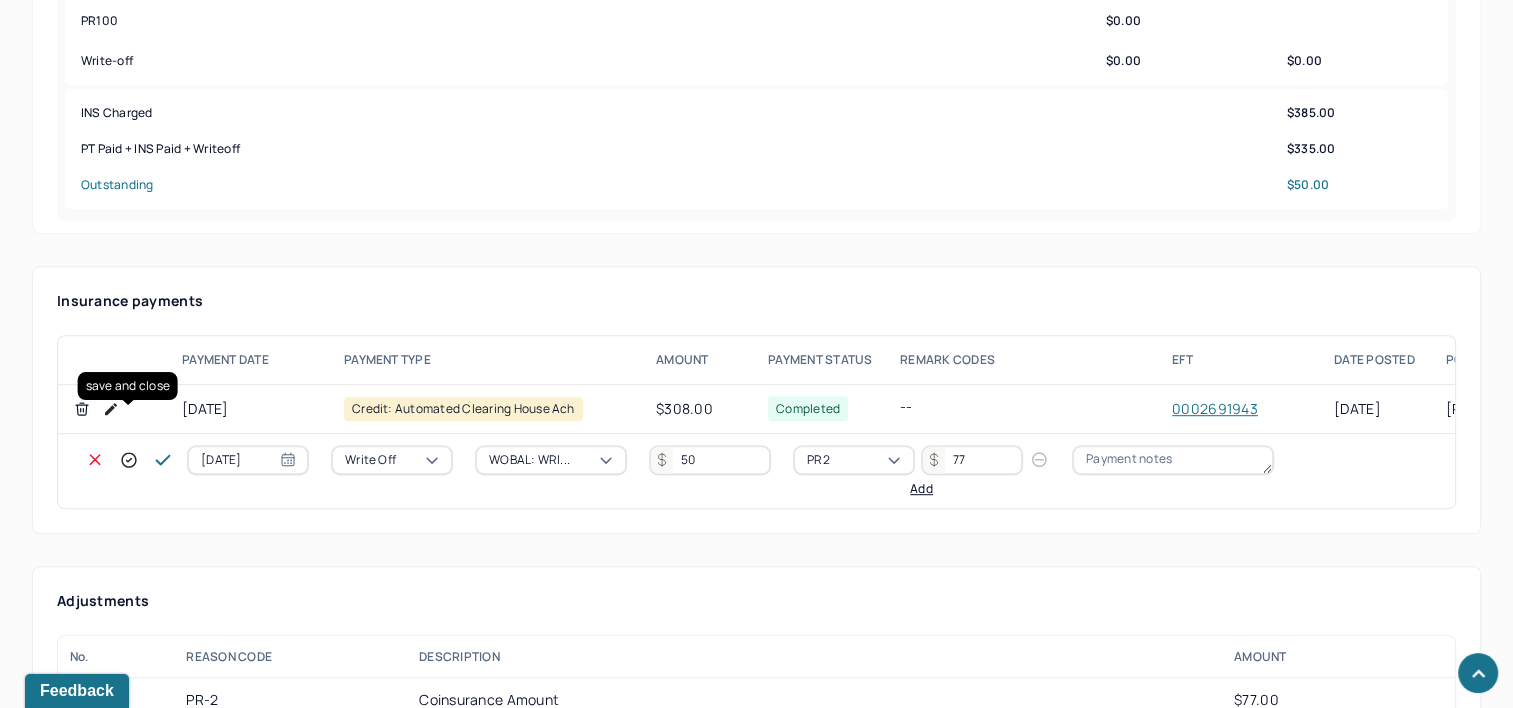 click 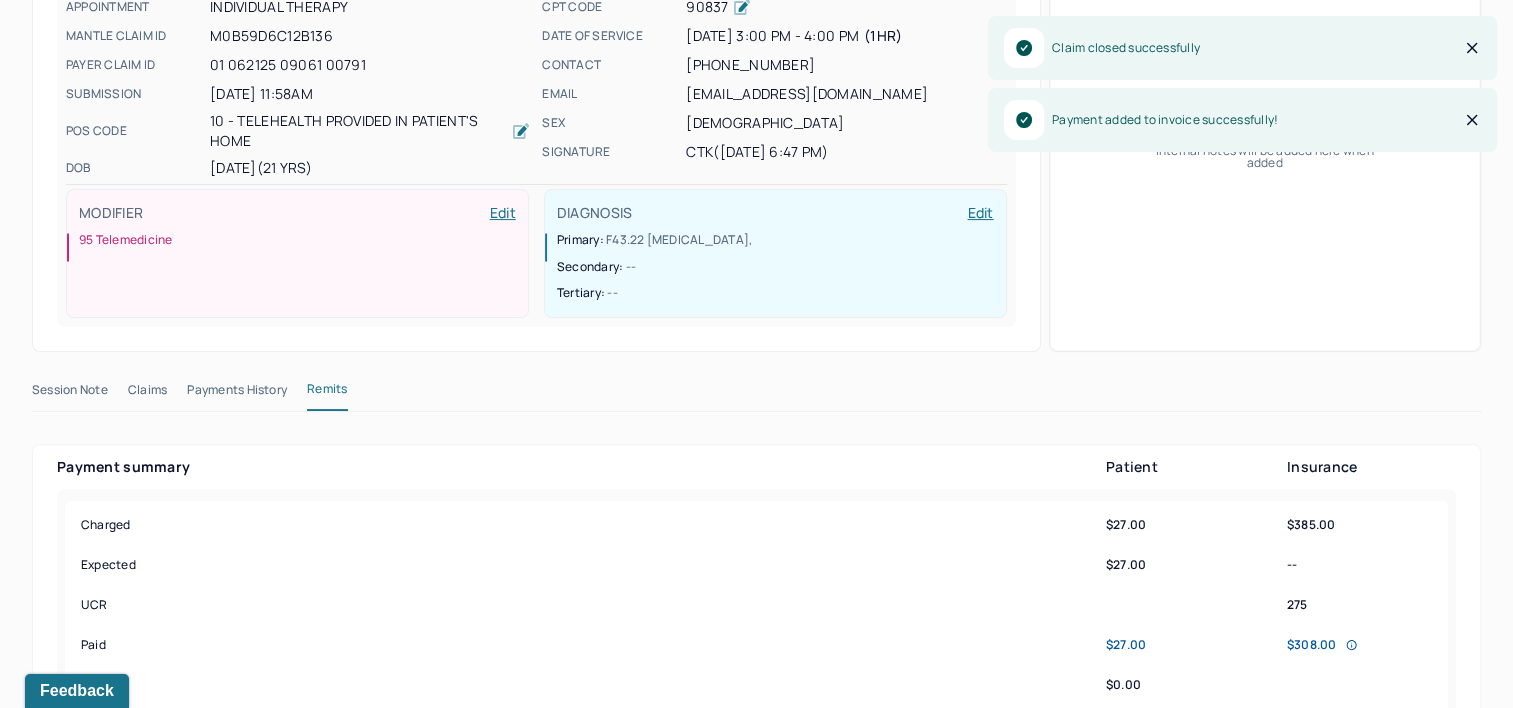 scroll, scrollTop: 0, scrollLeft: 0, axis: both 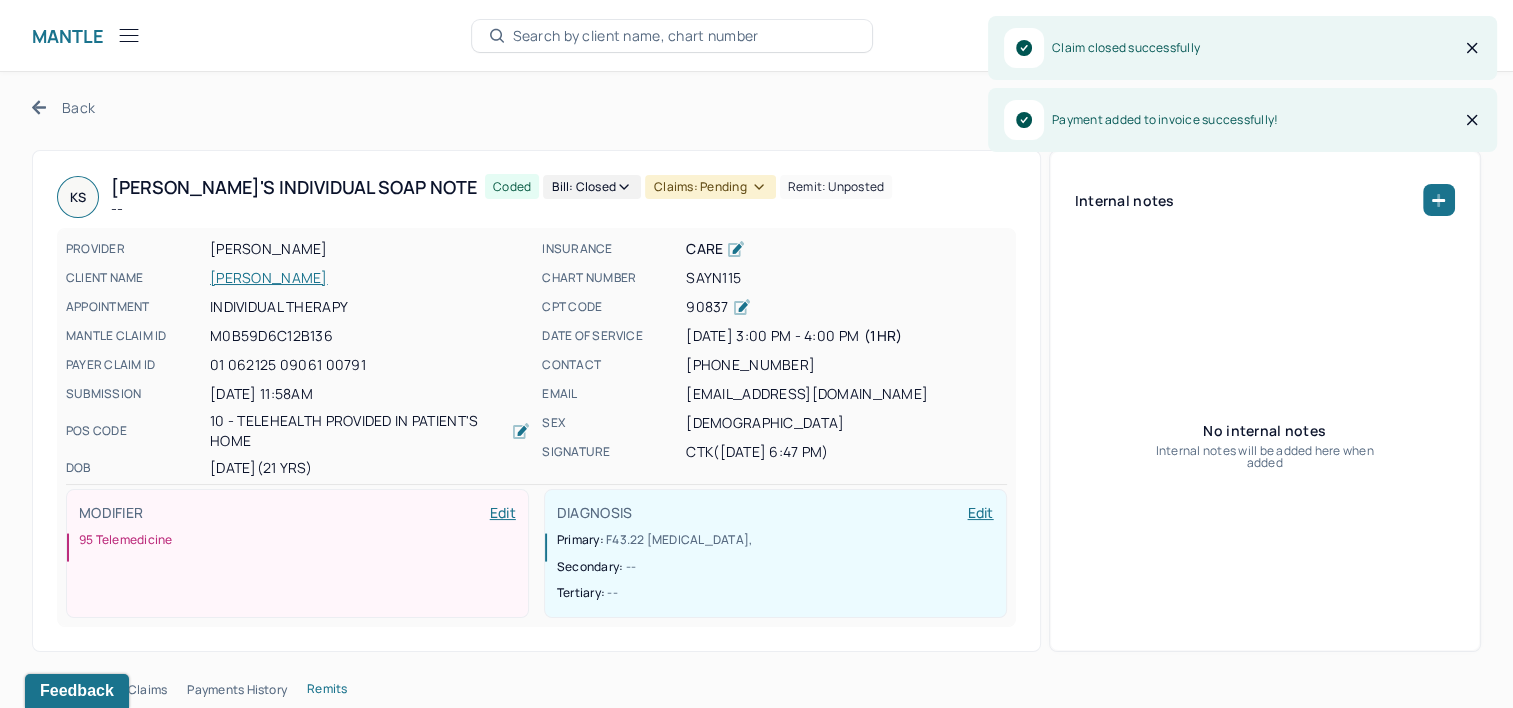 click 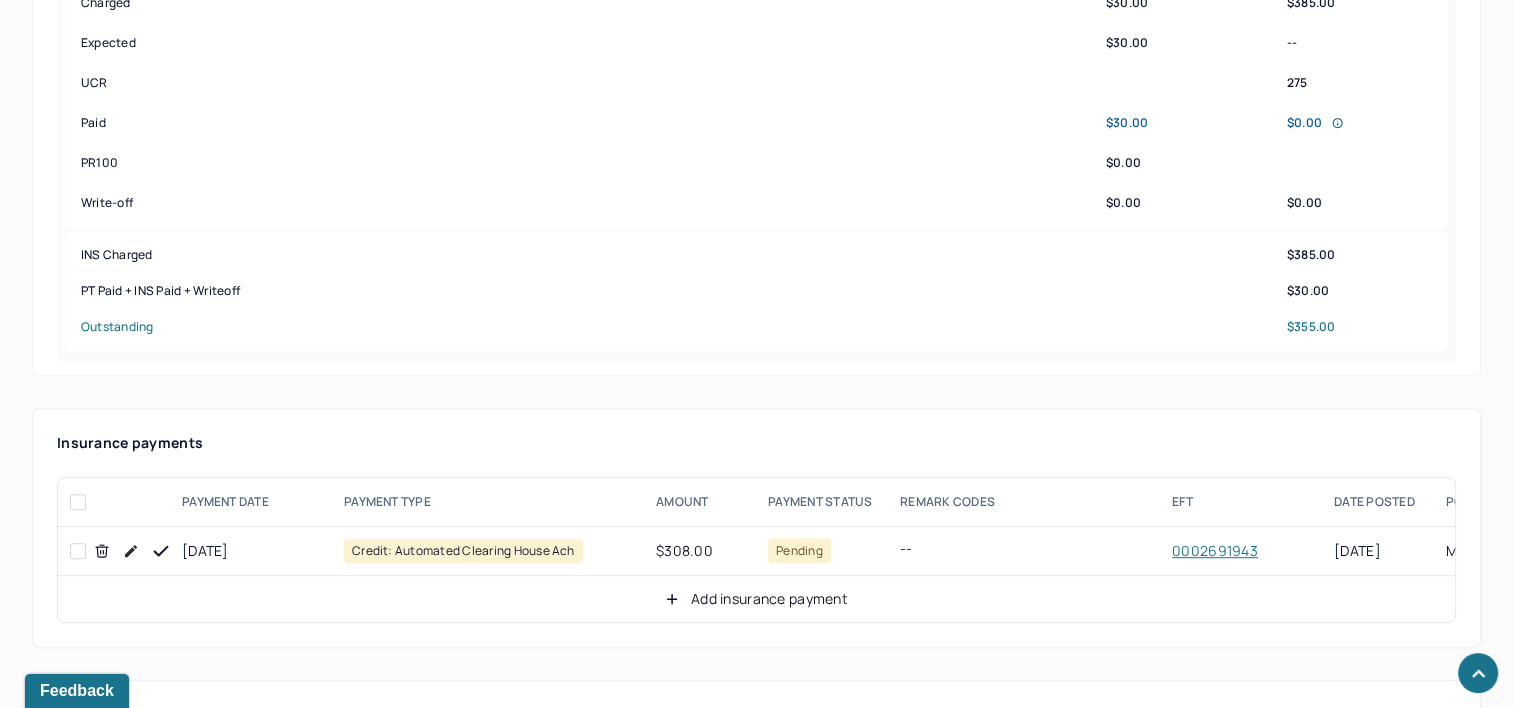scroll, scrollTop: 900, scrollLeft: 0, axis: vertical 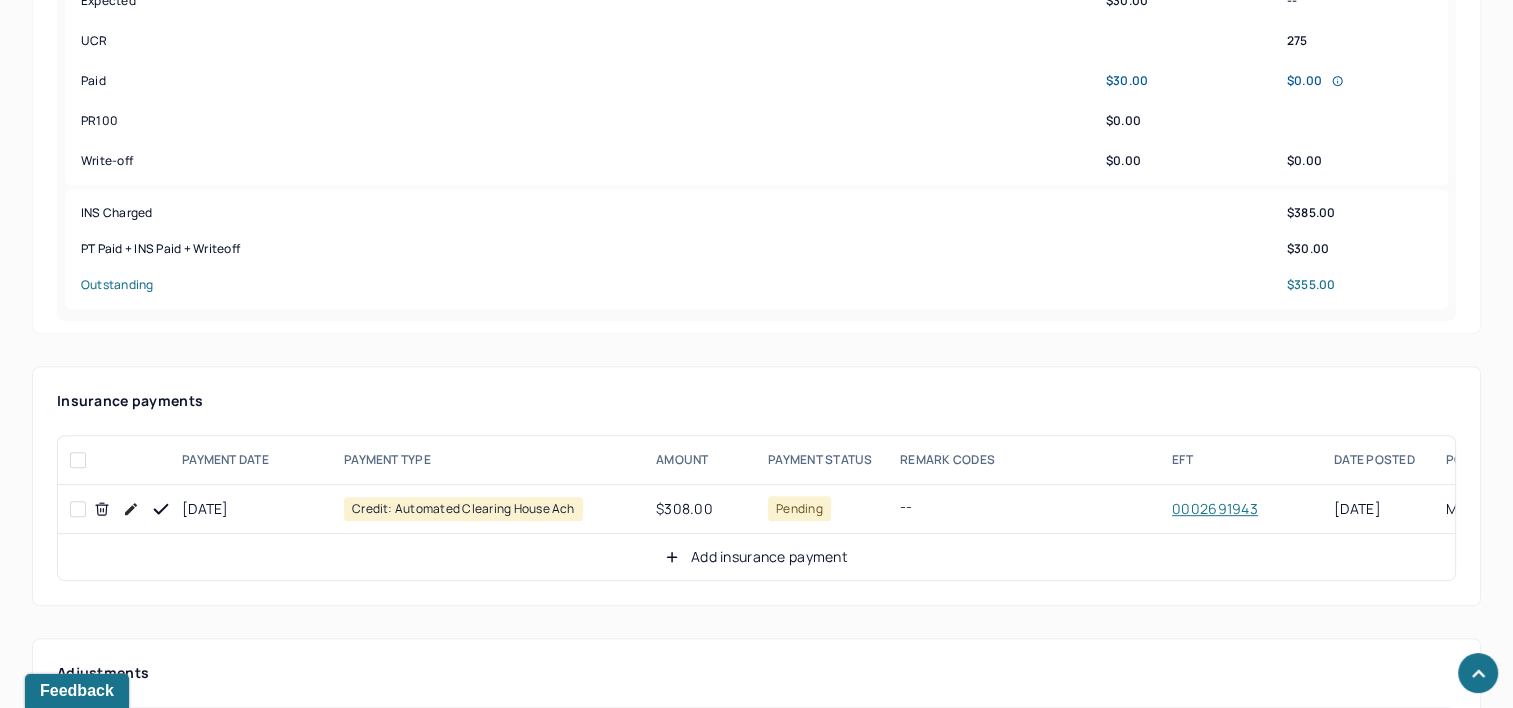 click 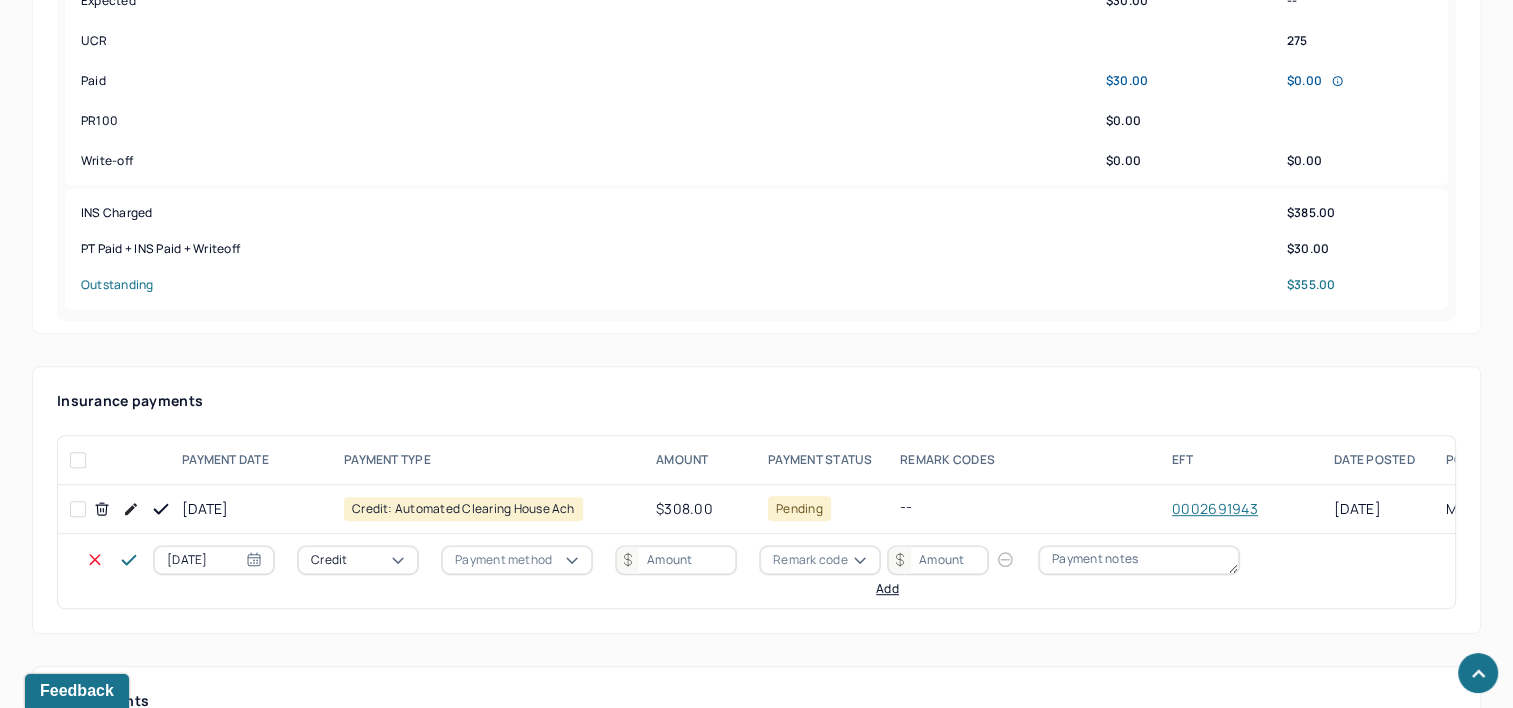 click on "[DATE]" at bounding box center [214, 560] 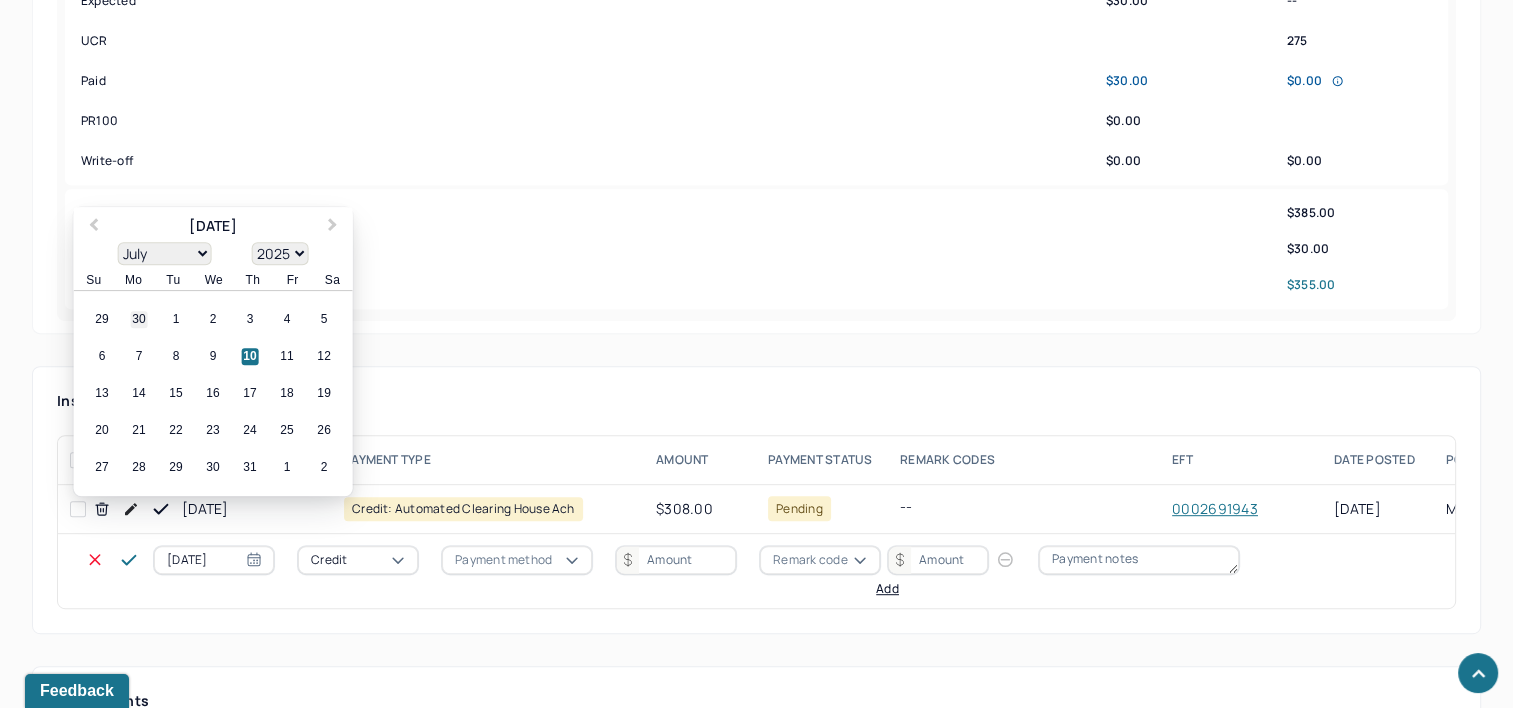 click on "30" at bounding box center [139, 320] 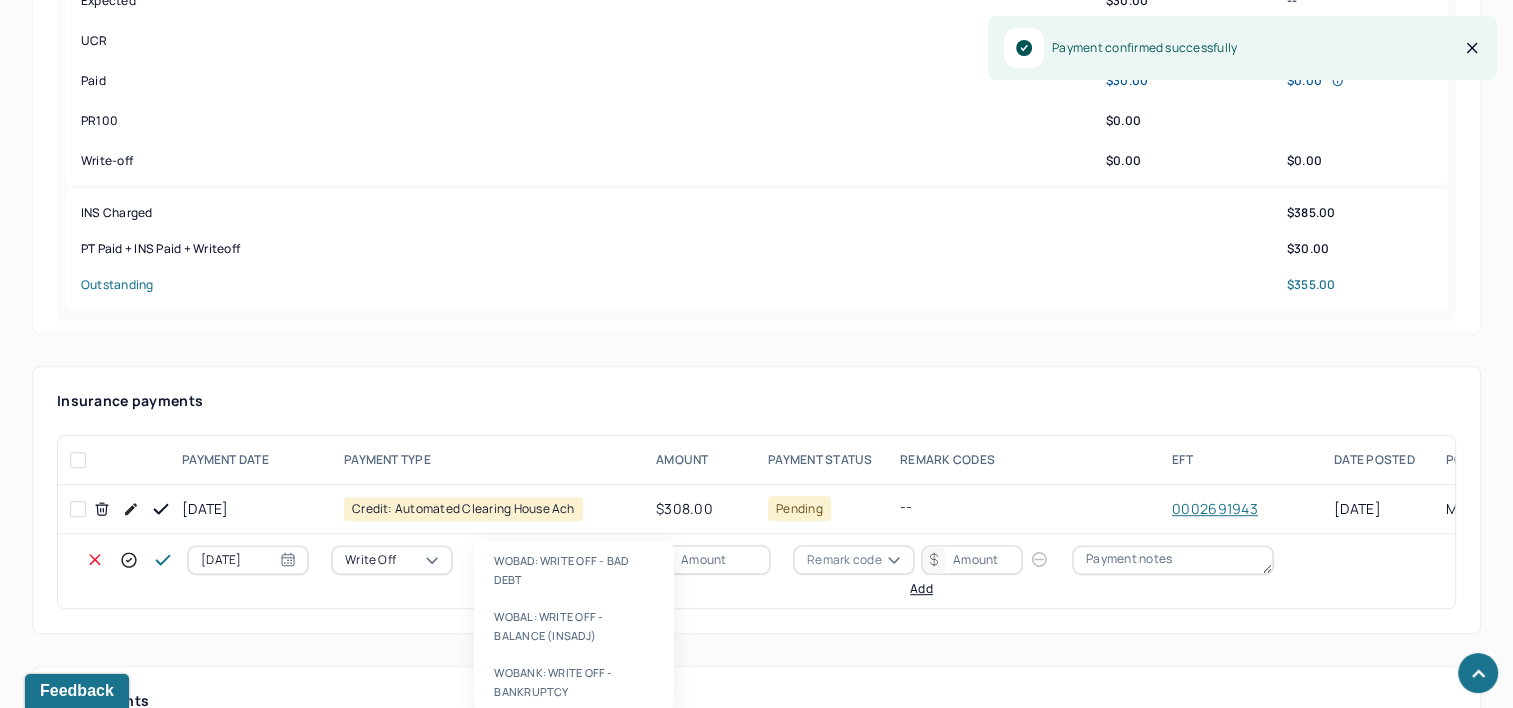 type on "wobal" 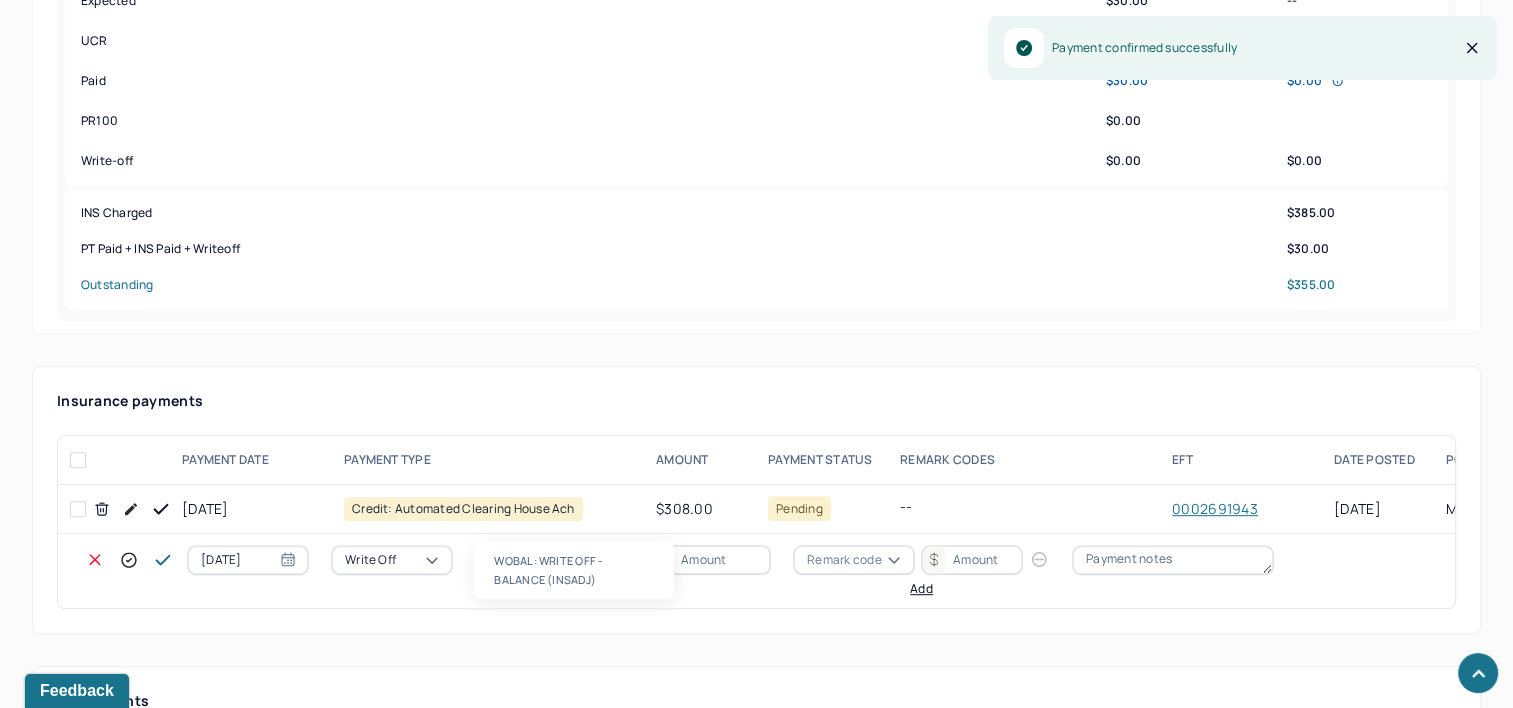 type 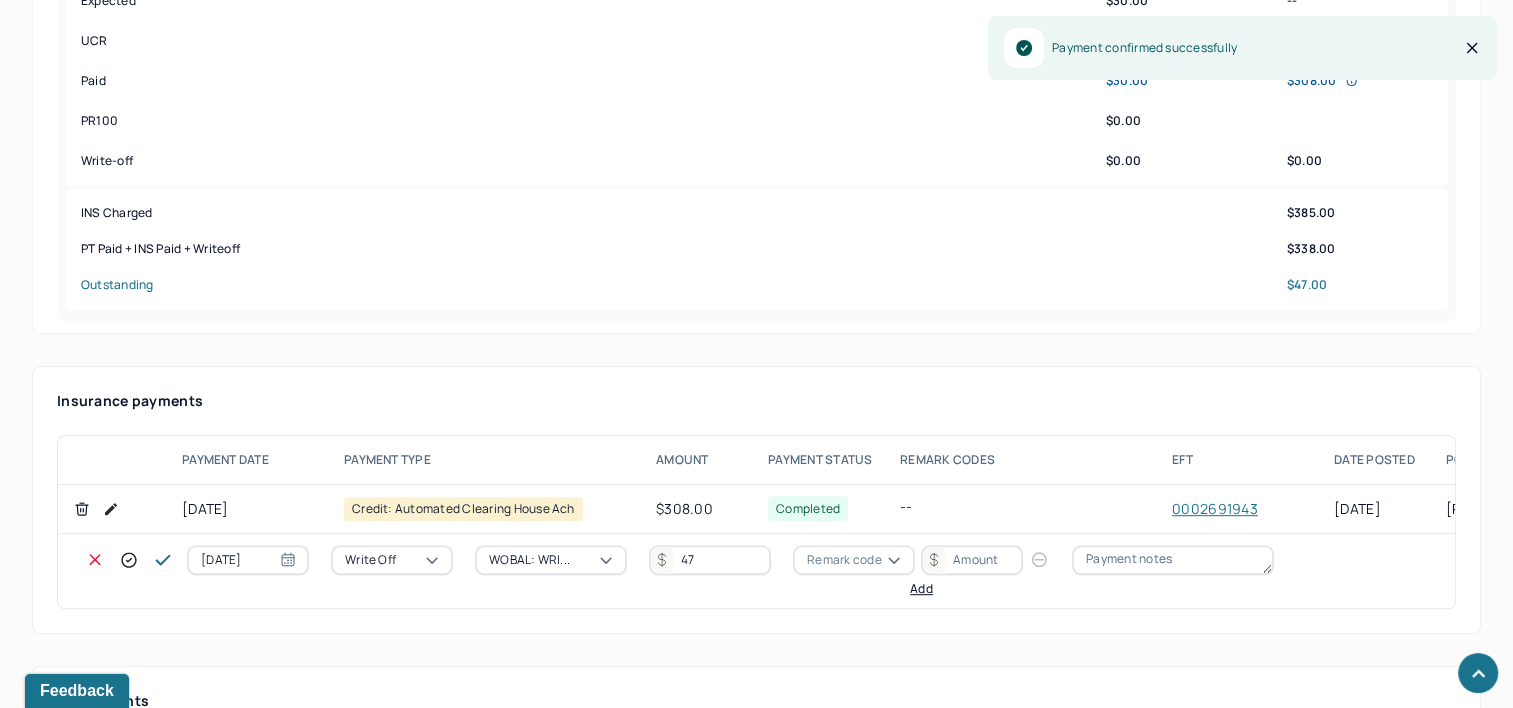 type on "47" 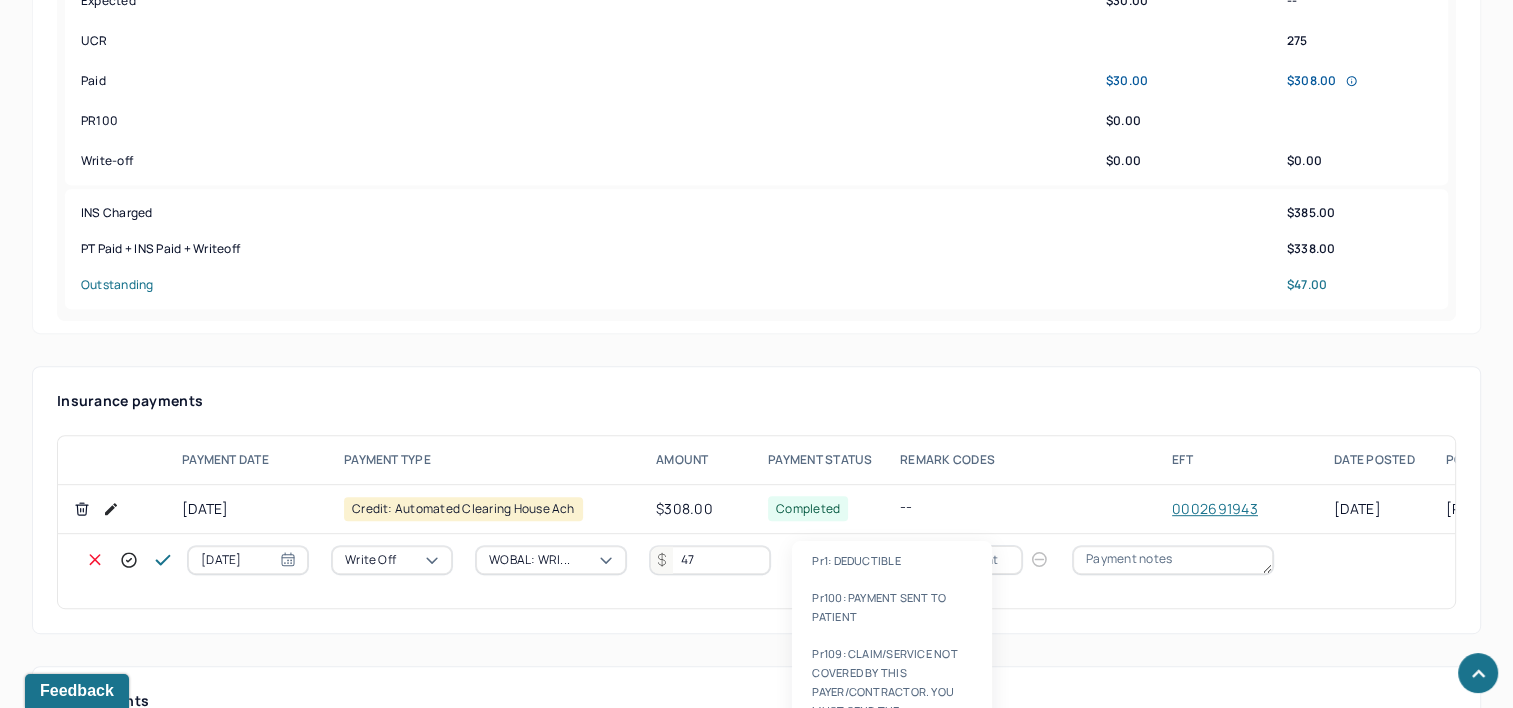 type on "pr2" 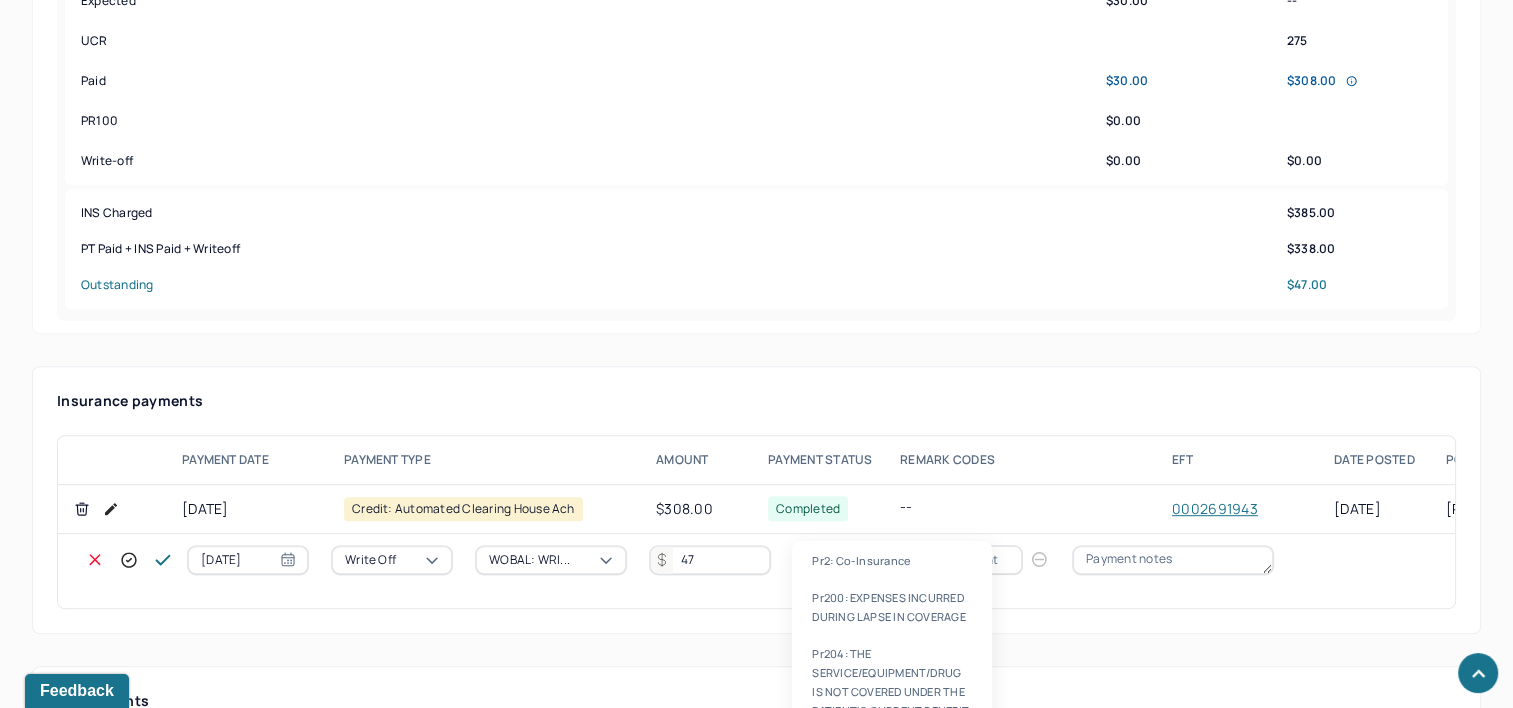 type 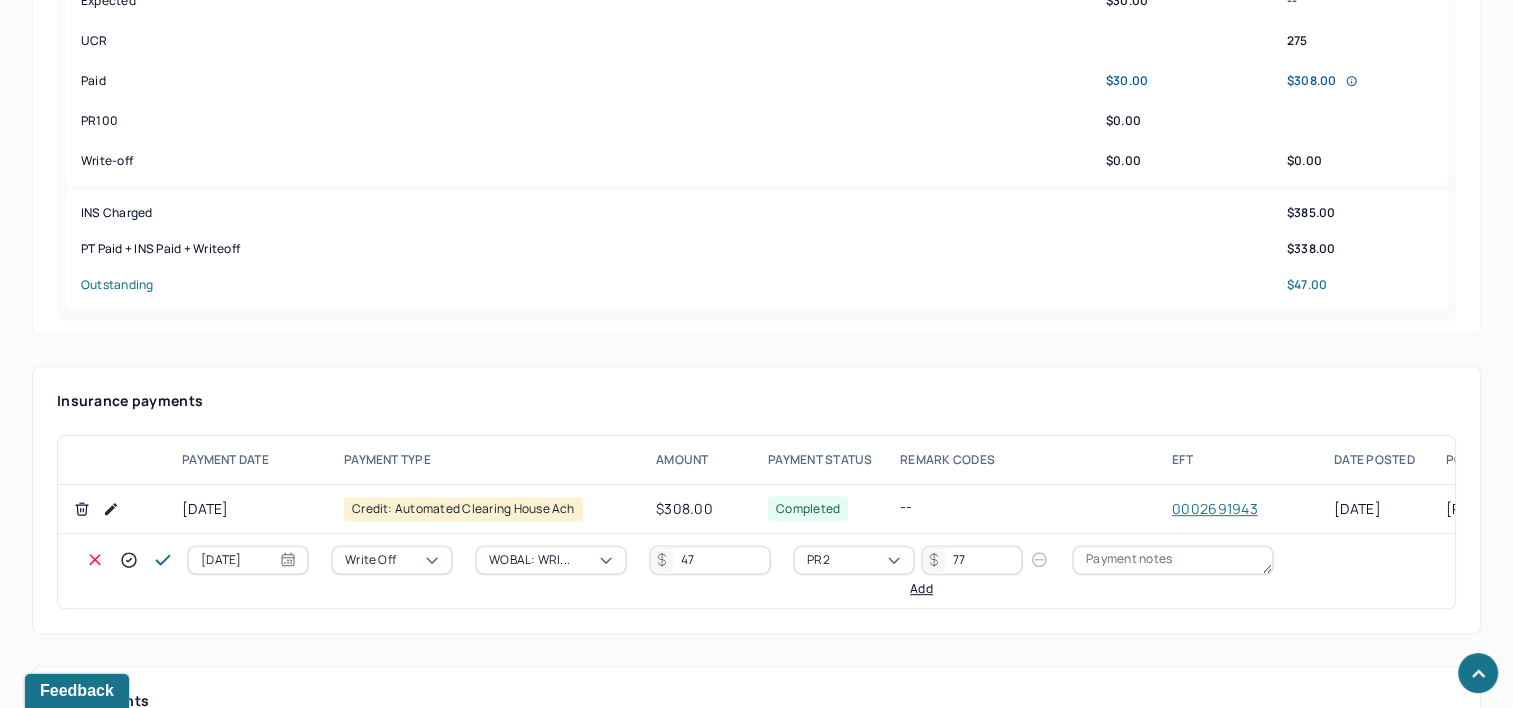 type on "77" 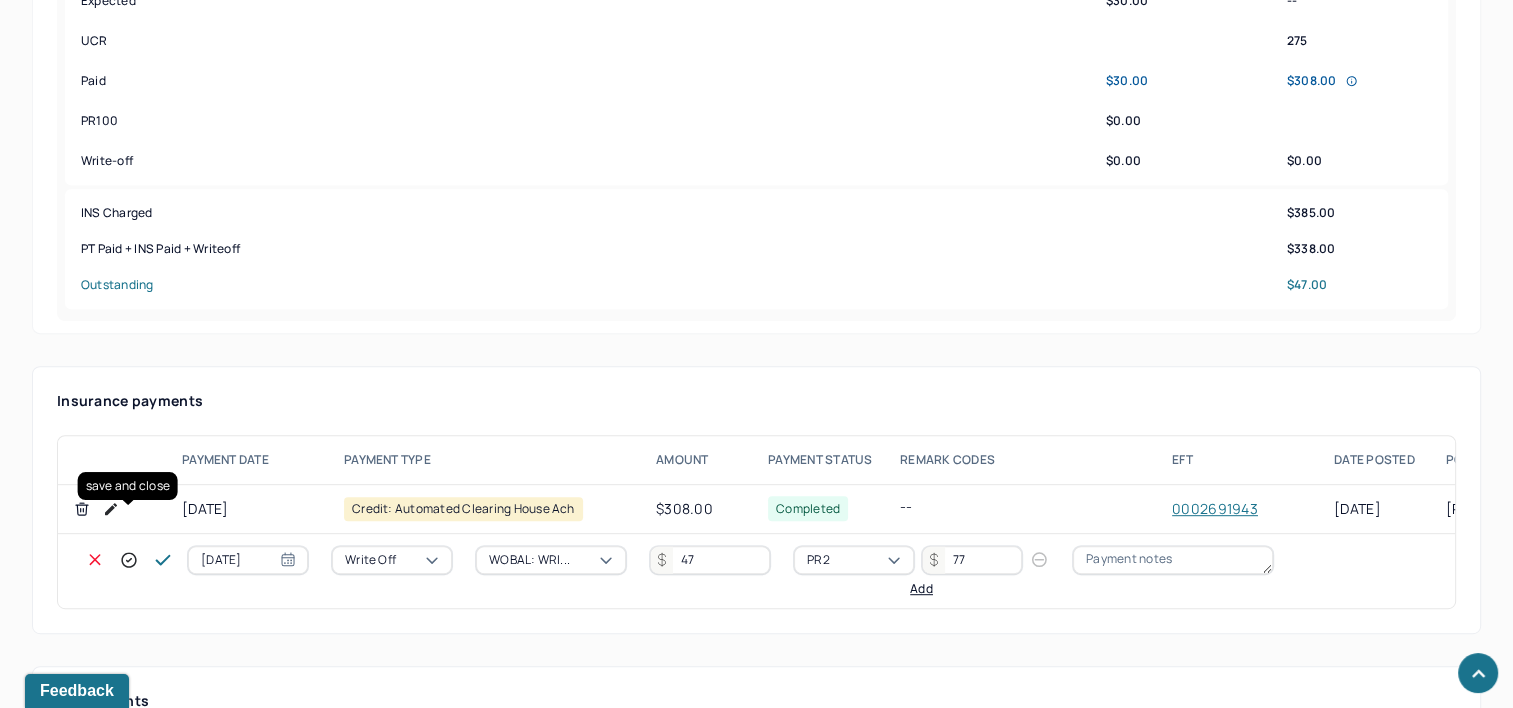 click 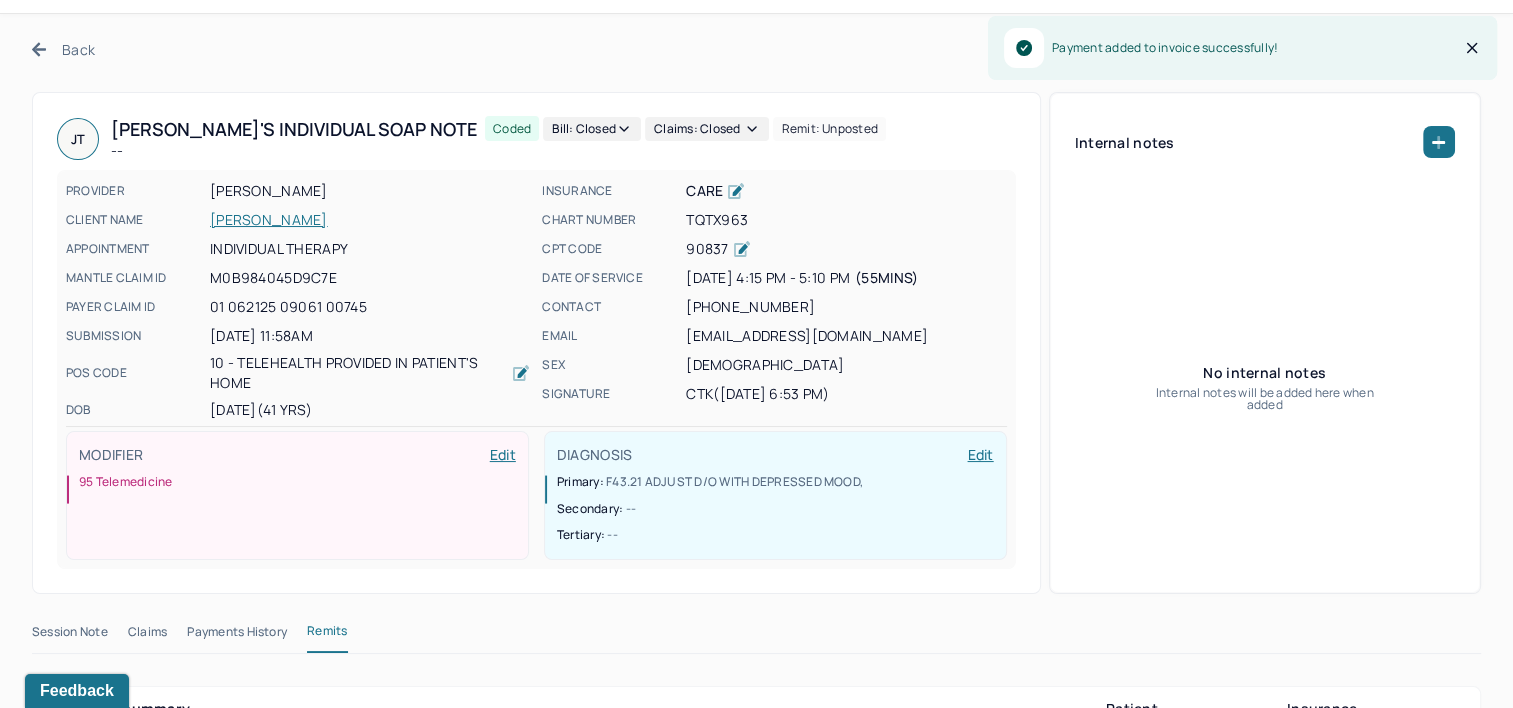 scroll, scrollTop: 0, scrollLeft: 0, axis: both 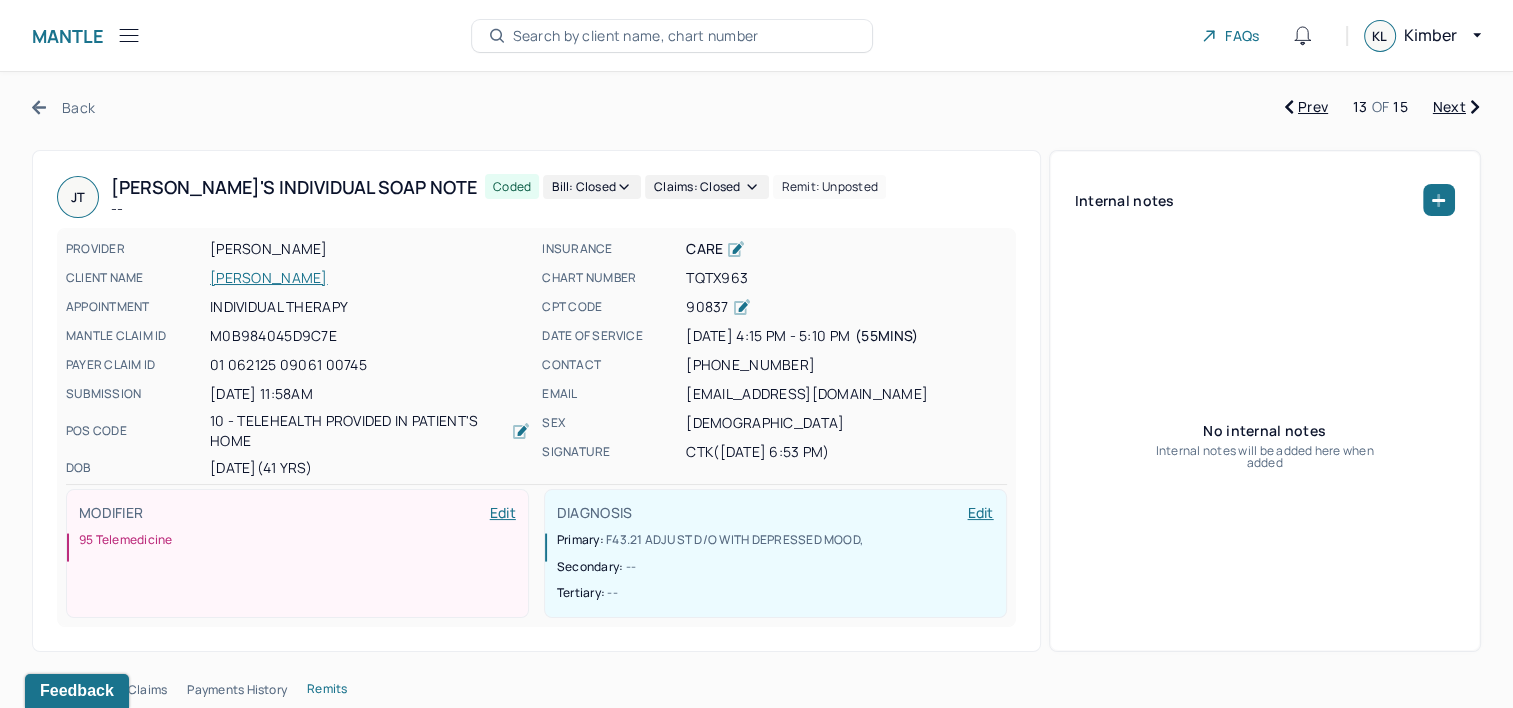 click on "Back    Prev   13 OF 15   Next   [PERSON_NAME]'s   Individual soap note -- Coded   Bill: Closed     Claims: closed   Remit: unposted PROVIDER [PERSON_NAME] CLIENT NAME [PERSON_NAME] APPOINTMENT Individual therapy   MANTLE CLAIM ID M0B984045D9C7E PAYER CLAIM ID 01   062125 09061 00745 SUBMISSION [DATE] 11:58AM POS CODE 10 - Telehealth Provided in Patient's Home     DOB [DEMOGRAPHIC_DATA]  (41 Yrs) INSURANCE CARE     CHART NUMBER TQTX963 CPT CODE 90837     DATE OF SERVICE [DATE]   4:15 PM   -   5:10 PM ( 55mins ) CONTACT [PHONE_NUMBER] EMAIL [EMAIL_ADDRESS][DOMAIN_NAME] SEX [DEMOGRAPHIC_DATA] SIGNATURE CTK  ([DATE] 6:53 PM) MODIFIER   Edit   95 Telemedicine DIAGNOSIS   Edit   Primary:   F43.21 ADJUST D/O WITH DEPRESSED MOOD ,  Secondary:   -- Tertiary:   -- Internal notes     No internal notes Internal notes will be added here when added  Session Note   Claims   Payments History   Remits  Payment summary Patient Insurance Charged $30.00 $385.00 Expected $30.00 -- UCR 275 Paid $30.00 $308.00     PR100 $0.00 eft" at bounding box center [756, 2193] 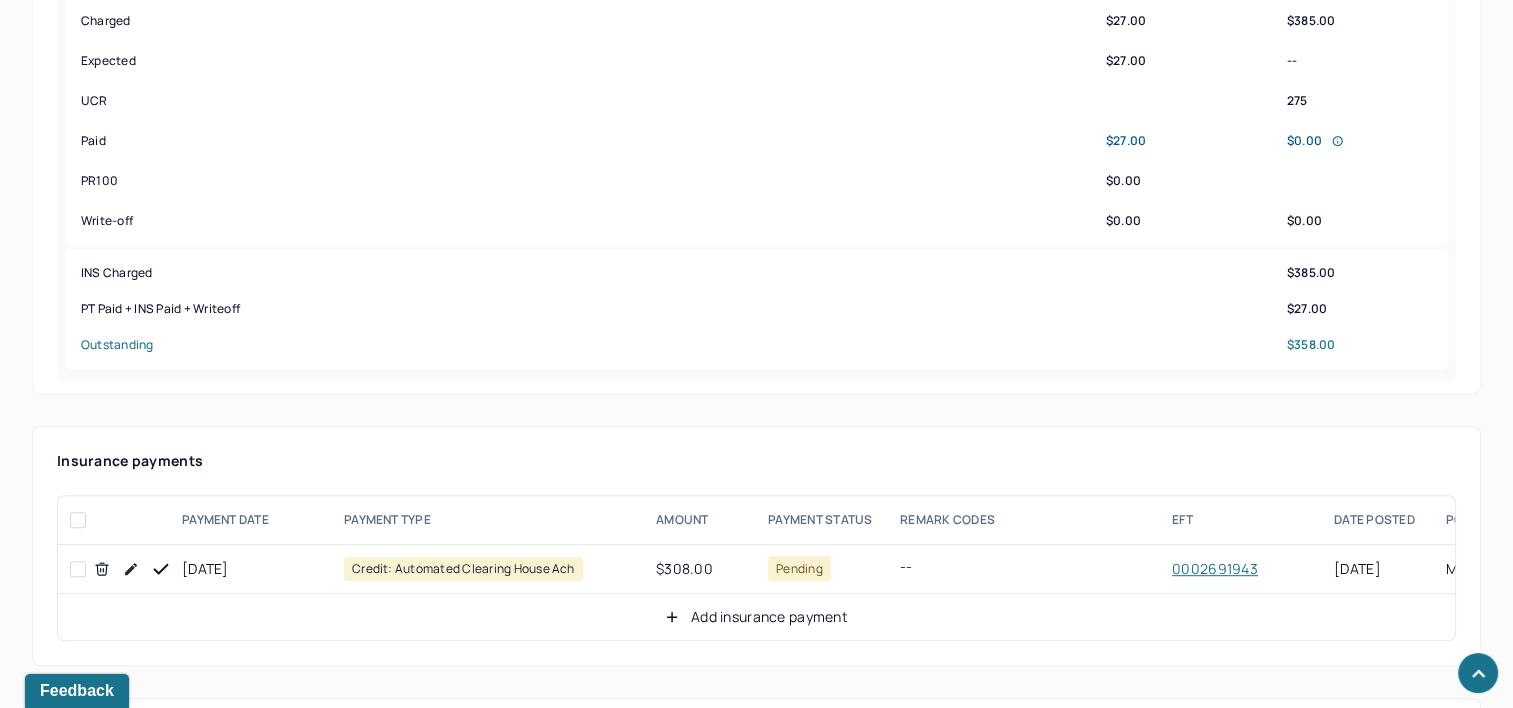 scroll, scrollTop: 900, scrollLeft: 0, axis: vertical 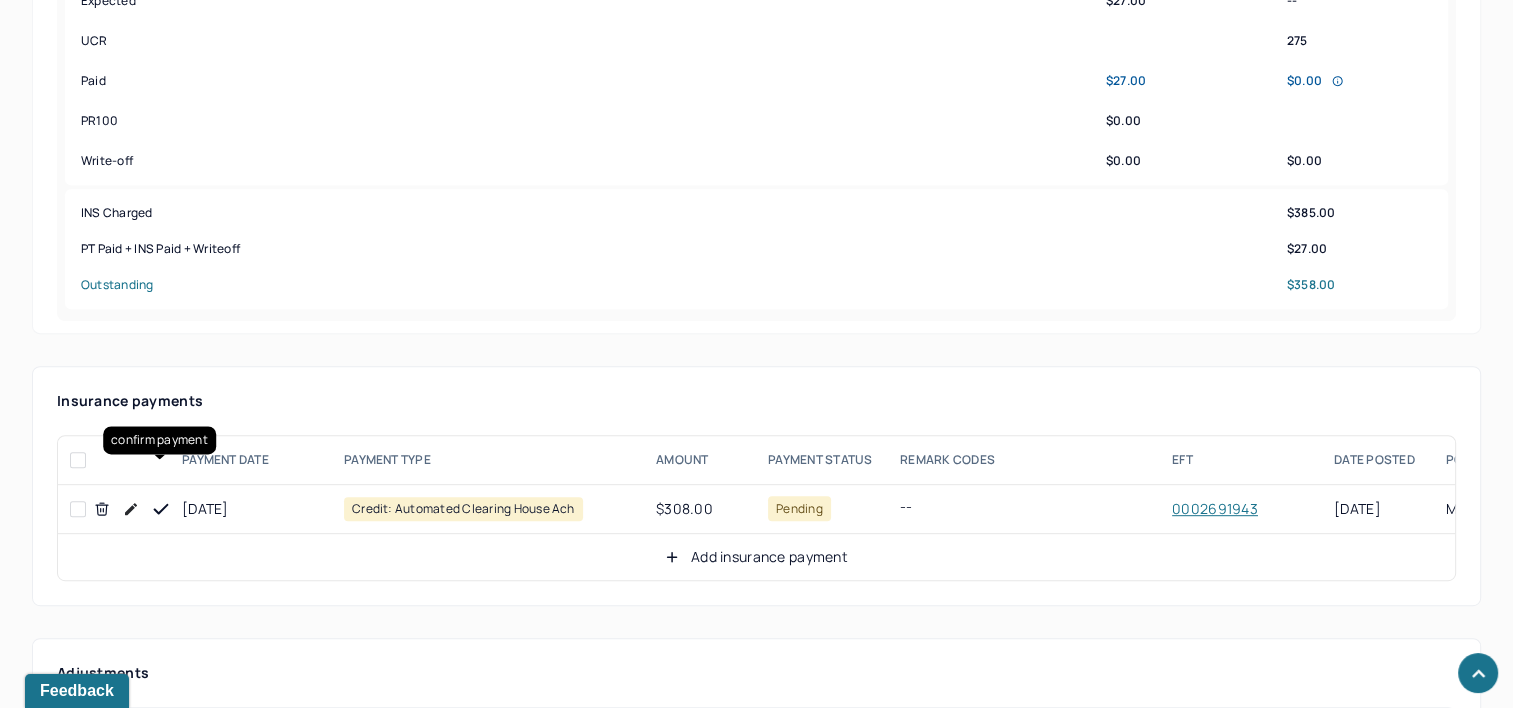 click at bounding box center [161, 509] 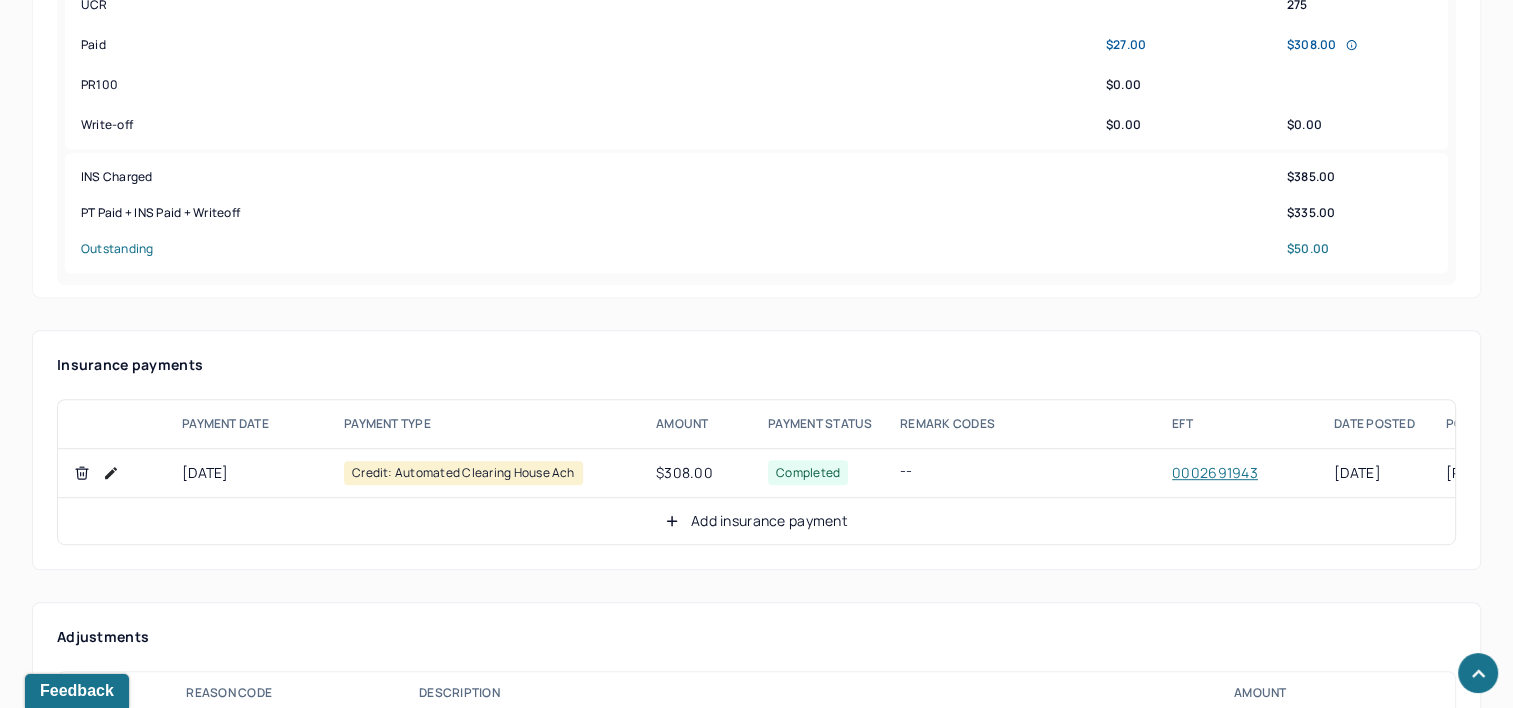 click on "Add insurance payment" at bounding box center [756, 521] 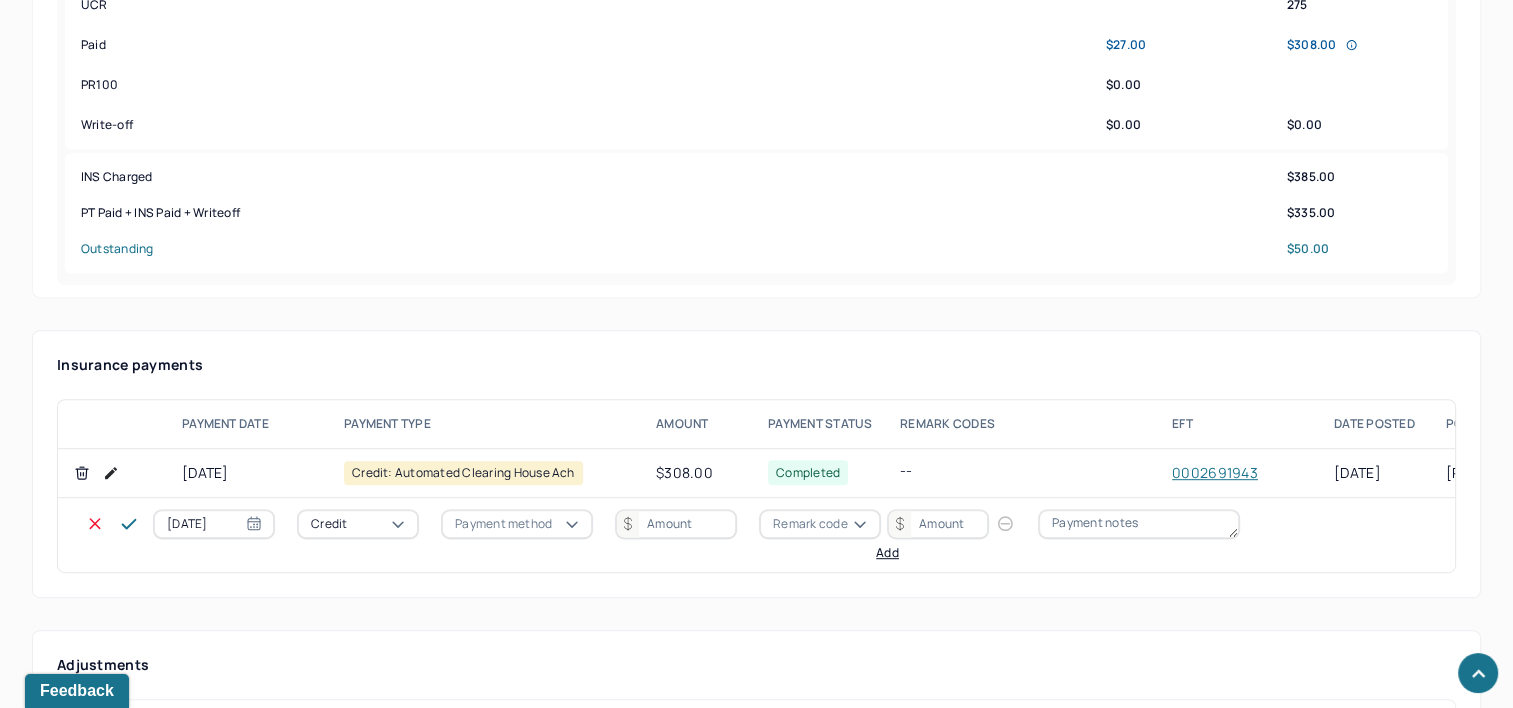 select on "6" 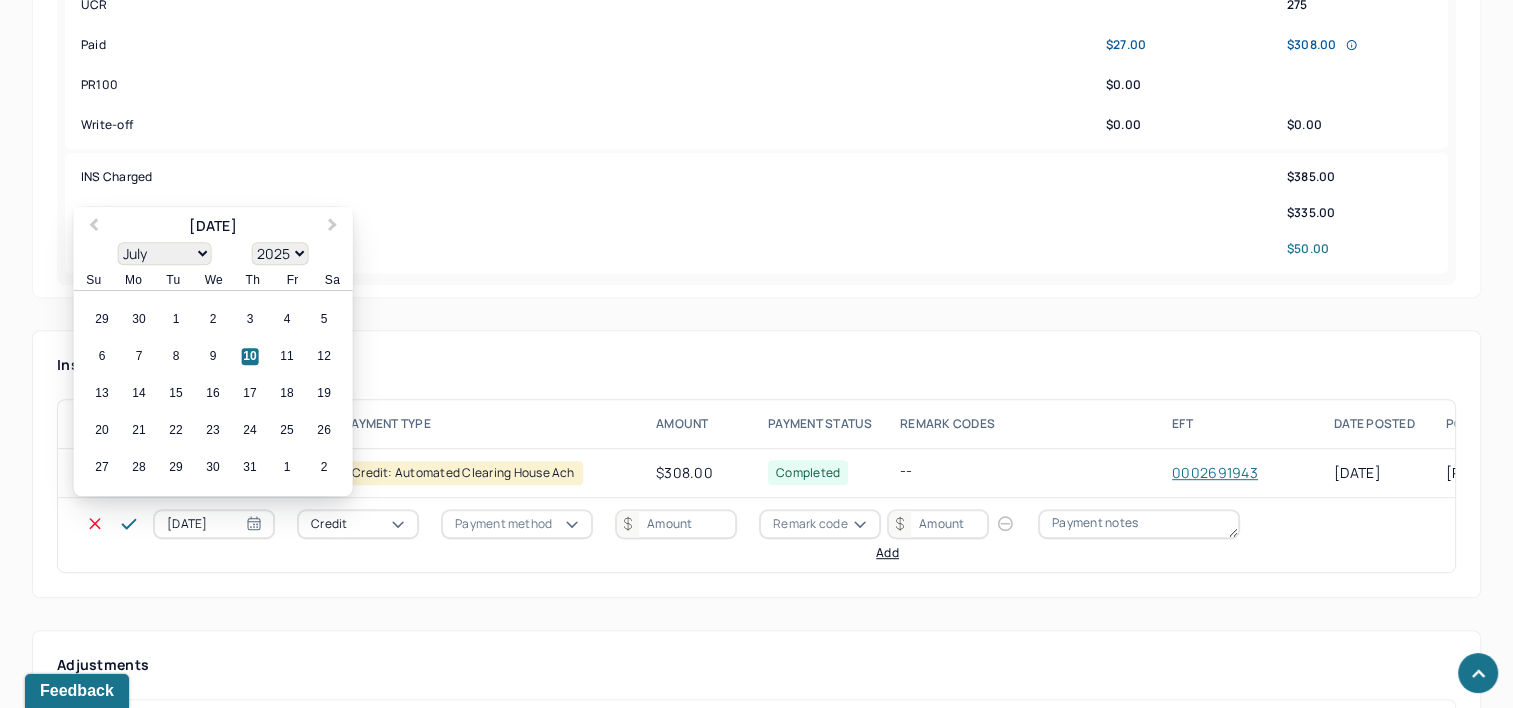 click on "[DATE]" at bounding box center [214, 524] 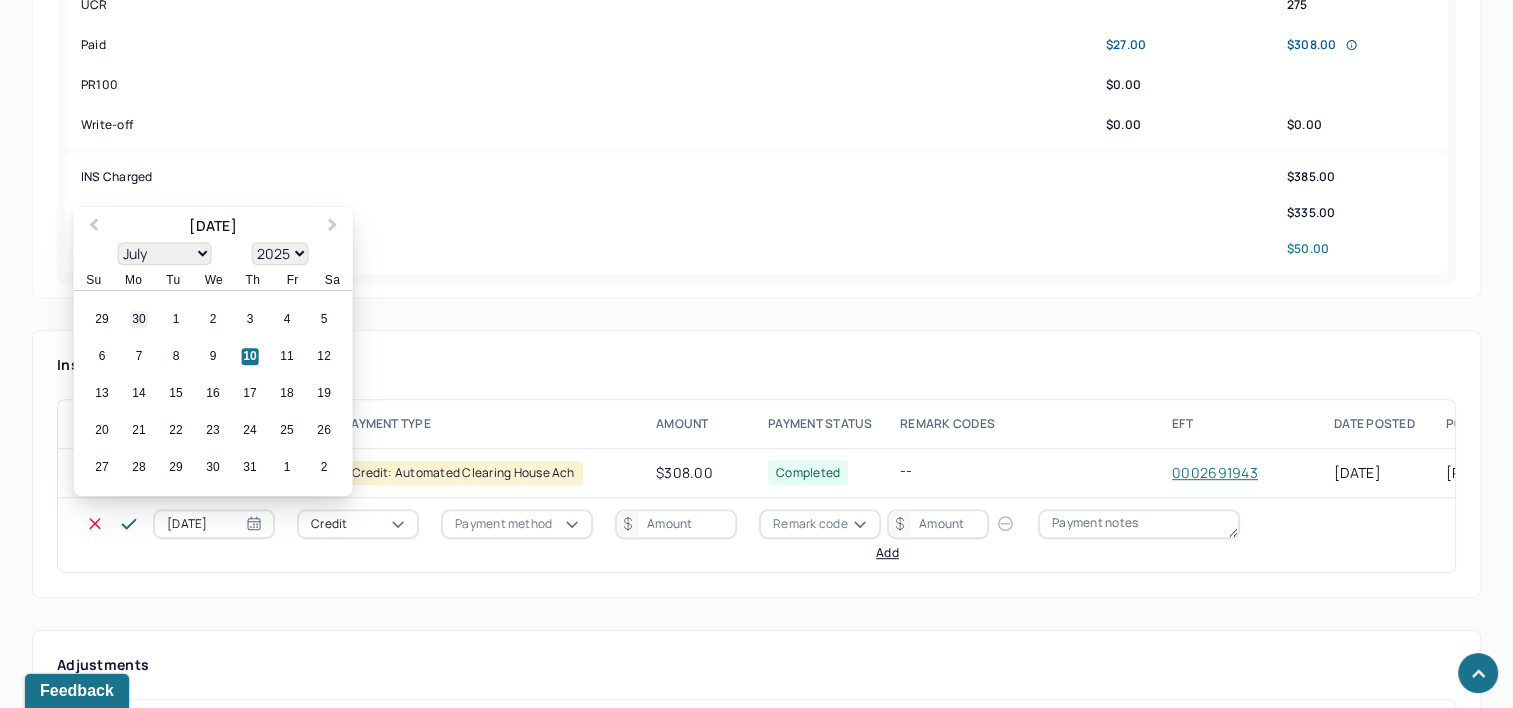 click on "30" at bounding box center (139, 320) 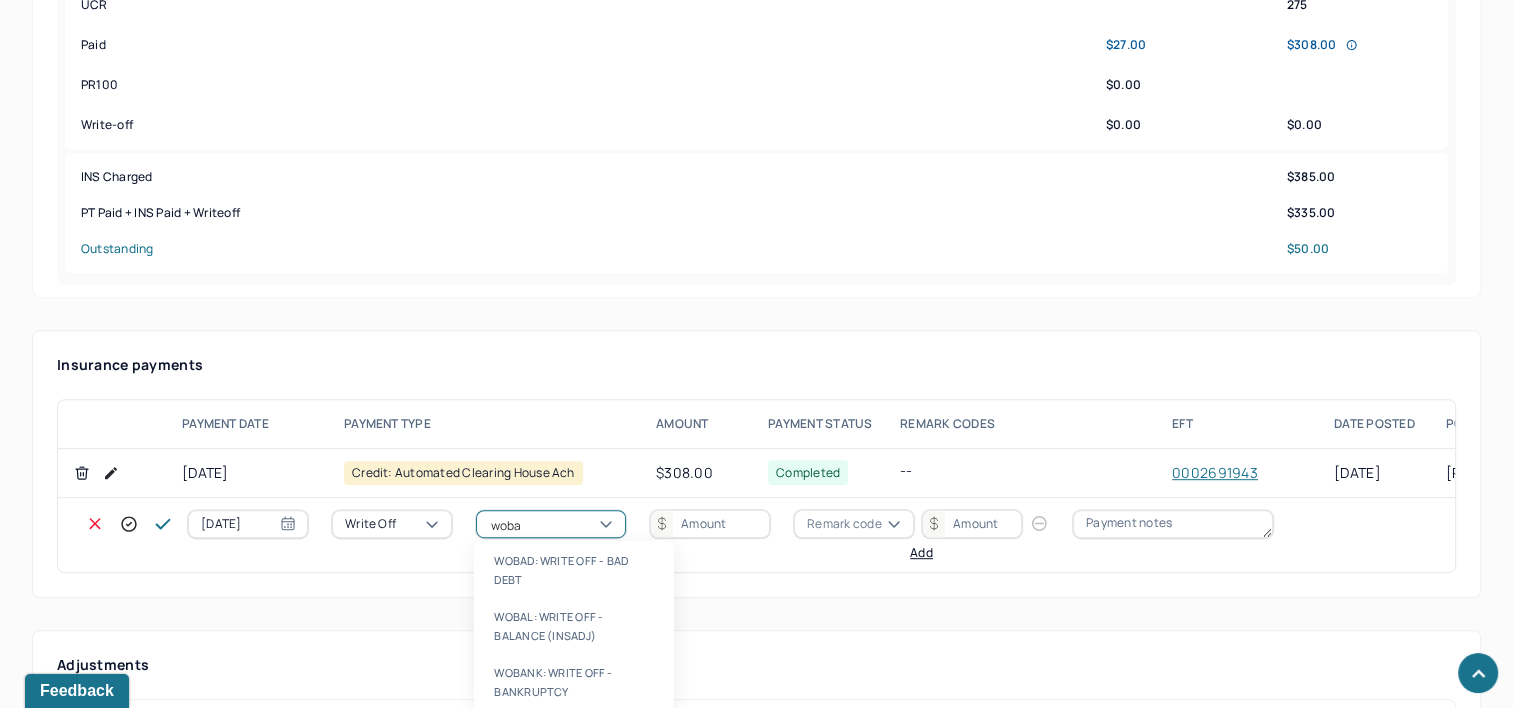 type on "wobal" 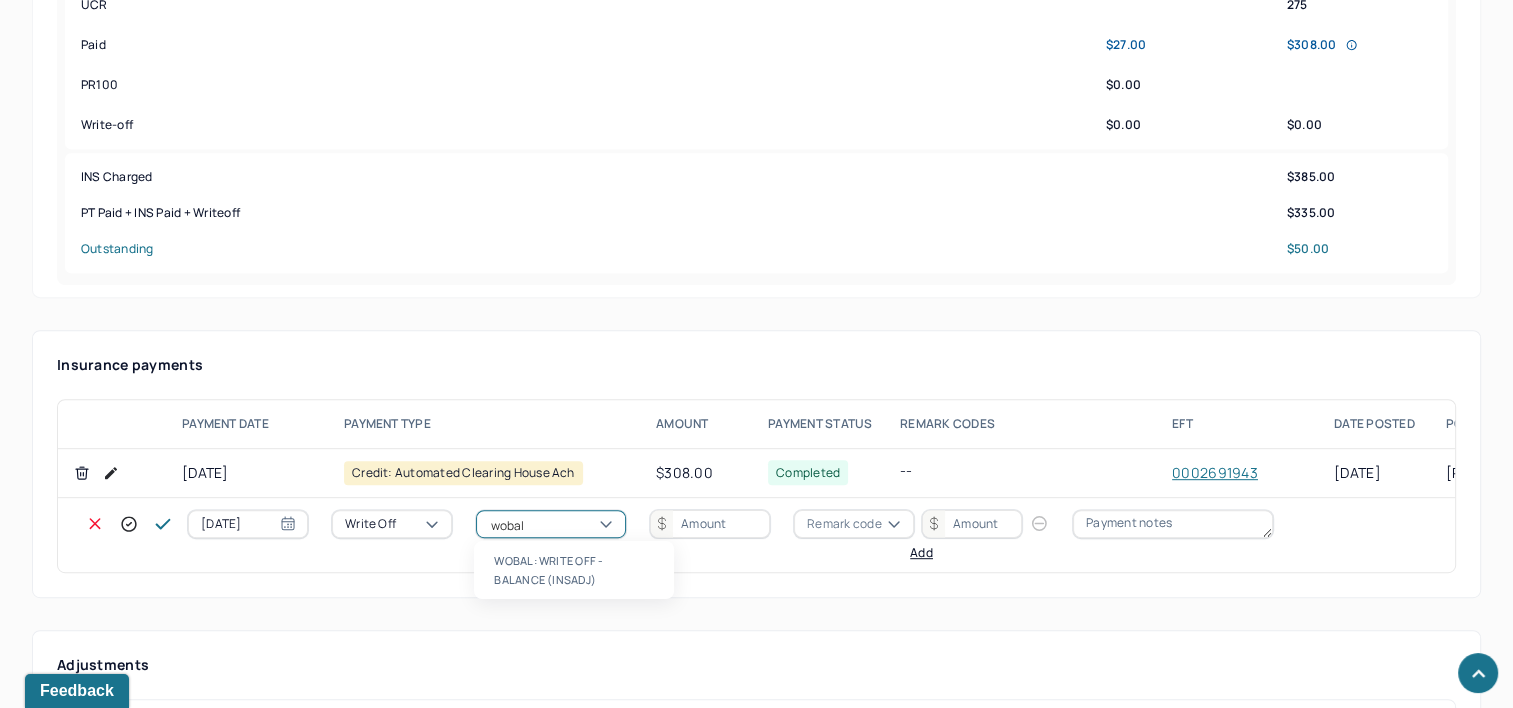 type 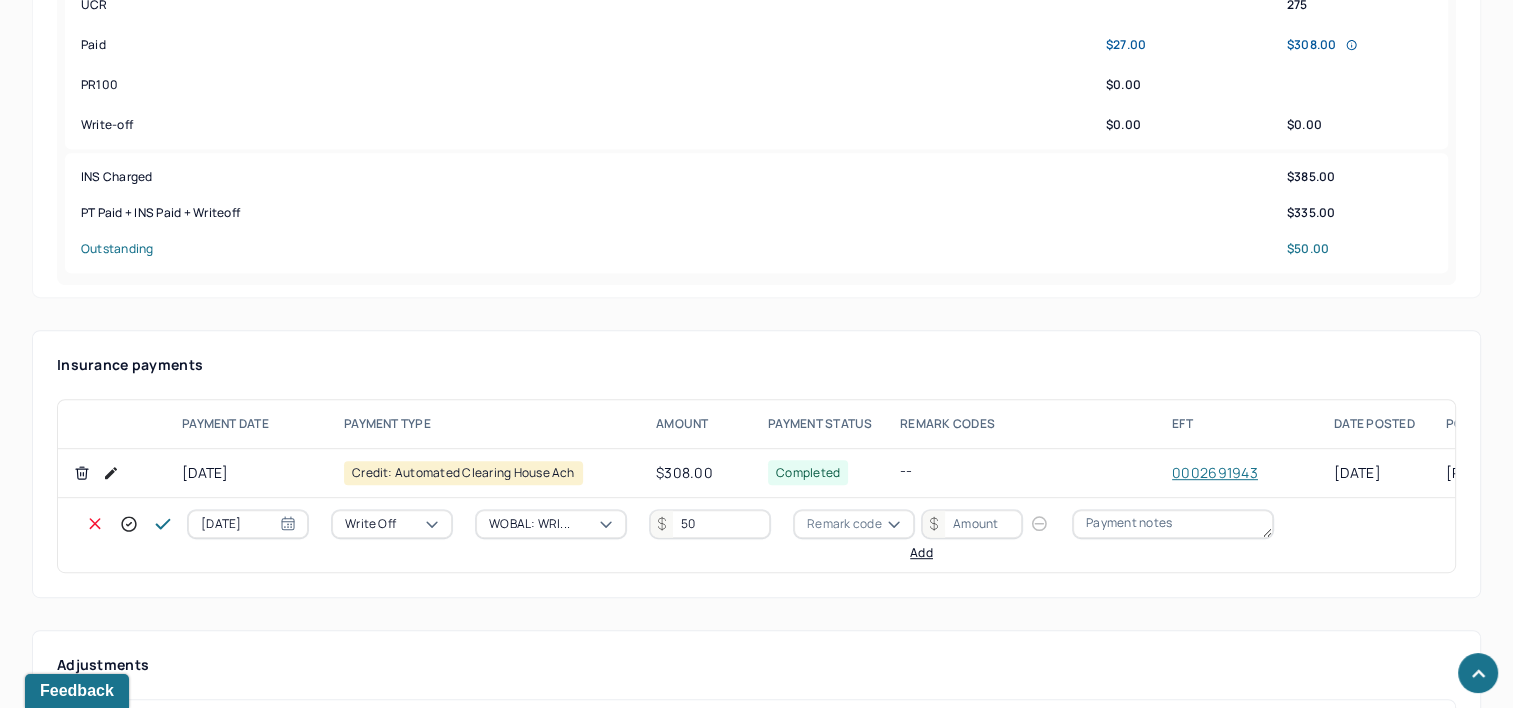 type on "50" 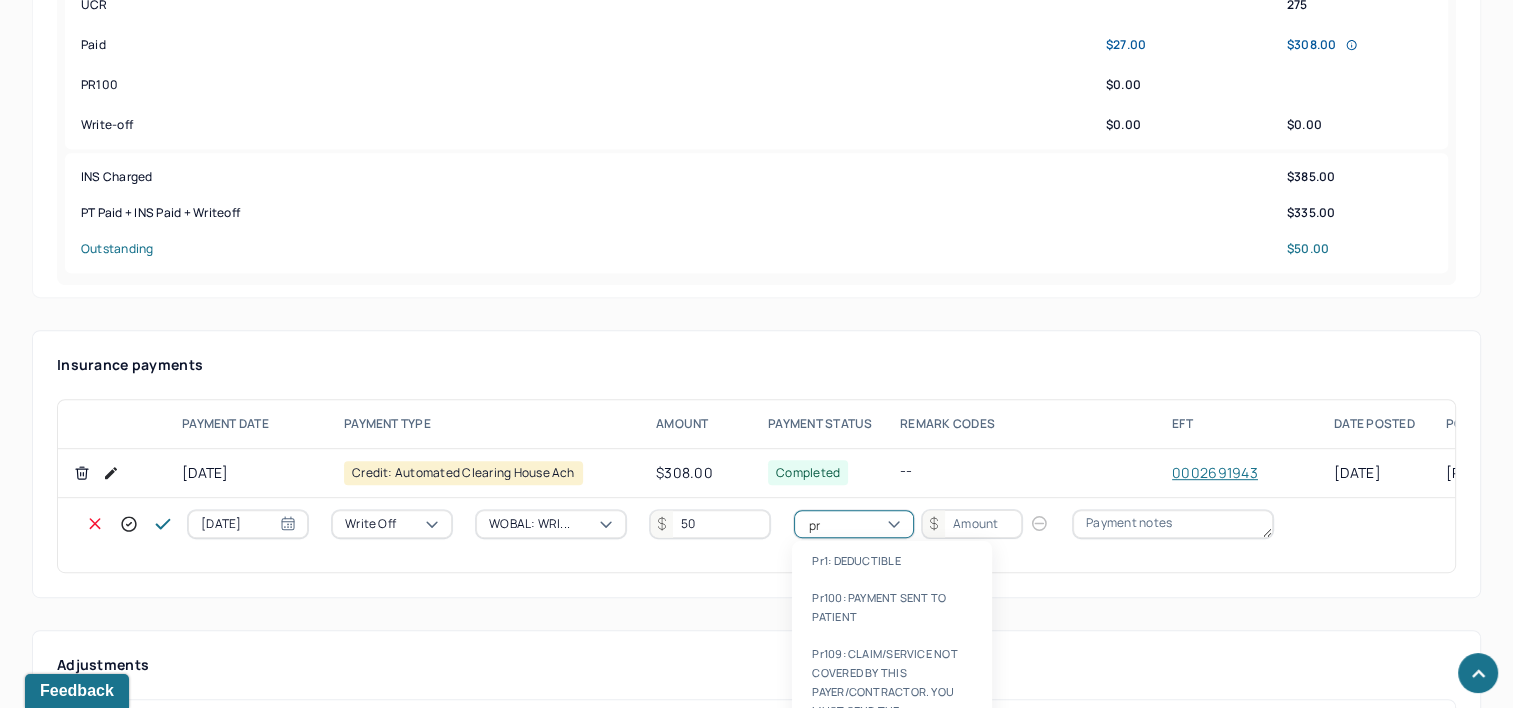 type on "pr2" 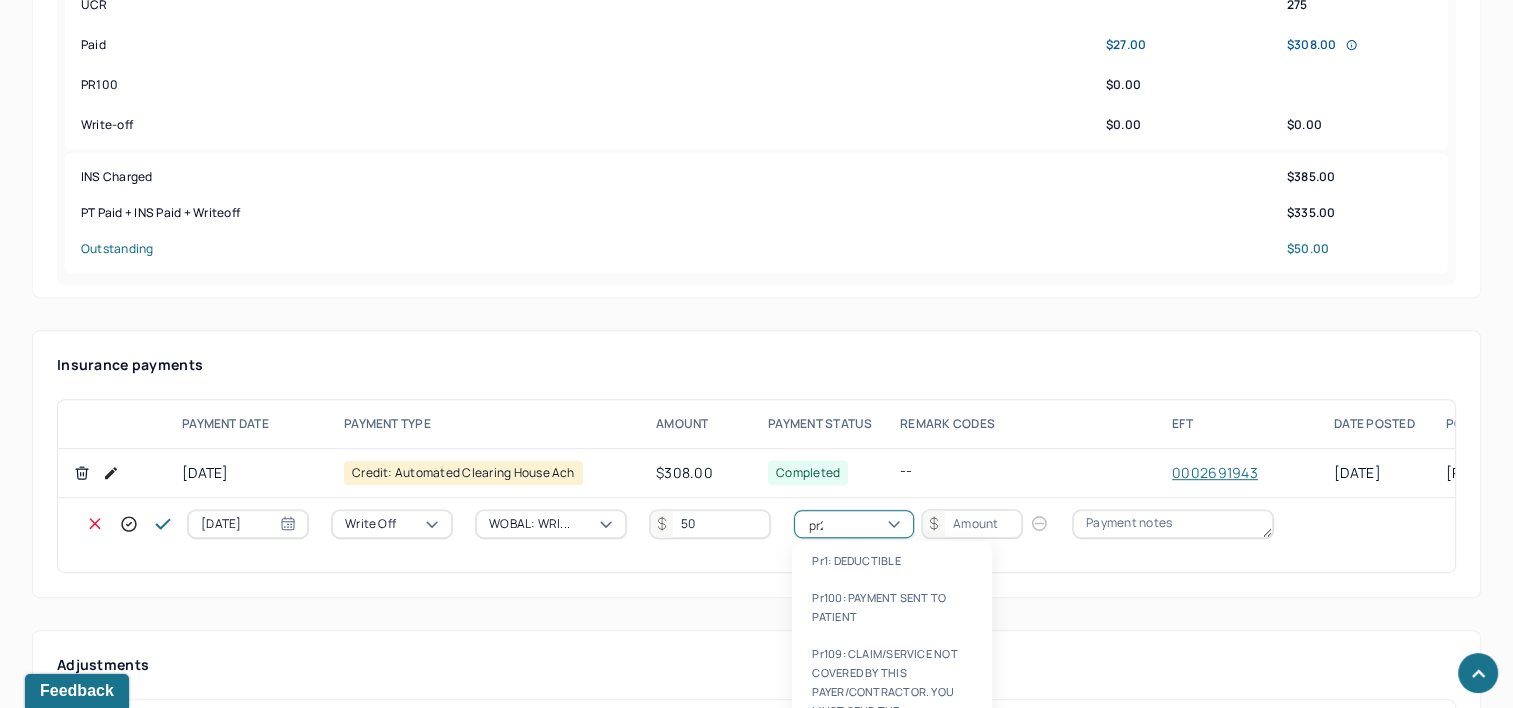 type 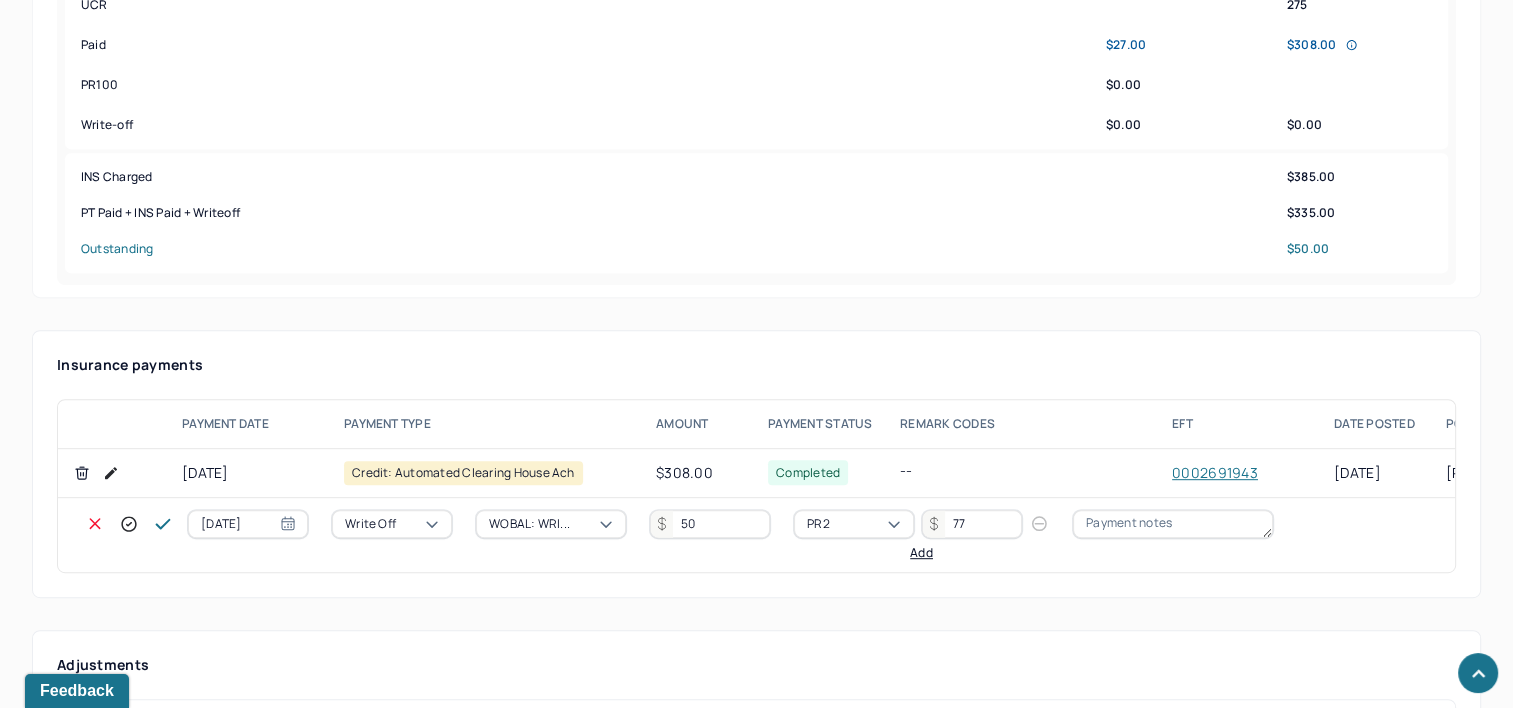 type on "77" 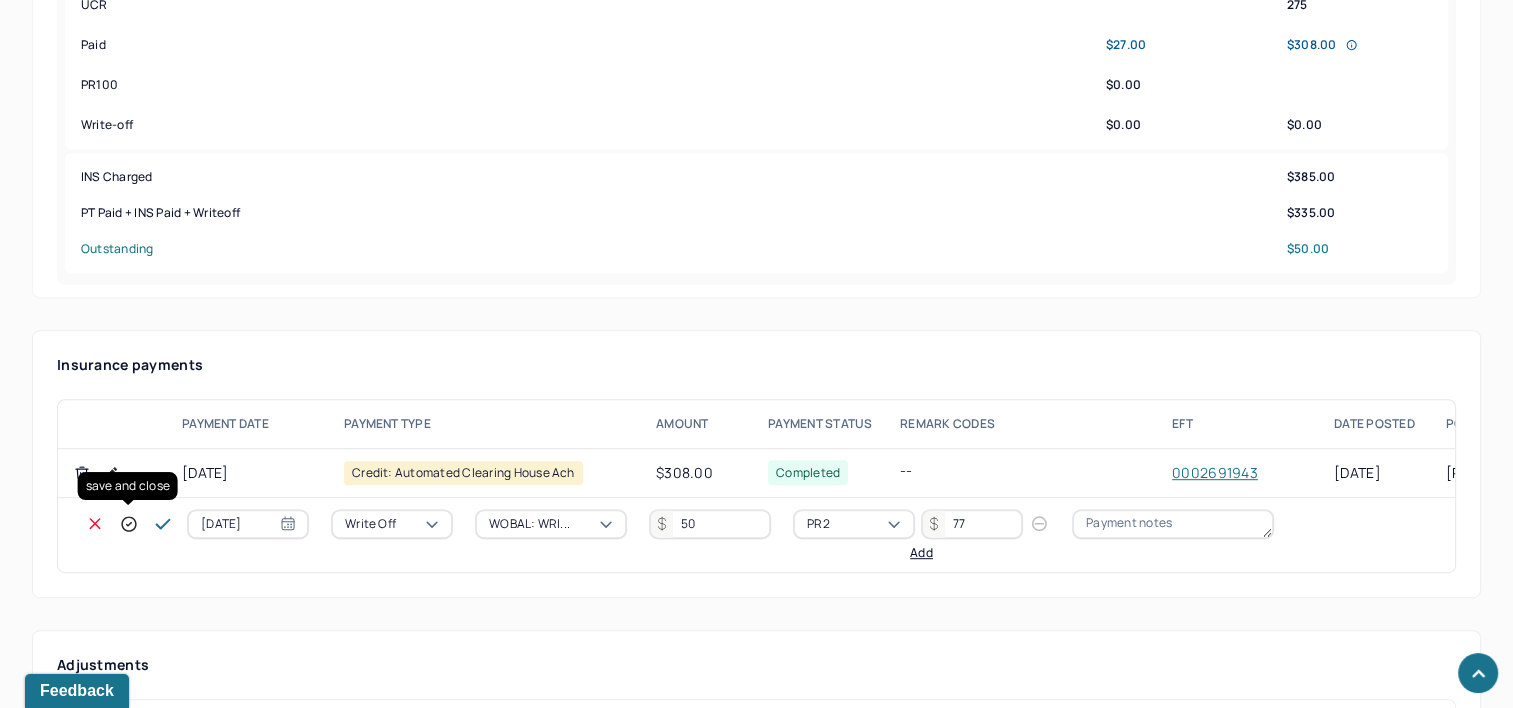 click 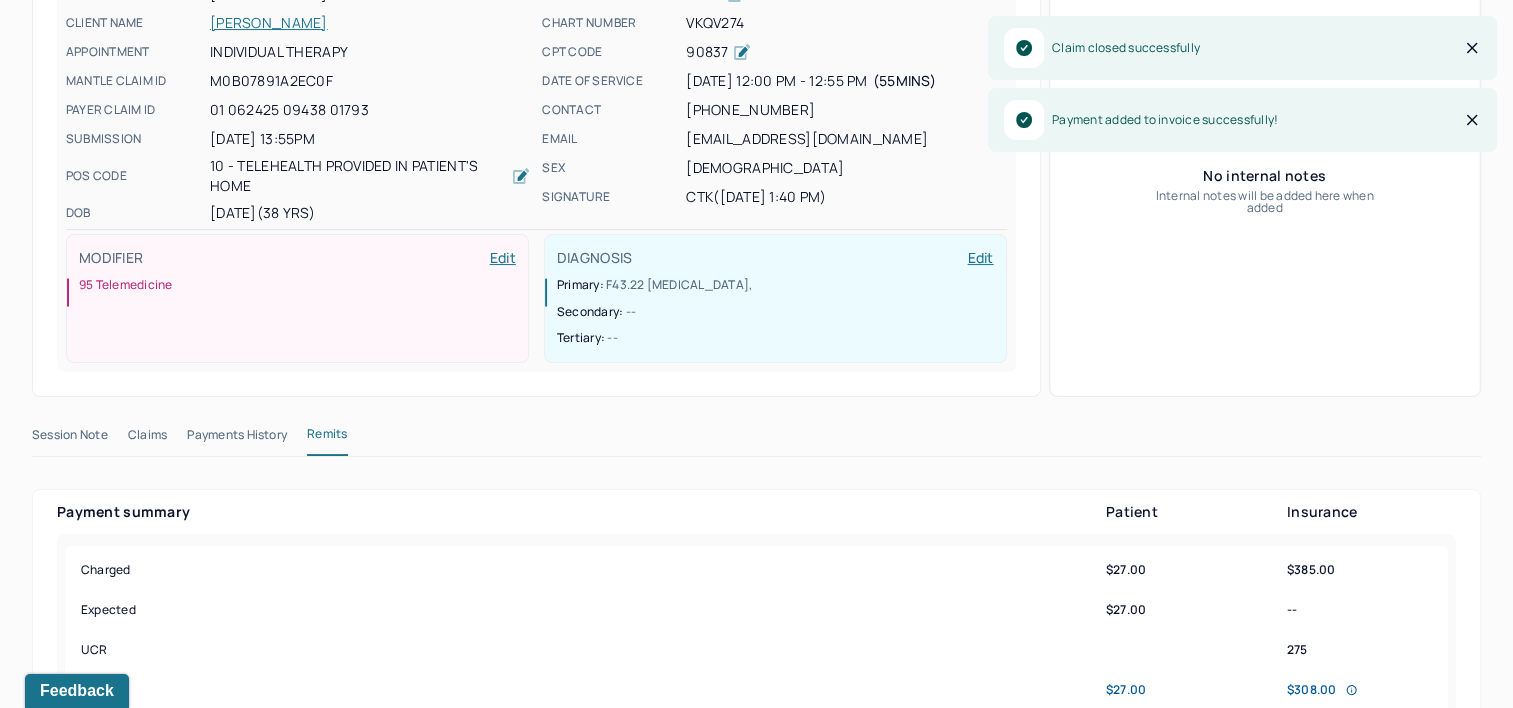 scroll, scrollTop: 0, scrollLeft: 0, axis: both 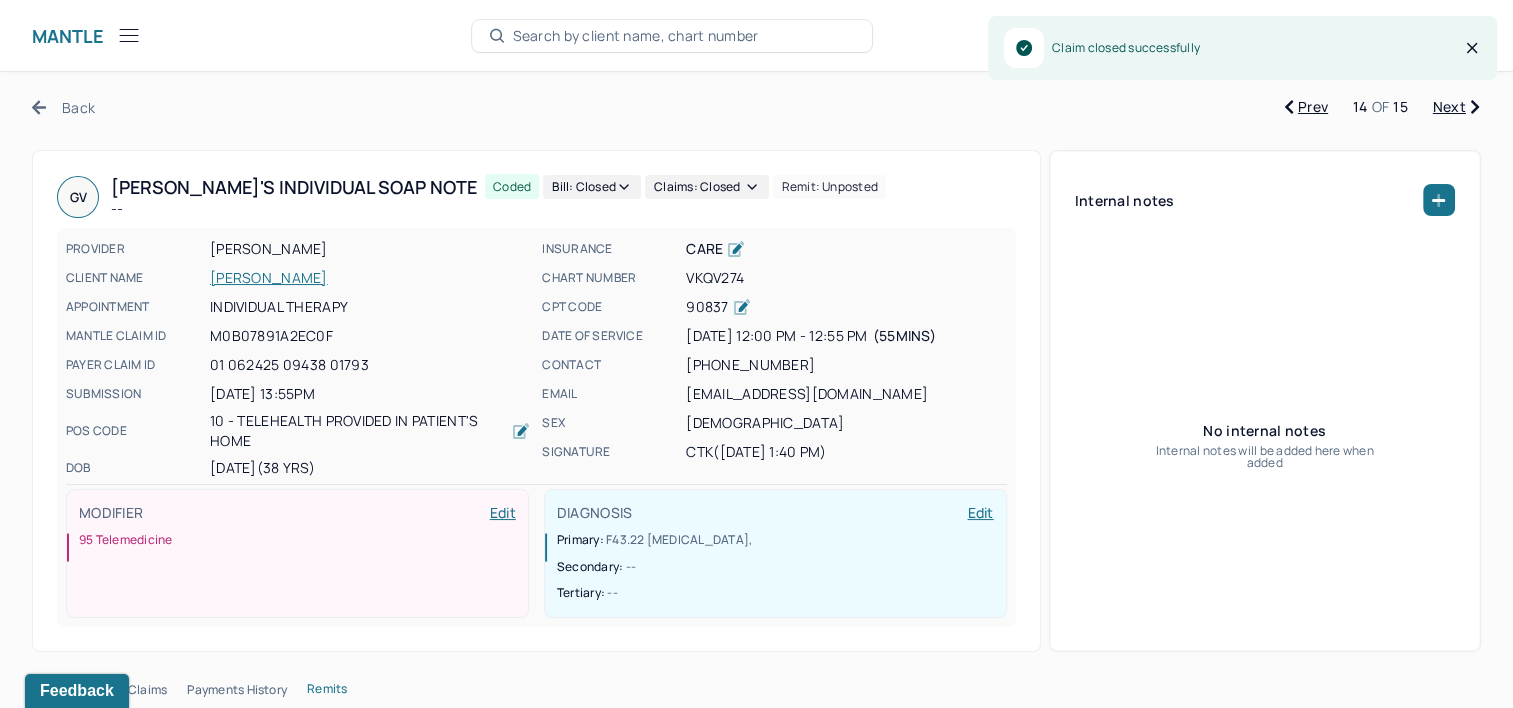 click on "Next" at bounding box center (1456, 107) 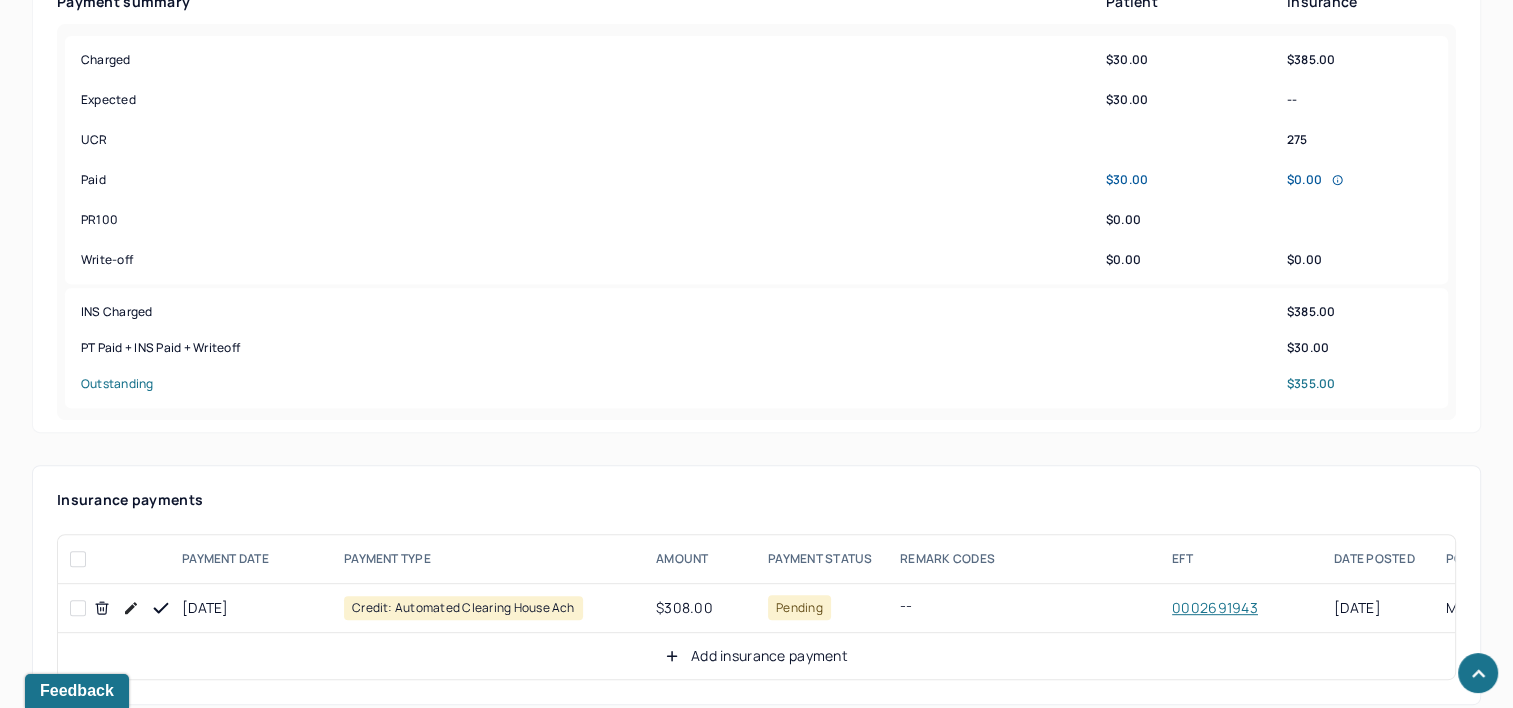 scroll, scrollTop: 1000, scrollLeft: 0, axis: vertical 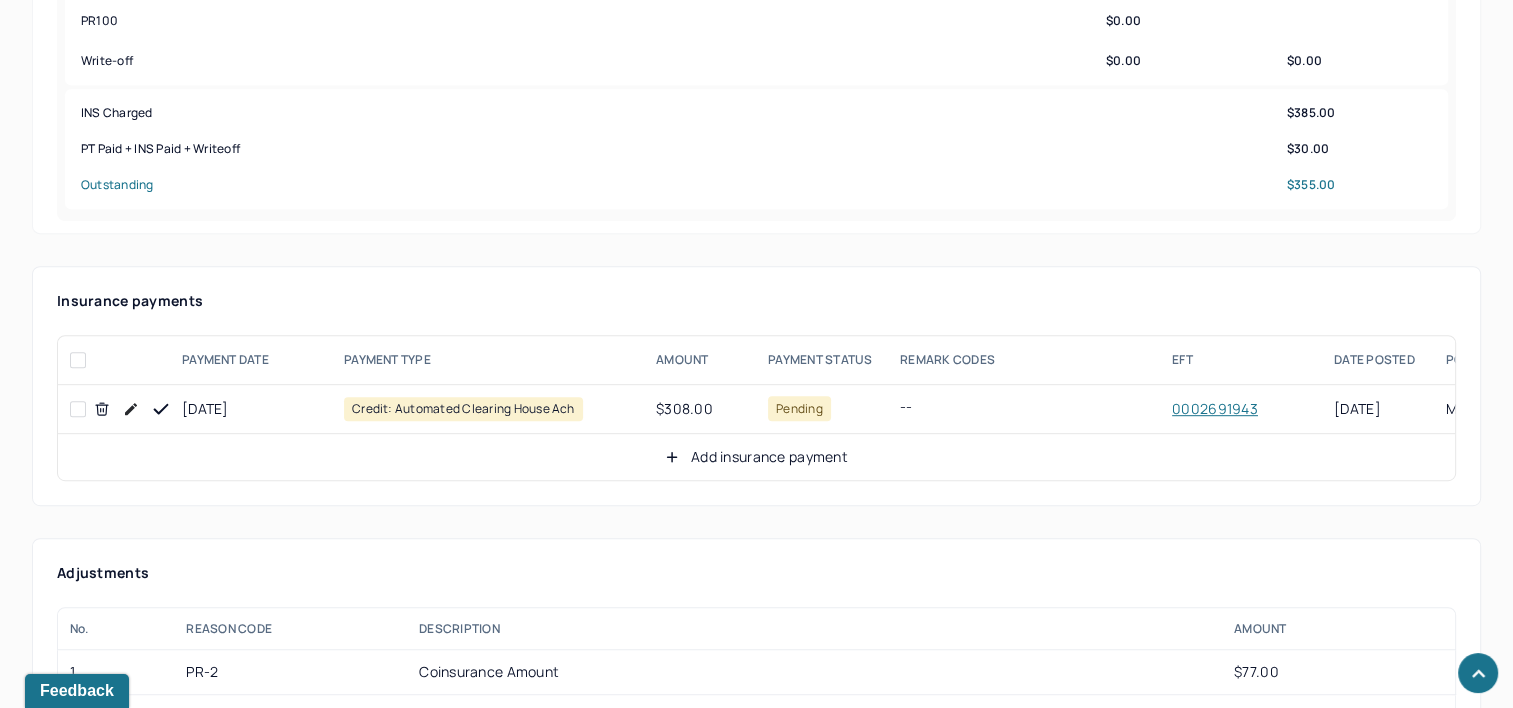 click 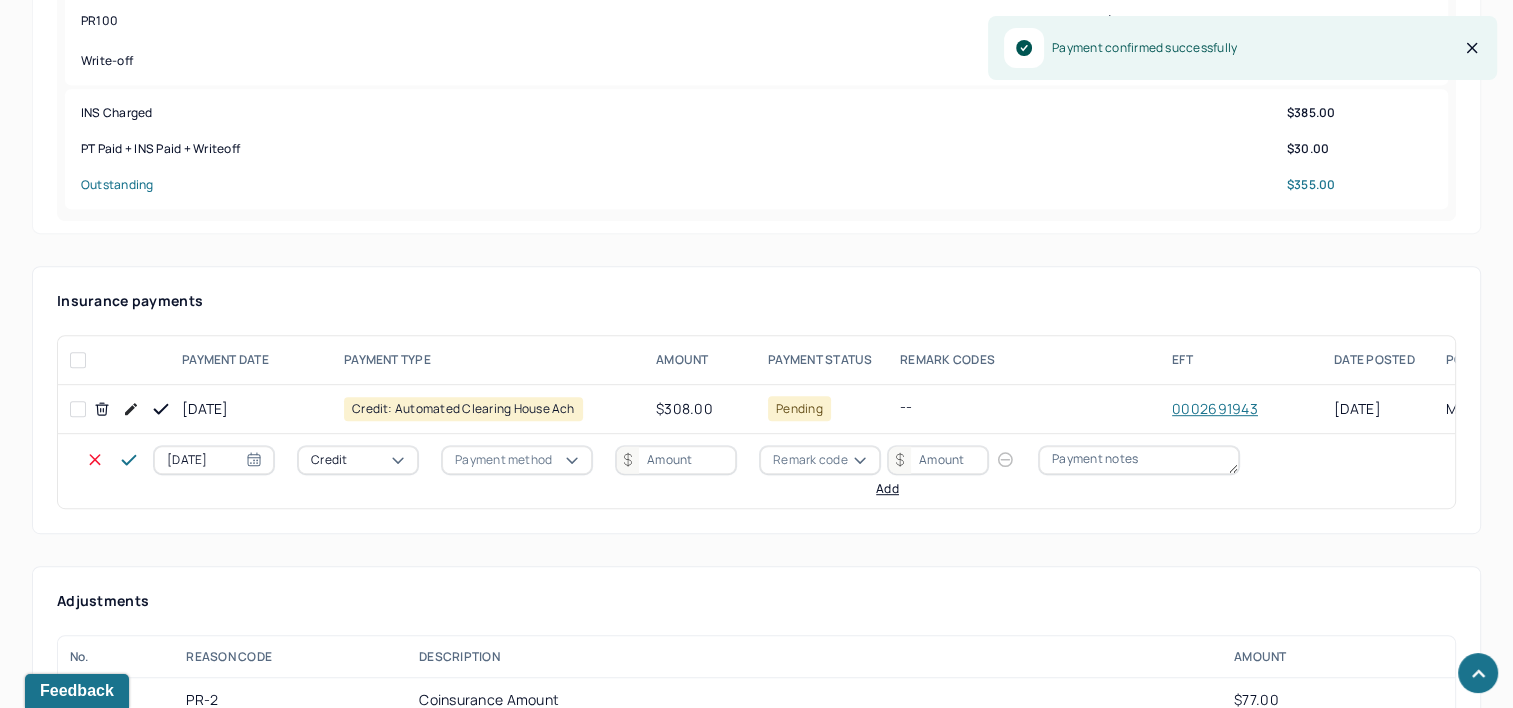 click on "[DATE]" at bounding box center (214, 460) 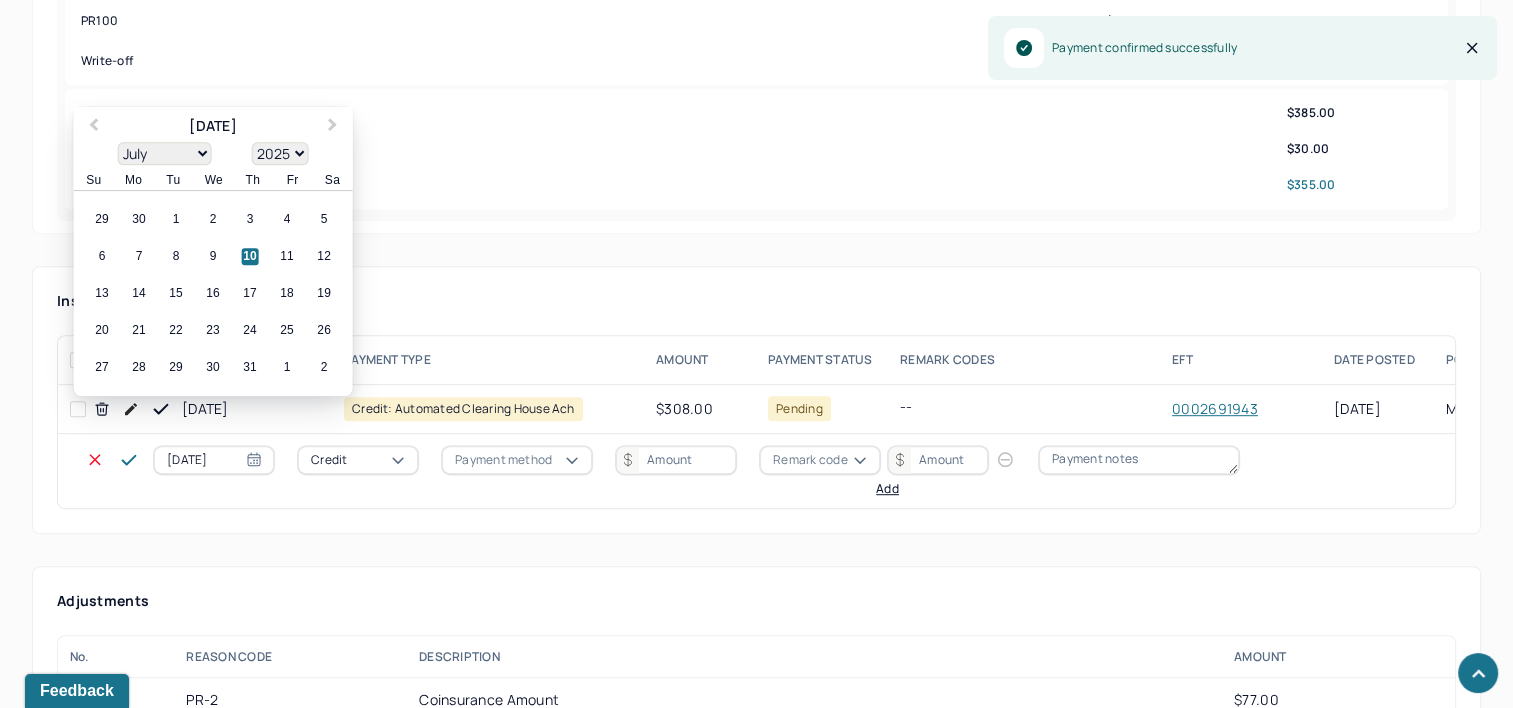 select on "6" 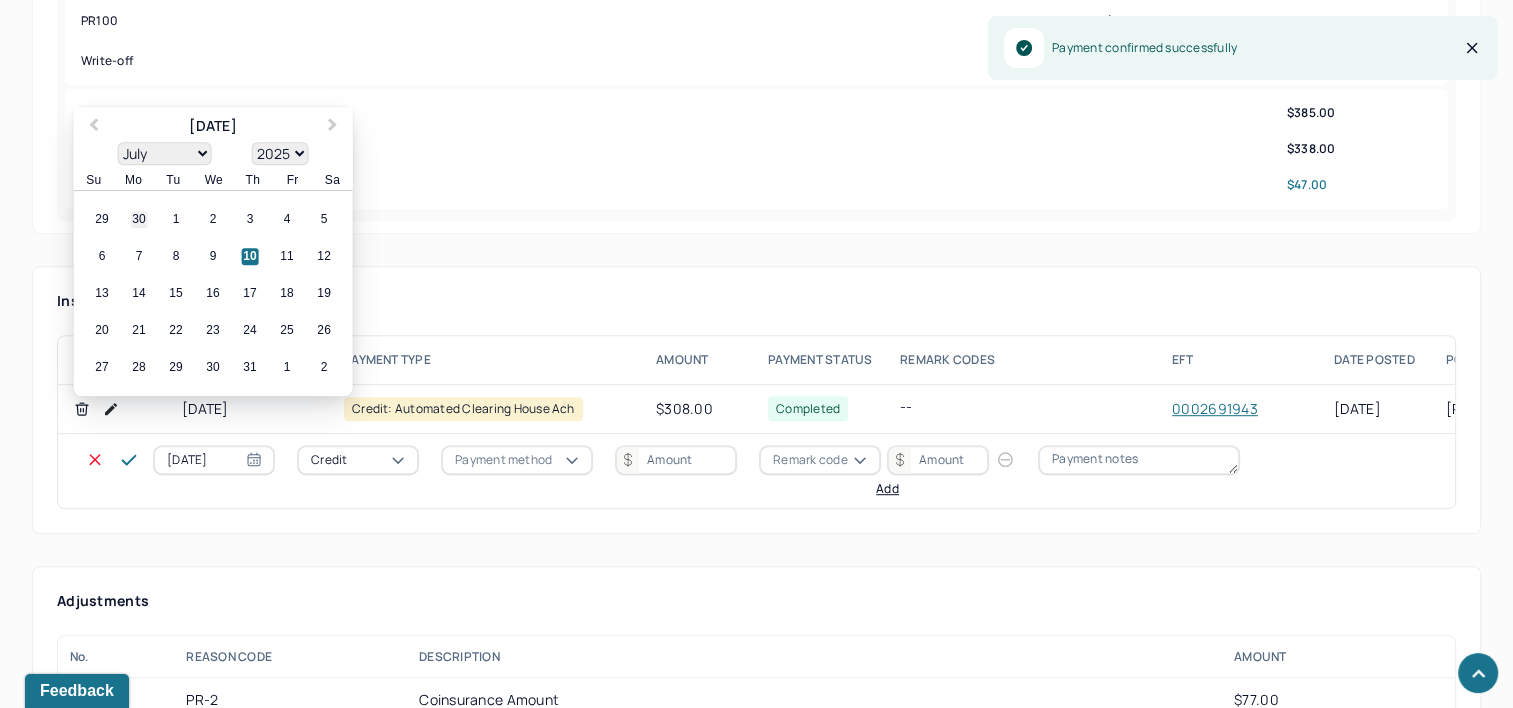 click on "30" at bounding box center (139, 220) 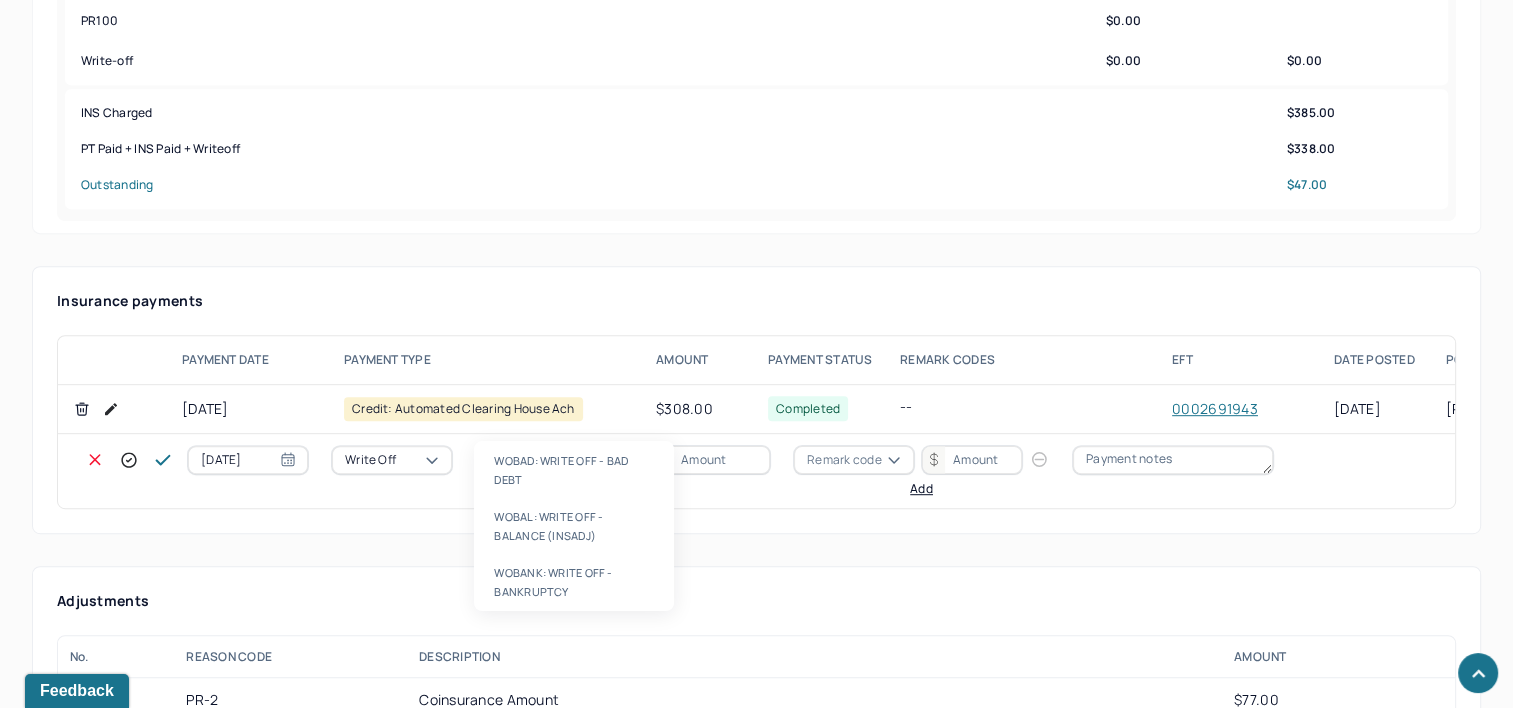 type on "wobal" 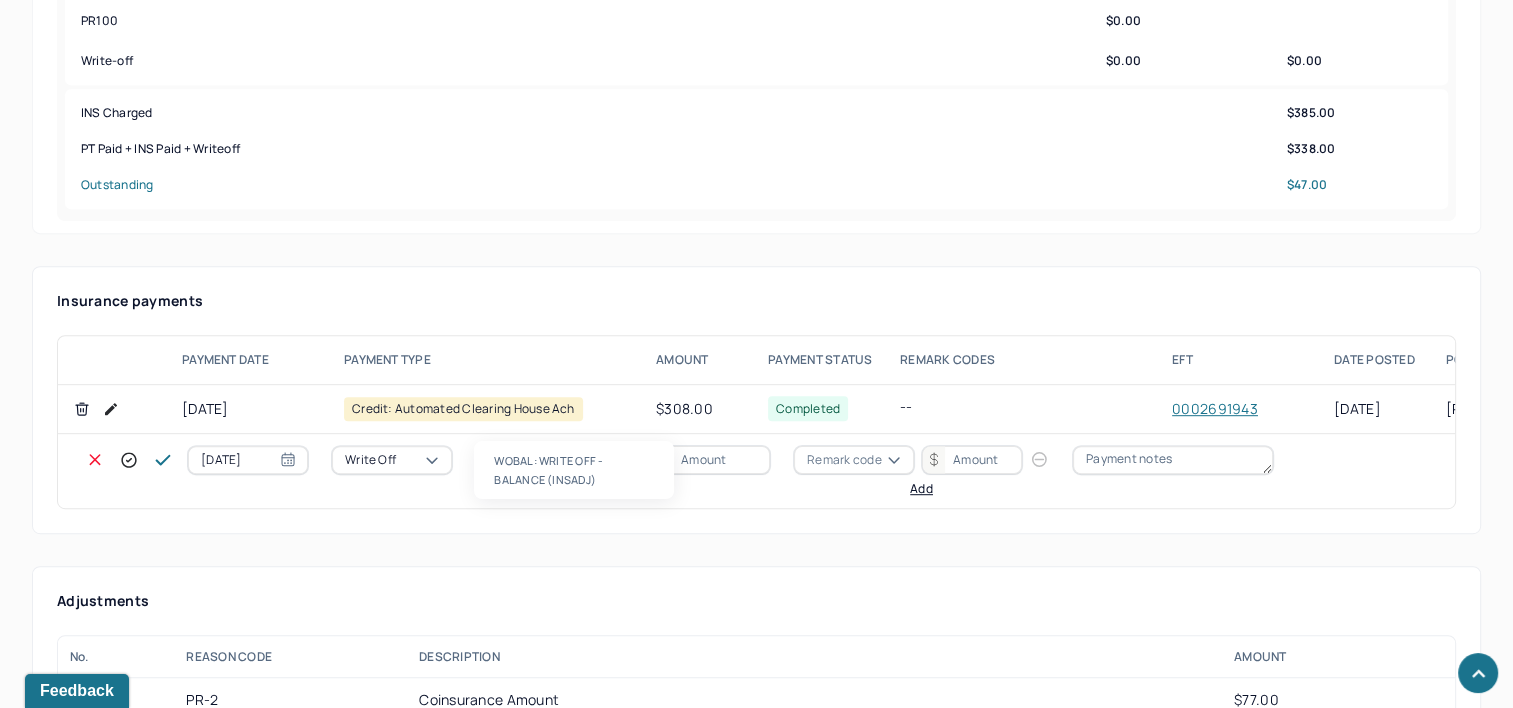 type 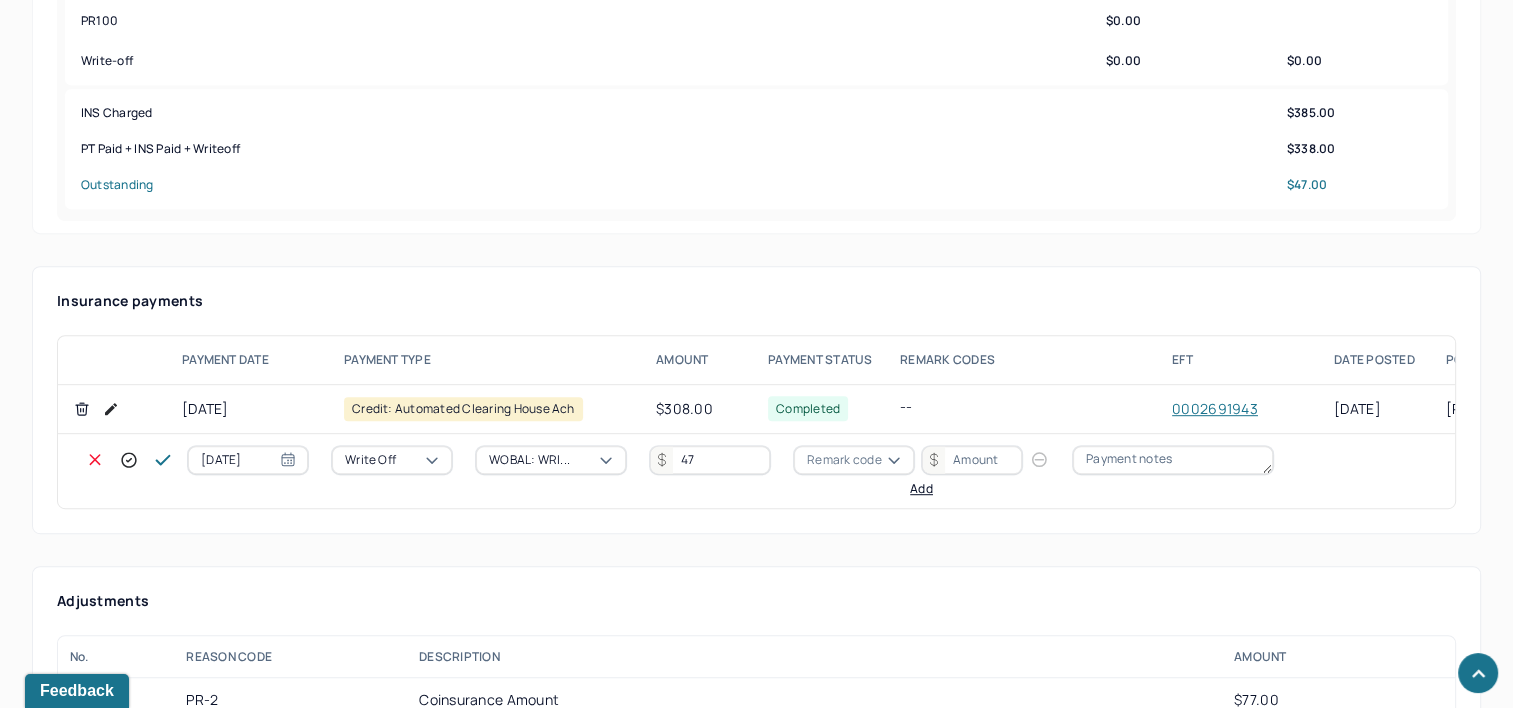 type on "47" 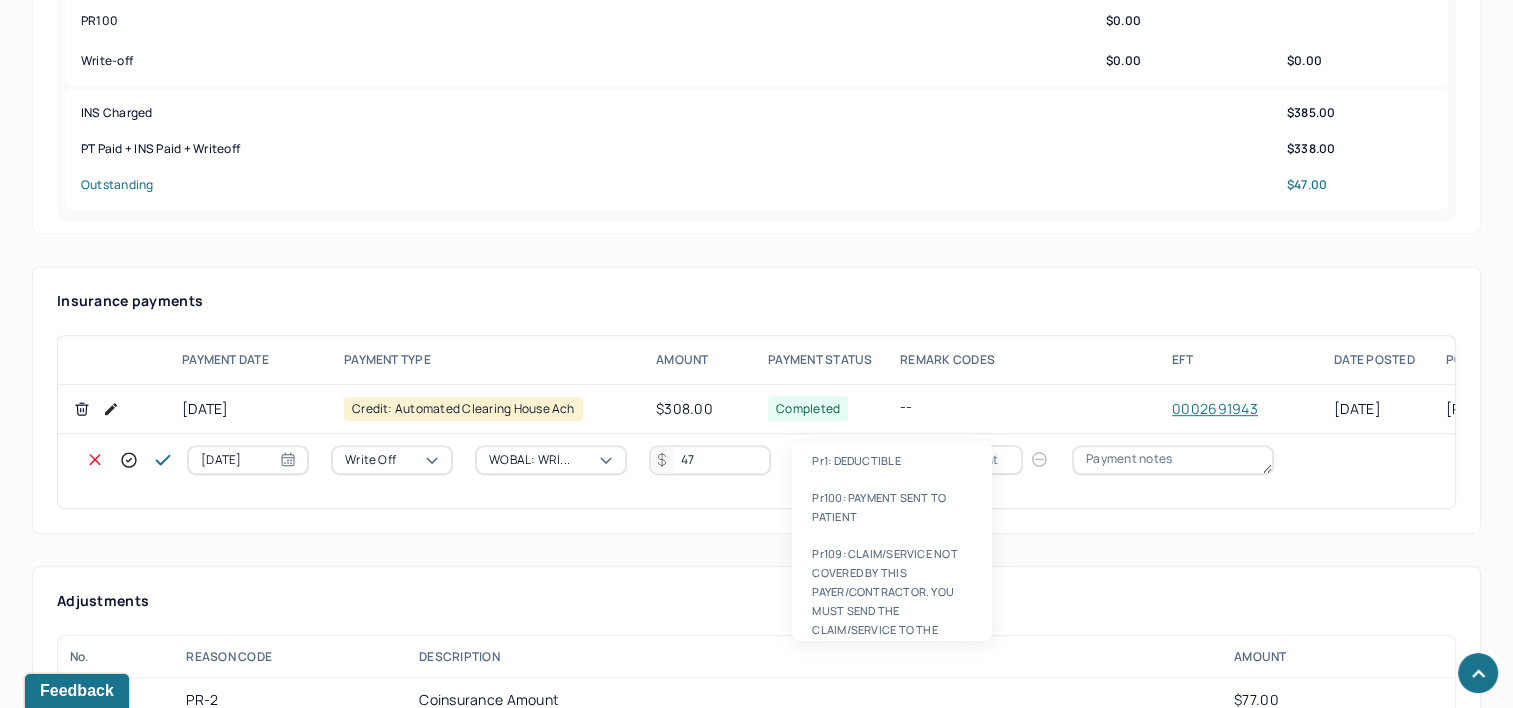 type on "pr2" 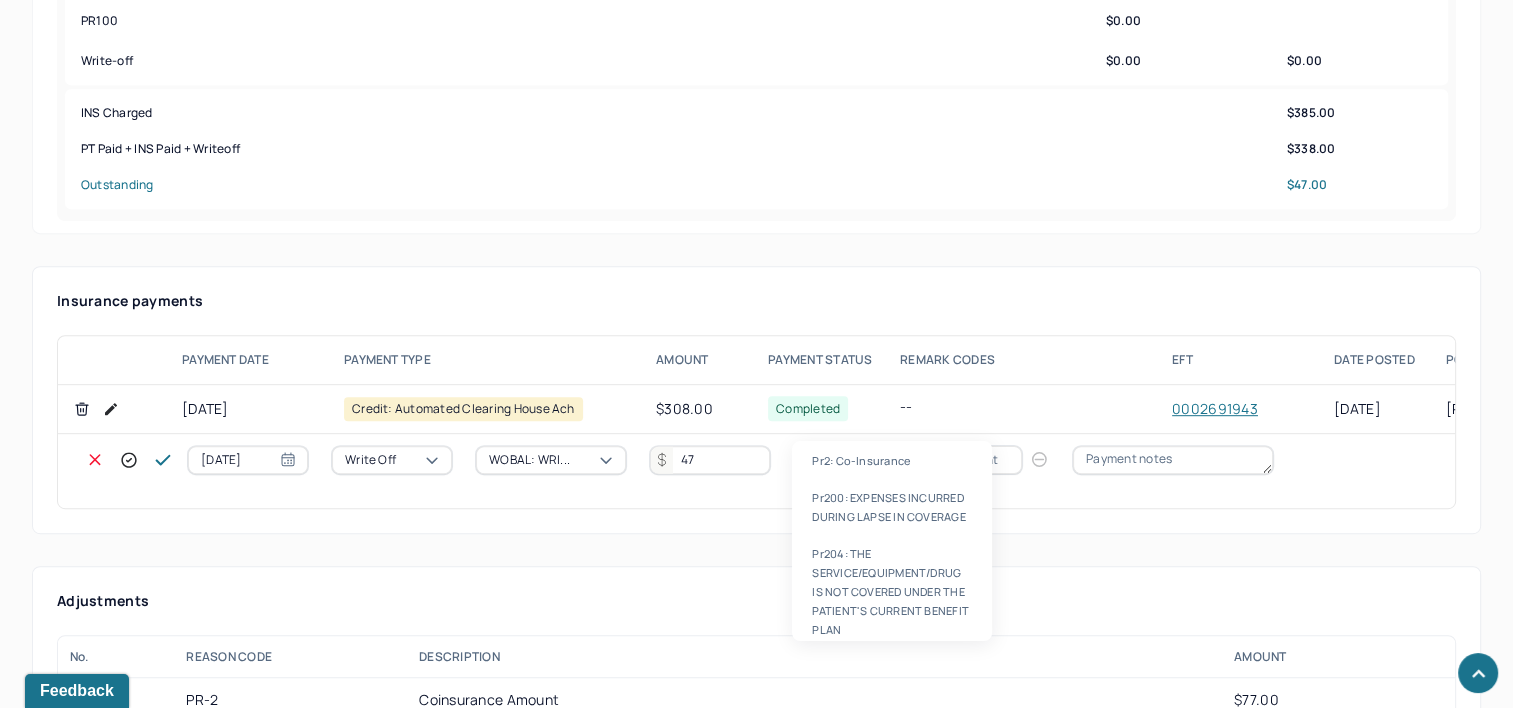 type 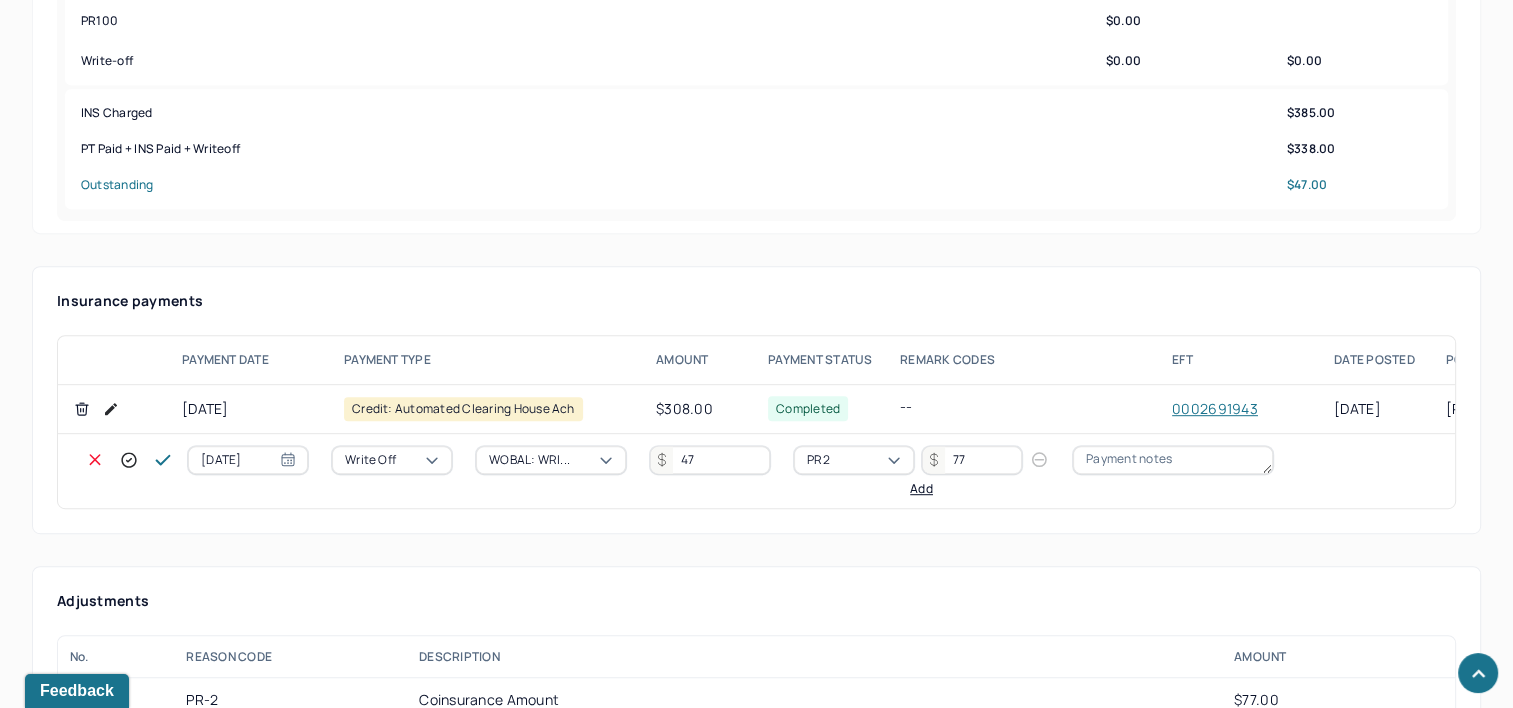 type on "77" 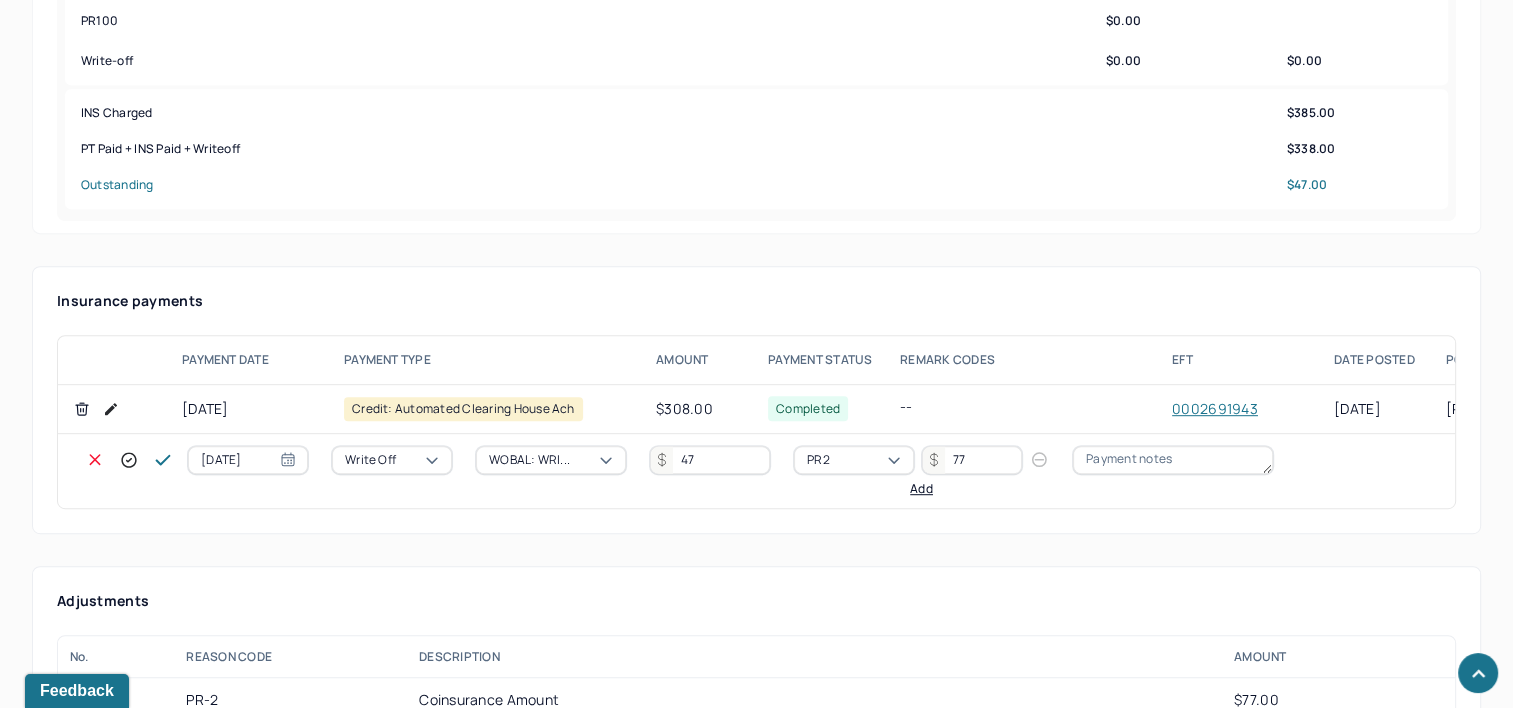 click 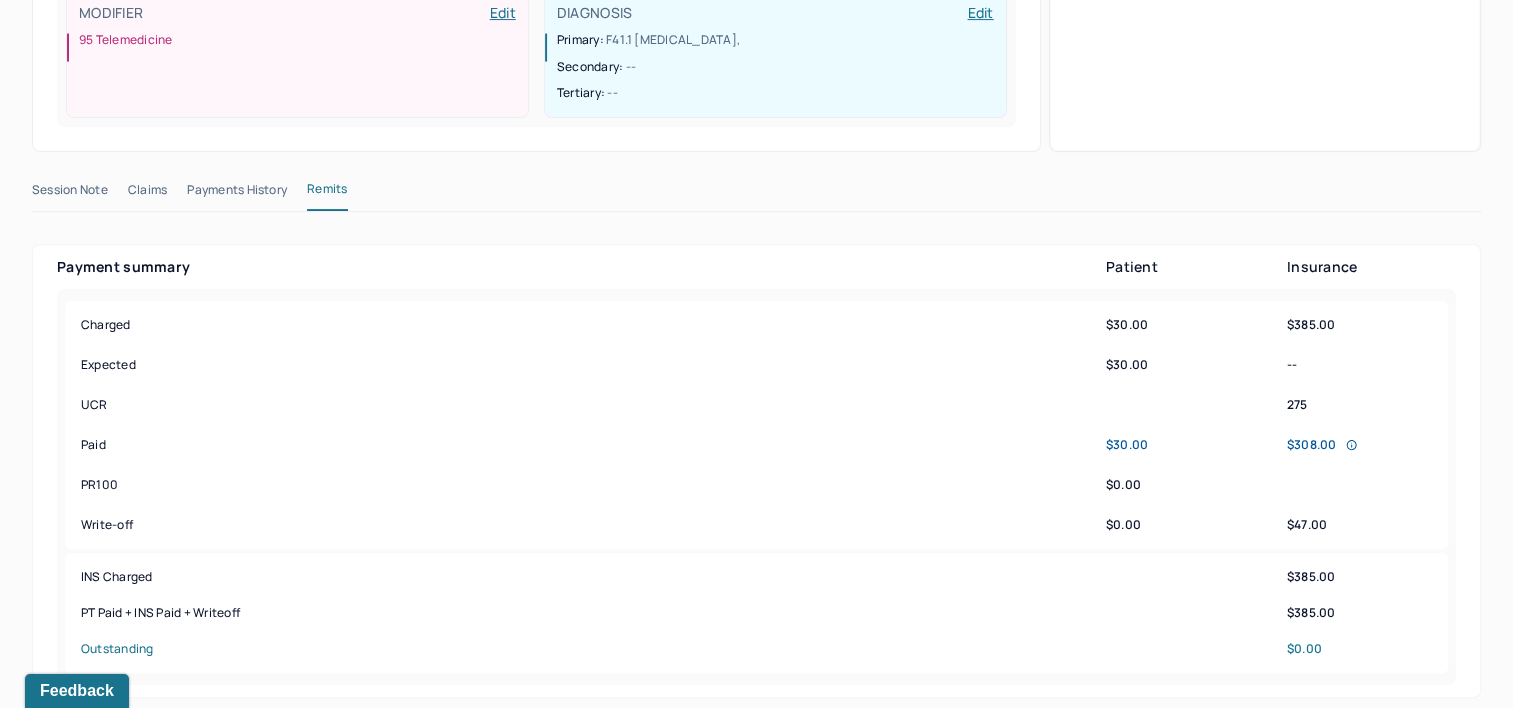 scroll, scrollTop: 0, scrollLeft: 0, axis: both 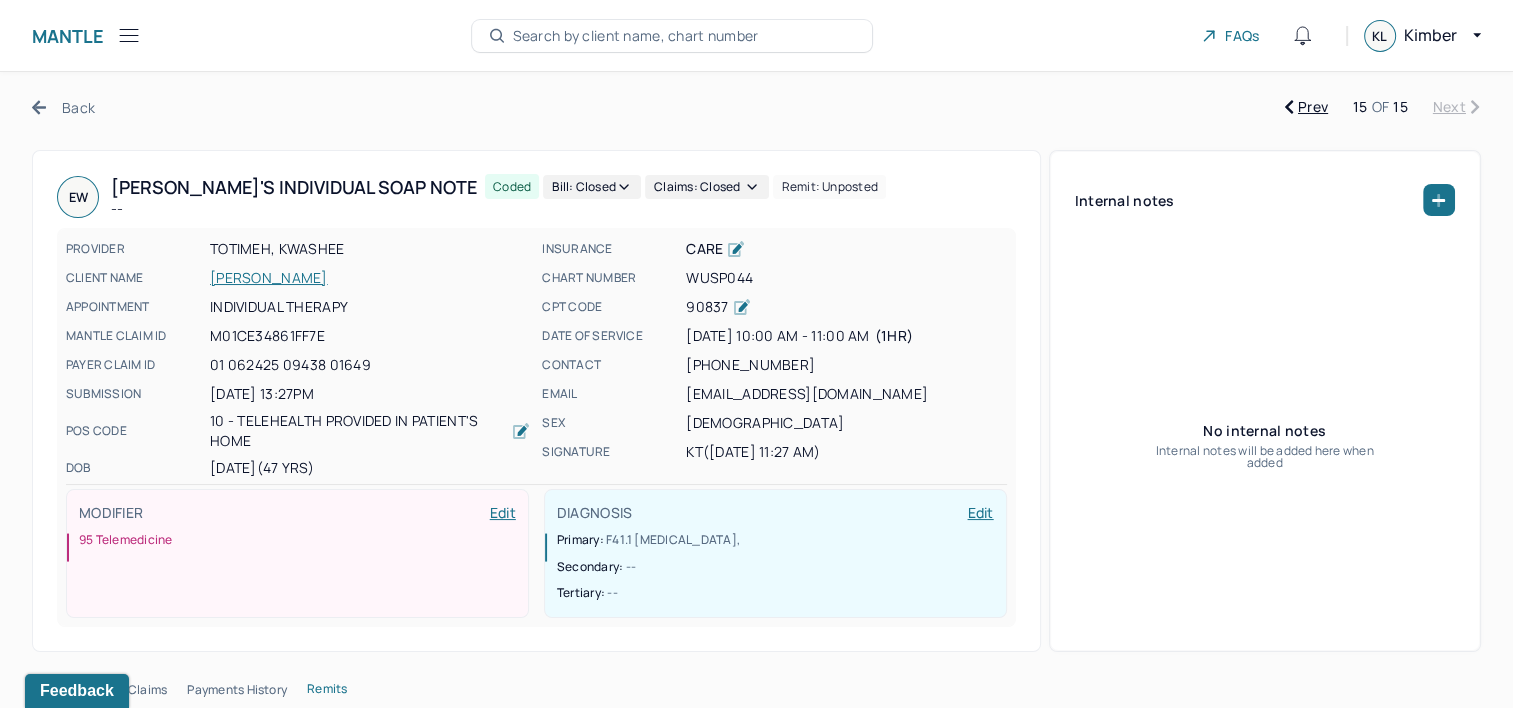click on "Back" at bounding box center (63, 107) 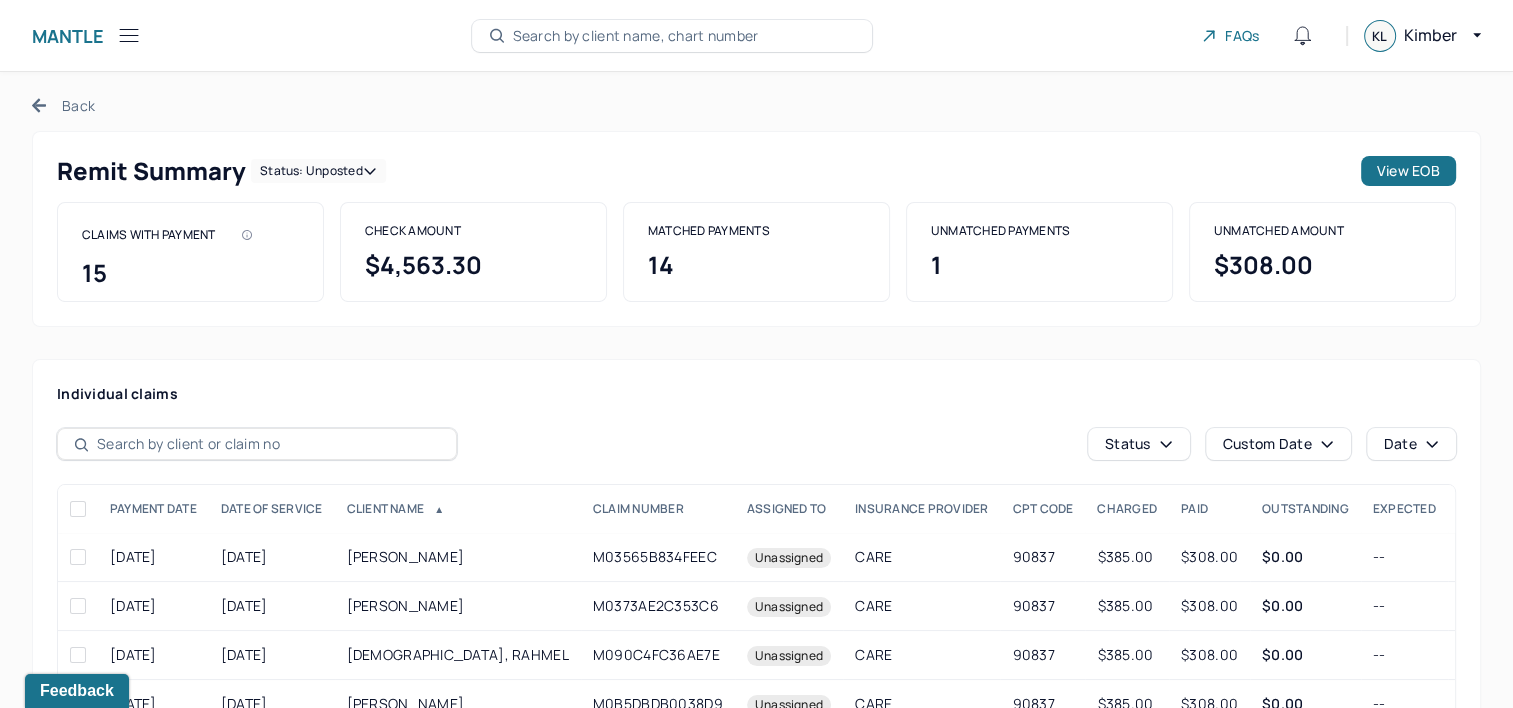 click on "Back" at bounding box center (63, 105) 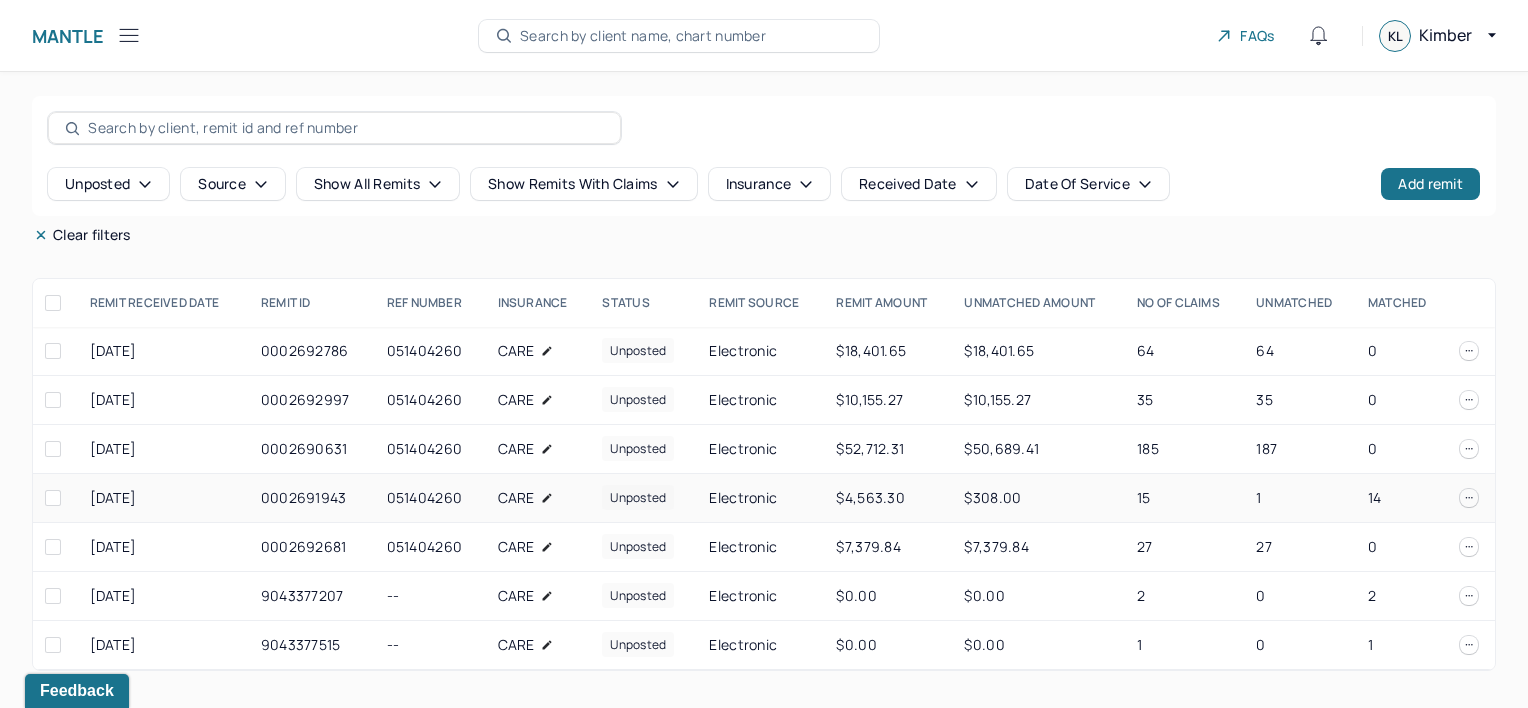 click on "0002691943" at bounding box center [312, 498] 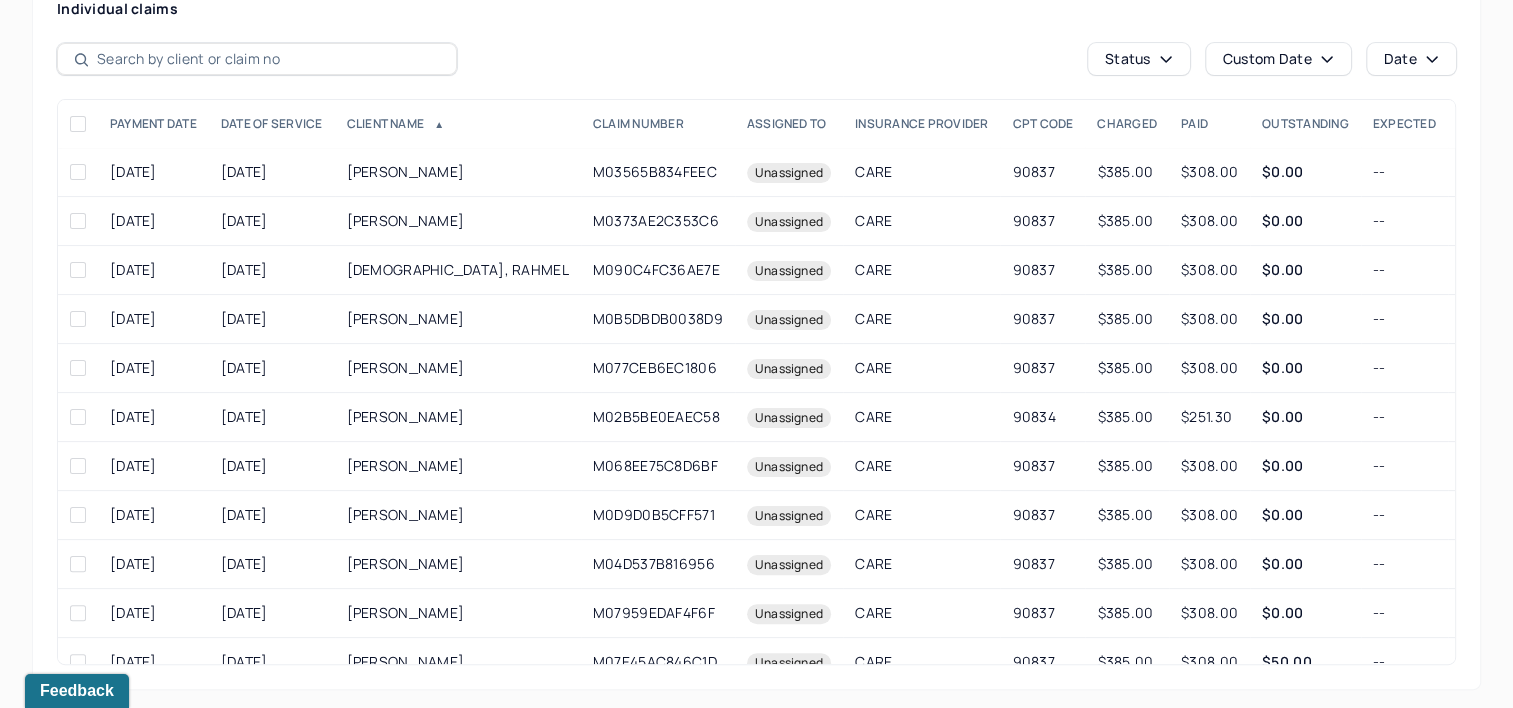 scroll, scrollTop: 390, scrollLeft: 0, axis: vertical 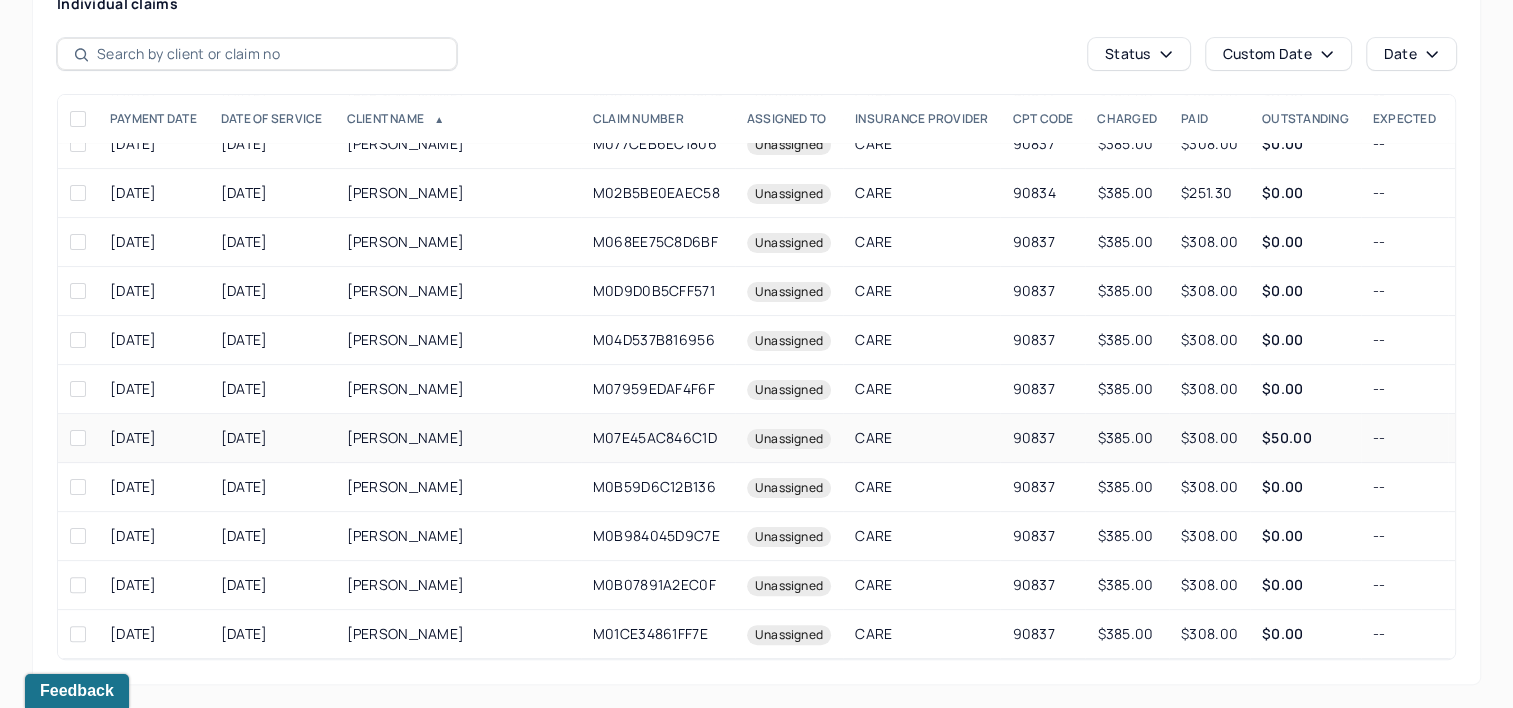 click on "CARE" at bounding box center (921, 438) 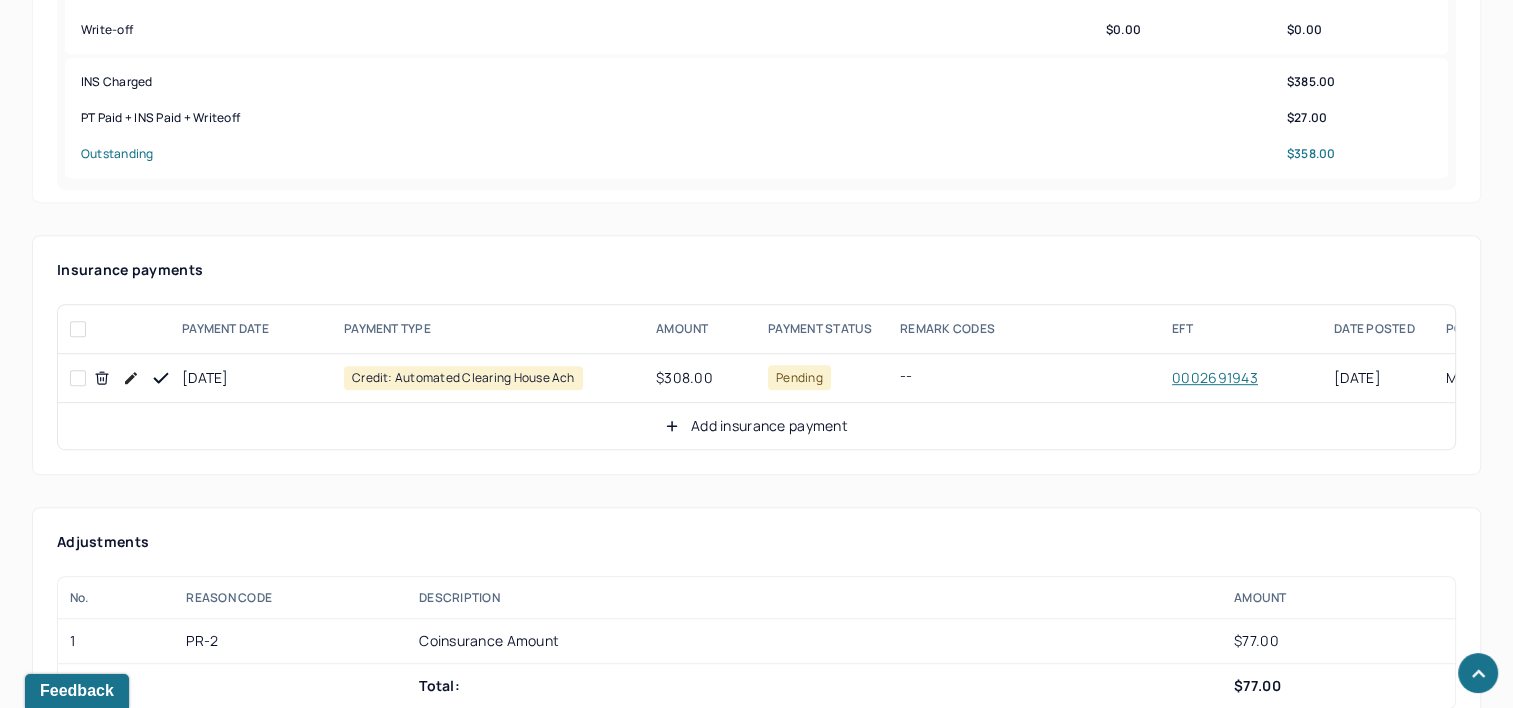 scroll, scrollTop: 1090, scrollLeft: 0, axis: vertical 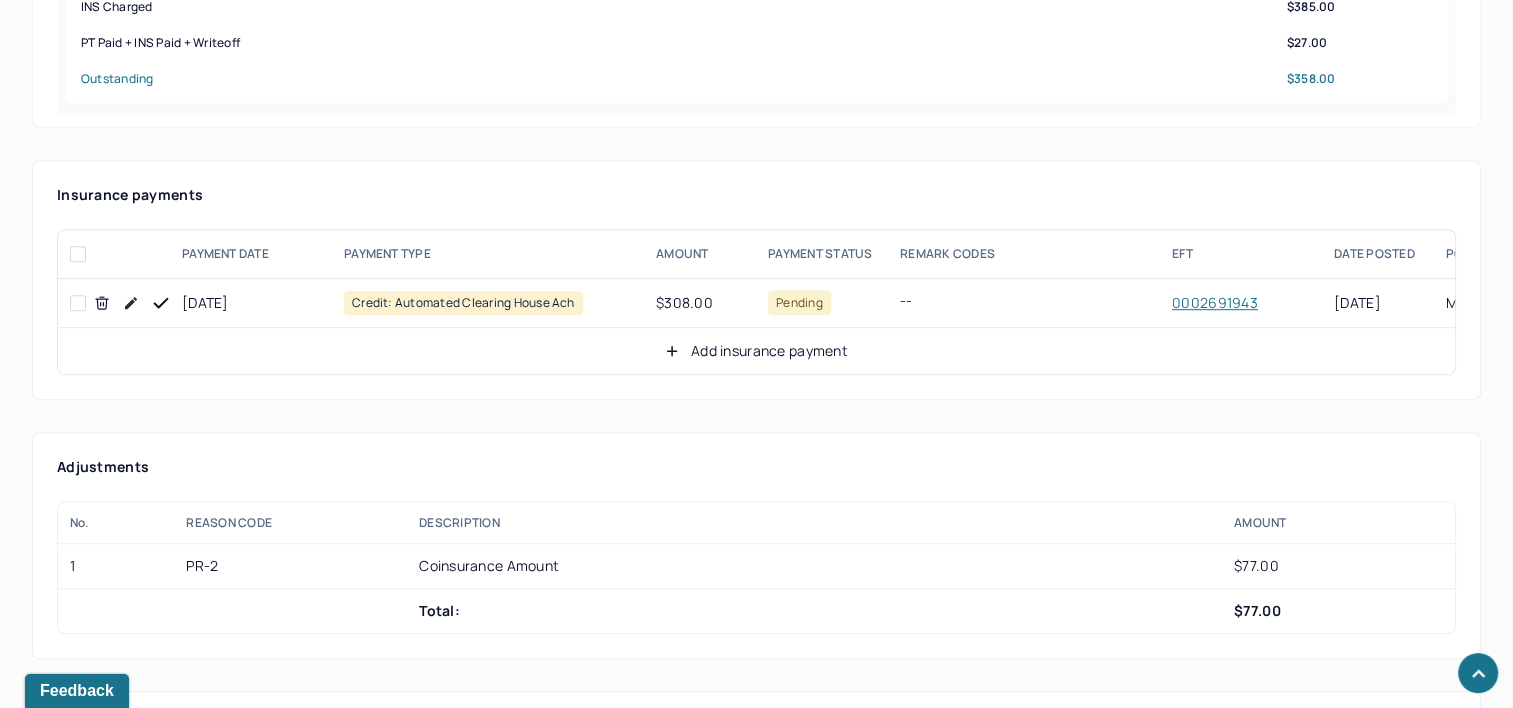 click 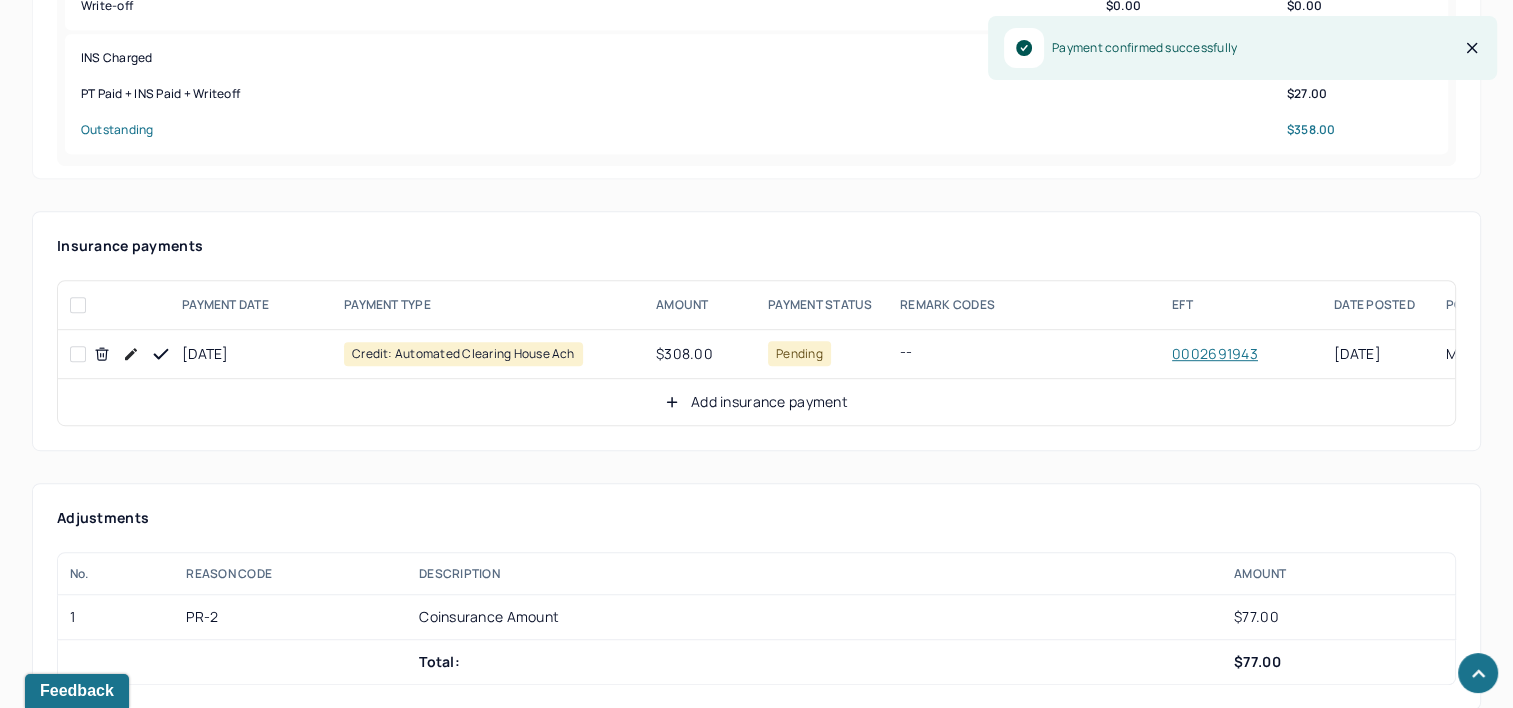 scroll, scrollTop: 990, scrollLeft: 0, axis: vertical 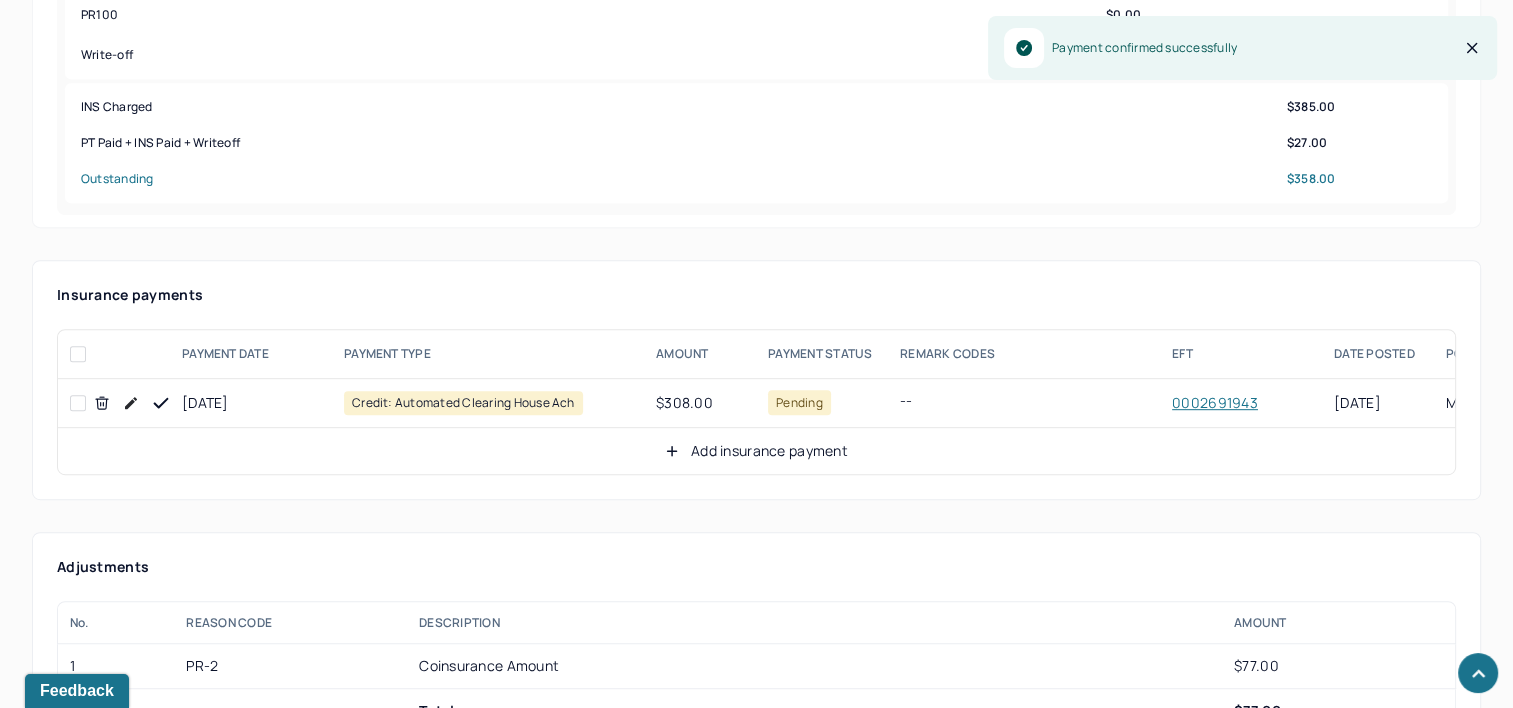 click on "Add insurance payment" at bounding box center (756, 451) 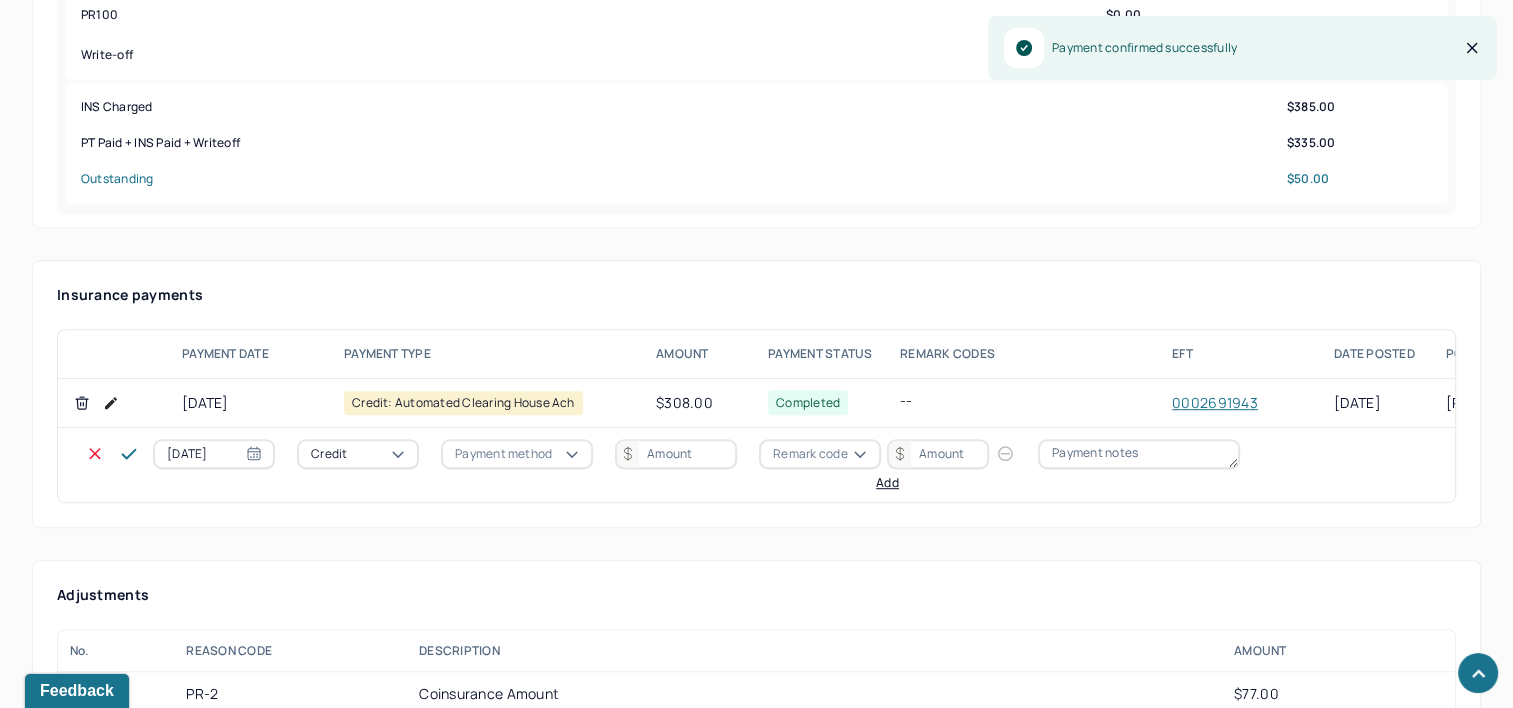click on "[DATE]" at bounding box center [214, 454] 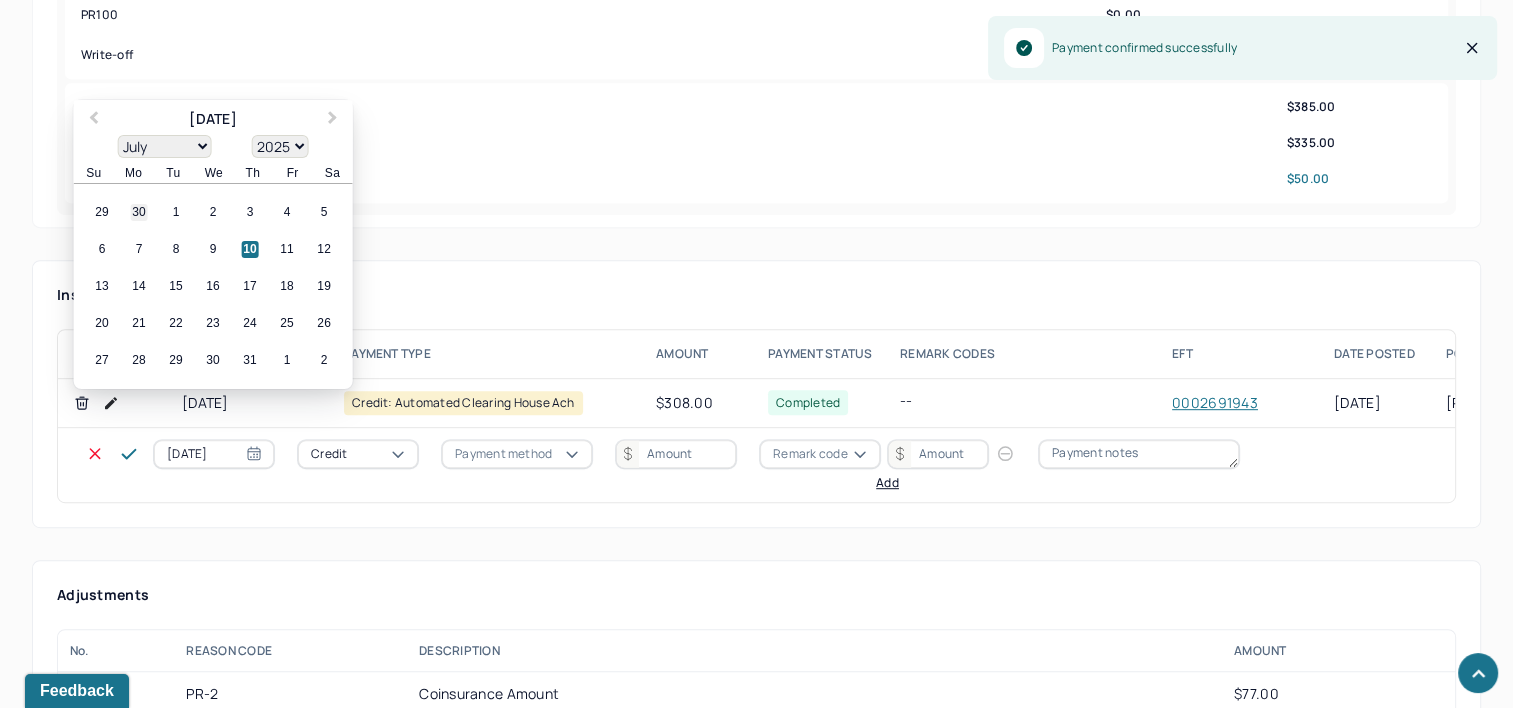 click on "30" at bounding box center (139, 212) 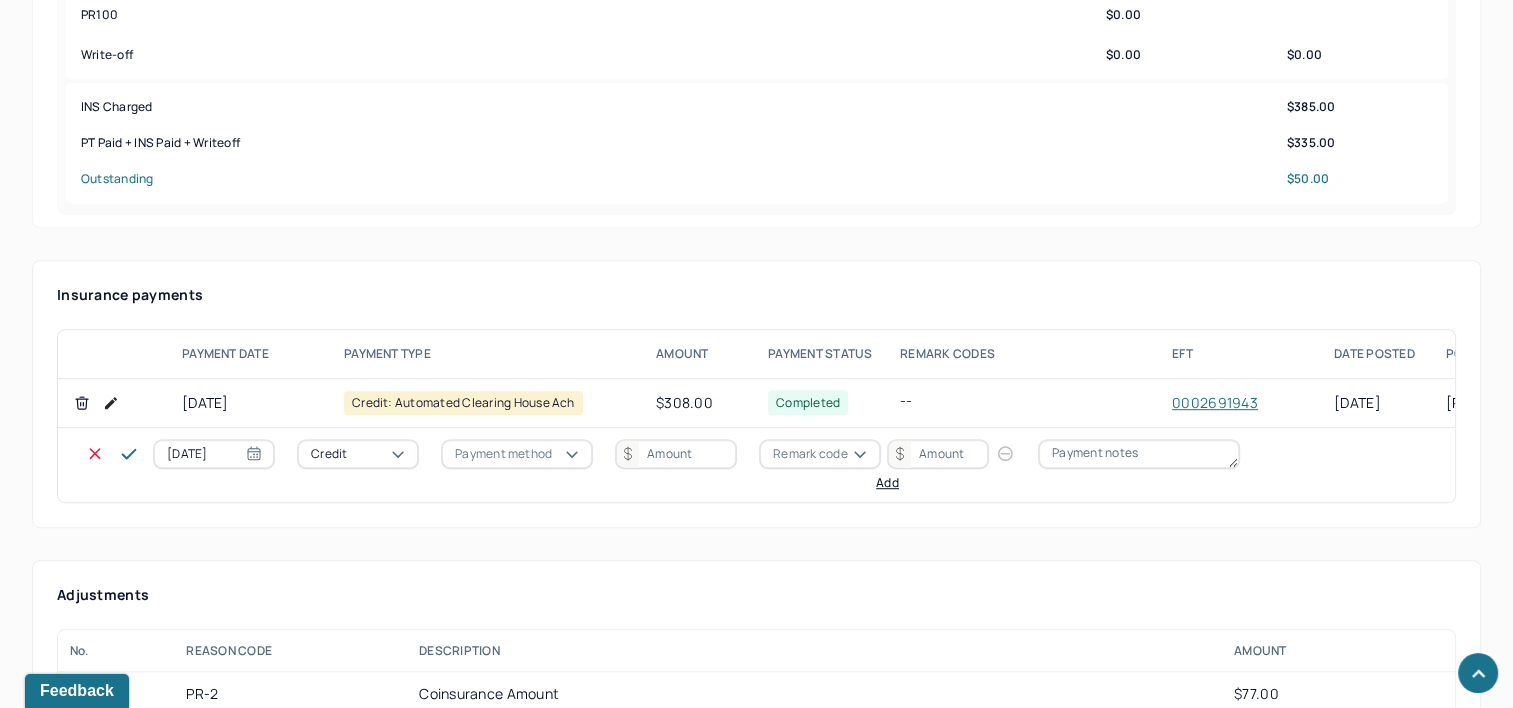 type on "[DATE]" 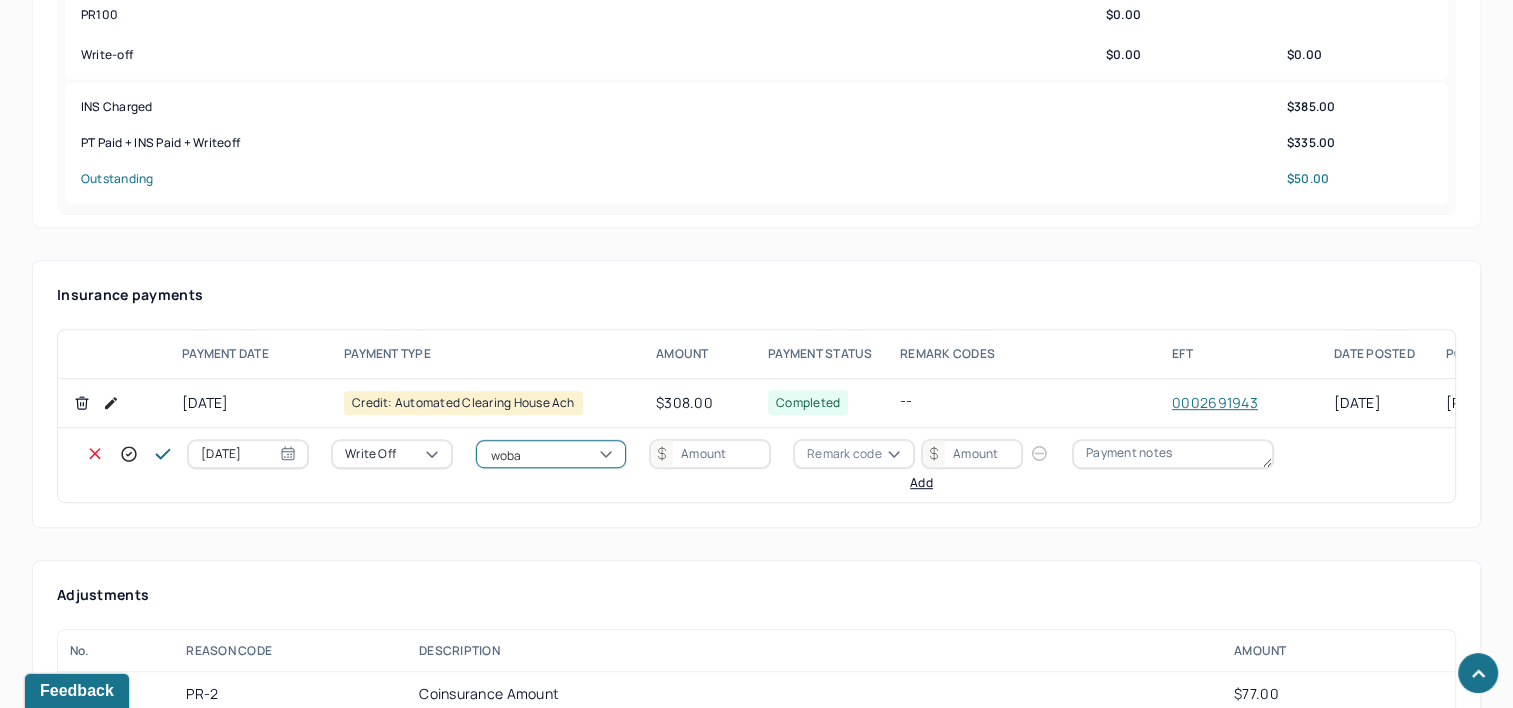 type on "wobal" 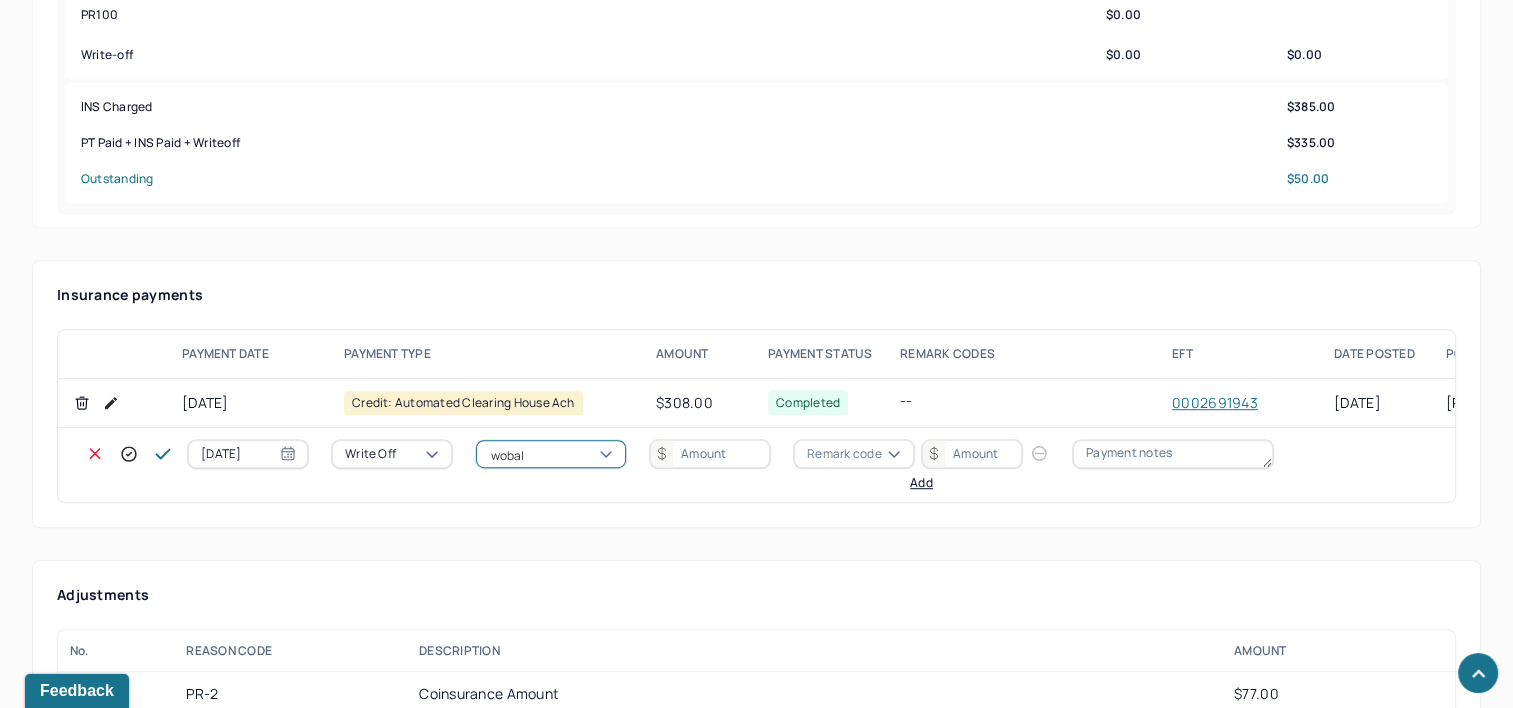 type 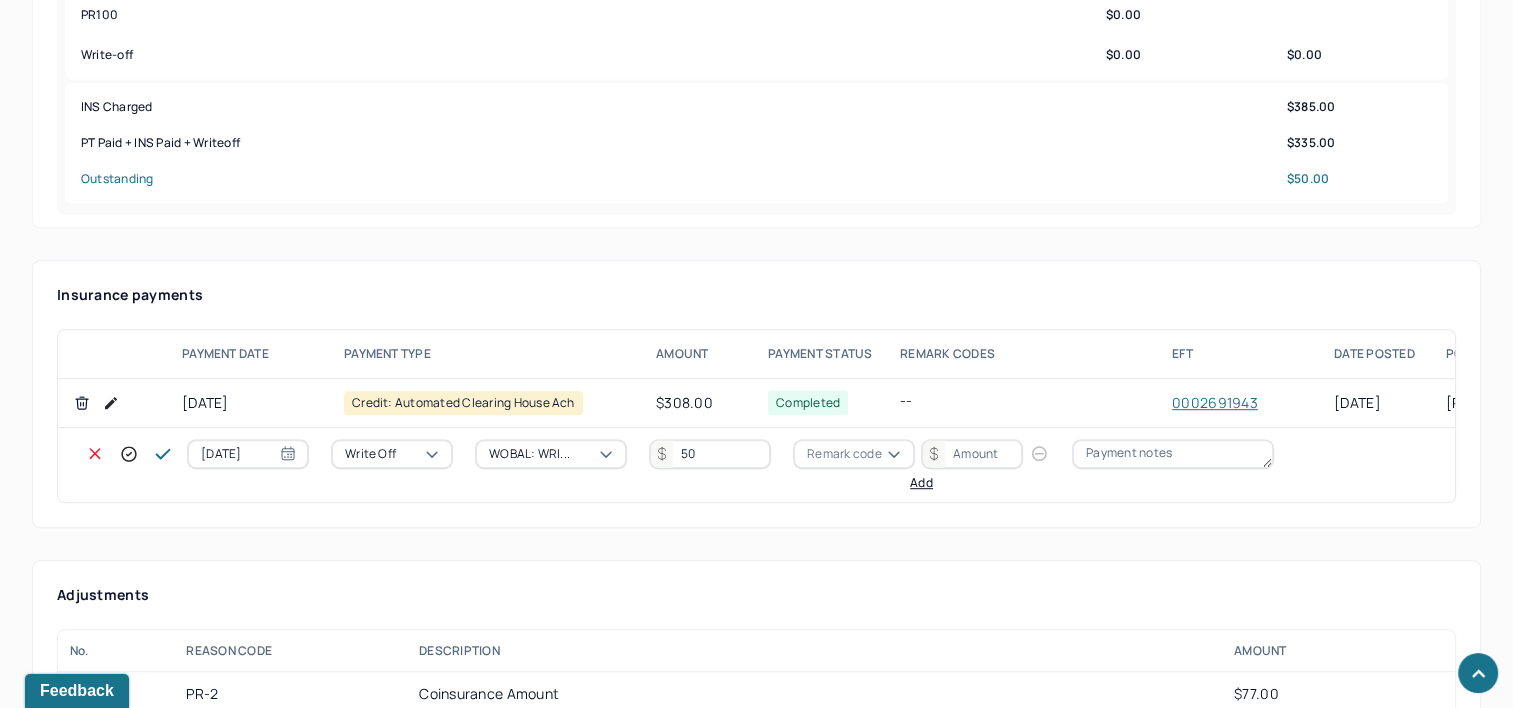 type on "50" 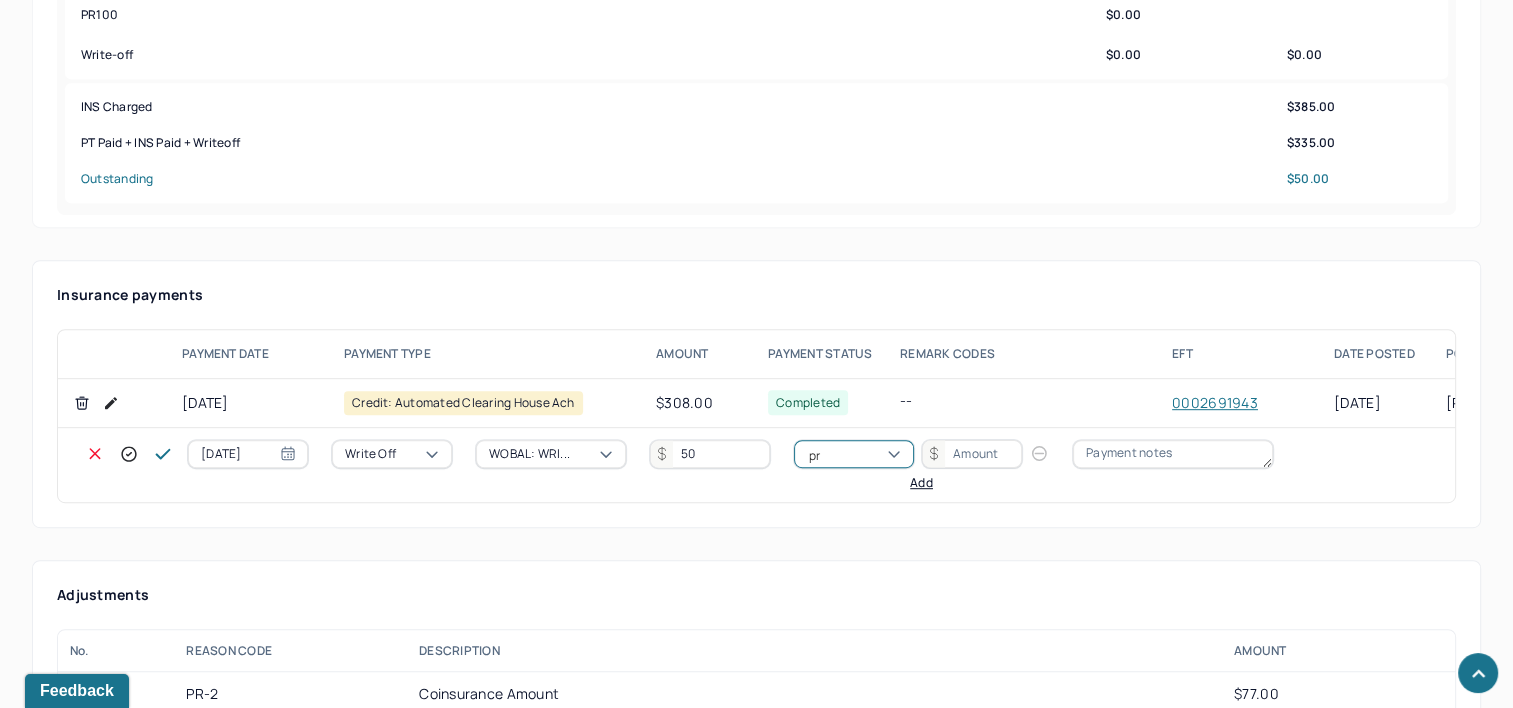 type on "pr2" 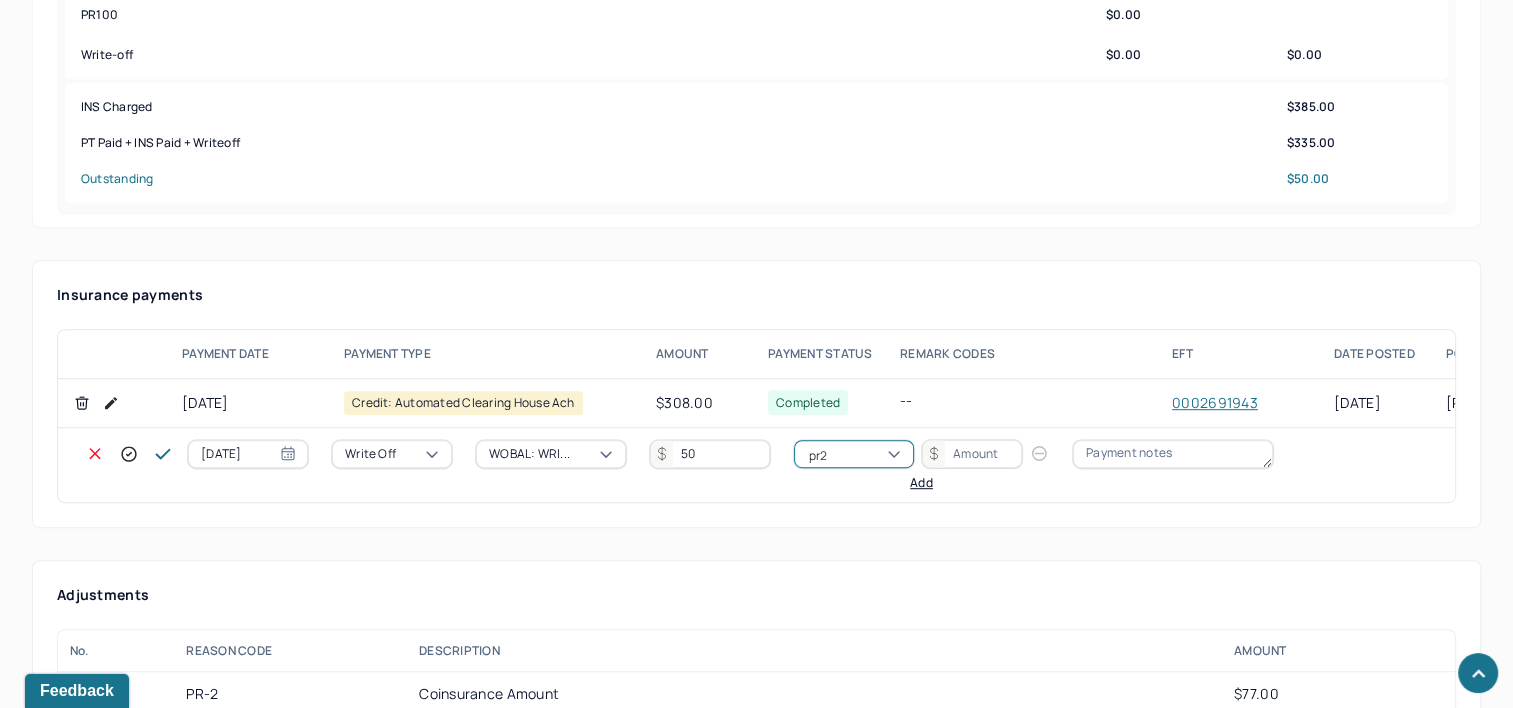 type 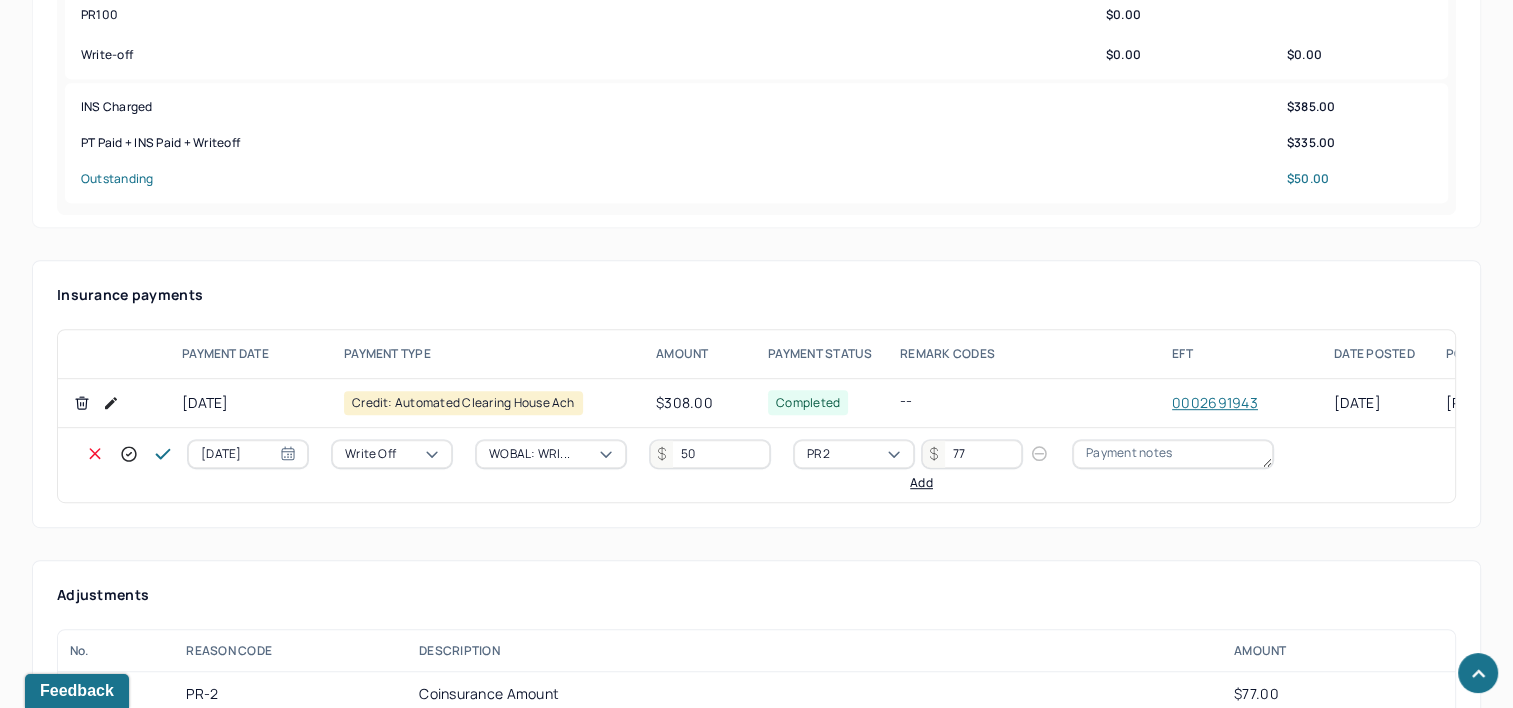 type on "77" 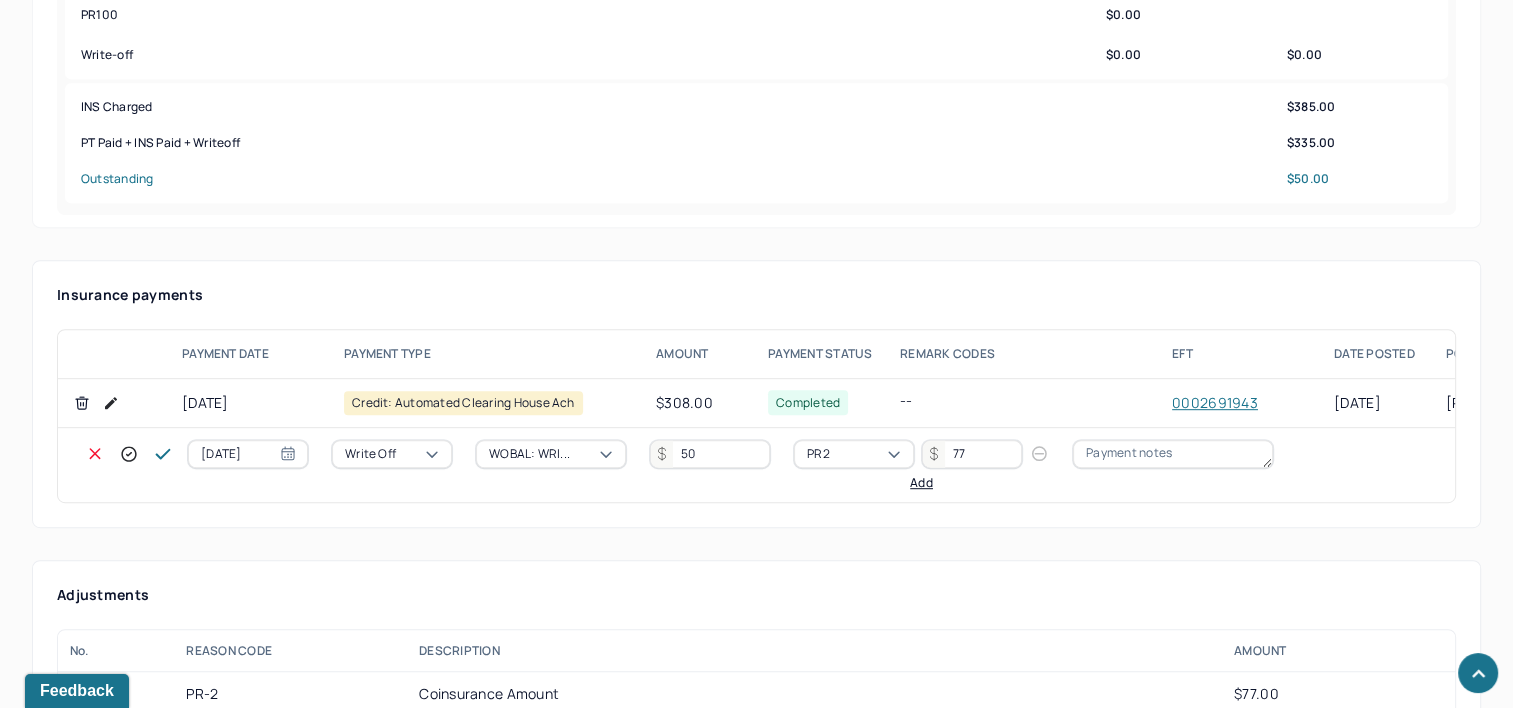 click 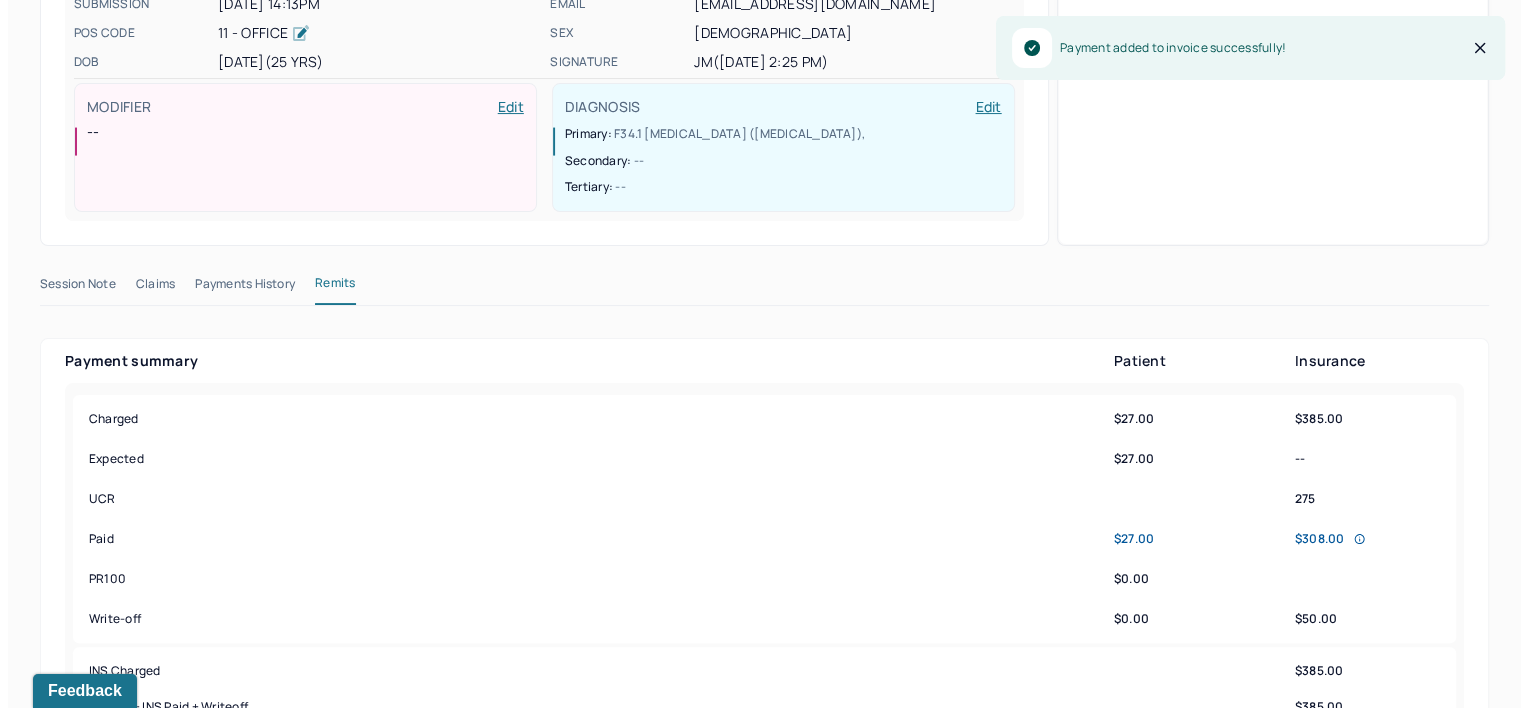 scroll, scrollTop: 0, scrollLeft: 0, axis: both 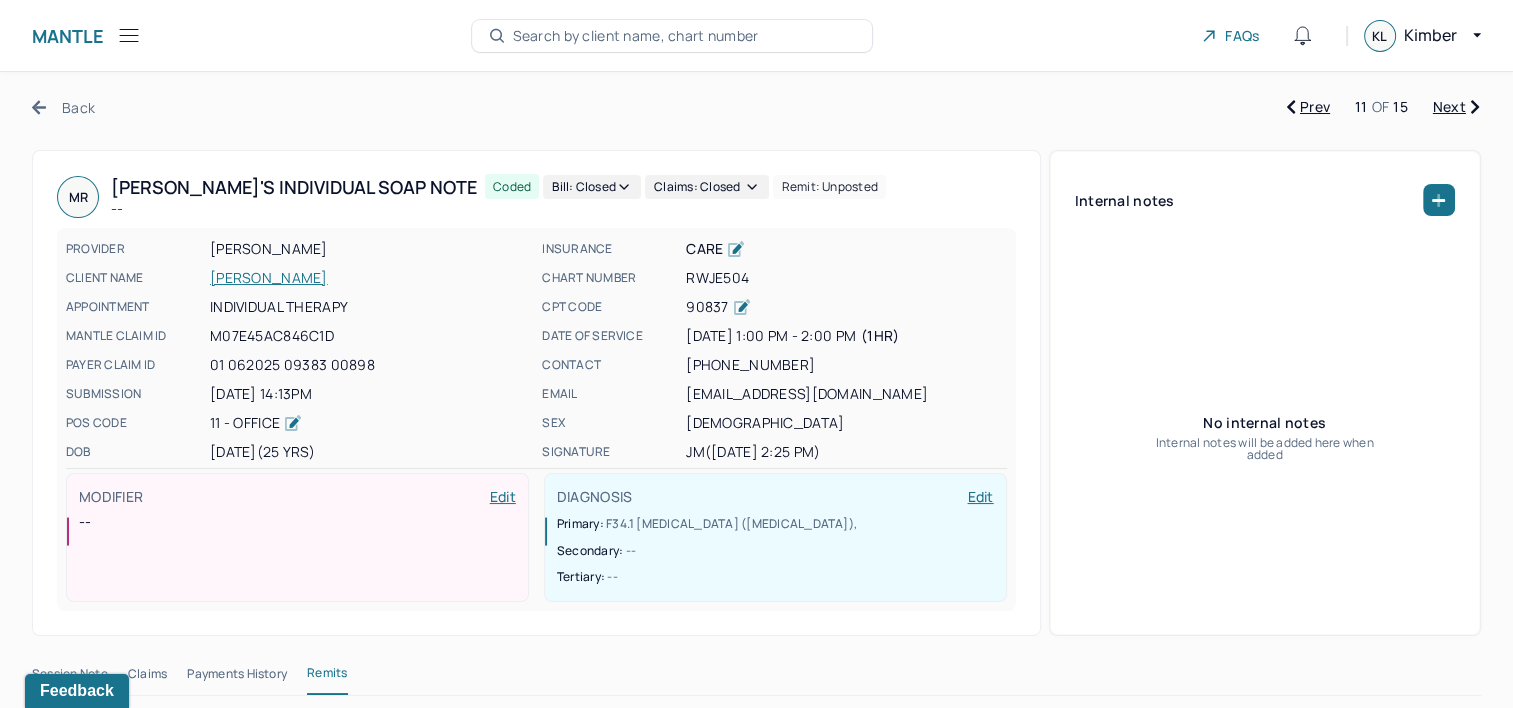 click on "Back    Prev   11 OF 15   Next" at bounding box center (756, 107) 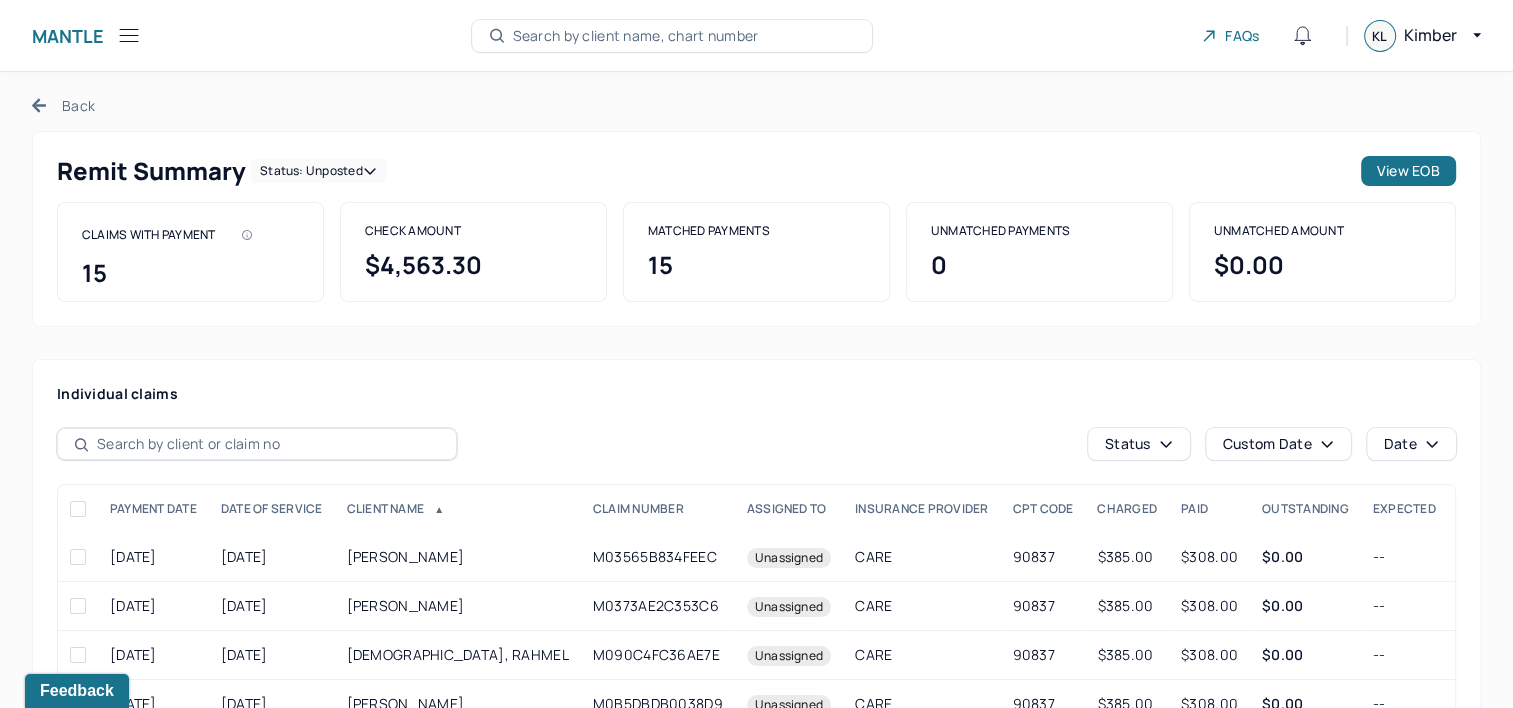 click on "Back" at bounding box center (63, 105) 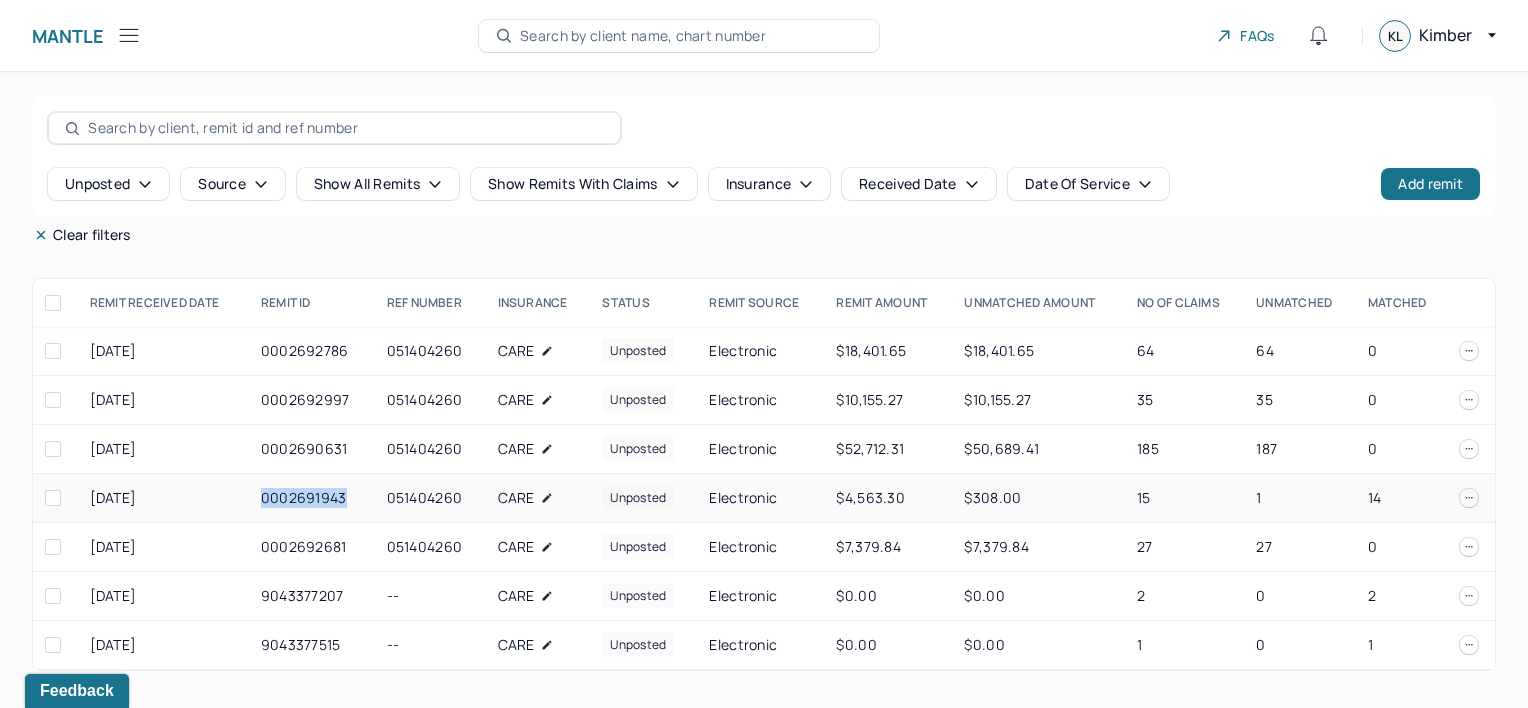 drag, startPoint x: 258, startPoint y: 499, endPoint x: 359, endPoint y: 502, distance: 101.04455 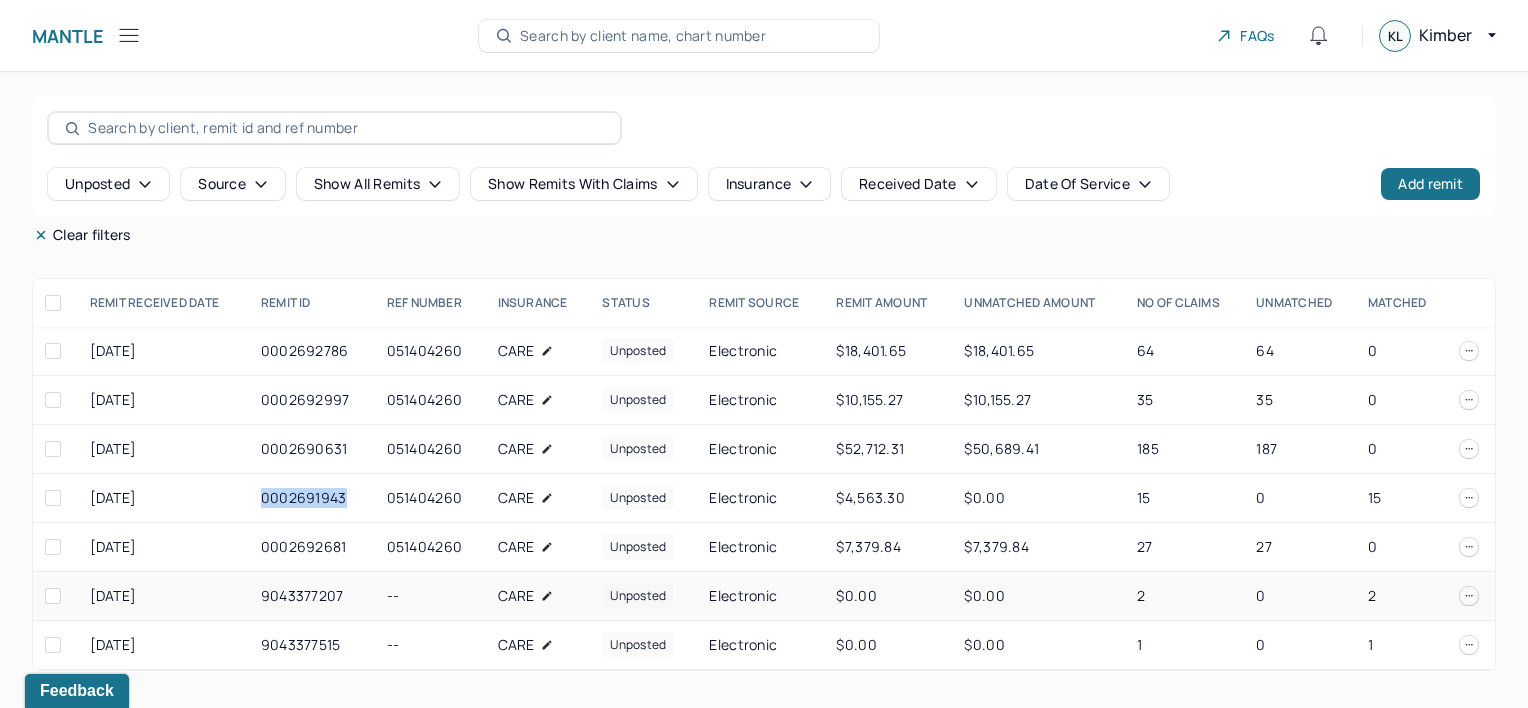 copy on "0002691943" 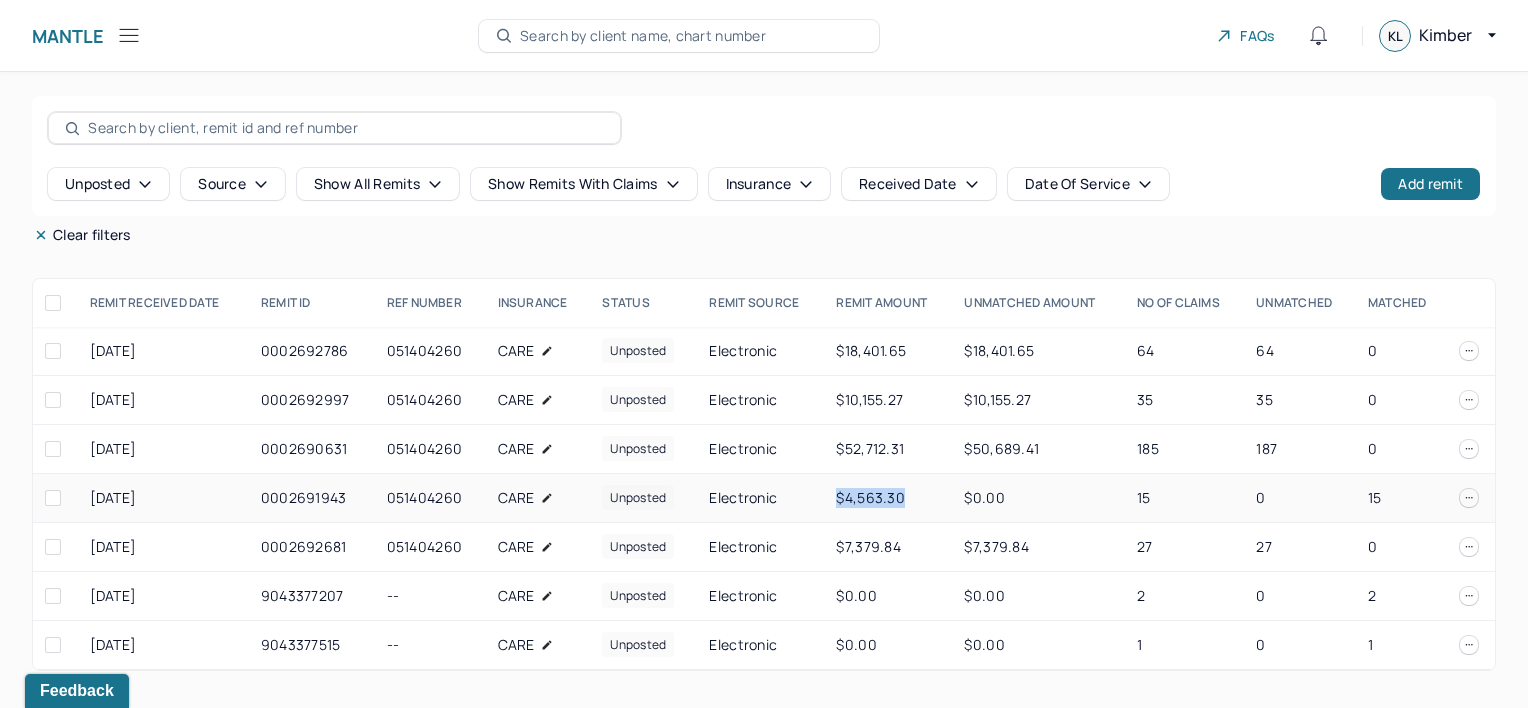 drag, startPoint x: 832, startPoint y: 497, endPoint x: 920, endPoint y: 502, distance: 88.14193 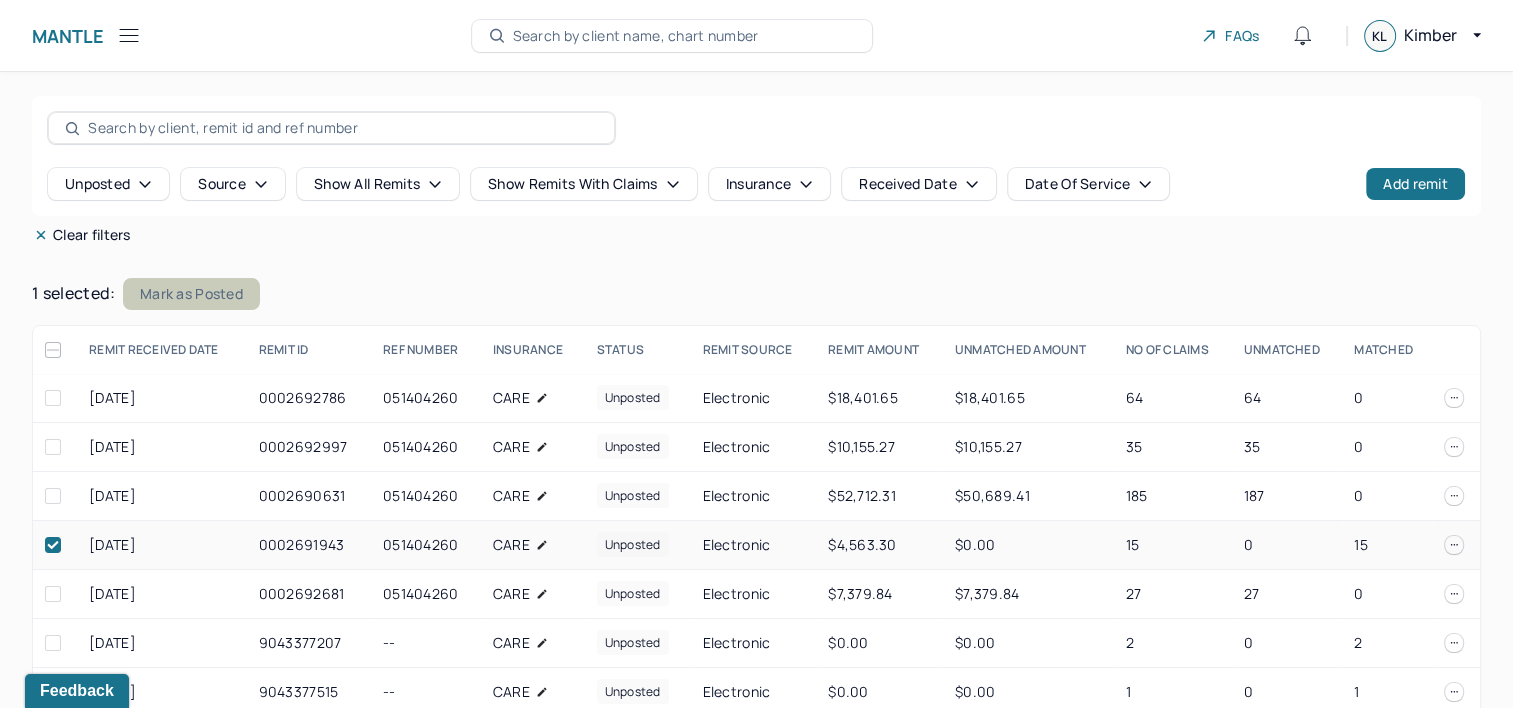 click on "Mark as Posted" at bounding box center (191, 294) 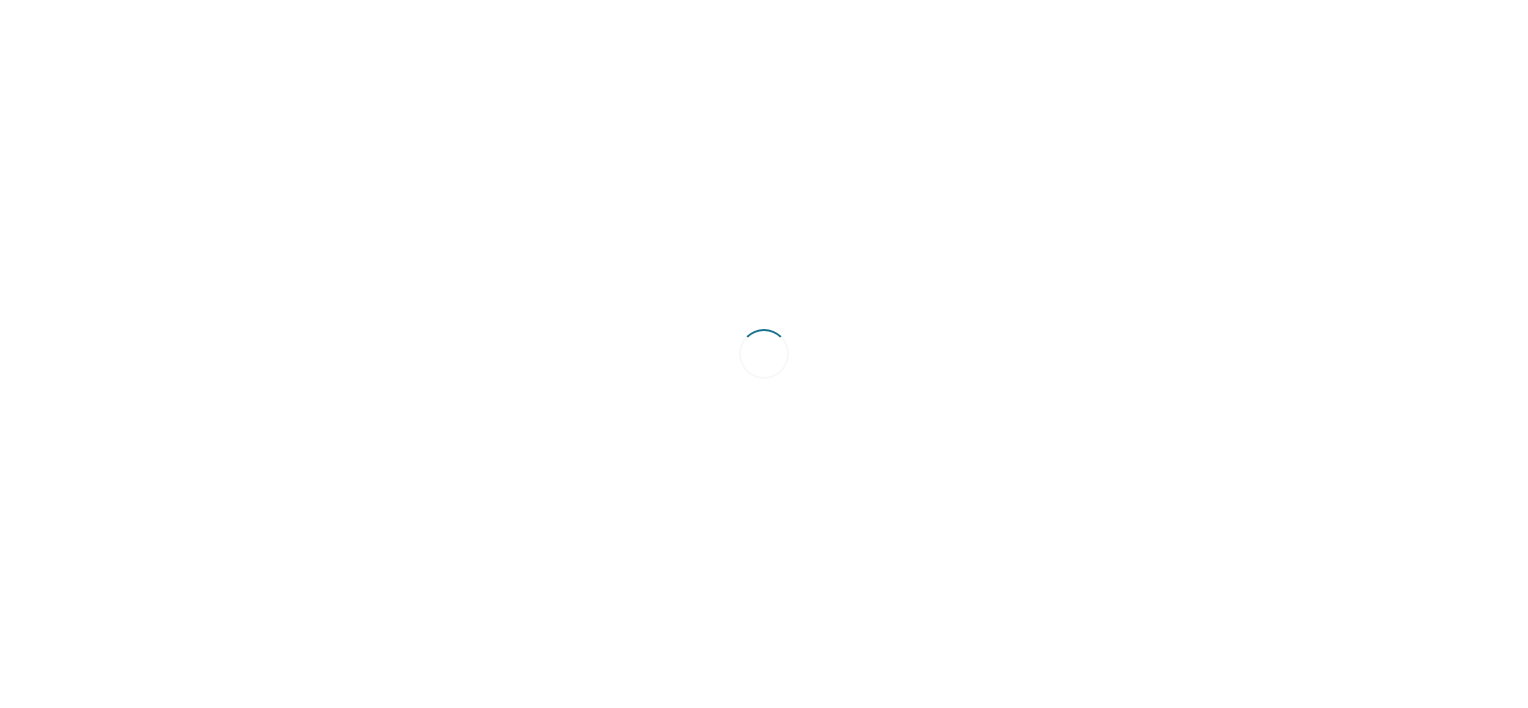 scroll, scrollTop: 0, scrollLeft: 0, axis: both 